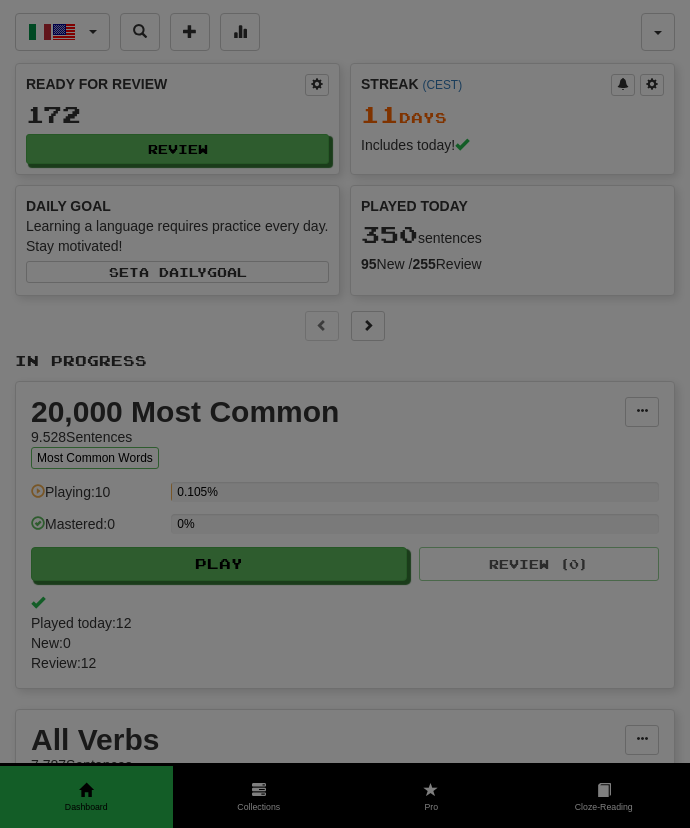 scroll, scrollTop: 0, scrollLeft: 0, axis: both 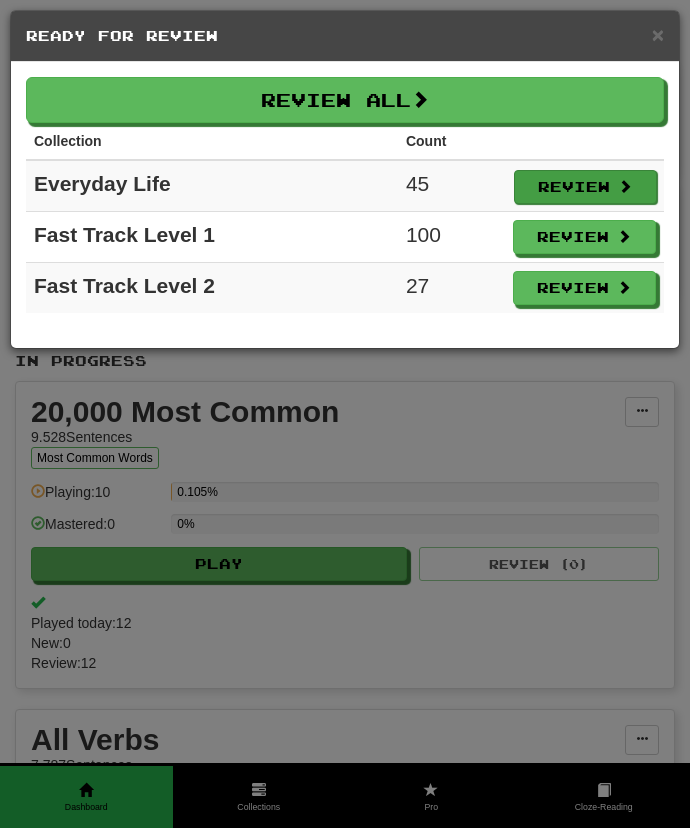 click on "Review" at bounding box center (586, 187) 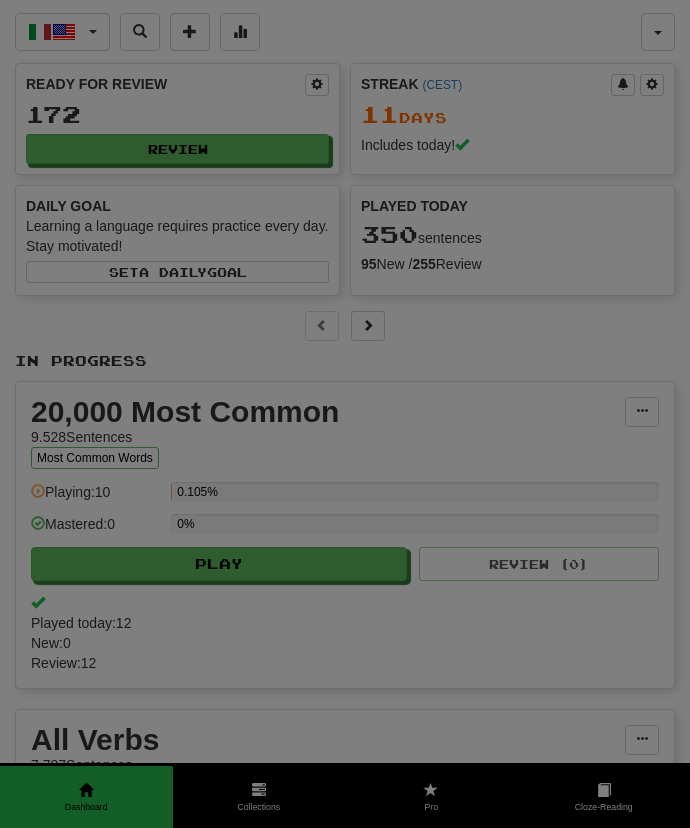 select on "***" 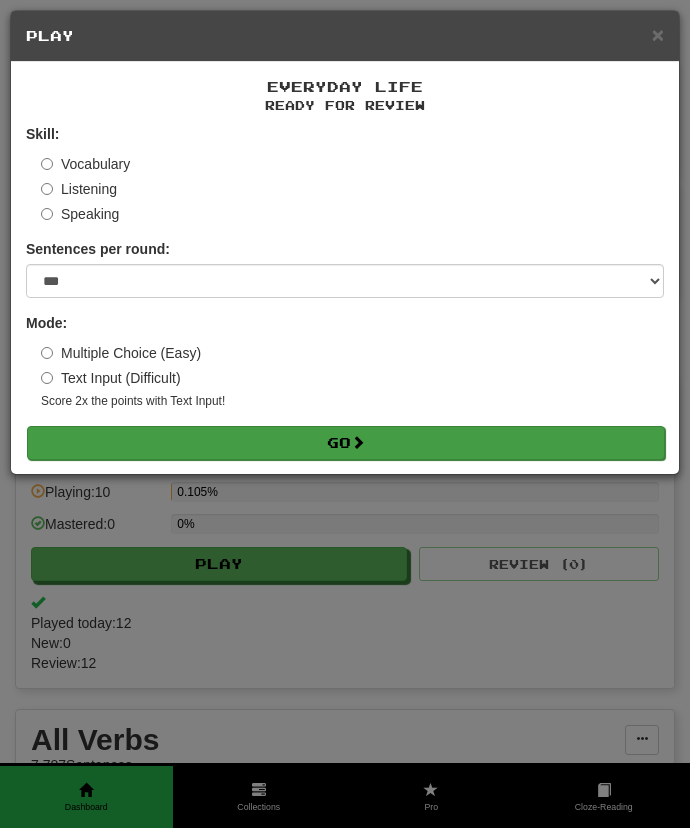 click on "Go" at bounding box center [346, 443] 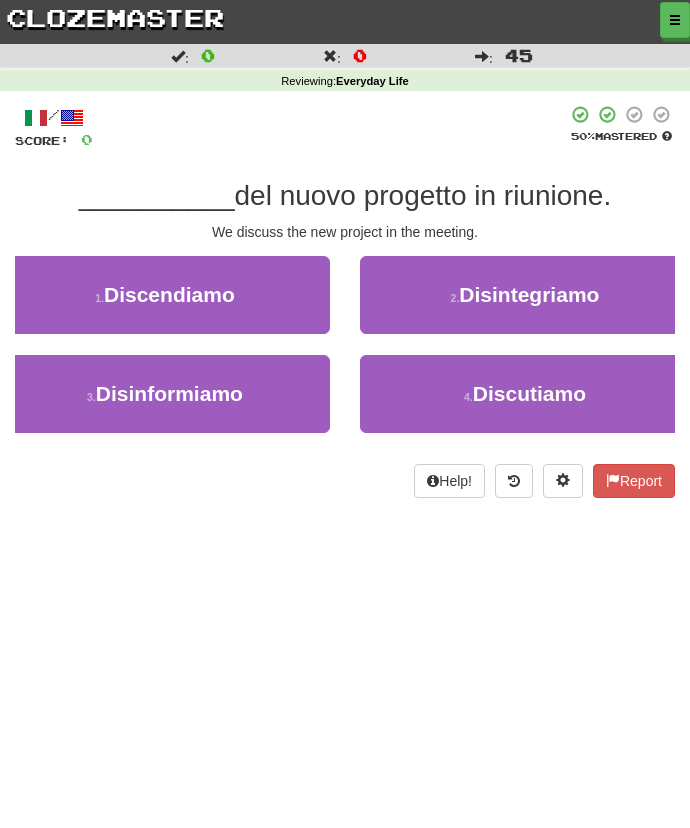 scroll, scrollTop: 0, scrollLeft: 0, axis: both 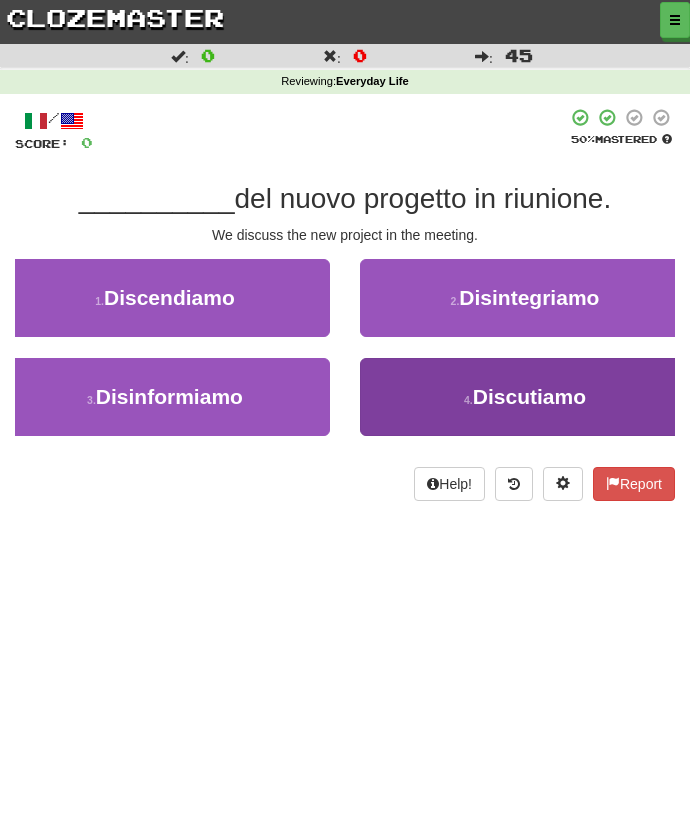 click on "4 .  Discutiamo" at bounding box center (525, 397) 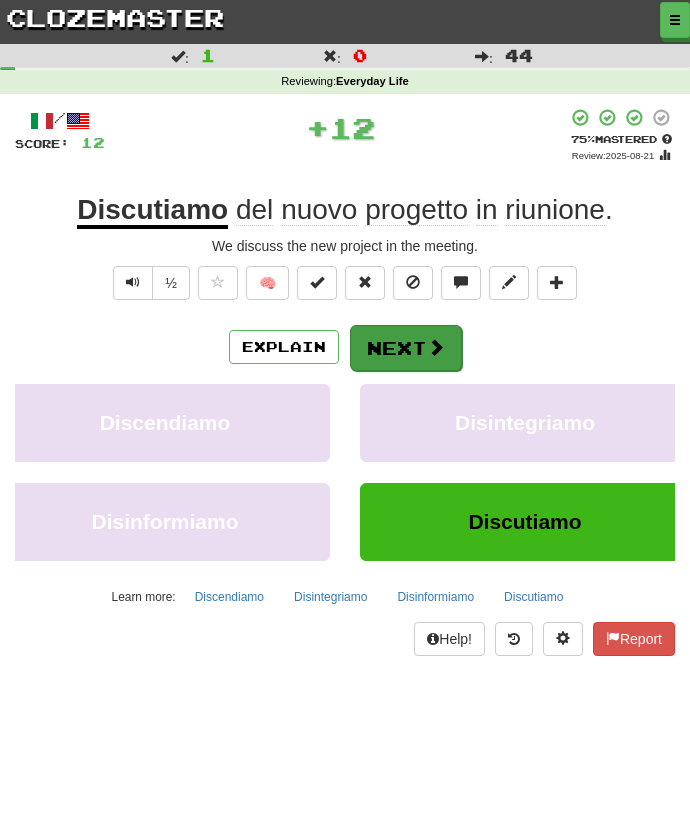 click on "Next" at bounding box center [406, 348] 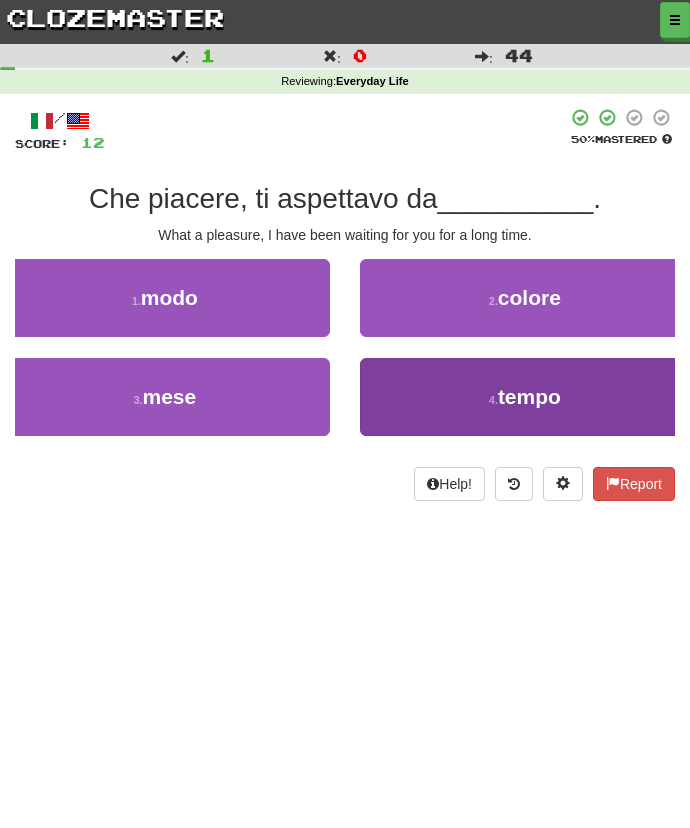 click on "4 .  tempo" at bounding box center (525, 397) 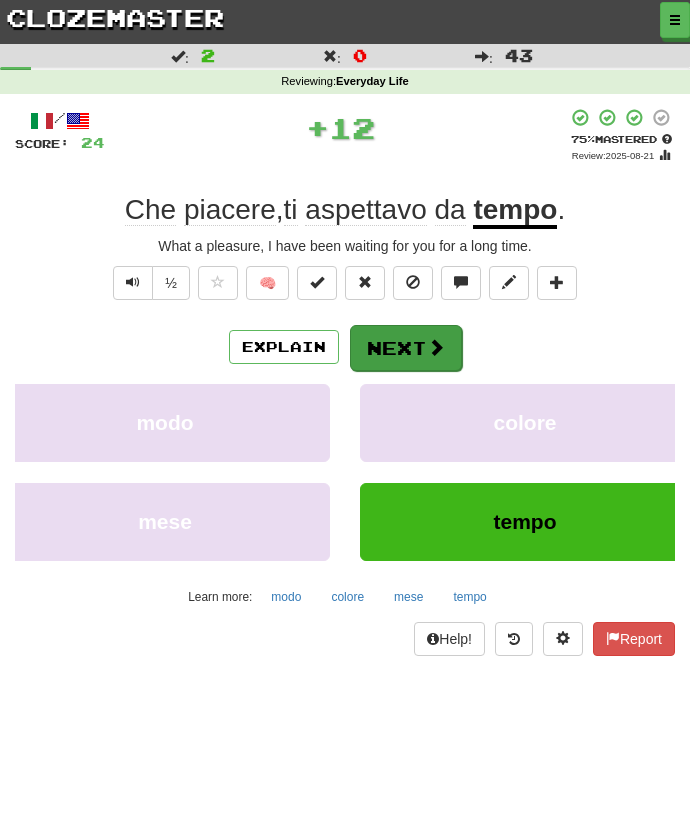 click on "Next" at bounding box center [406, 348] 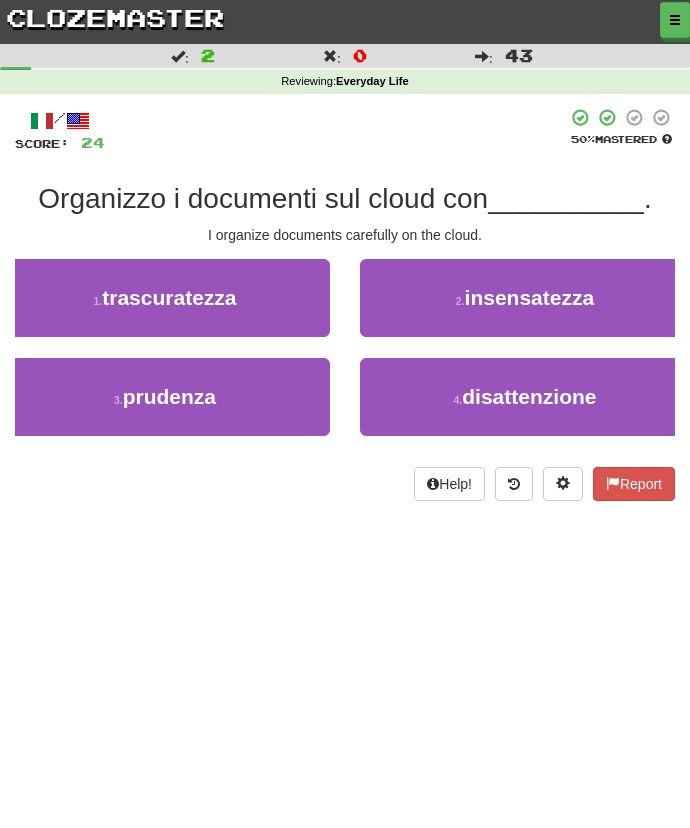 click on "I organize documents carefully on the cloud." at bounding box center [345, 235] 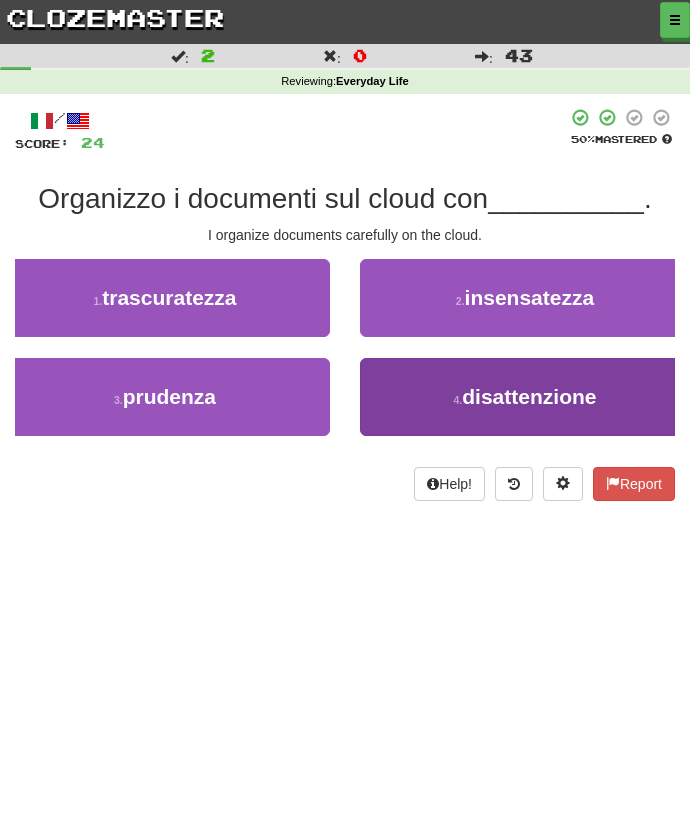 click on "4 .  disattenzione" at bounding box center (525, 397) 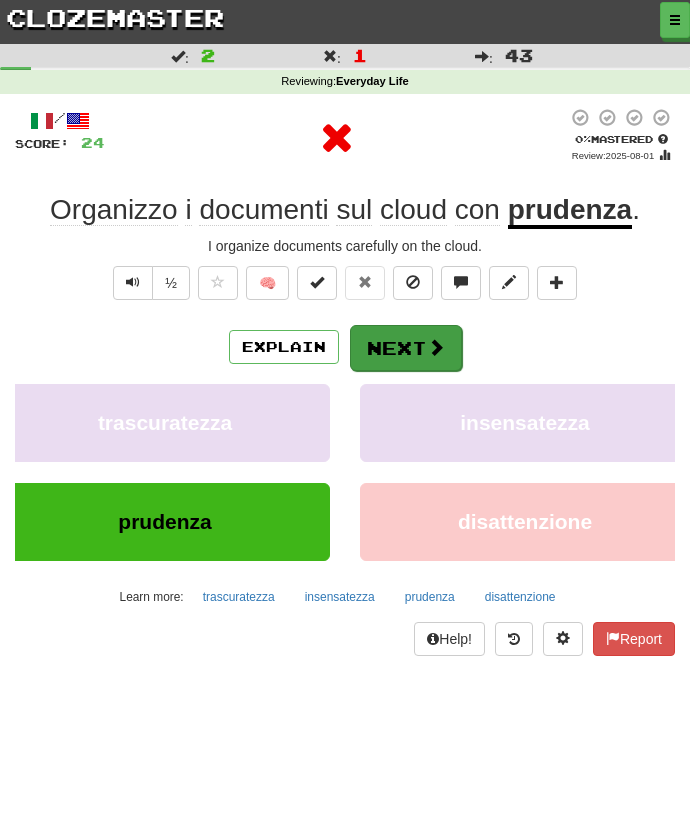 click on "Next" at bounding box center (406, 348) 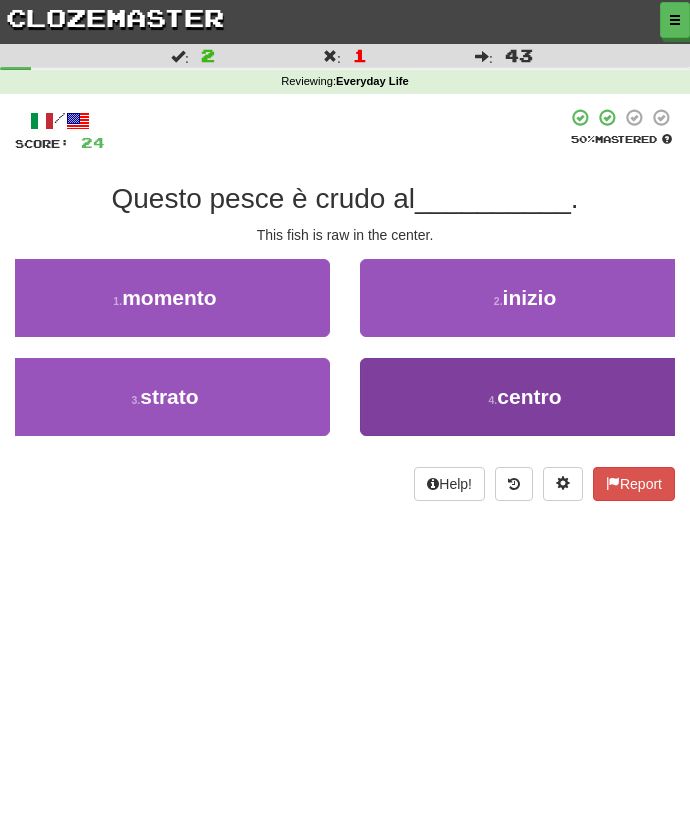 click on "4 .  centro" at bounding box center (525, 397) 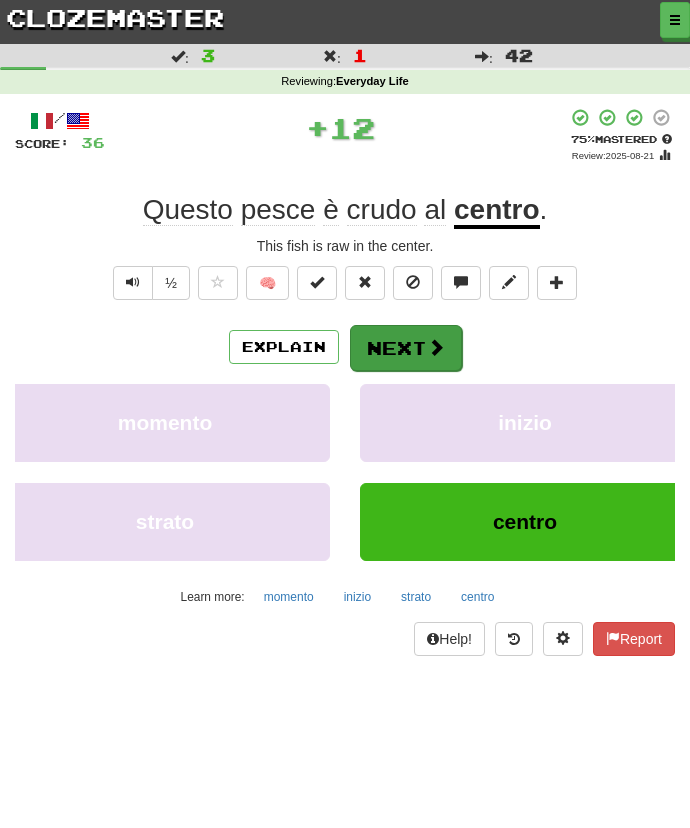 click on "Next" at bounding box center (406, 348) 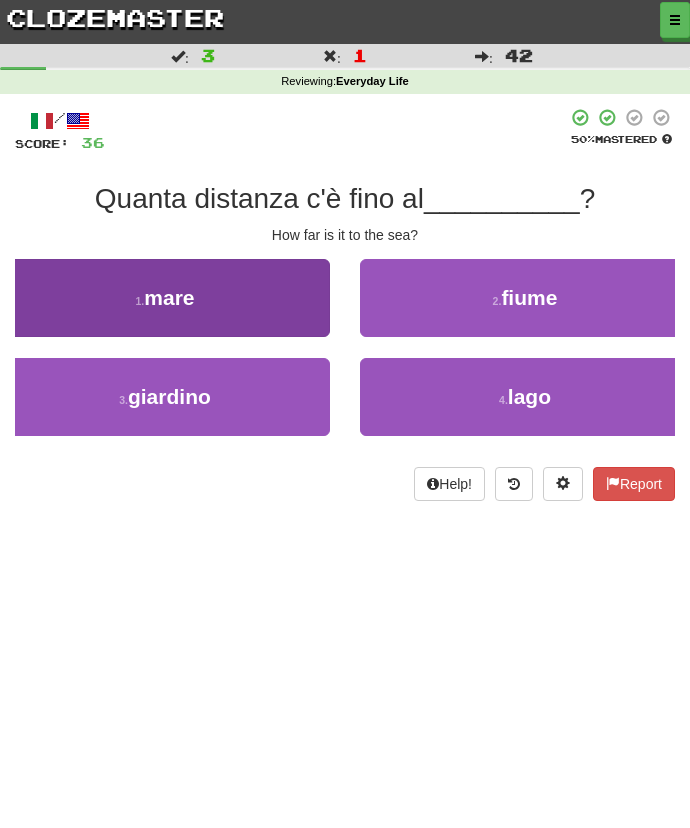 click on "1 .  mare" at bounding box center (165, 298) 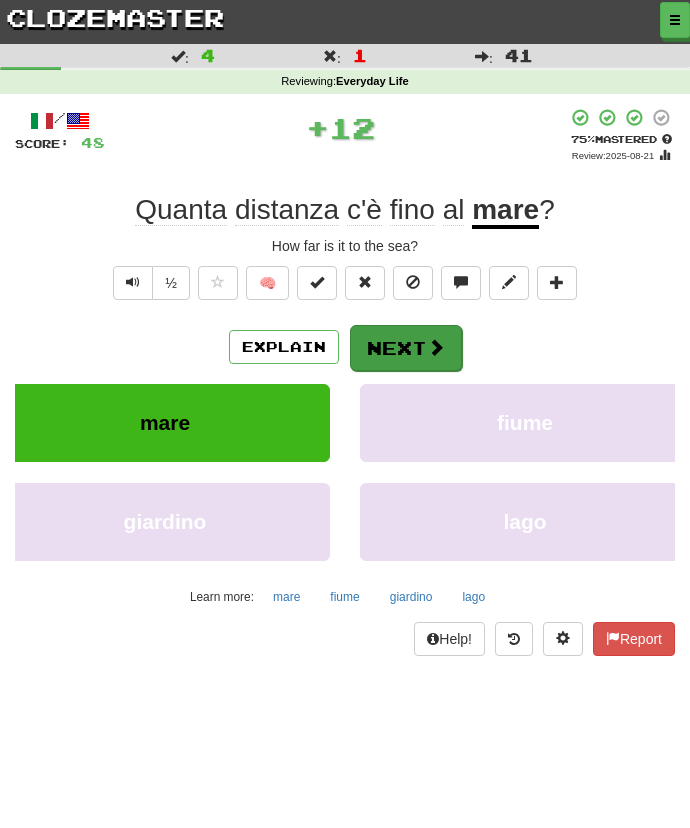 click on "Next" at bounding box center (406, 348) 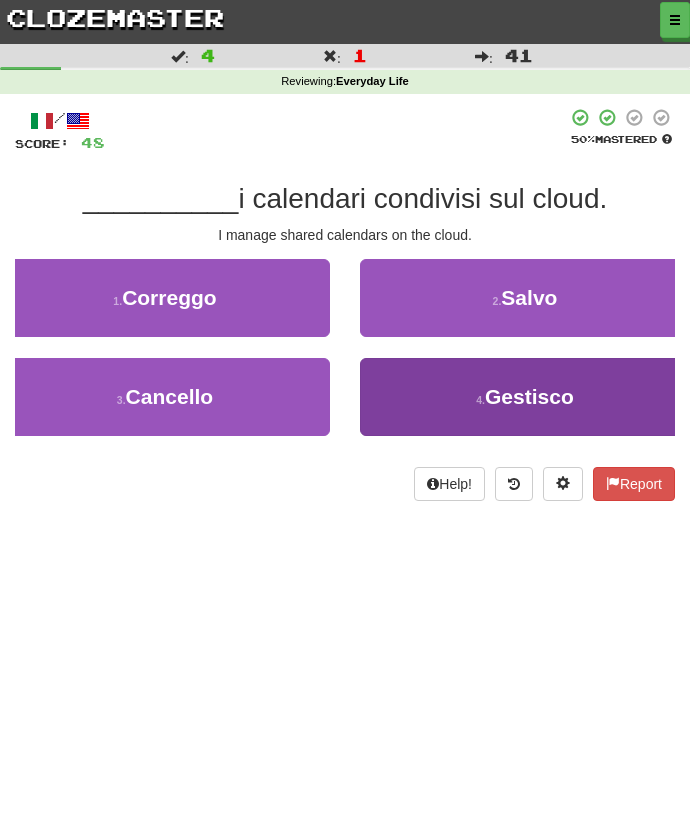 click on "4 .  Gestisco" at bounding box center (525, 397) 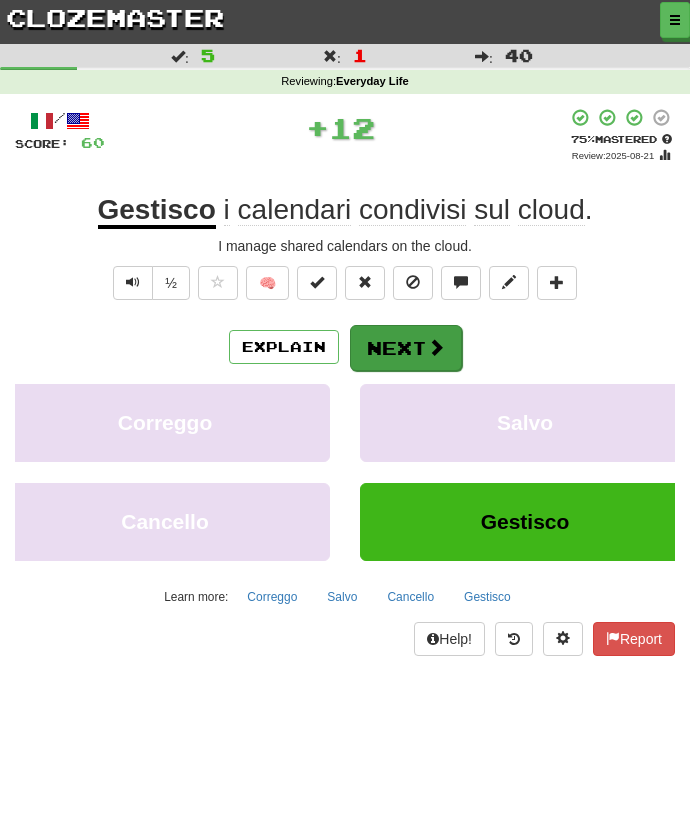 click on "Next" at bounding box center (406, 348) 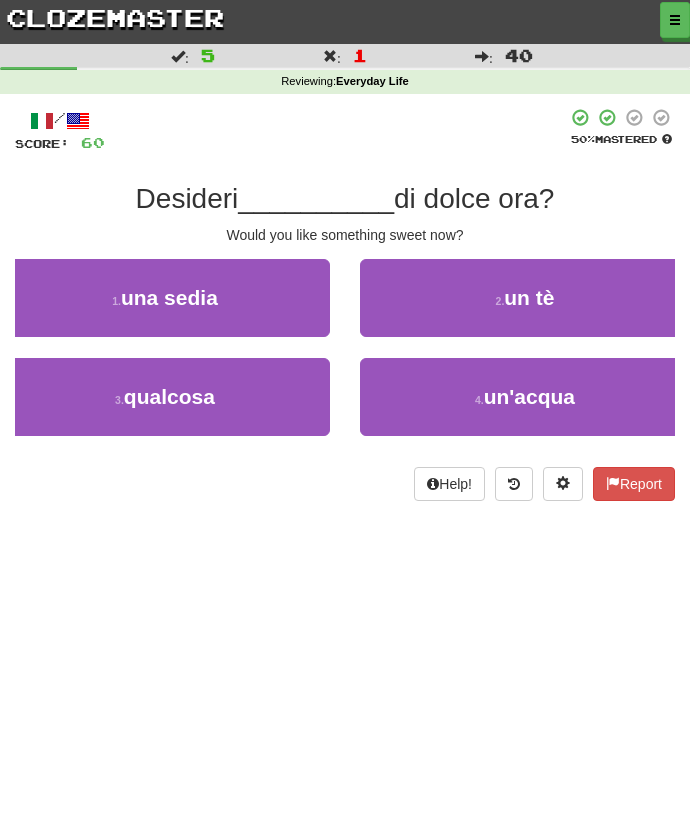 click on "1 .  una sedia" at bounding box center [165, 308] 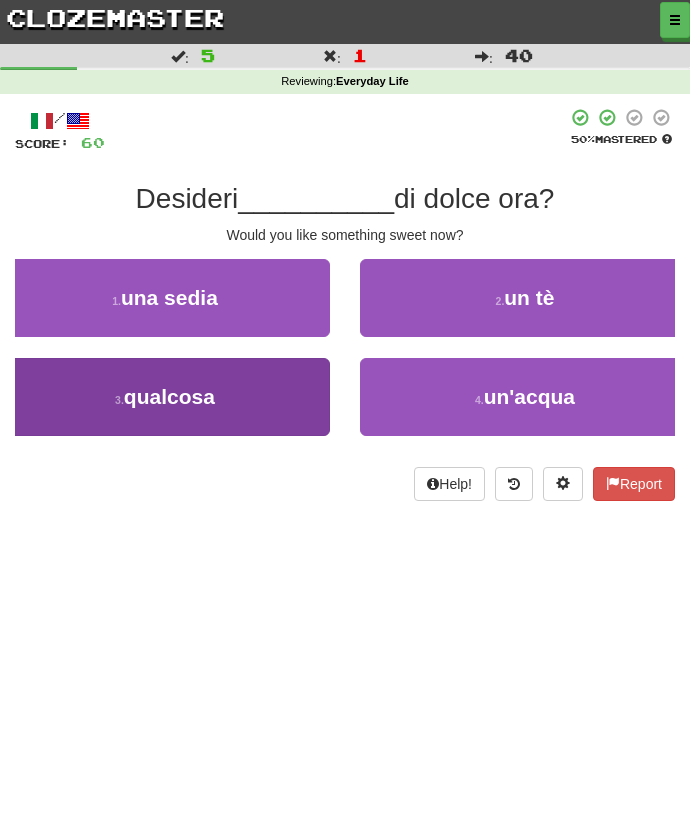 click on "3 .  qualcosa" at bounding box center (165, 397) 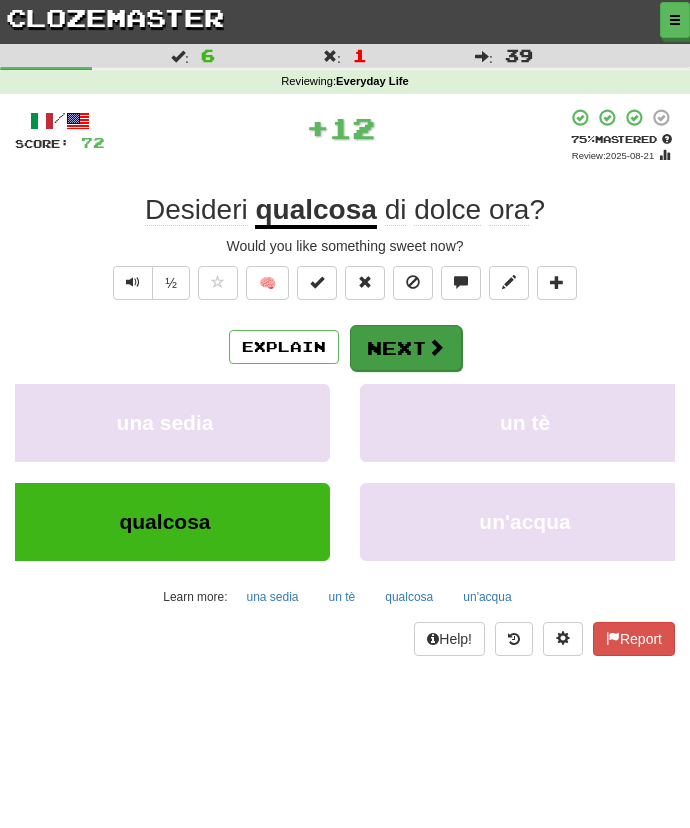 click on "Next" at bounding box center [406, 348] 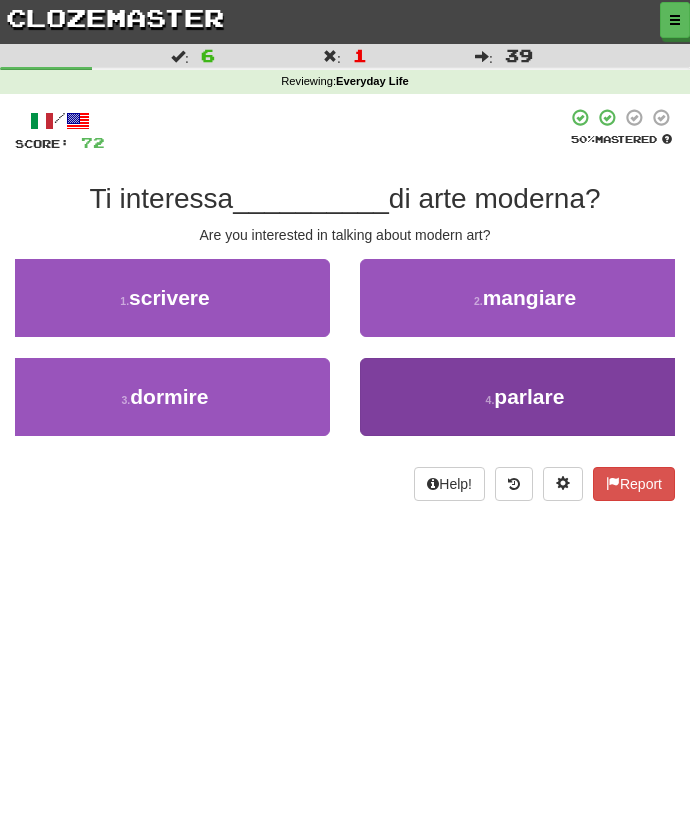 click on "4 .  parlare" at bounding box center (525, 397) 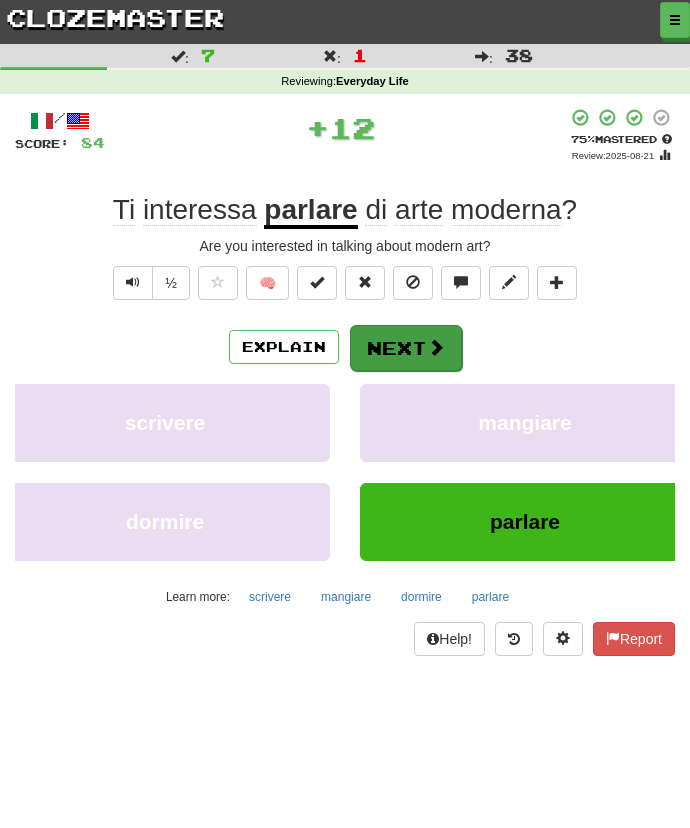 click on "Next" at bounding box center (406, 348) 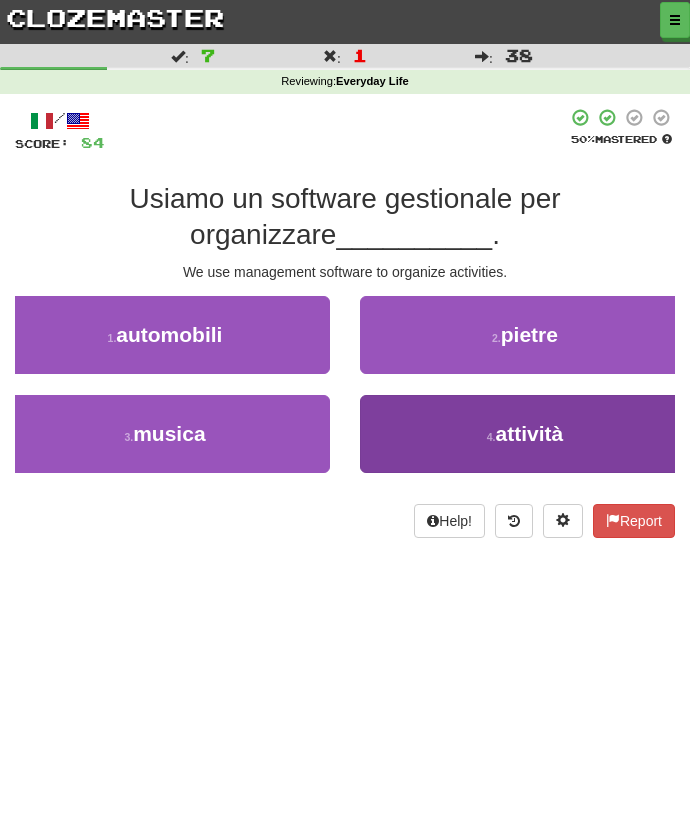 click on "4 .  attività" at bounding box center [525, 434] 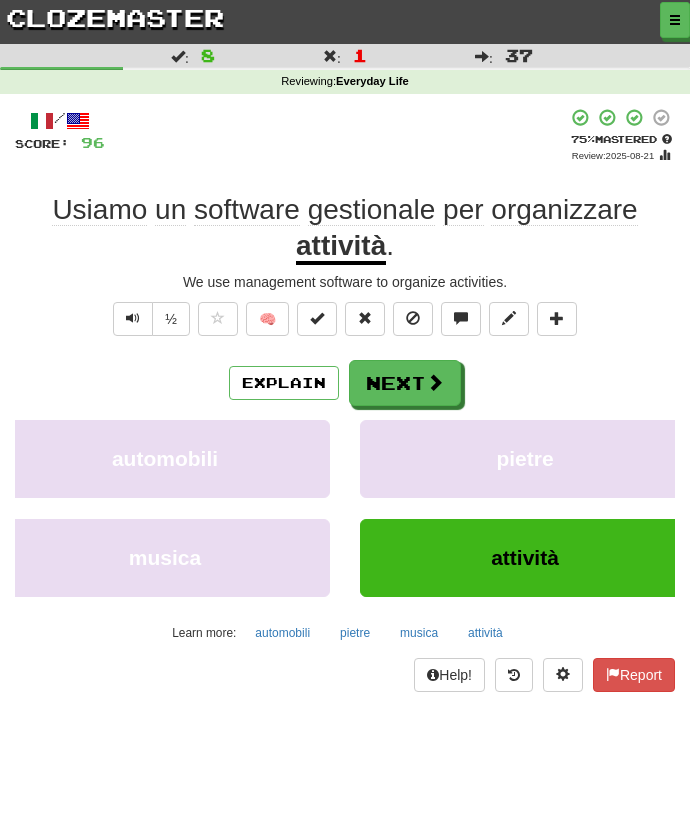 click on "Next" at bounding box center (405, 383) 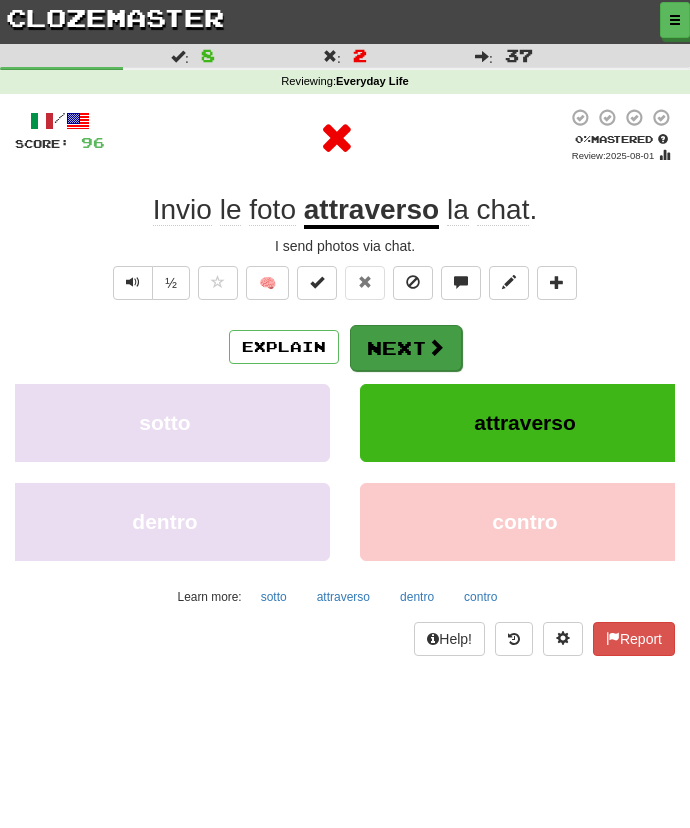 click on "Next" at bounding box center [406, 348] 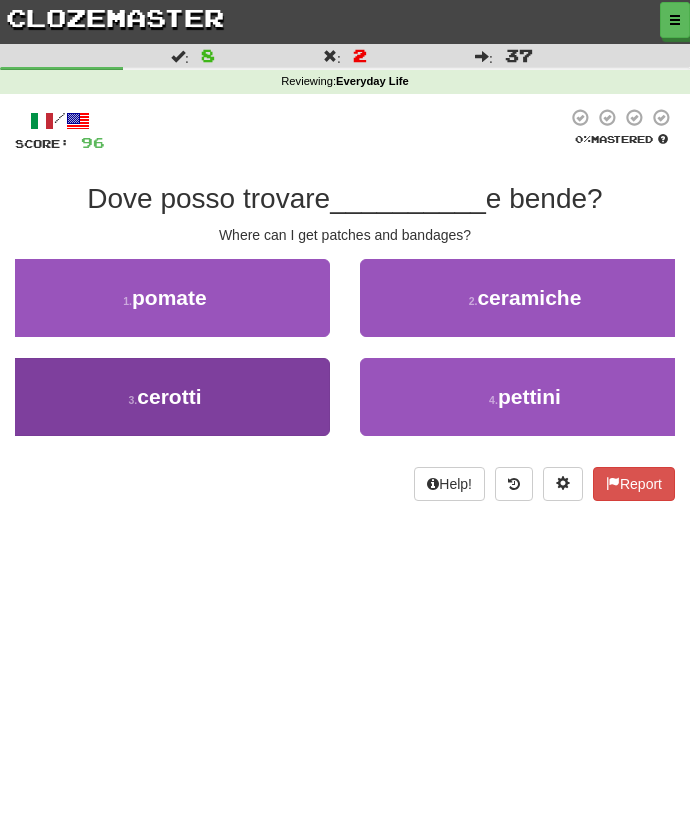 click on "cerotti" at bounding box center (169, 396) 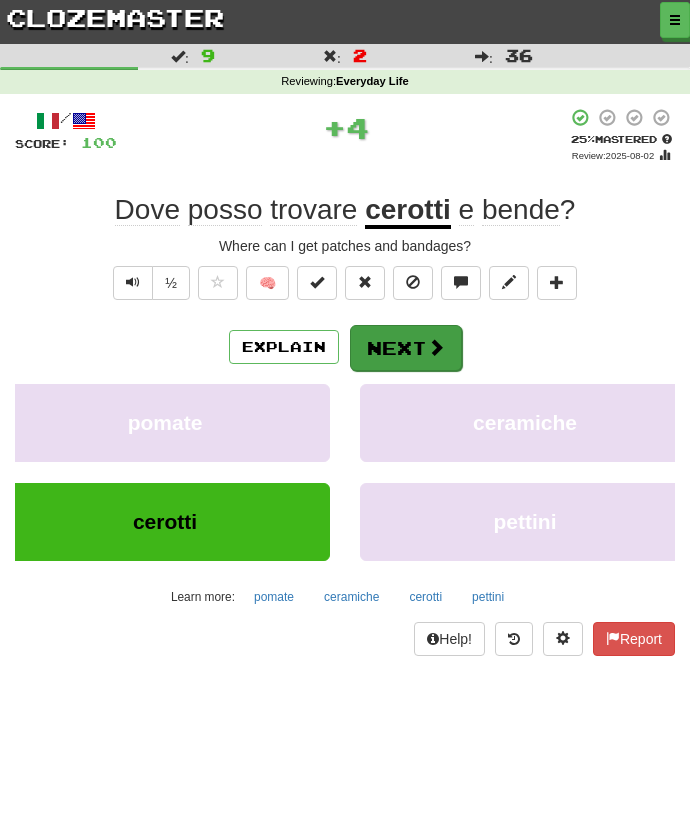 click on "Next" at bounding box center [406, 348] 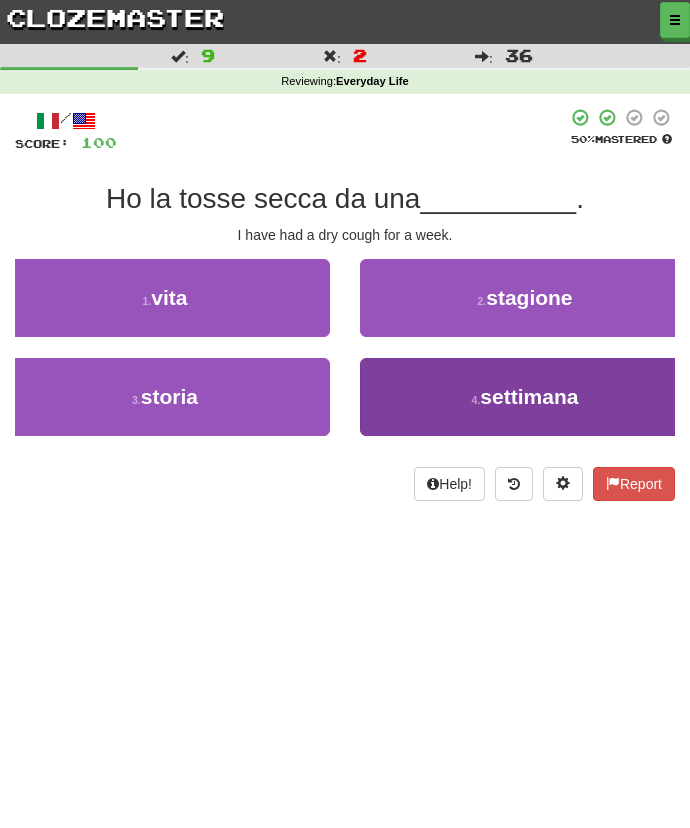 click on "4 .  settimana" at bounding box center (525, 397) 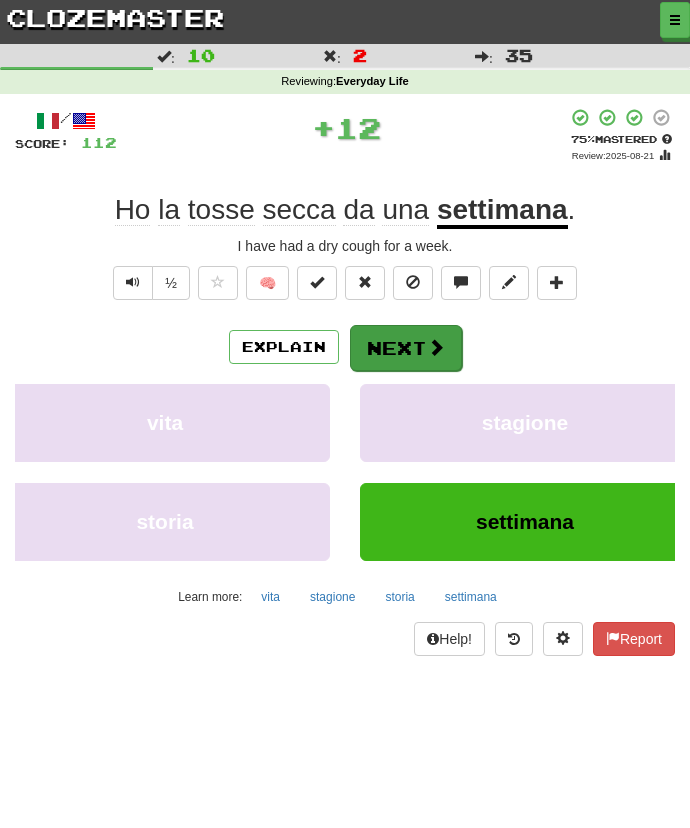 click at bounding box center [436, 347] 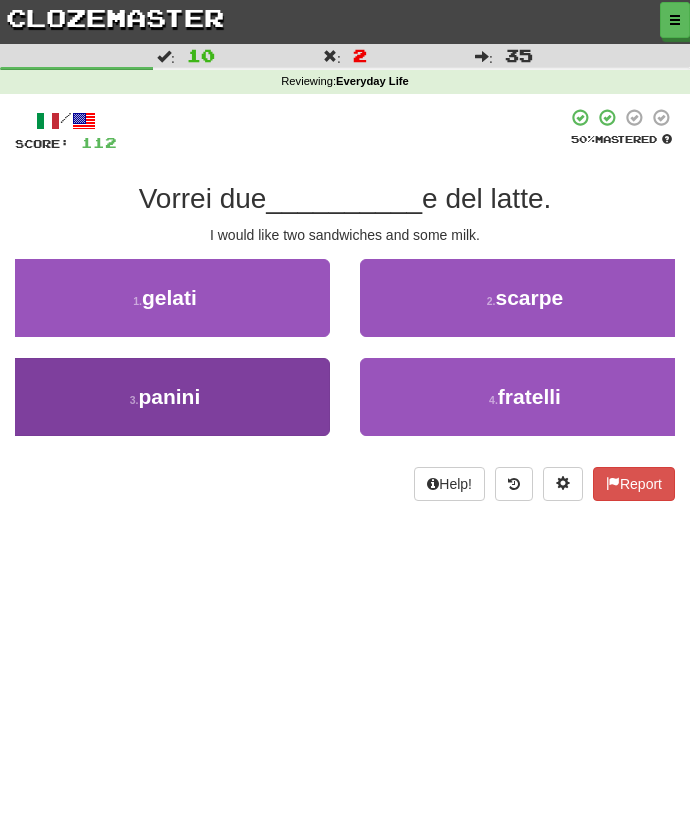 click on "3 .  panini" at bounding box center (165, 397) 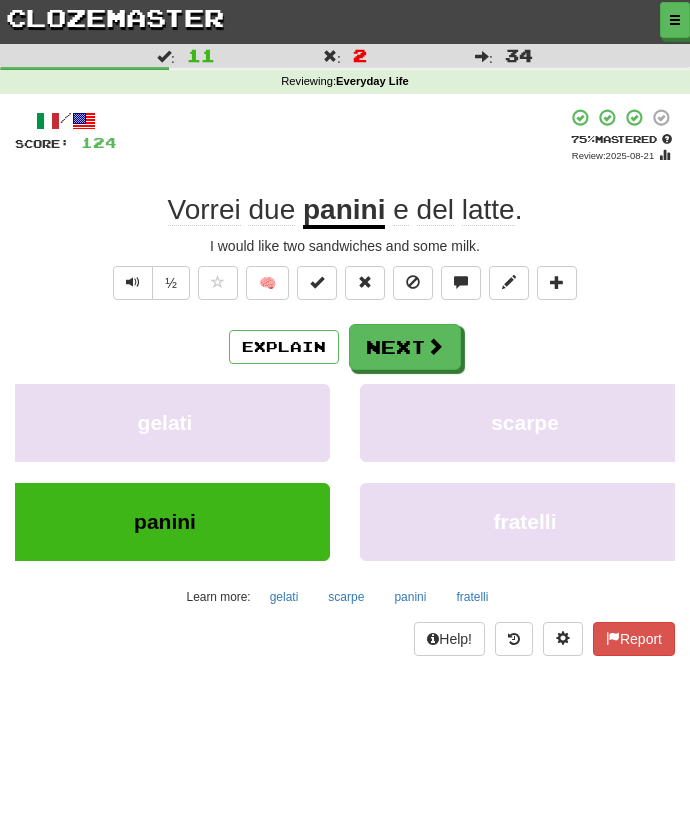 click on "Next" at bounding box center [405, 347] 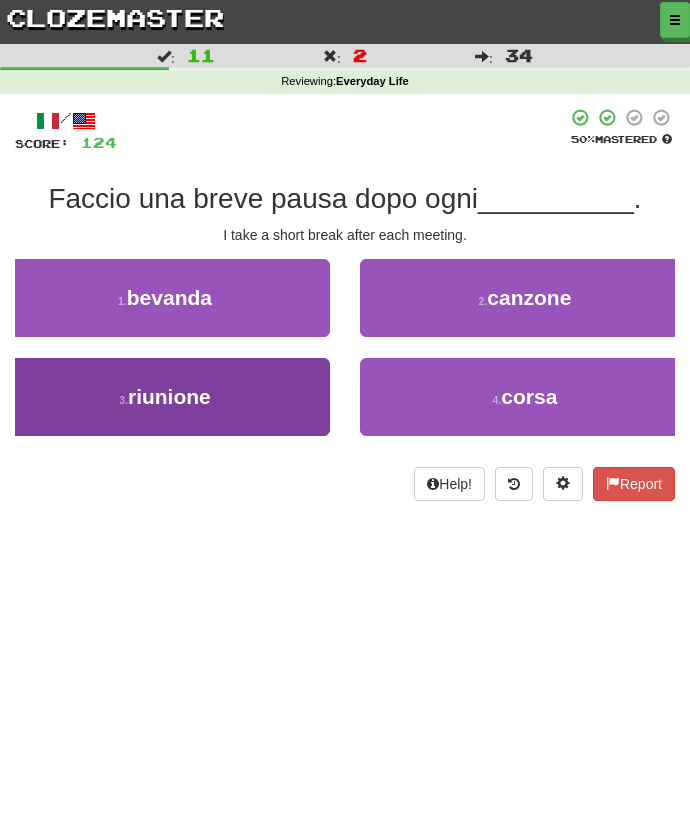 click on "3 .  riunione" at bounding box center (165, 397) 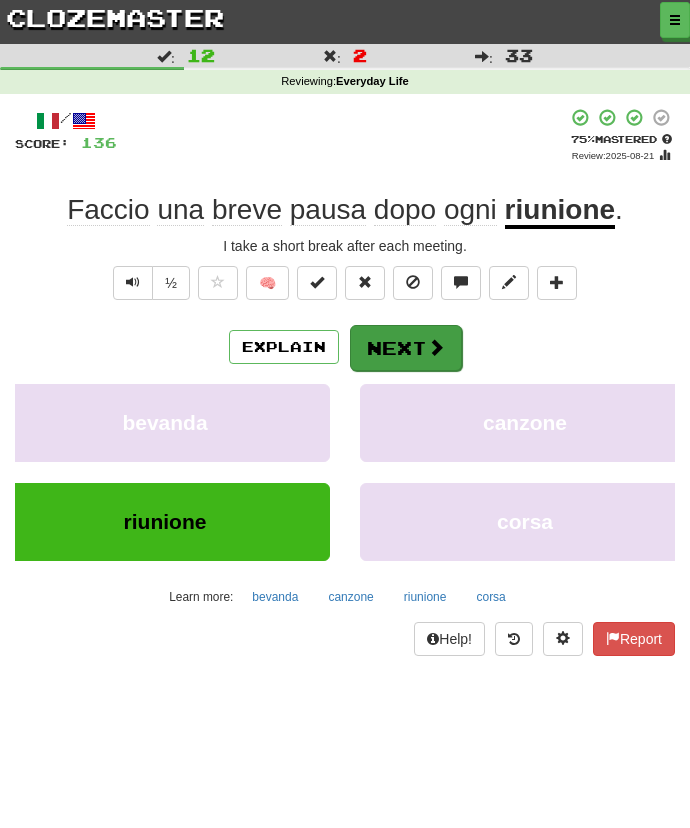 click on "Next" at bounding box center [406, 348] 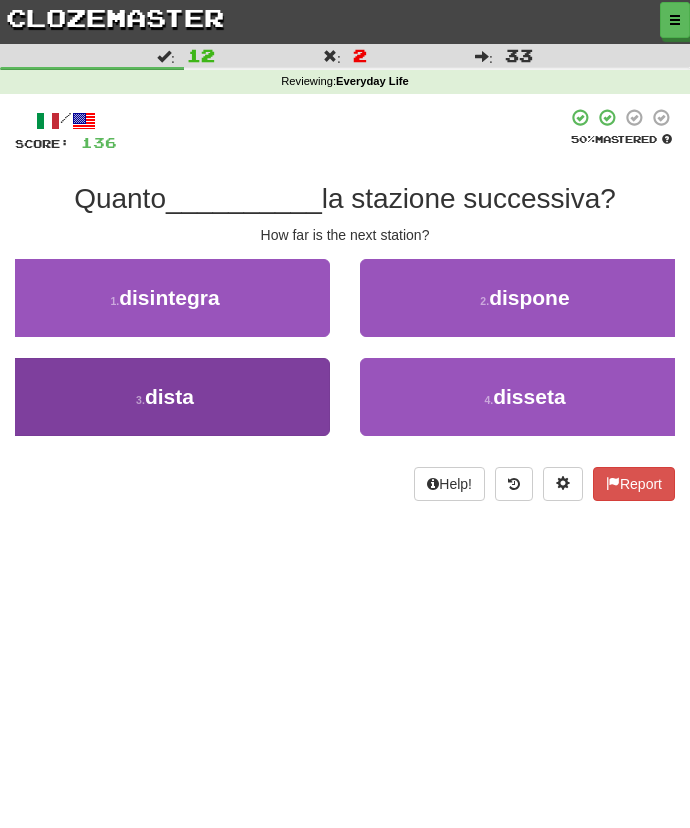 click on "3 .  dista" at bounding box center (165, 397) 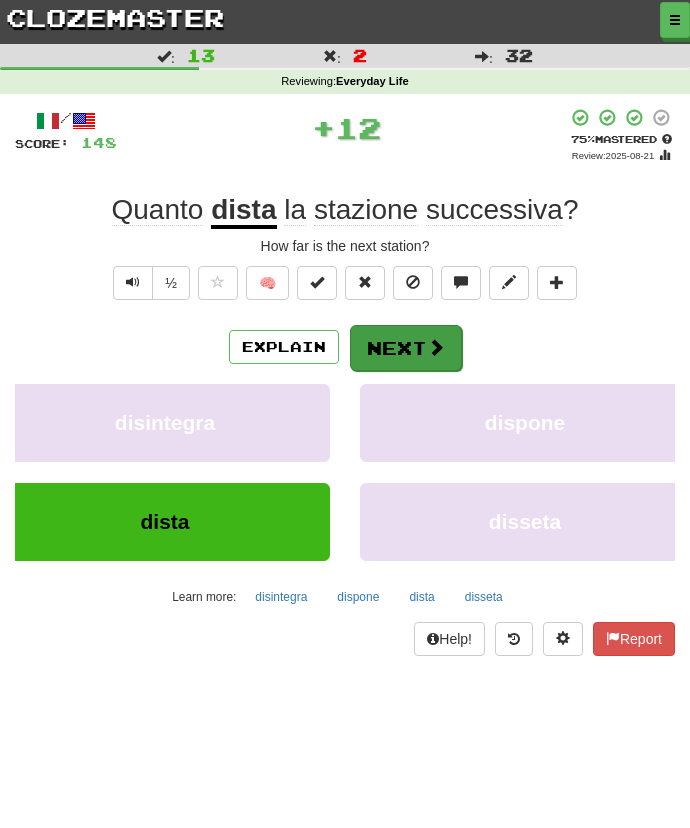 click on "Next" at bounding box center [406, 348] 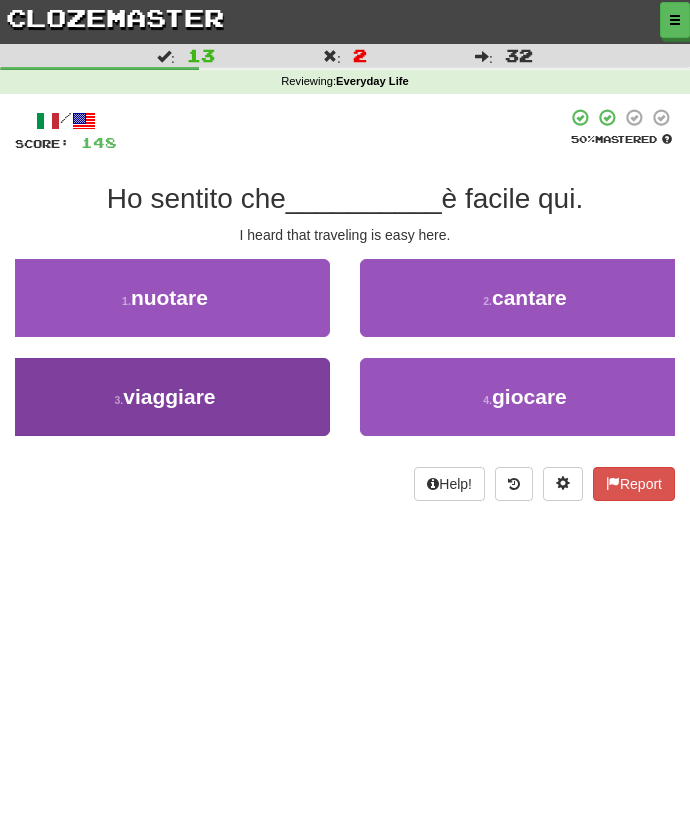 click on "3 .  viaggiare" at bounding box center [165, 397] 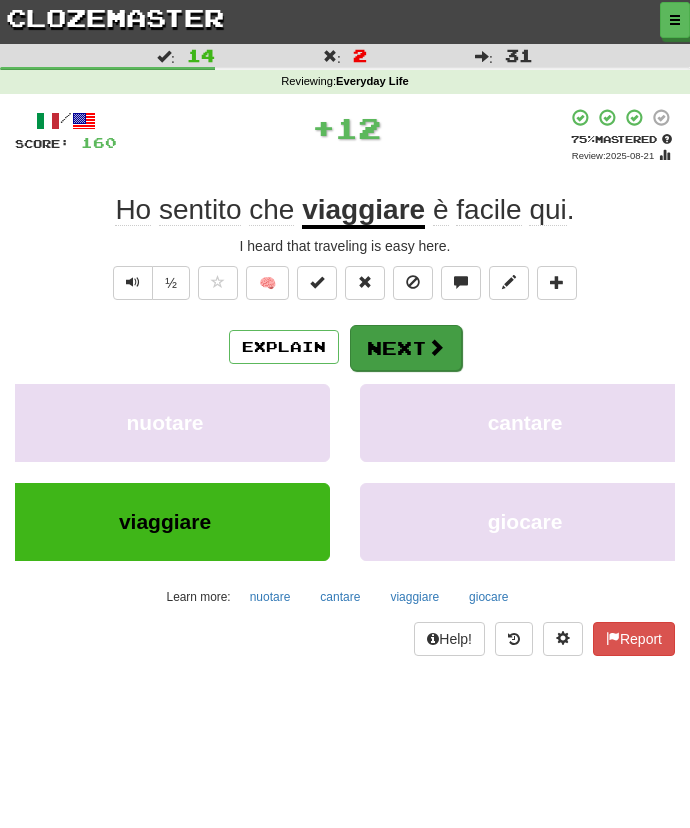 click on "Next" at bounding box center [406, 348] 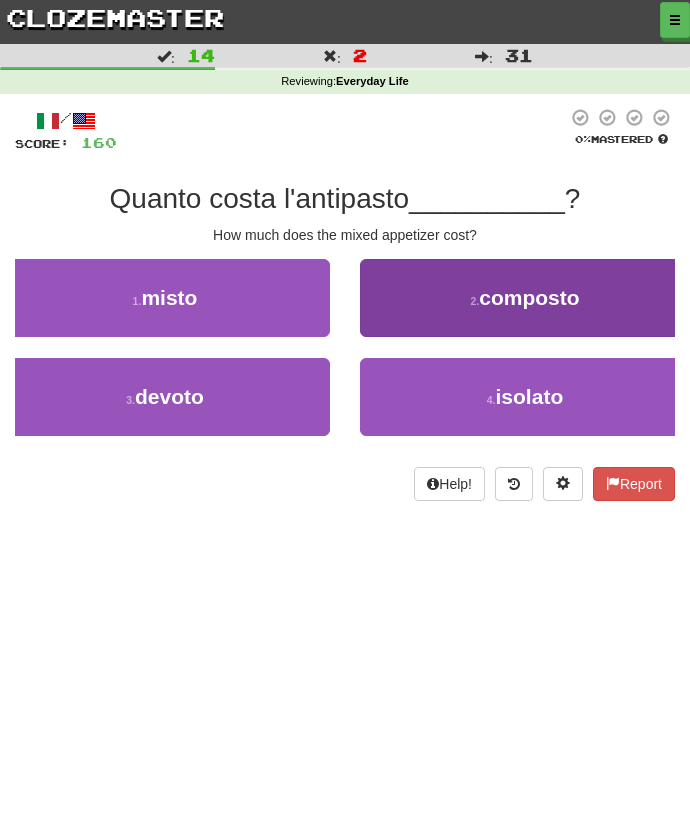 click on "2 .  composto" at bounding box center [525, 298] 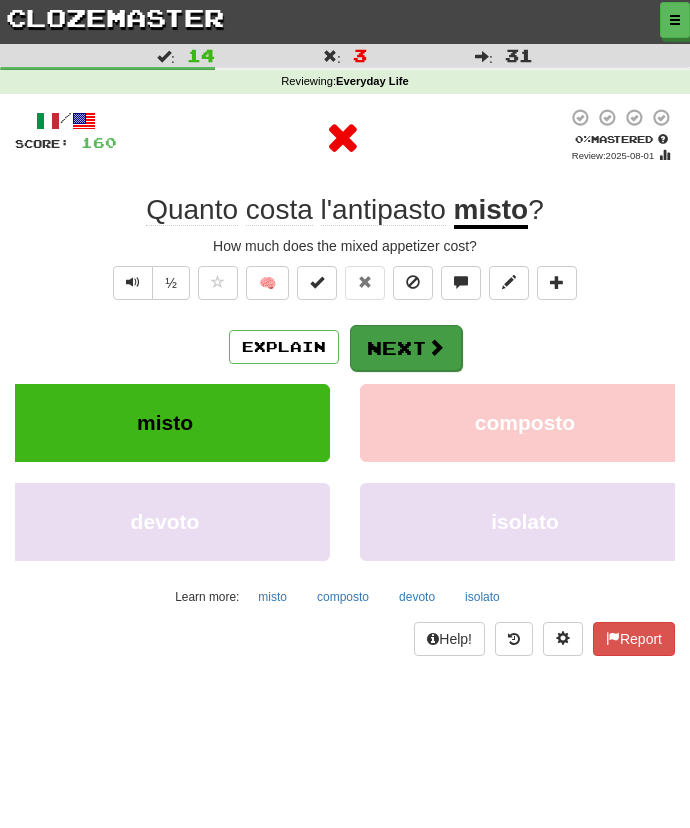 click on "Next" at bounding box center [406, 348] 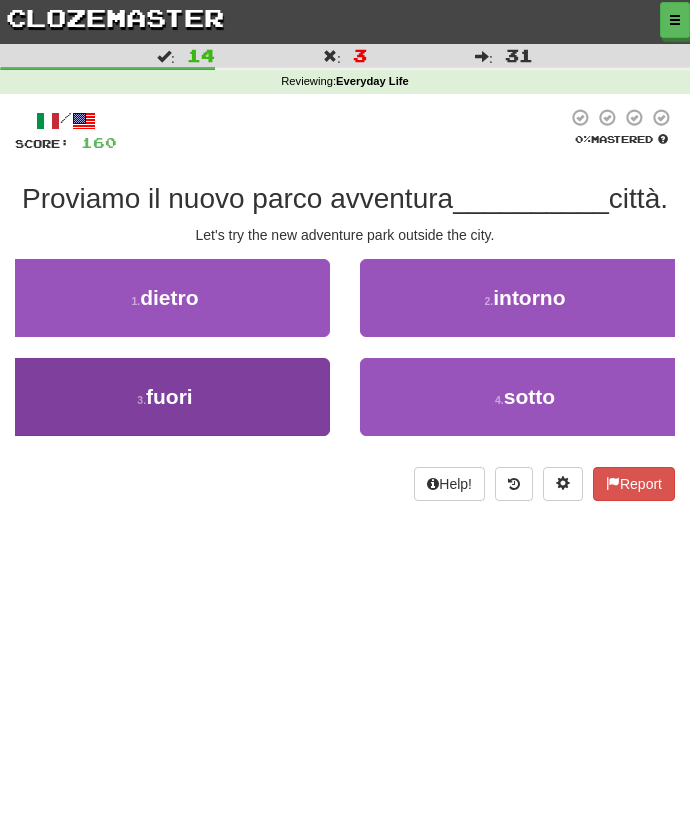 click on "3 .  fuori" at bounding box center [165, 397] 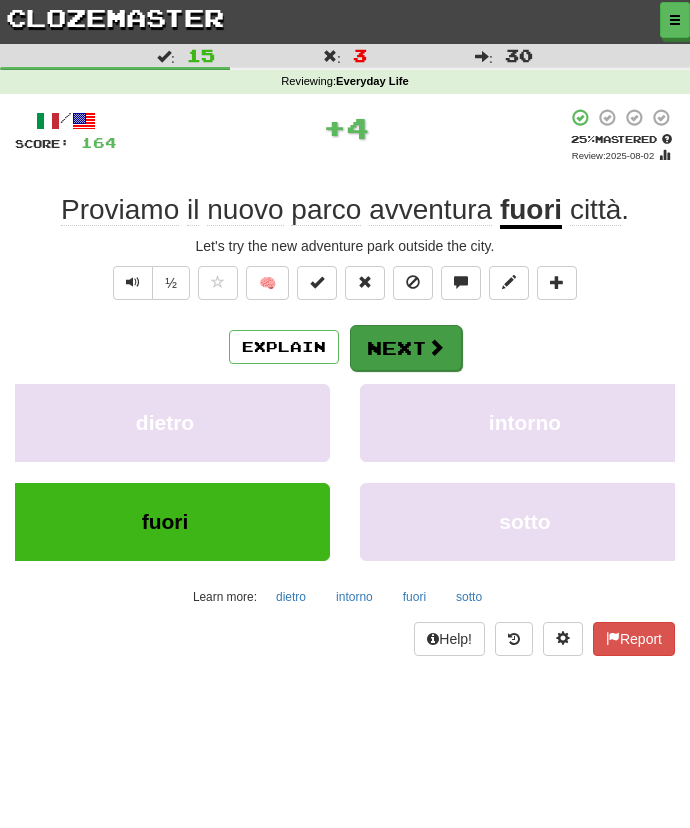 click on "Next" at bounding box center (406, 348) 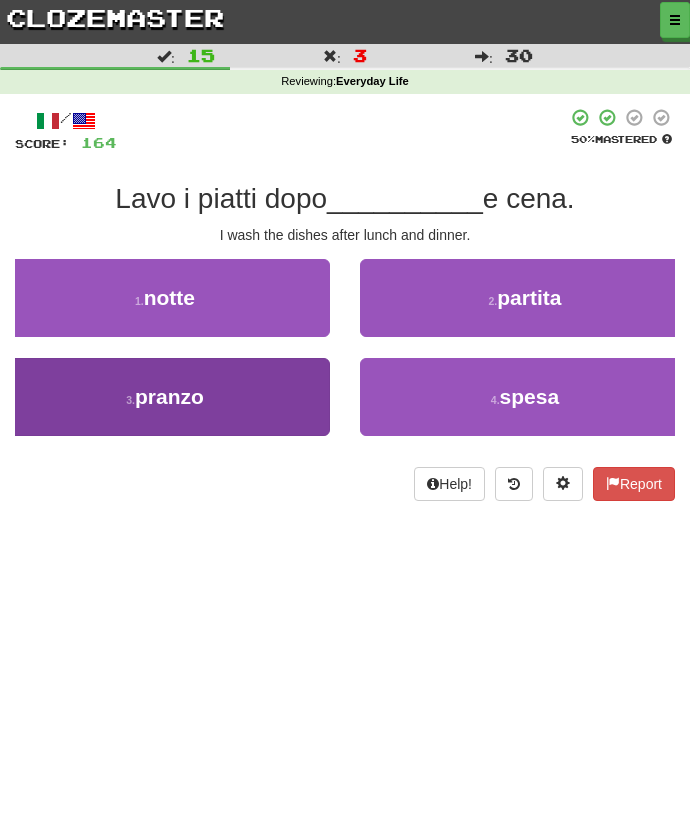 click on "3 .  pranzo" at bounding box center (165, 397) 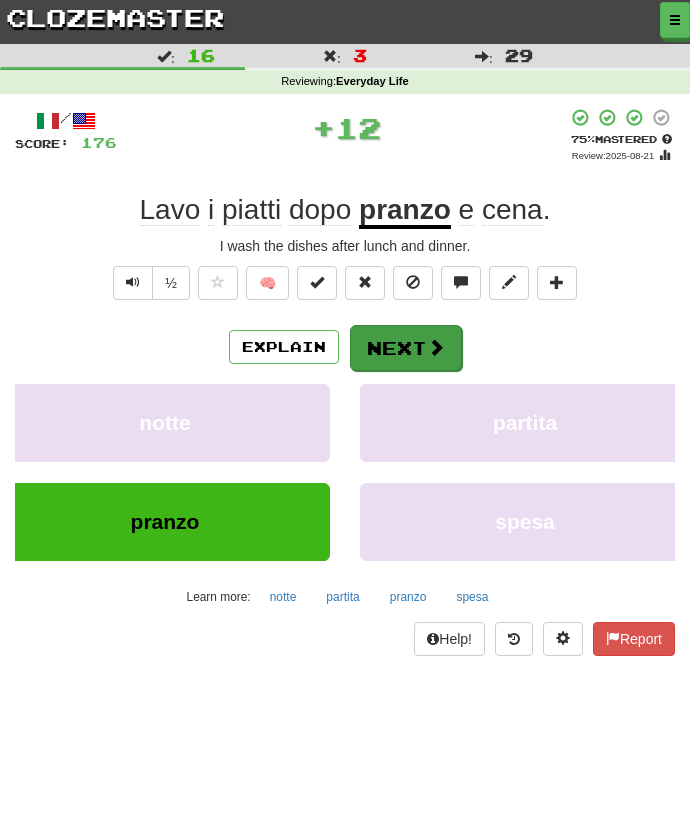click on "Next" at bounding box center (406, 348) 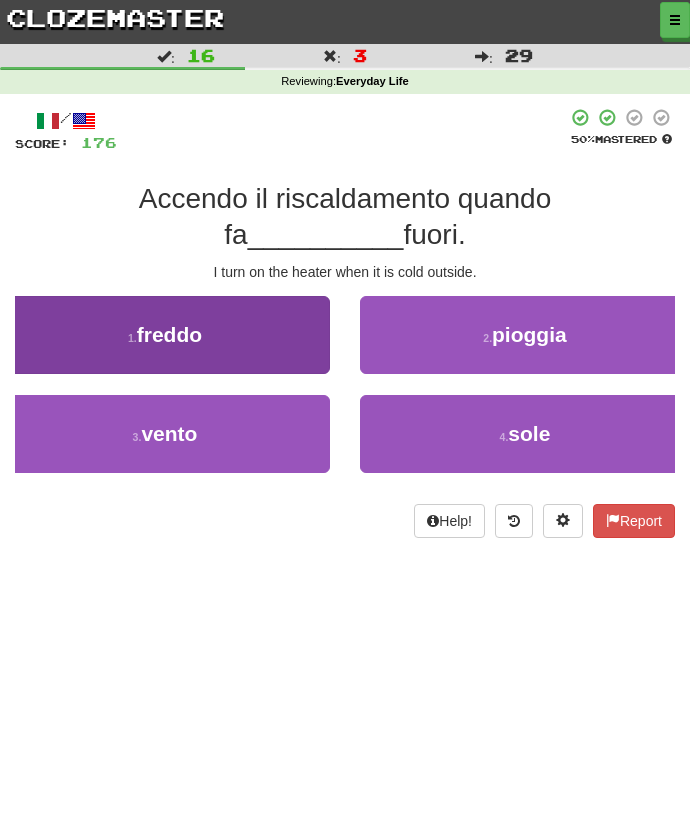 click on "1 .  freddo" at bounding box center (165, 335) 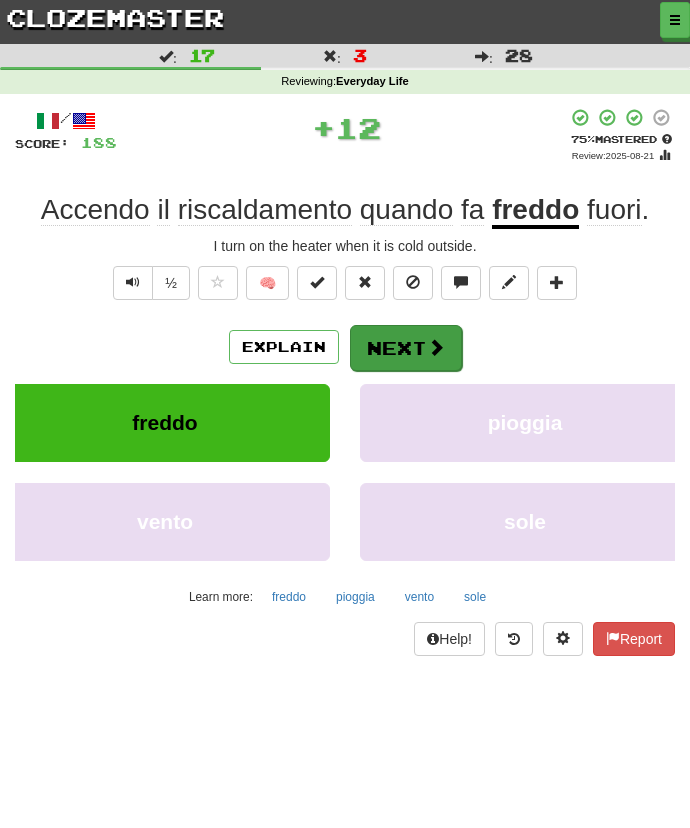 click on "Next" at bounding box center [406, 348] 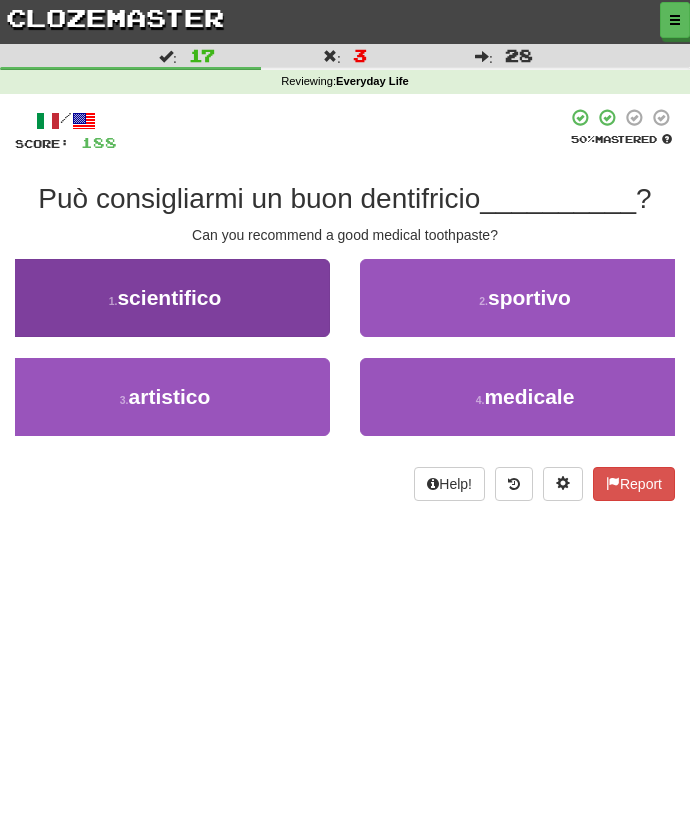 click on "1 .  scientifico" at bounding box center [165, 298] 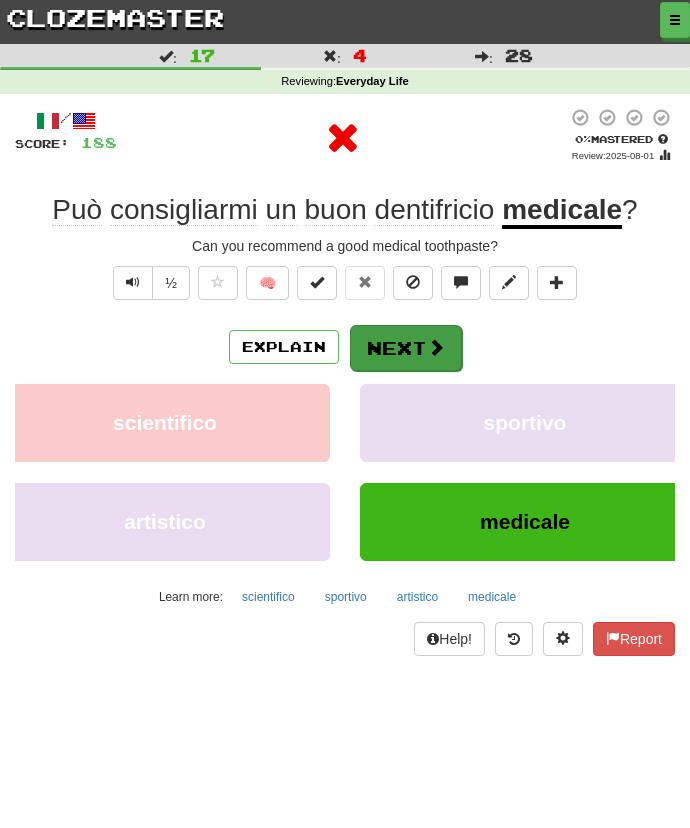 click on "Next" at bounding box center [406, 348] 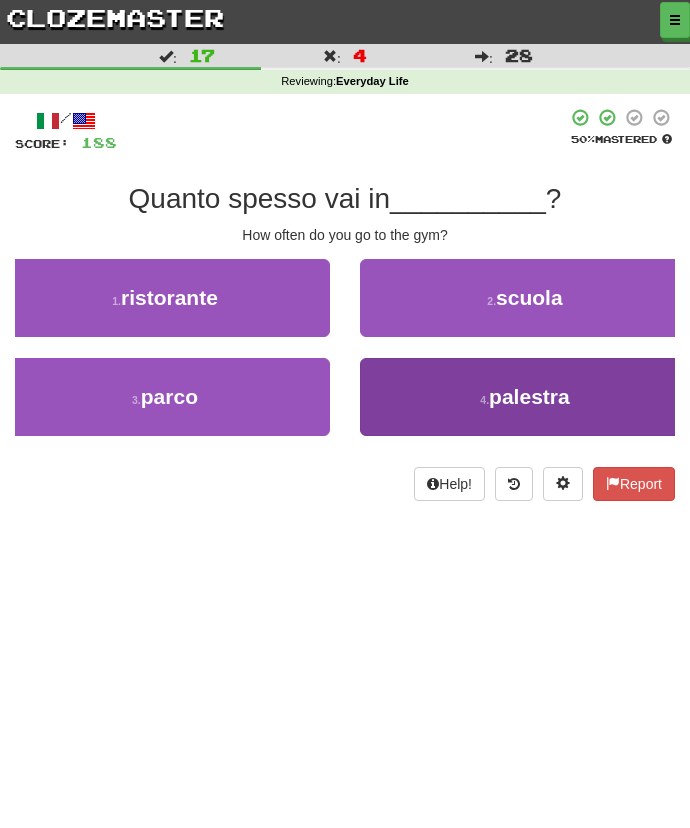 click on "4 .  palestra" at bounding box center (525, 397) 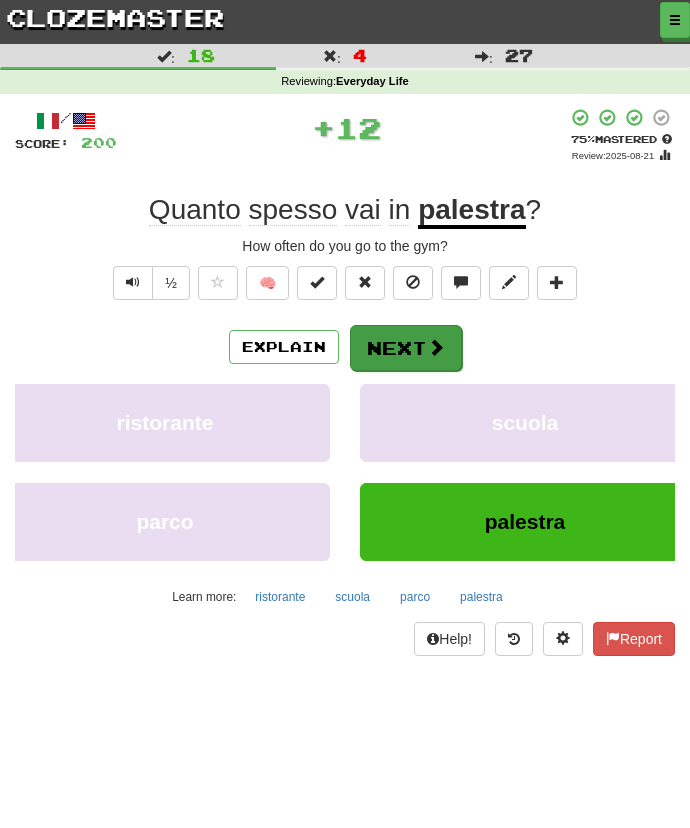 click on "Next" at bounding box center [406, 348] 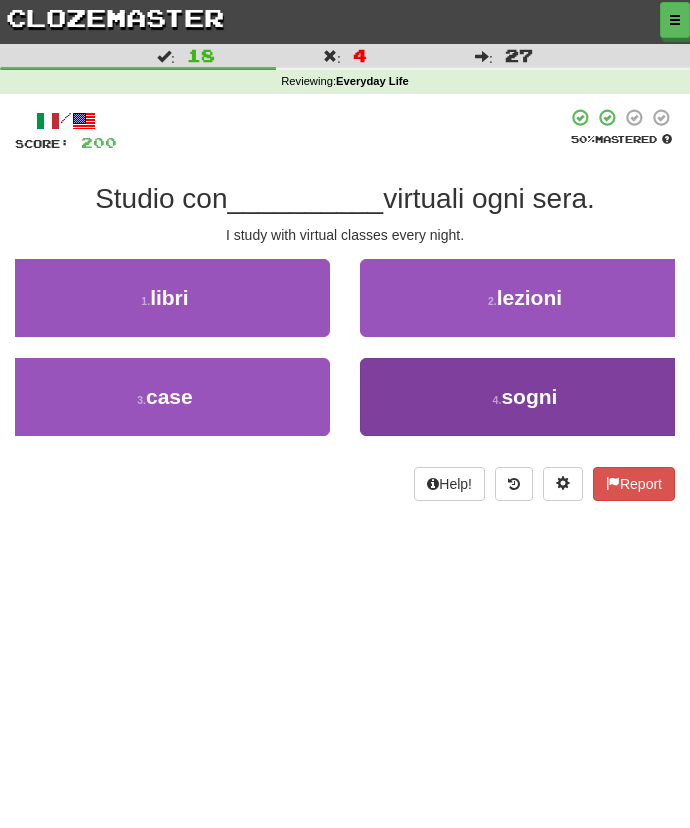 click on "4 .  sogni" at bounding box center [525, 397] 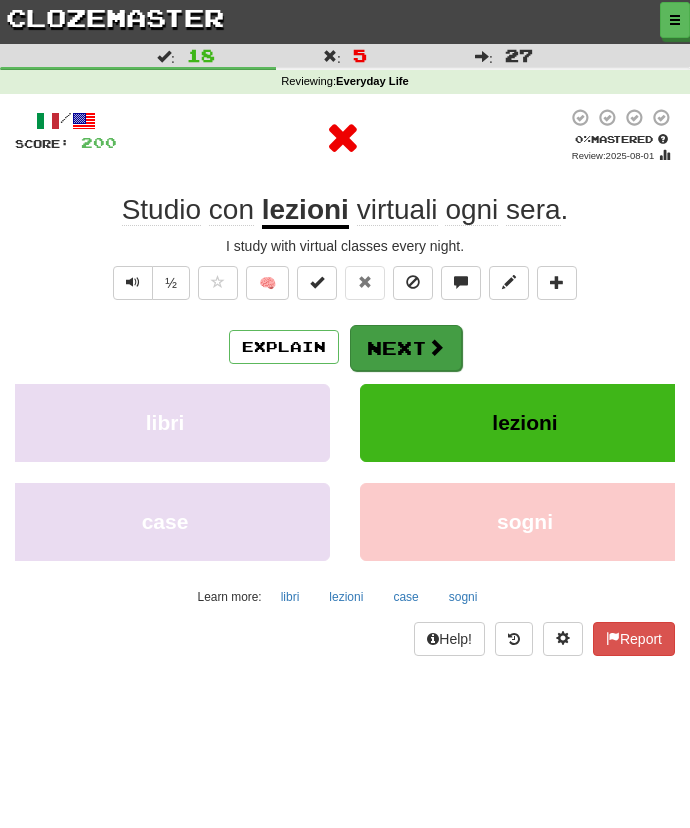 click on "Next" at bounding box center [406, 348] 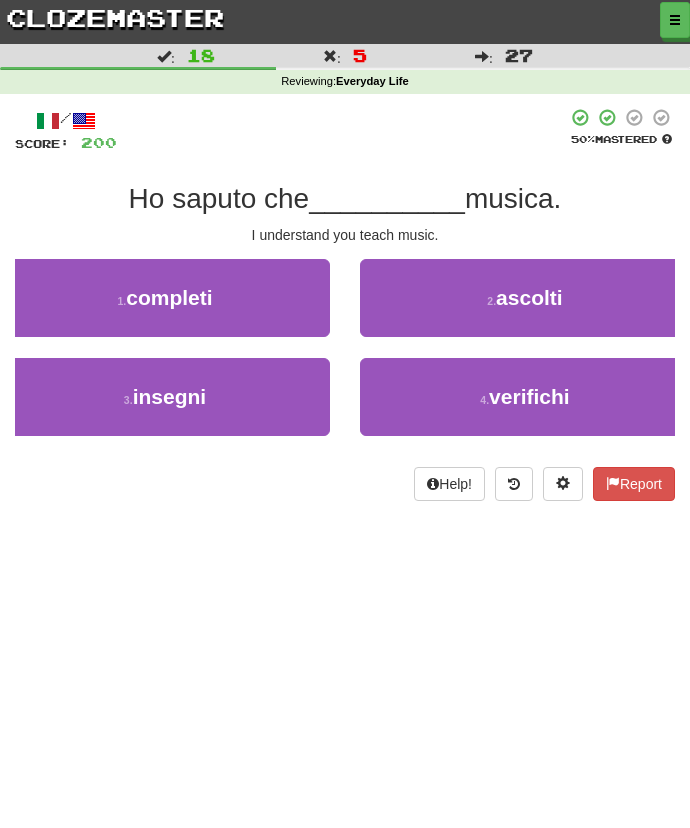 click on "/  Score:   200 50 %  Mastered Ho saputo che  __________  musica. I understand you teach music. 1 .  completi 2 .  ascolti 3 .  insegni 4 .  verifichi  Help!  Report" at bounding box center [345, 304] 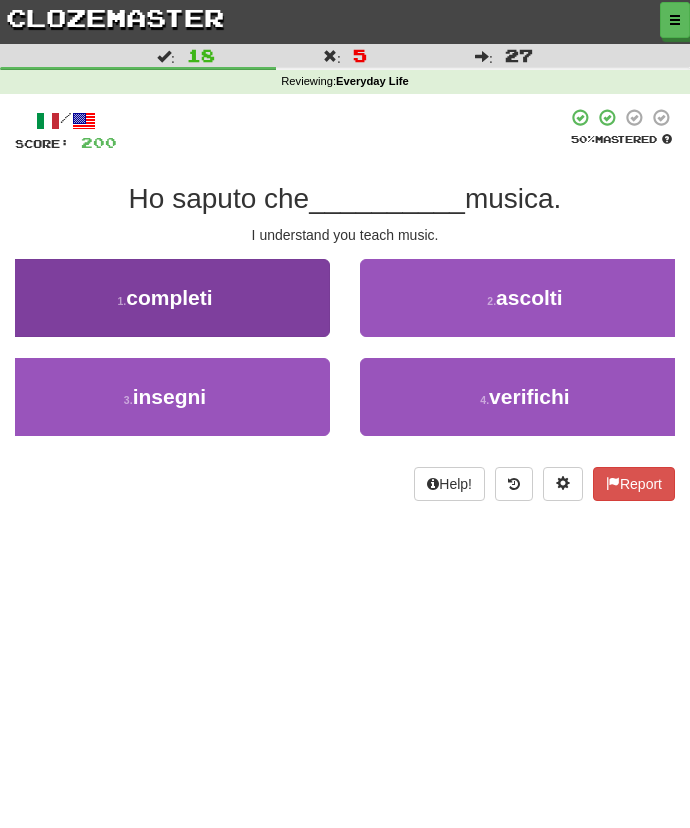 click on "1 .  completi" at bounding box center [165, 298] 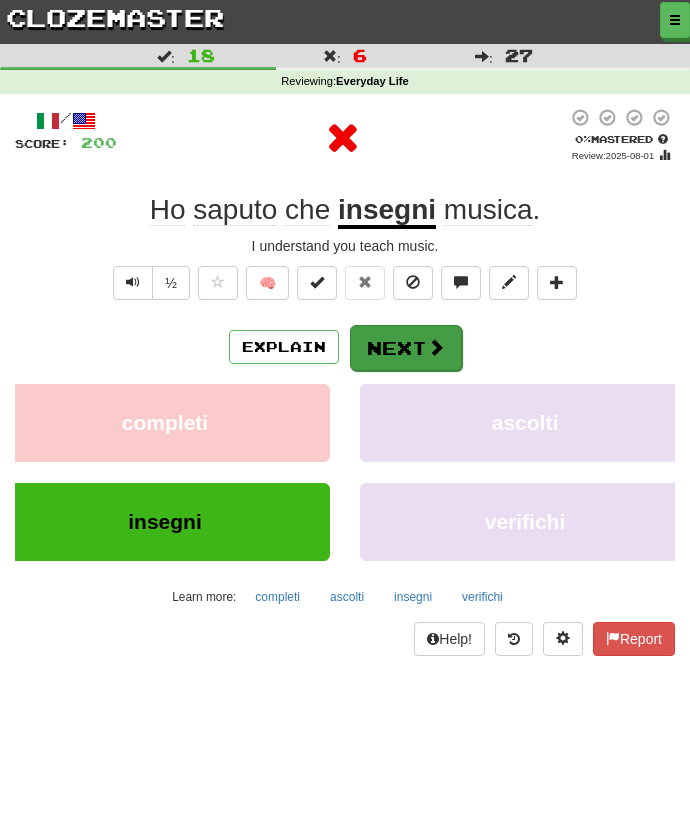 click on "Next" at bounding box center (406, 348) 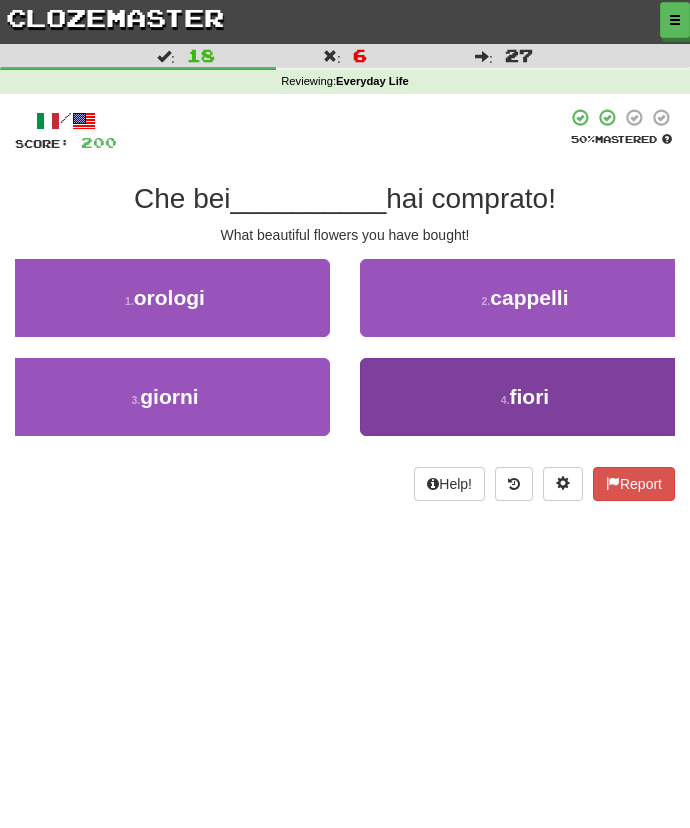 click on "4 .  fiori" at bounding box center [525, 397] 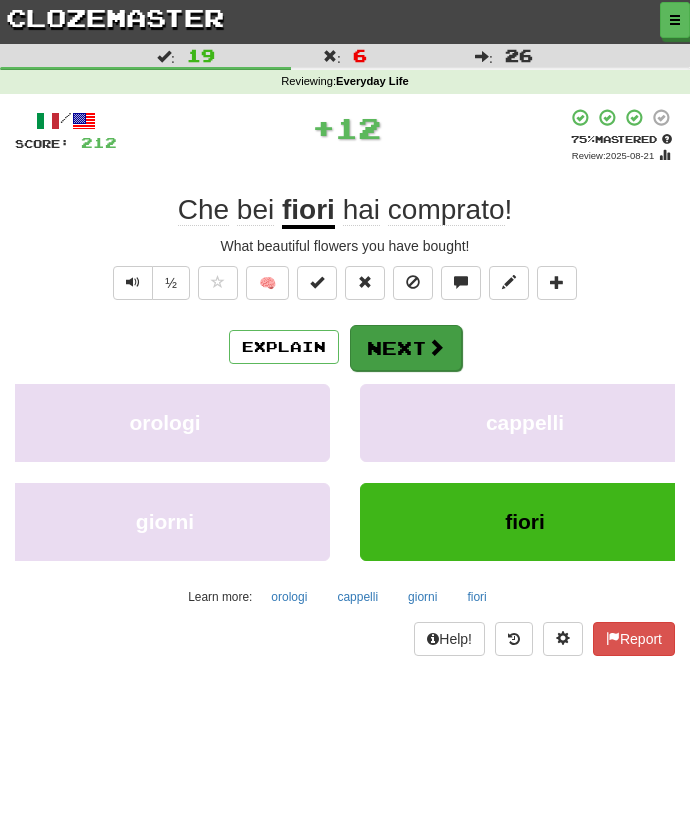 click on "Next" at bounding box center [406, 348] 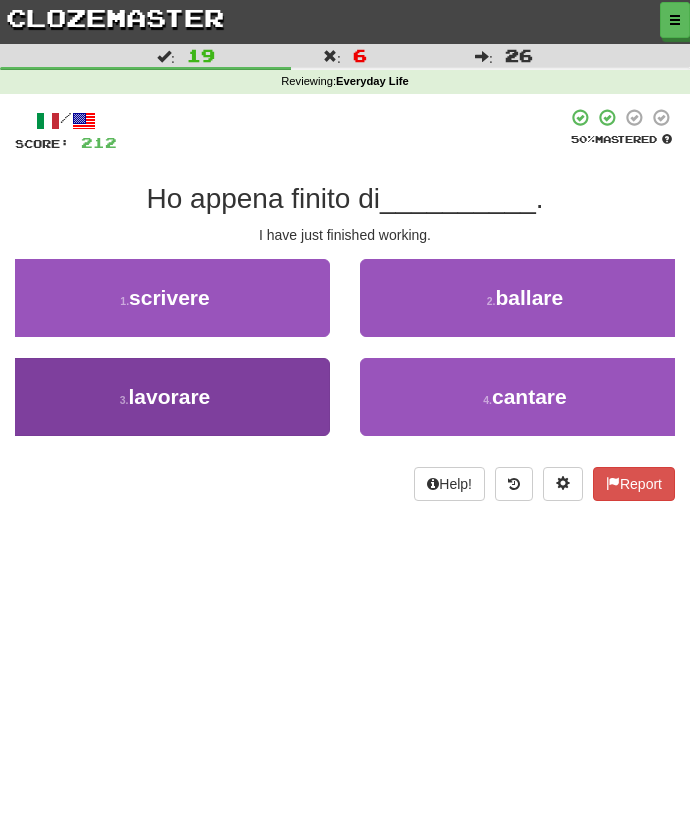 click on "3 .  lavorare" at bounding box center [165, 397] 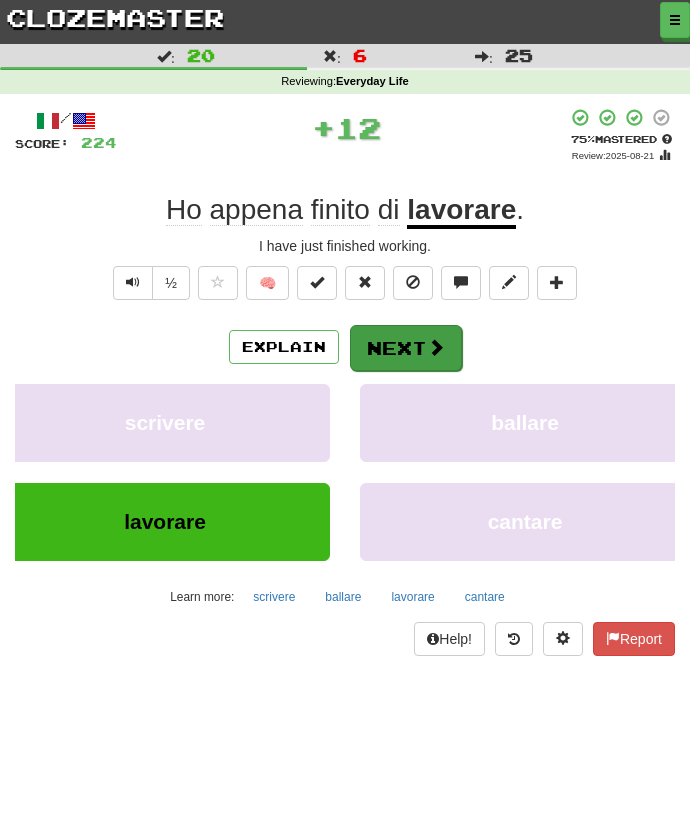click on "Next" at bounding box center [406, 348] 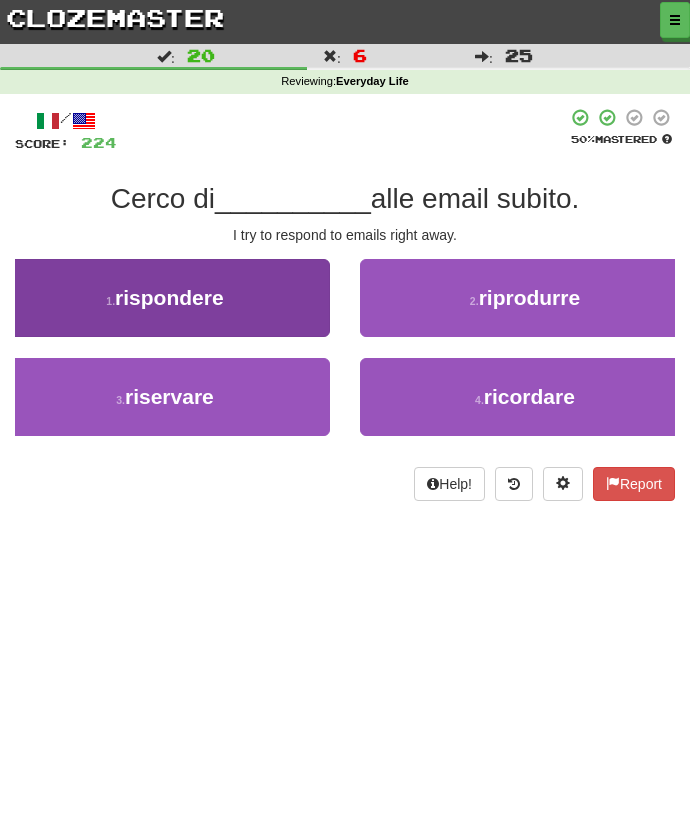 click on "1 .  rispondere" at bounding box center [165, 298] 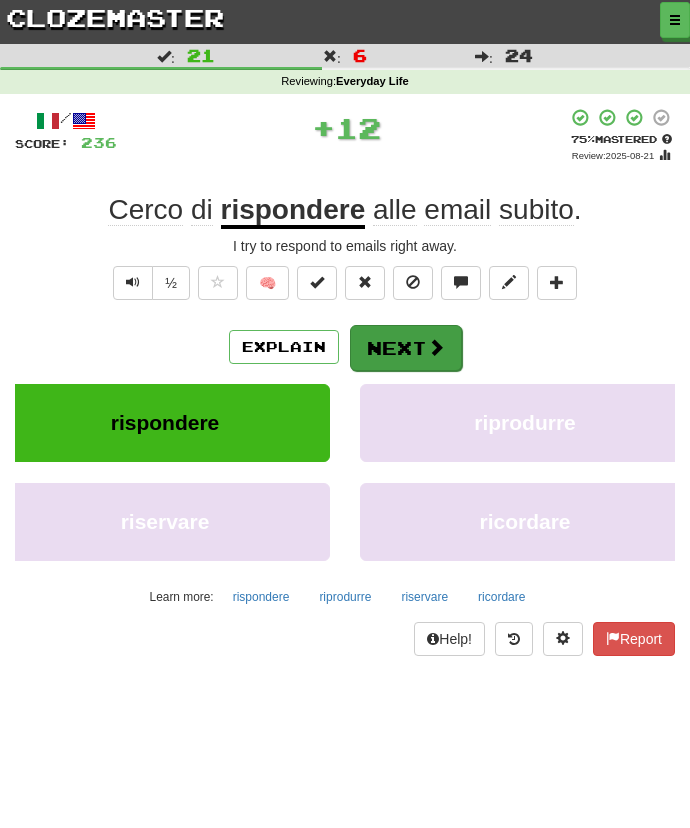 click on "Next" at bounding box center (406, 348) 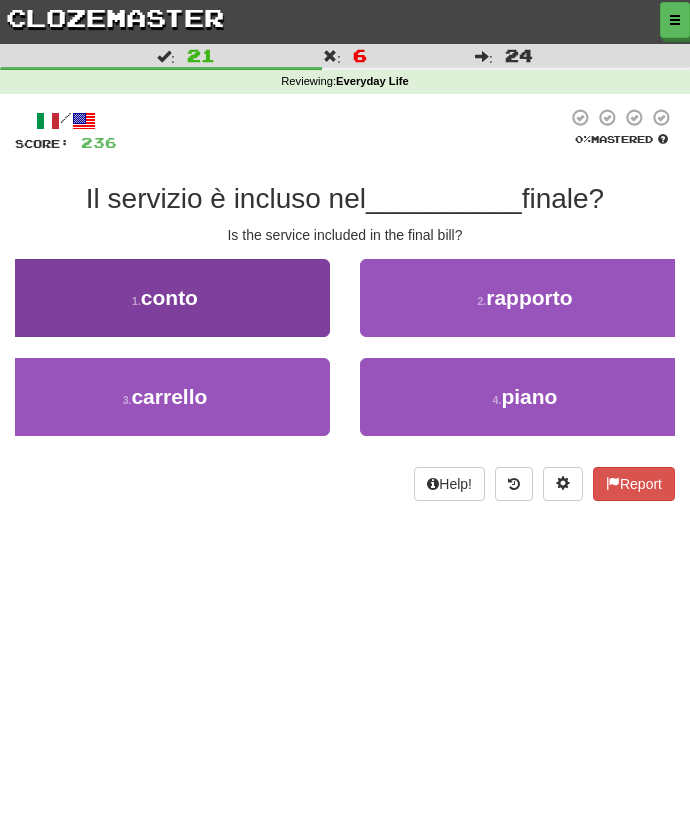 click on "1 .  conto" at bounding box center [165, 298] 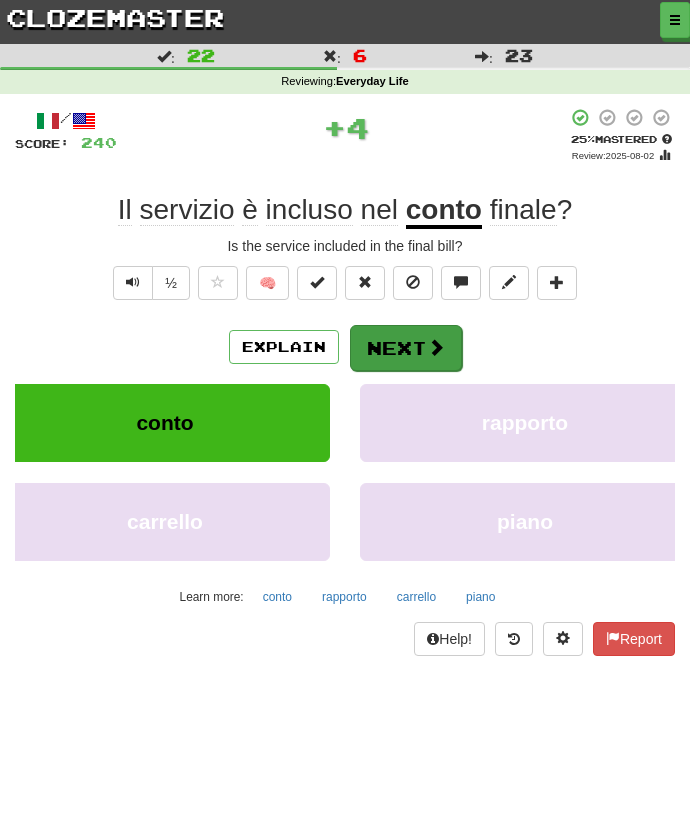 click on "Next" at bounding box center [406, 348] 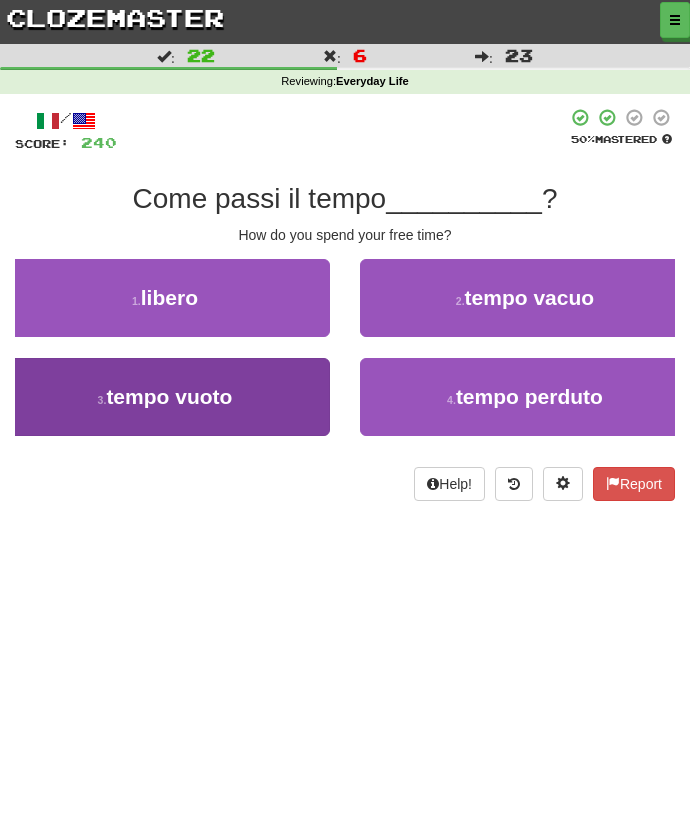click on "3 .  tempo vuoto" at bounding box center (165, 397) 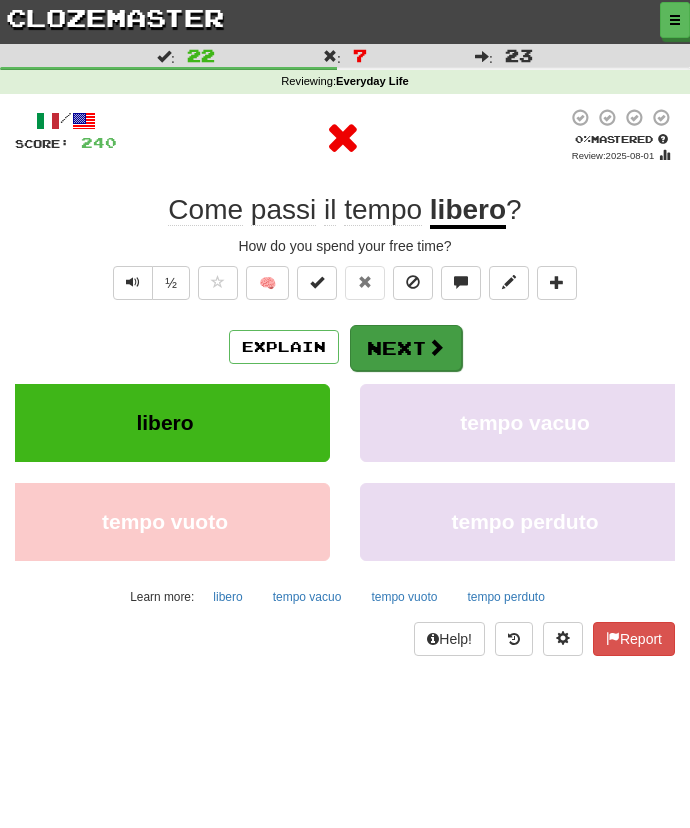 click on "Next" at bounding box center (406, 348) 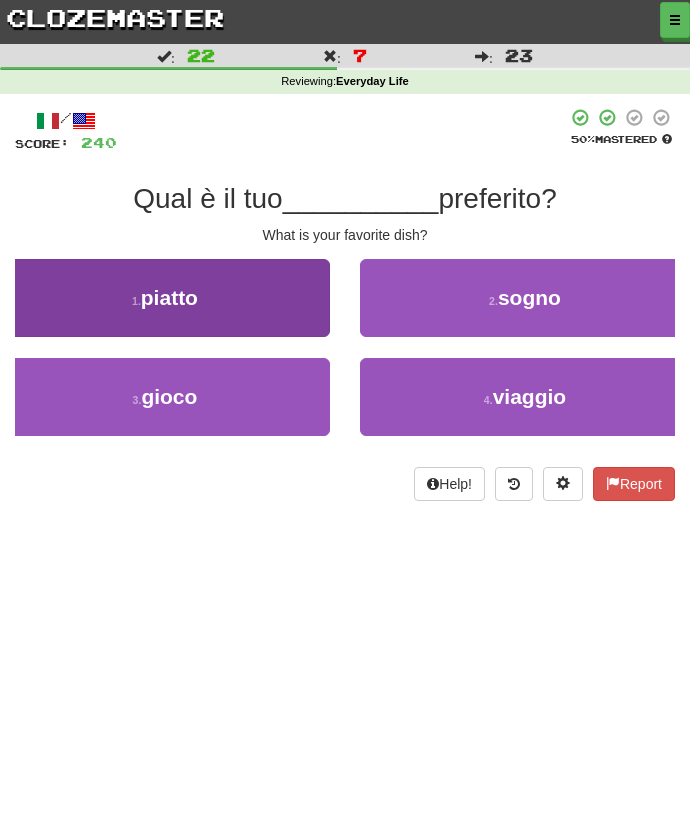 click on "1 .  piatto" at bounding box center [165, 298] 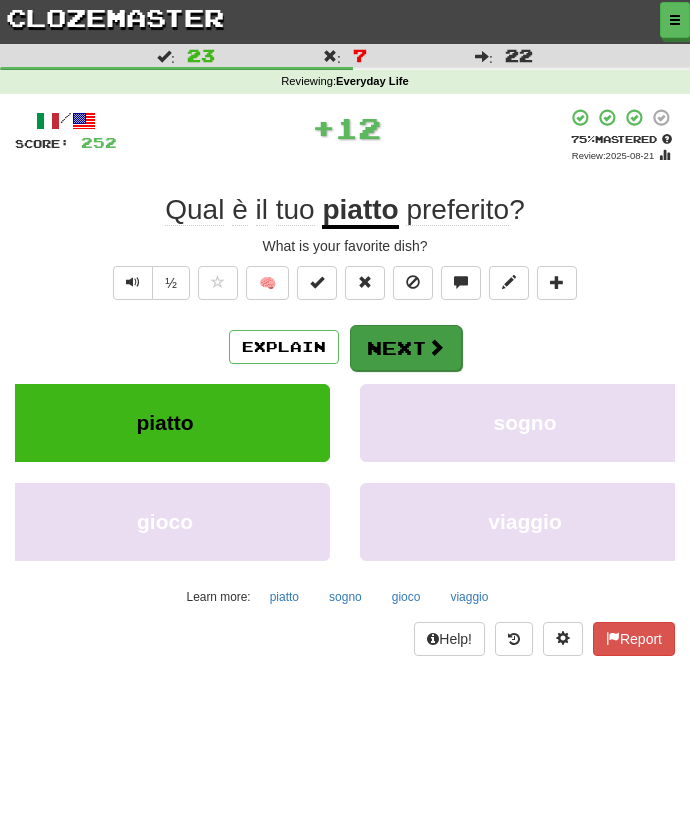 click on "Next" at bounding box center [406, 348] 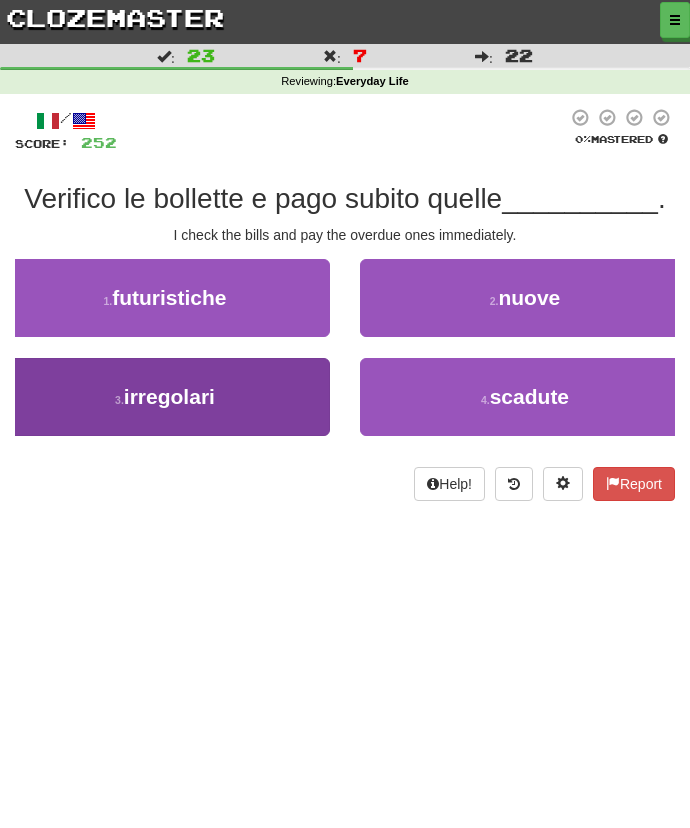 click on "3 .  irregolari" at bounding box center (165, 397) 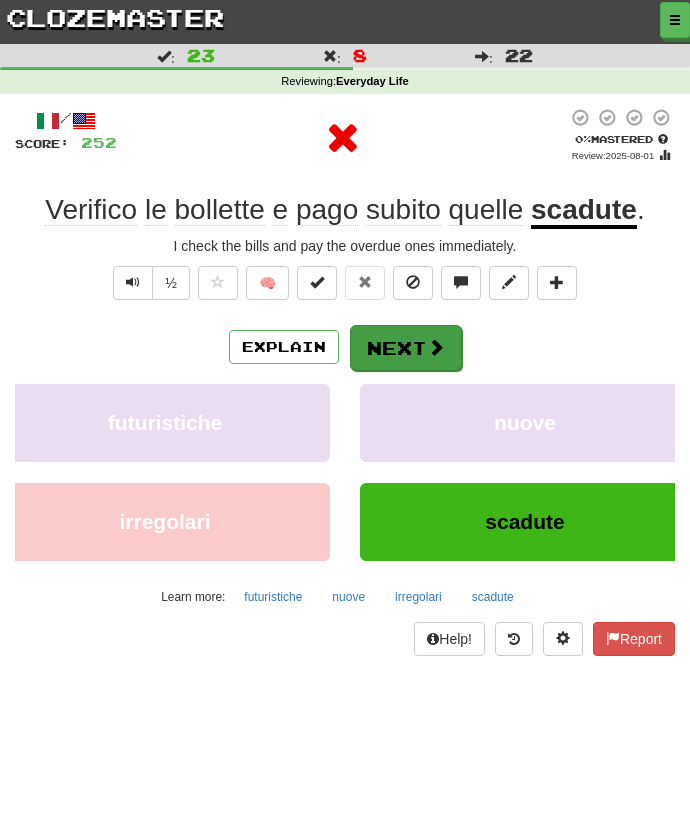 click on "Next" at bounding box center (406, 348) 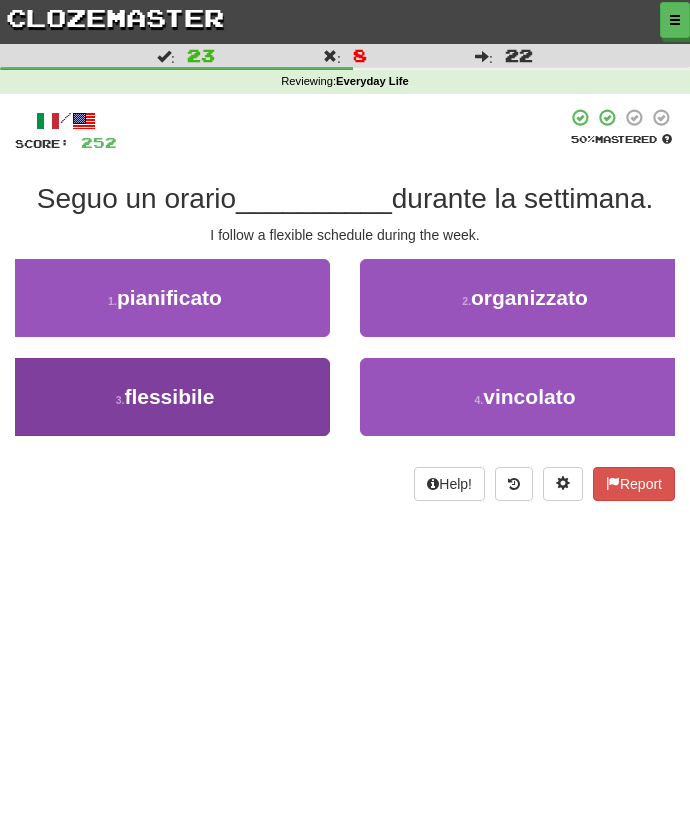 click on "3 .  flessibile" at bounding box center (165, 397) 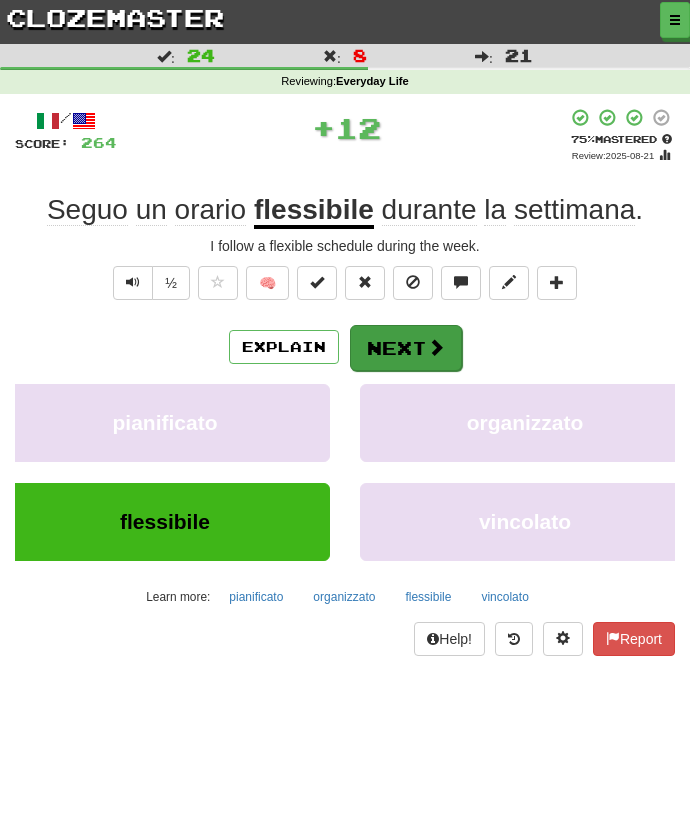 click on "Next" at bounding box center [406, 348] 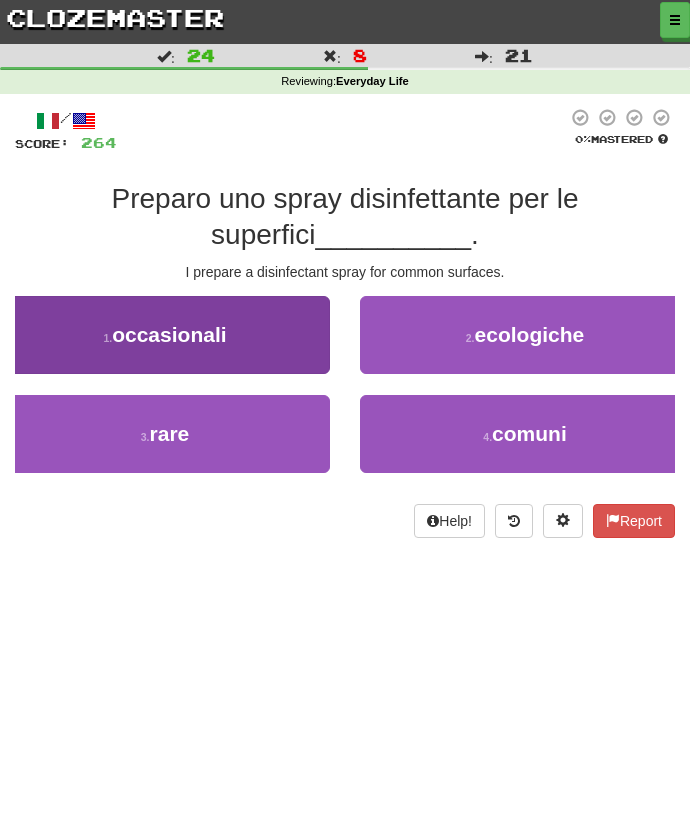 click on "1 .  occasionali" at bounding box center [165, 335] 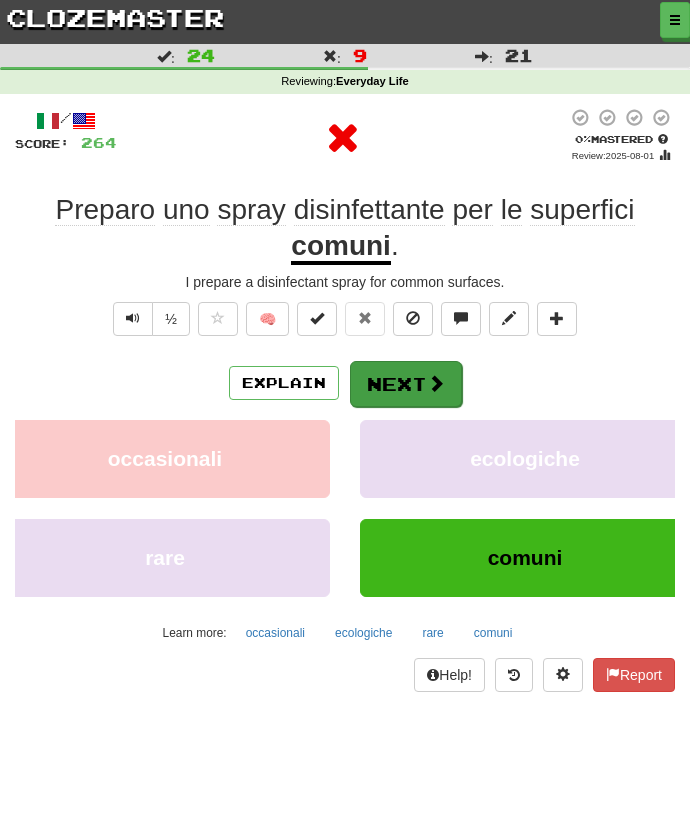 click at bounding box center (436, 383) 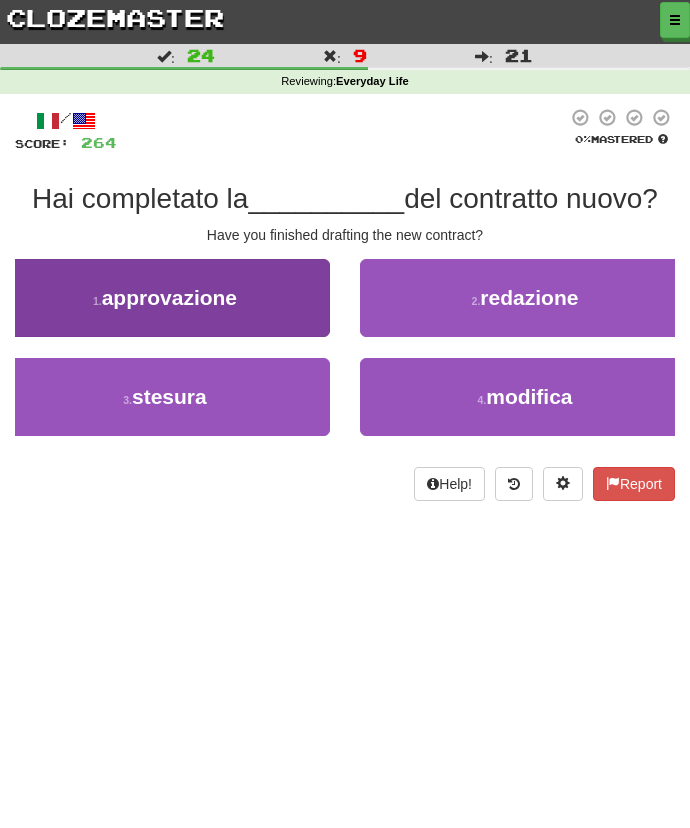 click on "1 .  approvazione" at bounding box center (165, 298) 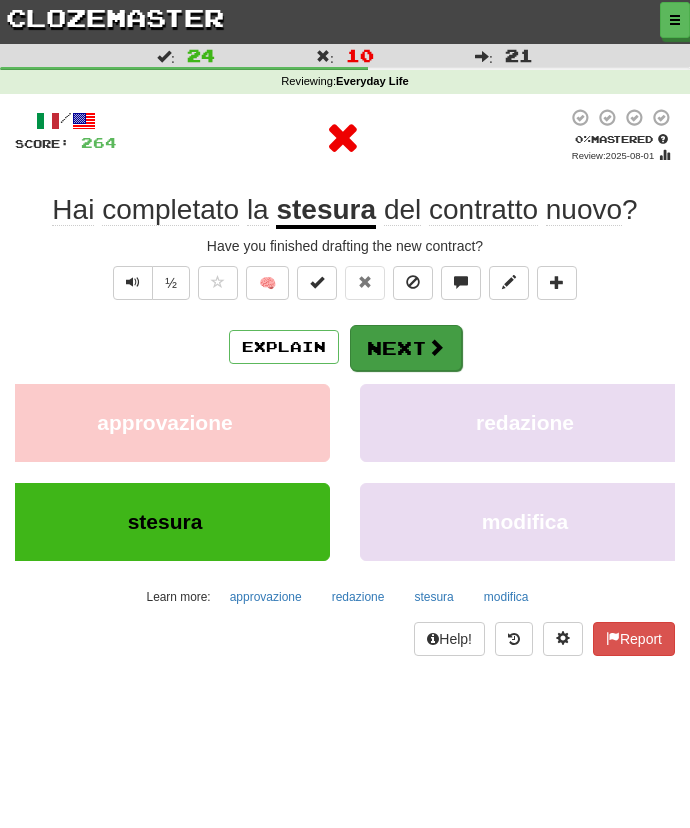 click on "Next" at bounding box center (406, 348) 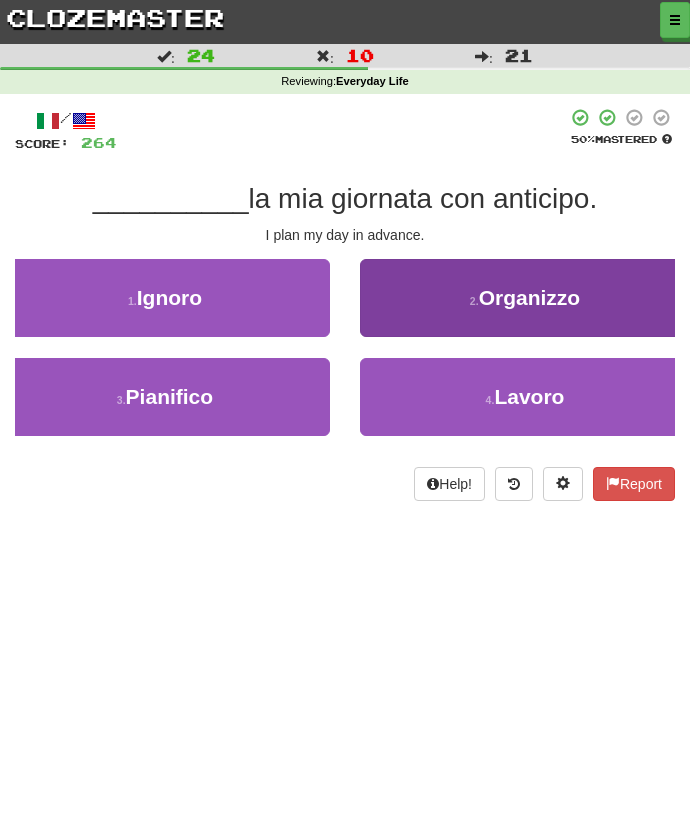 click on "2 .  Organizzo" at bounding box center [525, 298] 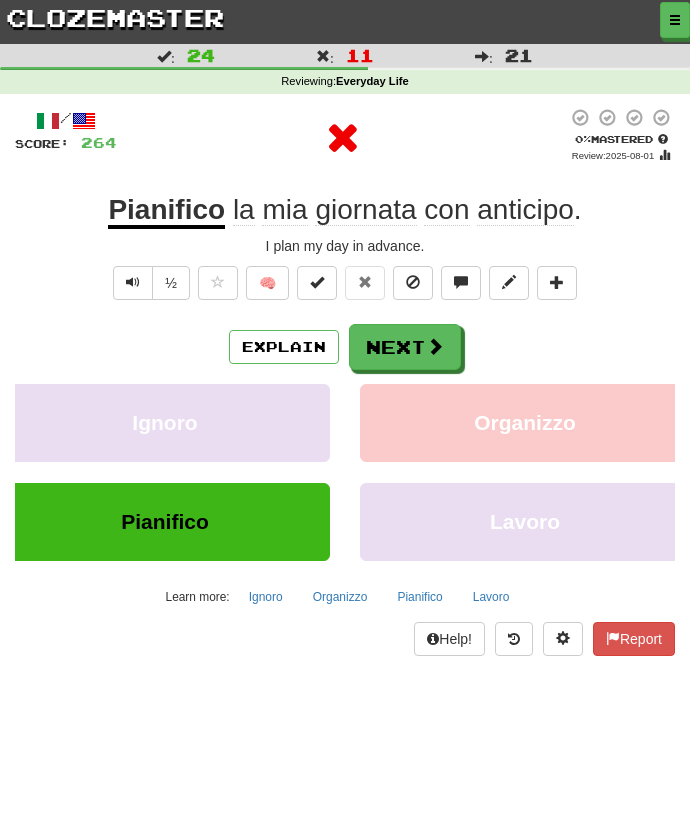 click on "Next" at bounding box center [405, 347] 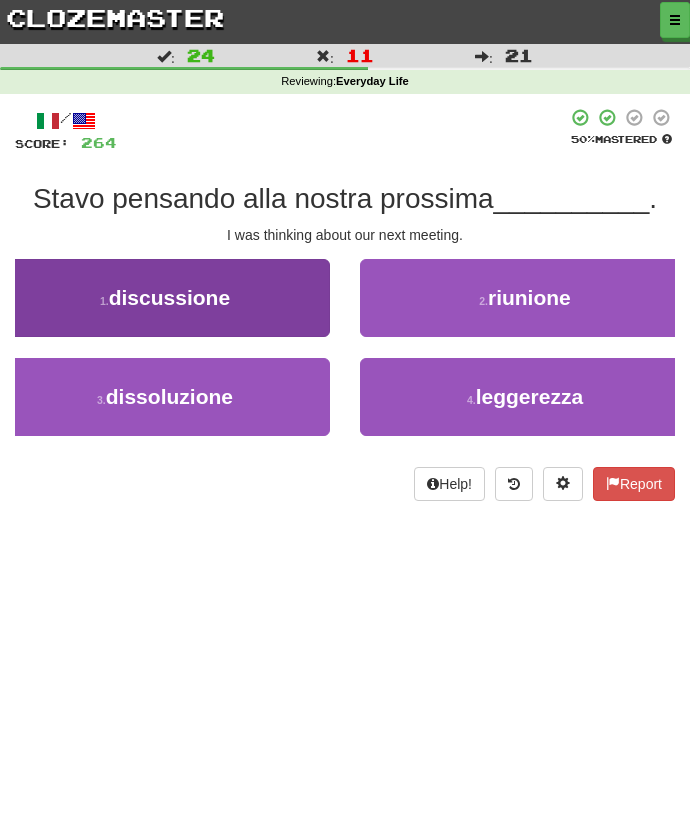 click on "1 .  discussione" at bounding box center (165, 298) 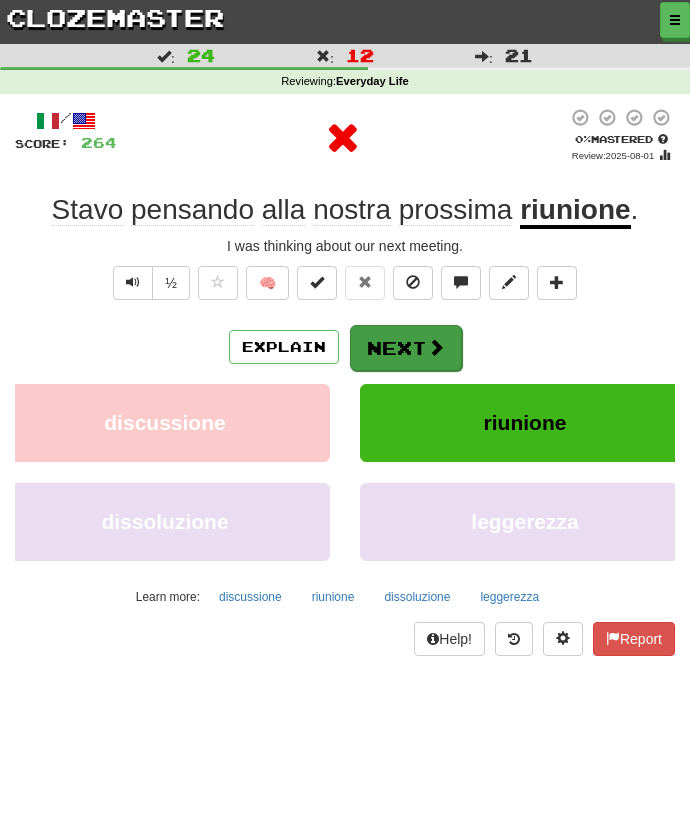 click on "Next" at bounding box center (406, 348) 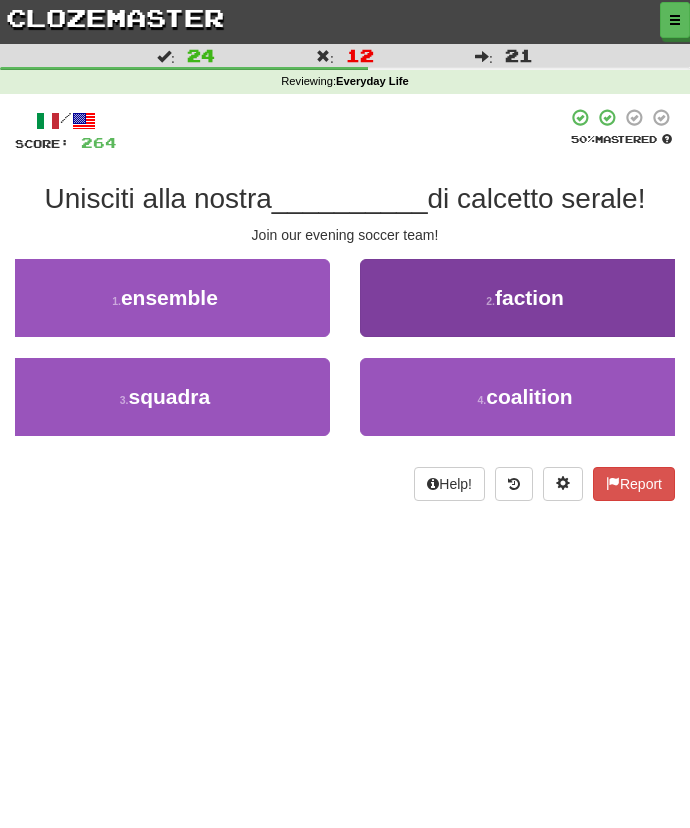 click on "2 .  faction" at bounding box center [525, 298] 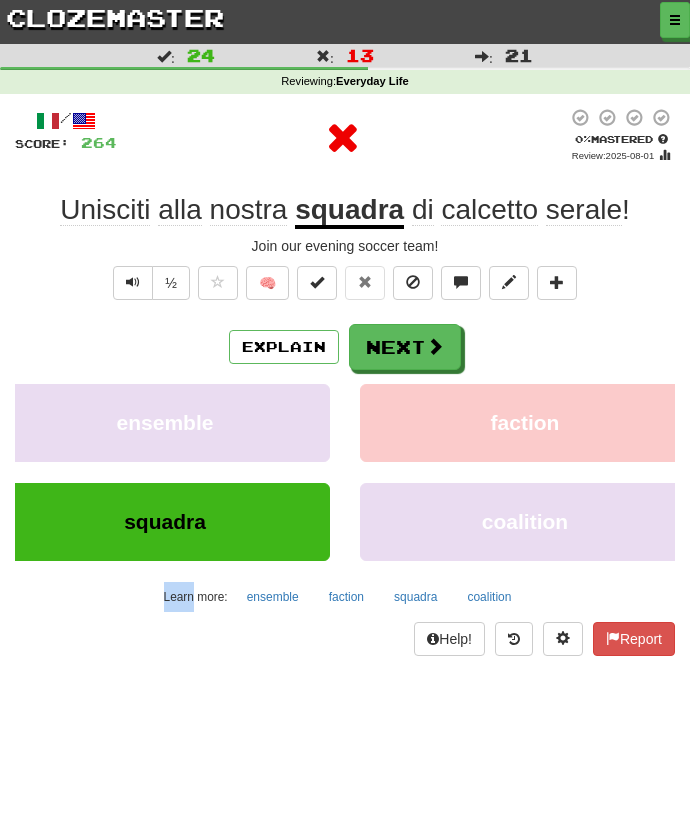 click on "/  Score:   264 0 %  Mastered Review:  2025-08-01 Unisciti   alla   nostra   squadra   di   calcetto   serale ! Join our evening soccer team! ½ 🧠 Explain Next ensemble faction squadra coalition Learn more: ensemble faction squadra coalition  Help!  Report" at bounding box center [345, 382] 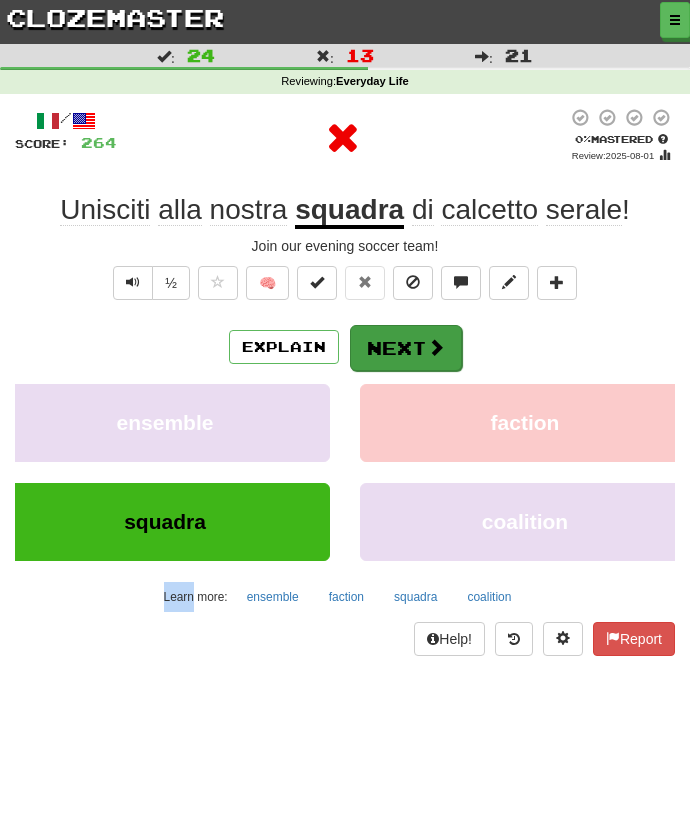 click on "Next" at bounding box center (406, 348) 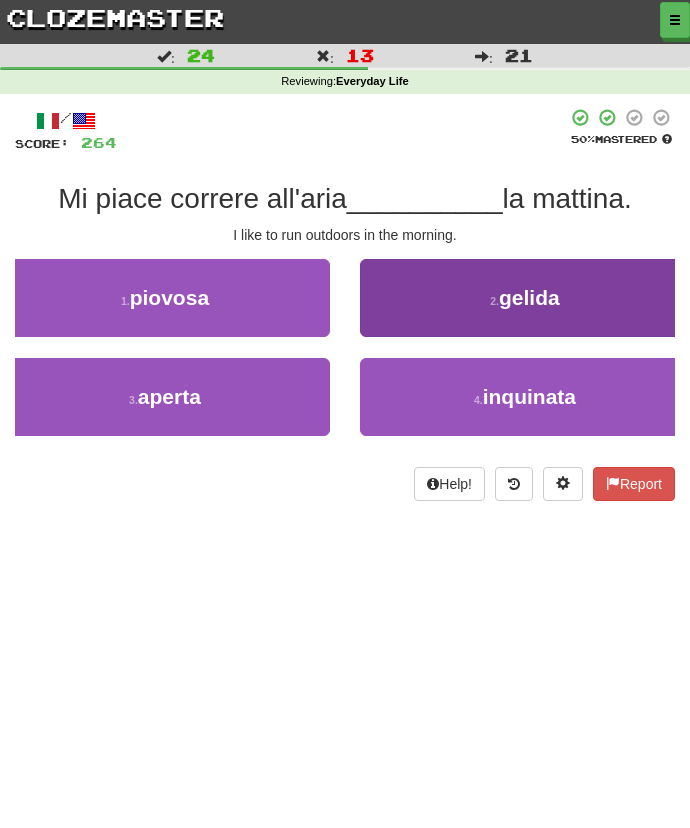 click on "2 .  gelida" at bounding box center [525, 298] 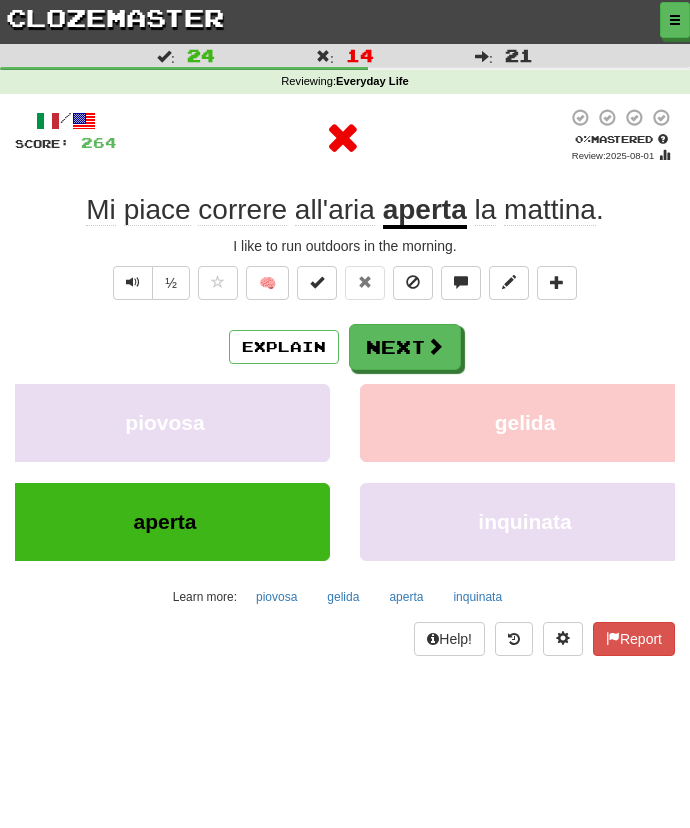 click on "Next" at bounding box center [405, 347] 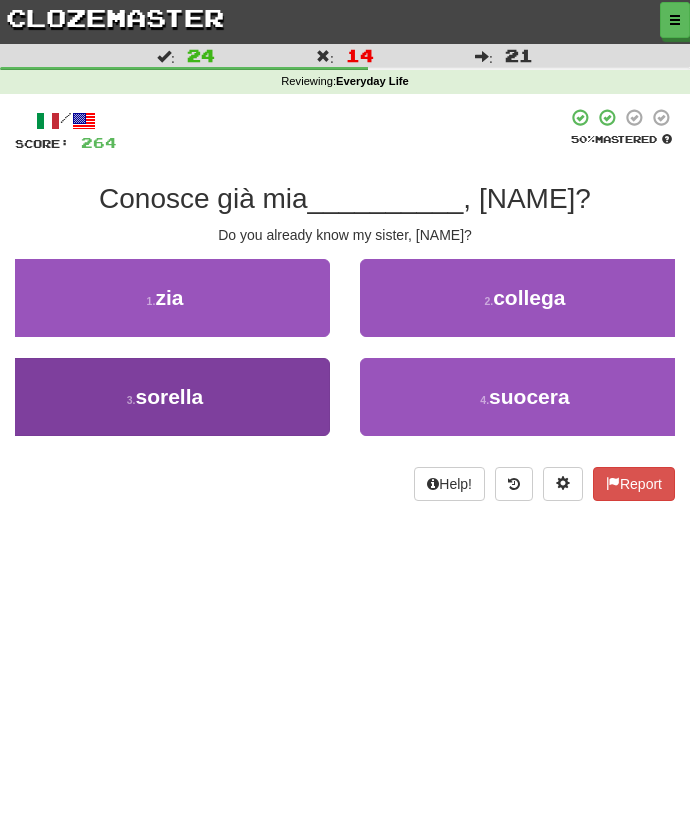 click on "3 .  sorella" at bounding box center (165, 397) 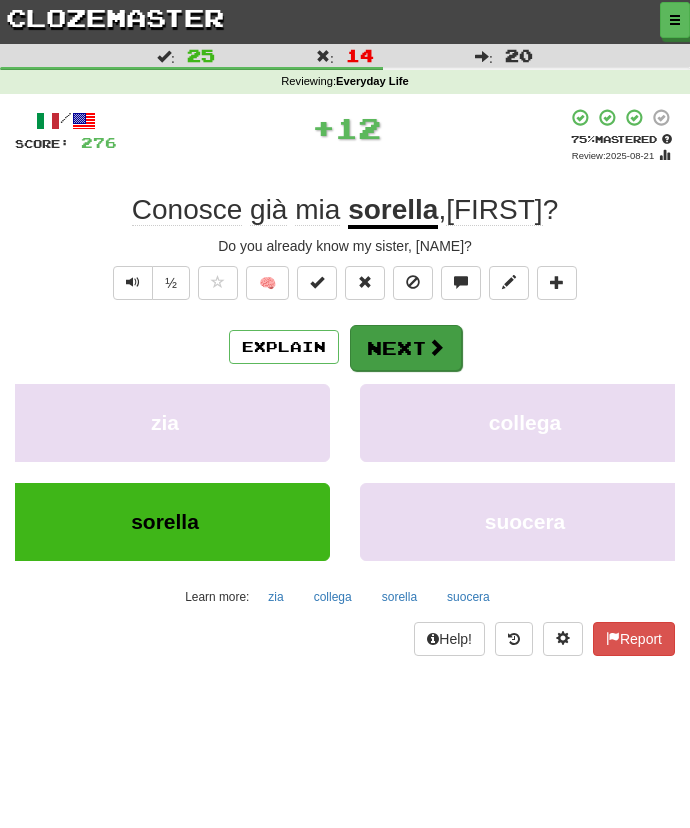 click on "Next" at bounding box center [406, 348] 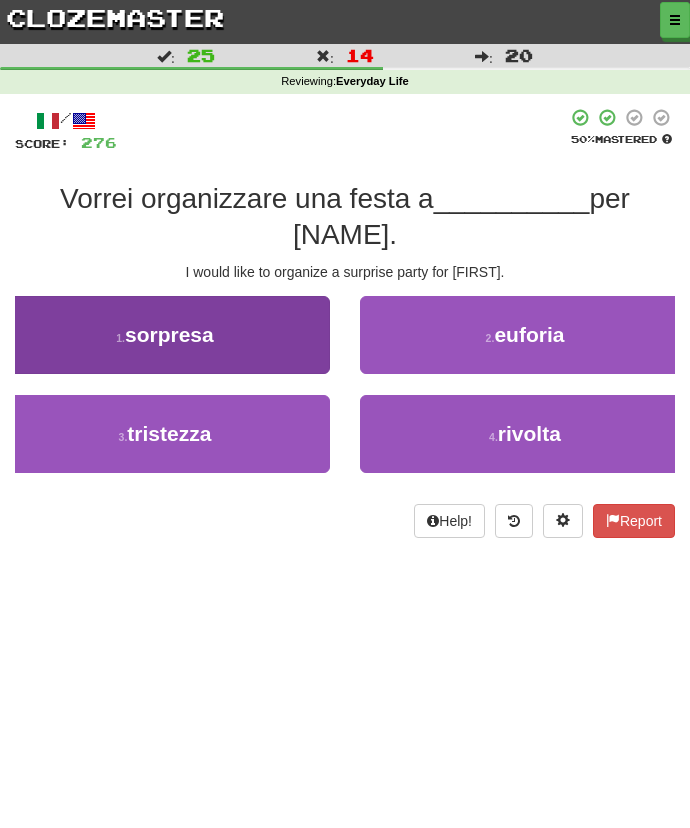 click on "1 .  sorpresa" at bounding box center (165, 335) 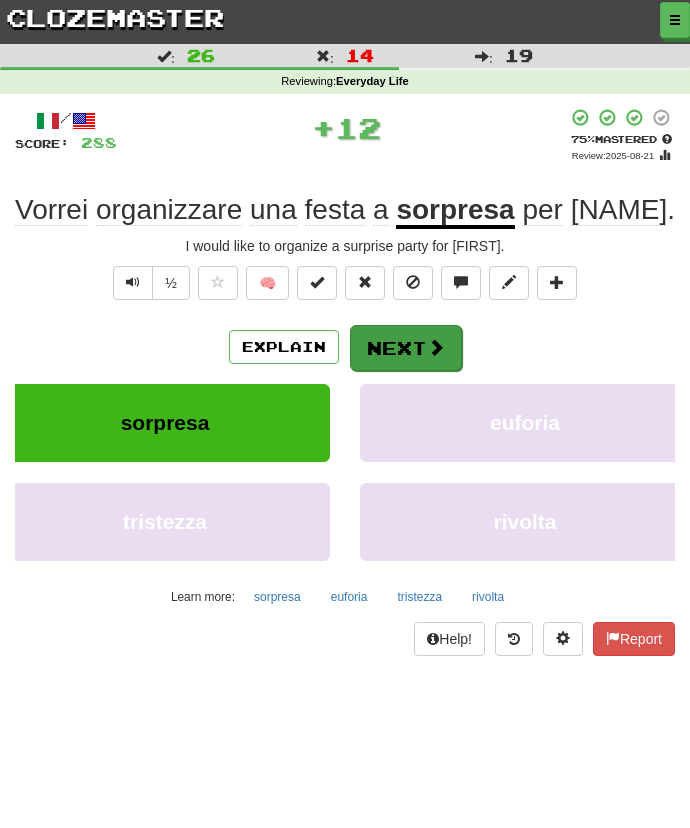 click on "Next" at bounding box center [406, 348] 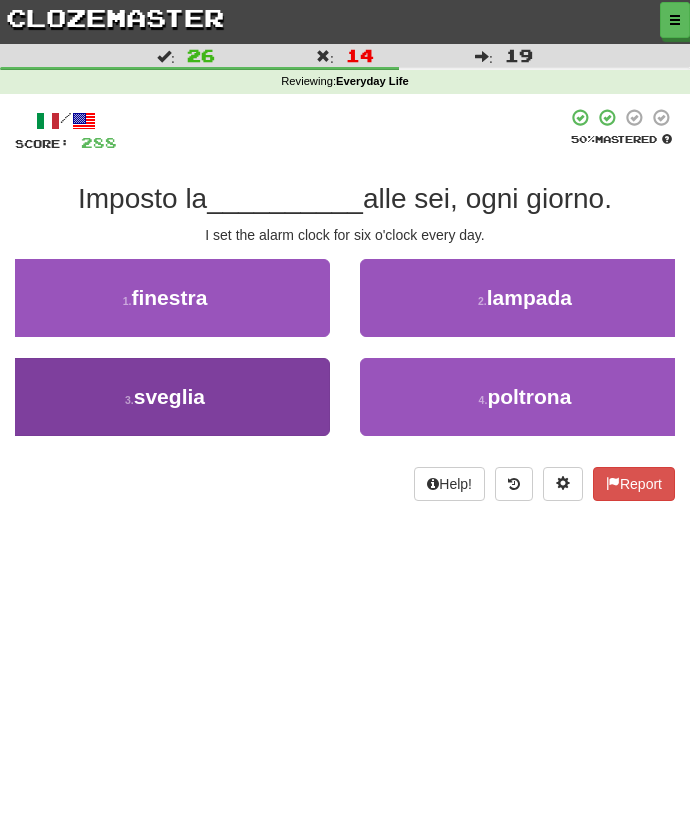 click on "3 .  sveglia" at bounding box center (165, 397) 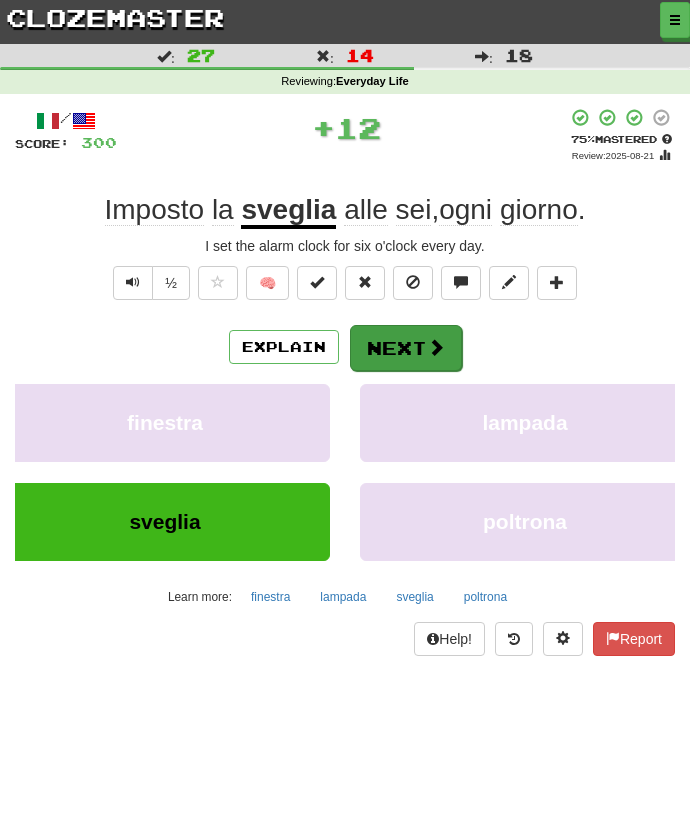 click on "Next" at bounding box center (406, 348) 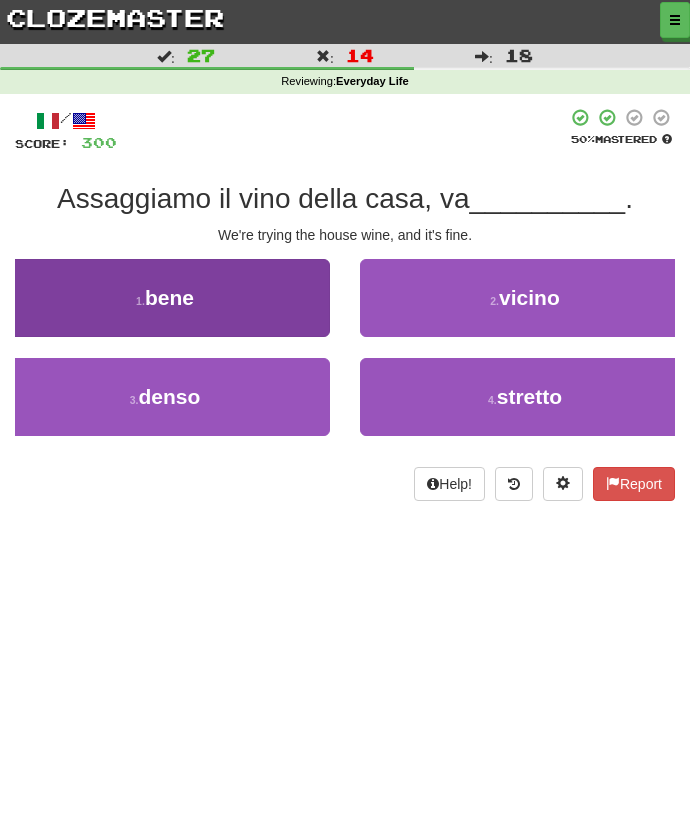 click on "1 .  bene" at bounding box center [165, 298] 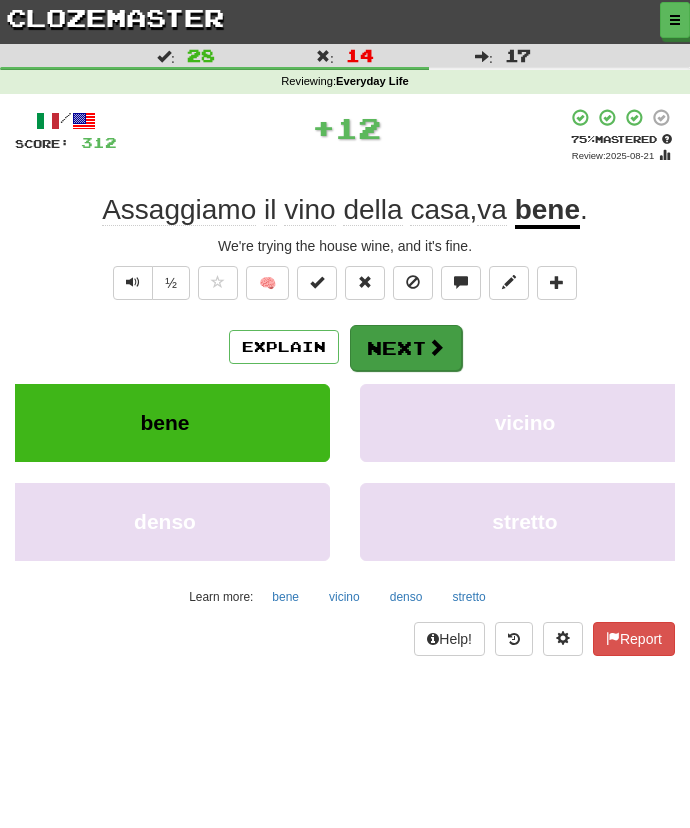 click on "Next" at bounding box center [406, 348] 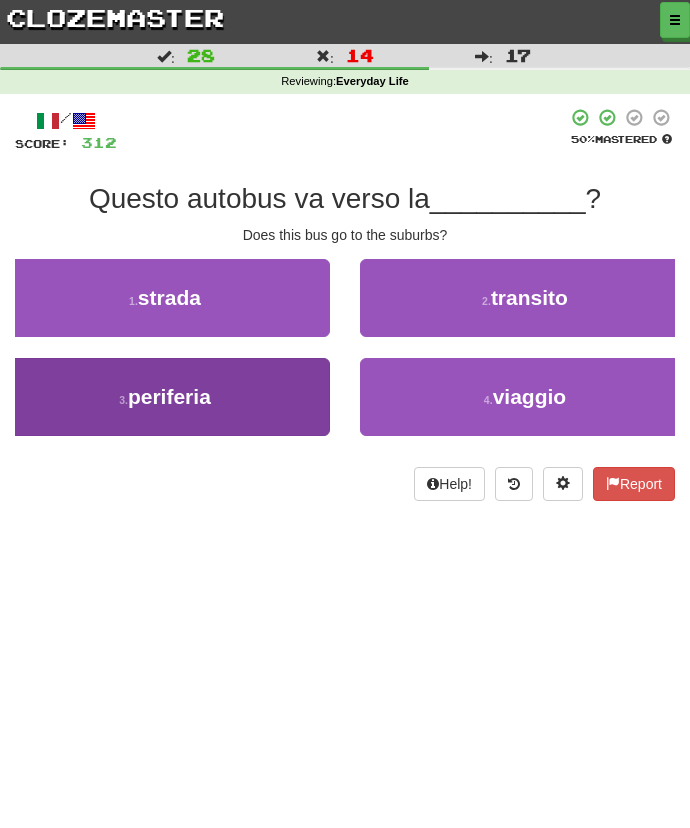 click on "3 .  periferia" at bounding box center (165, 397) 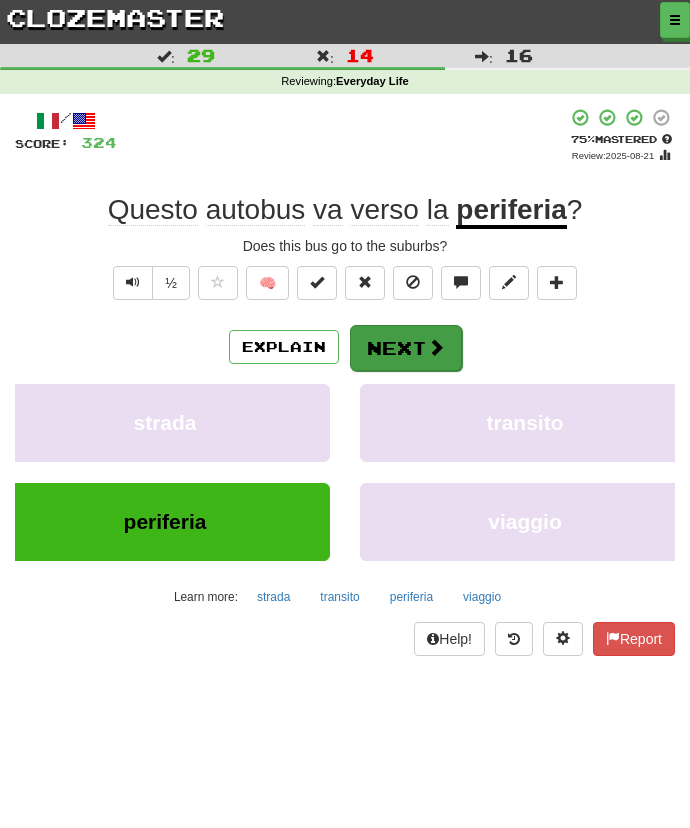 click on "Next" at bounding box center [406, 348] 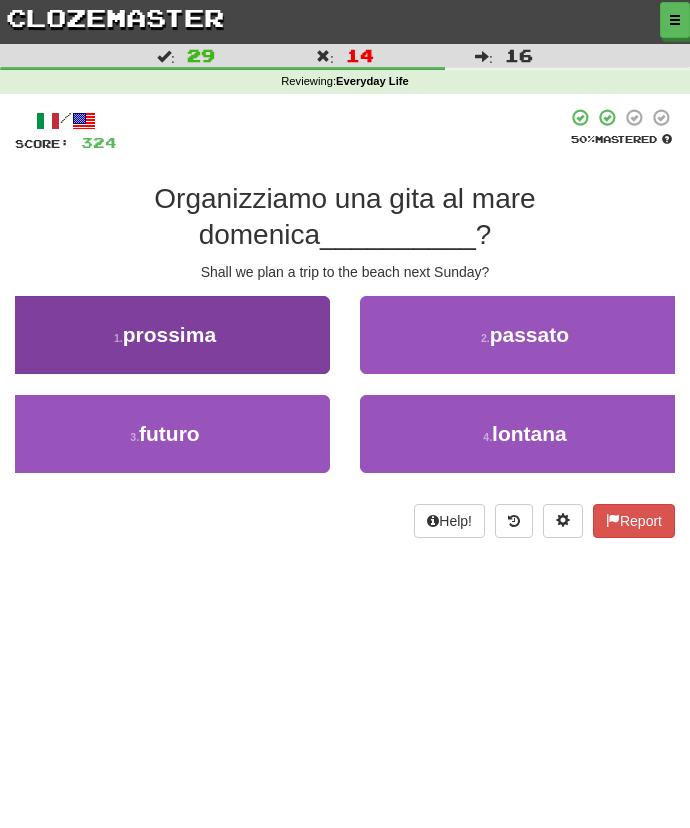 click on "1 .  prossima" at bounding box center (165, 335) 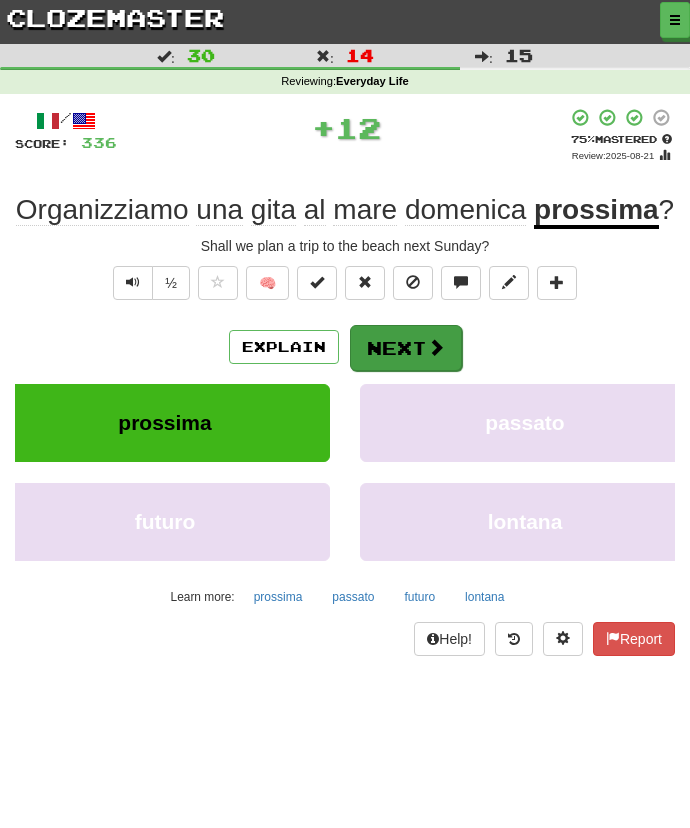 click on "Next" at bounding box center (406, 348) 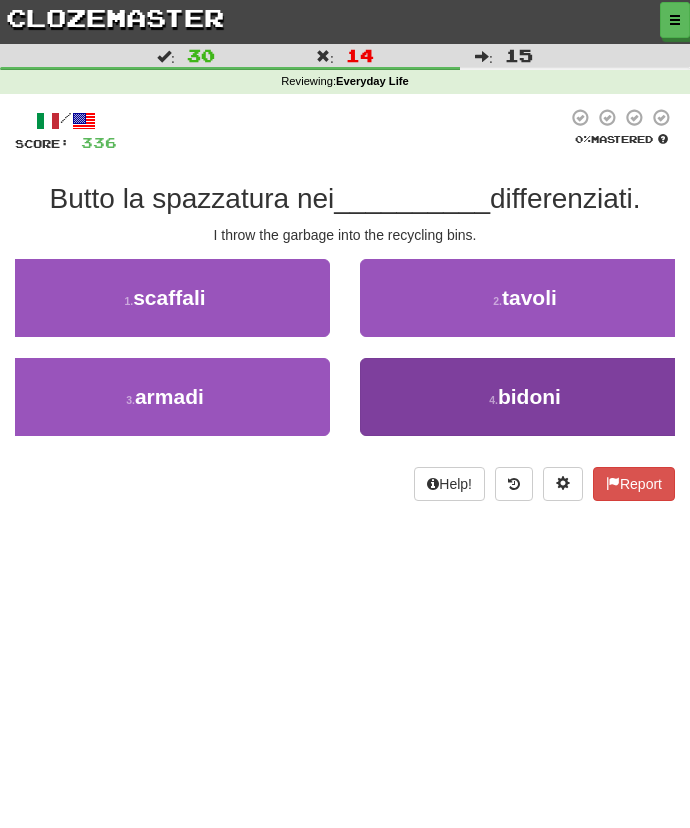 click on "4 .  bidoni" at bounding box center [525, 397] 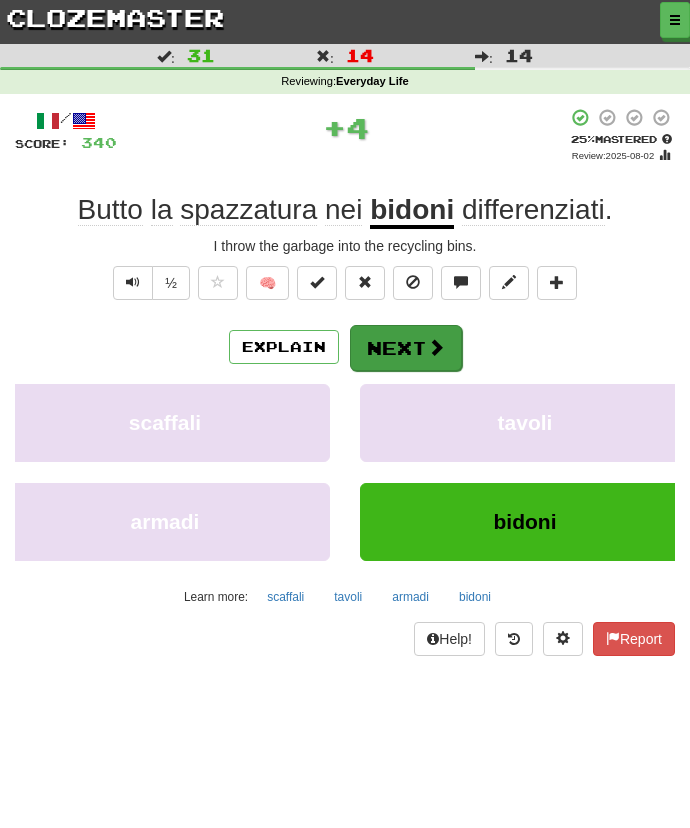 click on "Next" at bounding box center (406, 348) 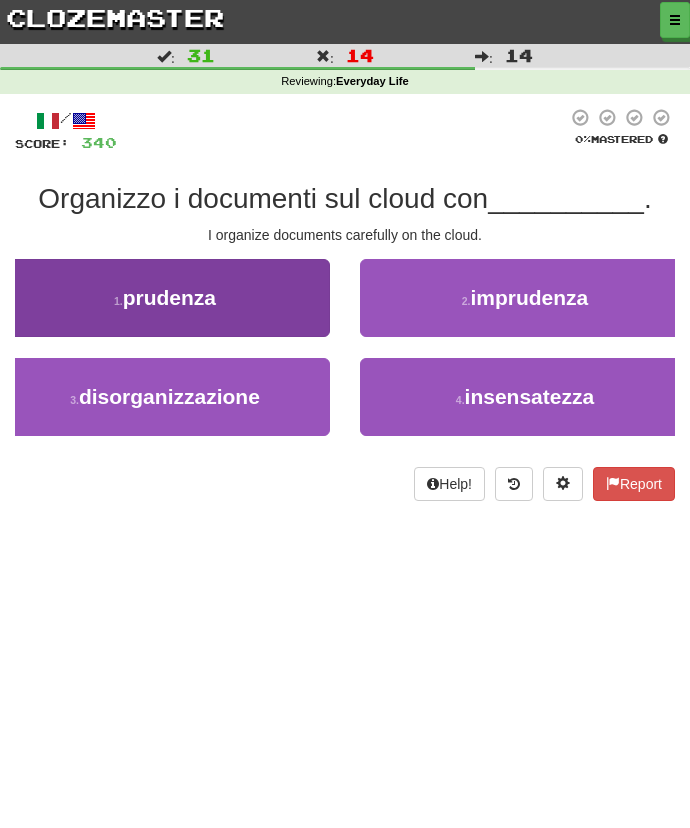 click on "1 .  prudenza" at bounding box center [165, 298] 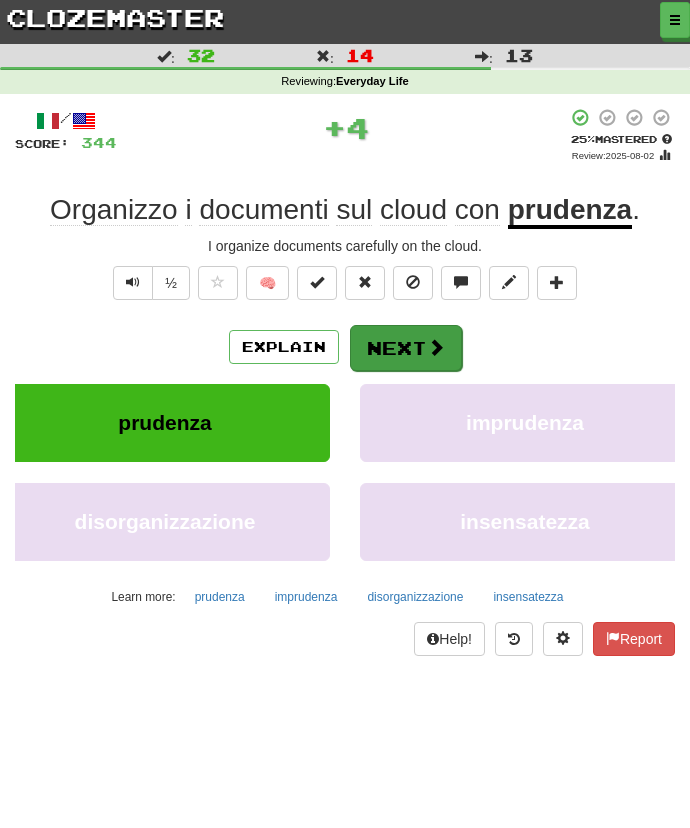 click on "Next" at bounding box center [406, 348] 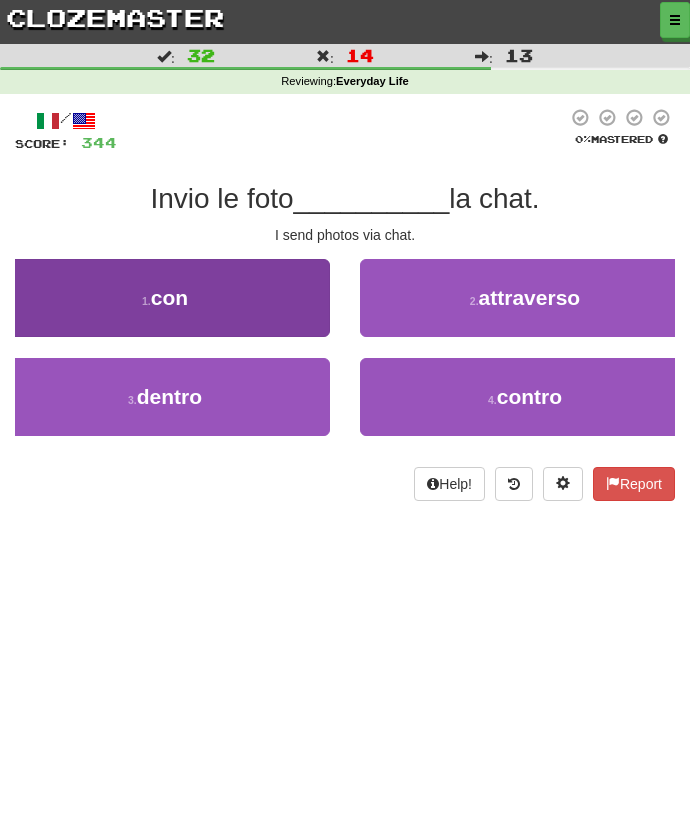 click on "1 .  con" at bounding box center (165, 298) 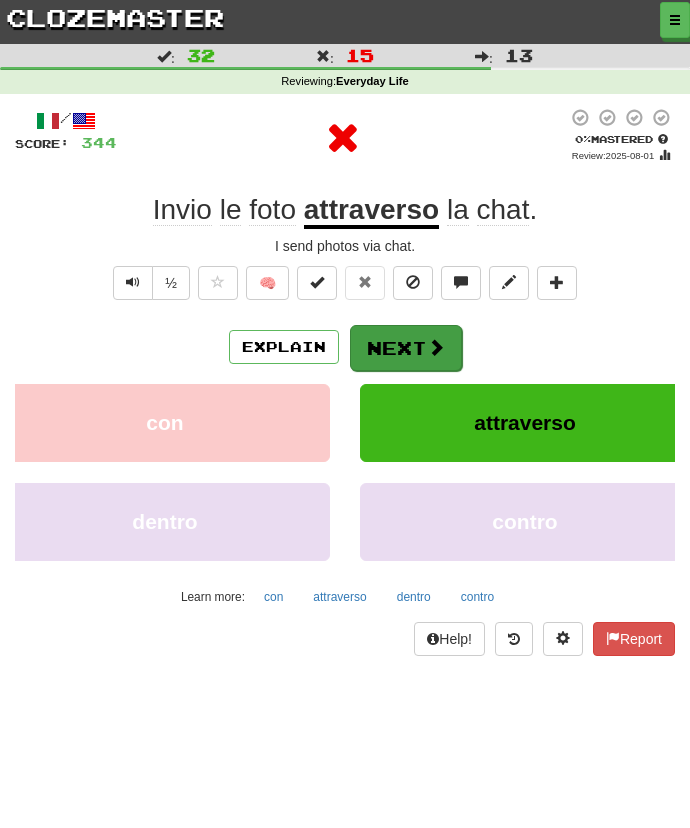 click on "Next" at bounding box center (406, 348) 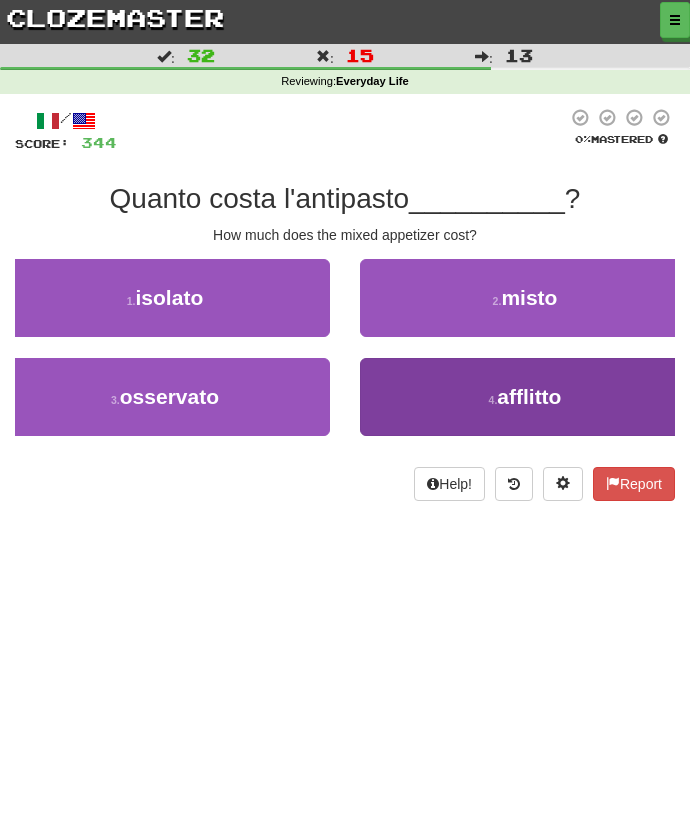 click on "4 .  afflitto" at bounding box center [525, 397] 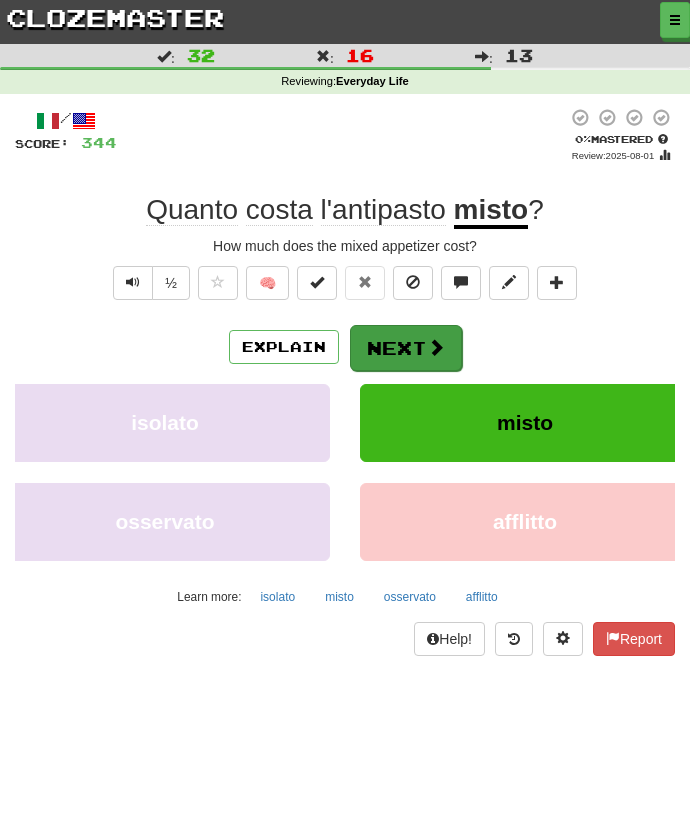 click on "Next" at bounding box center [406, 348] 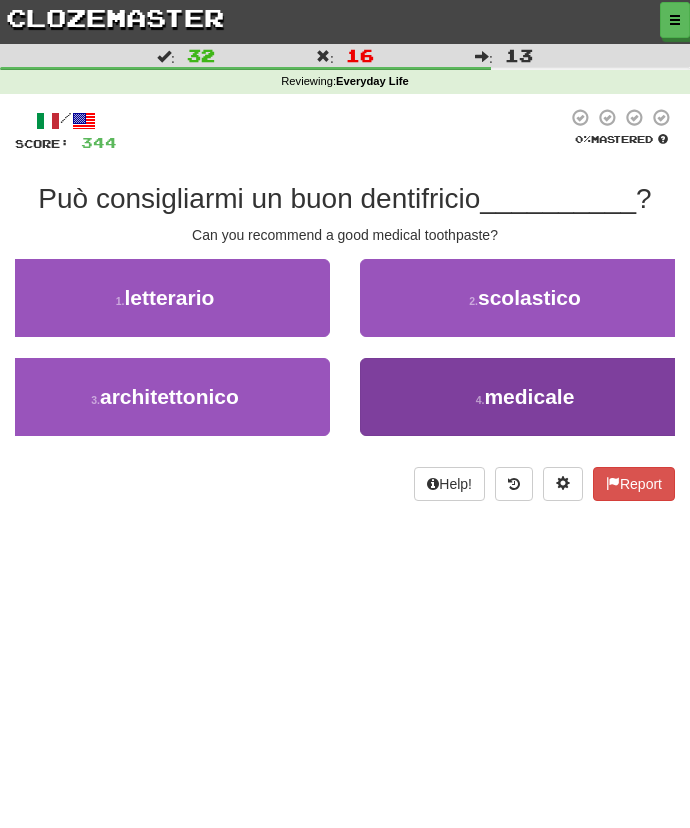 click on "4 .  medicale" at bounding box center [525, 397] 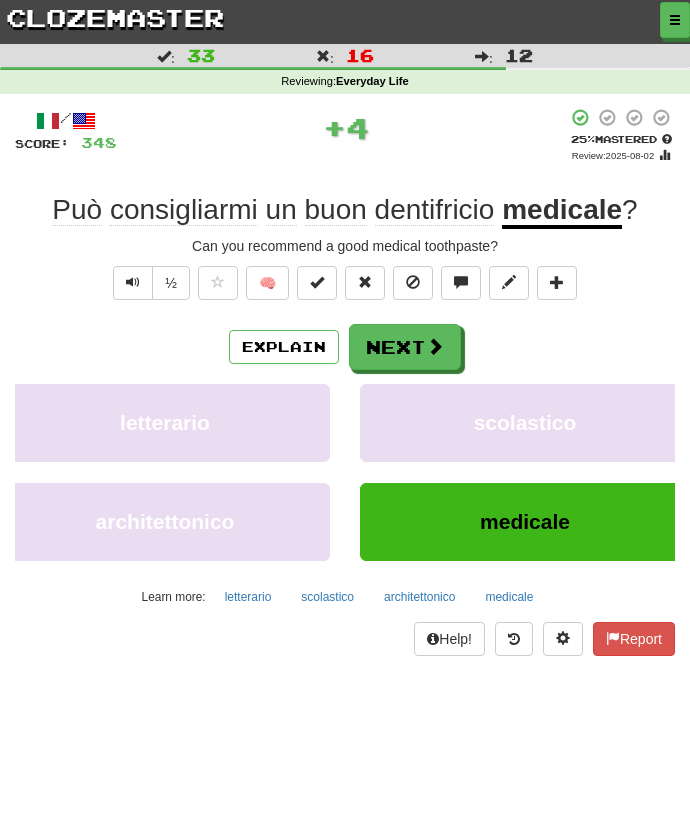 click on "Explain Next letterario scolastico architettonico medicale Learn more: letterario scolastico architettonico medicale" at bounding box center [345, 468] 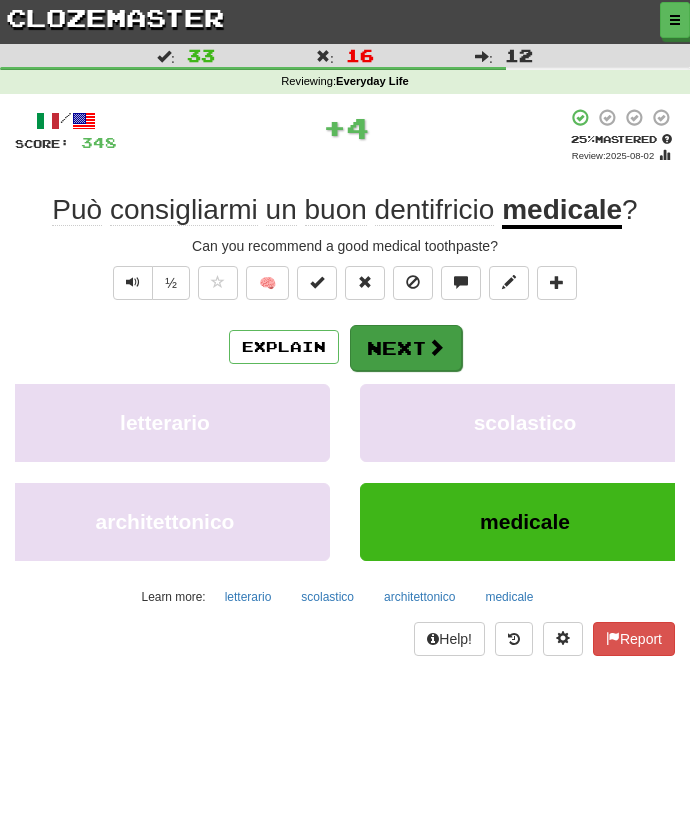 click on "Next" at bounding box center (406, 348) 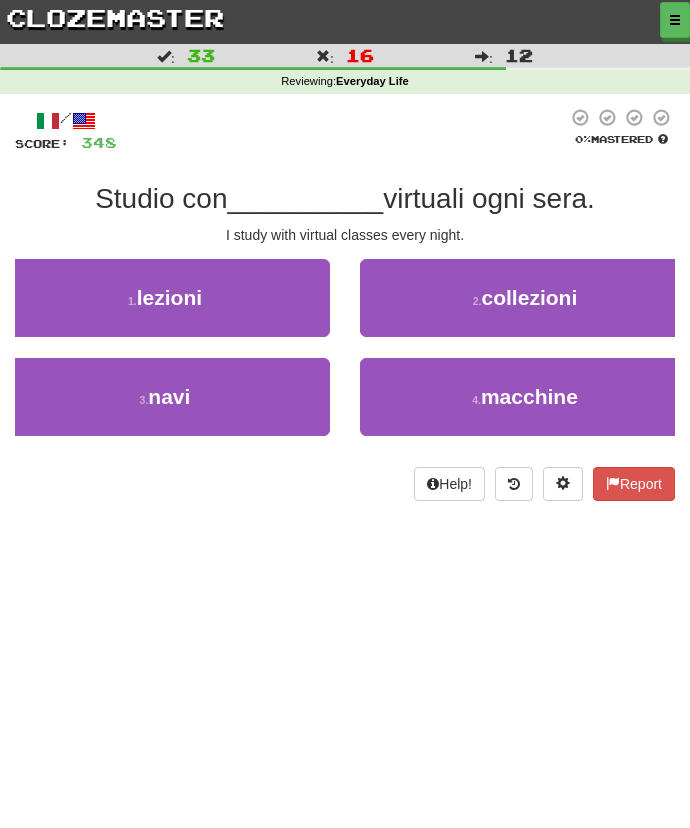 click on "/  Score:   348 0 %  Mastered Studio con  __________  virtuali ogni sera. I study with virtual classes every night. 1 .  lezioni 2 .  collezioni 3 .  navi 4 .  macchine  Help!  Report" at bounding box center (345, 304) 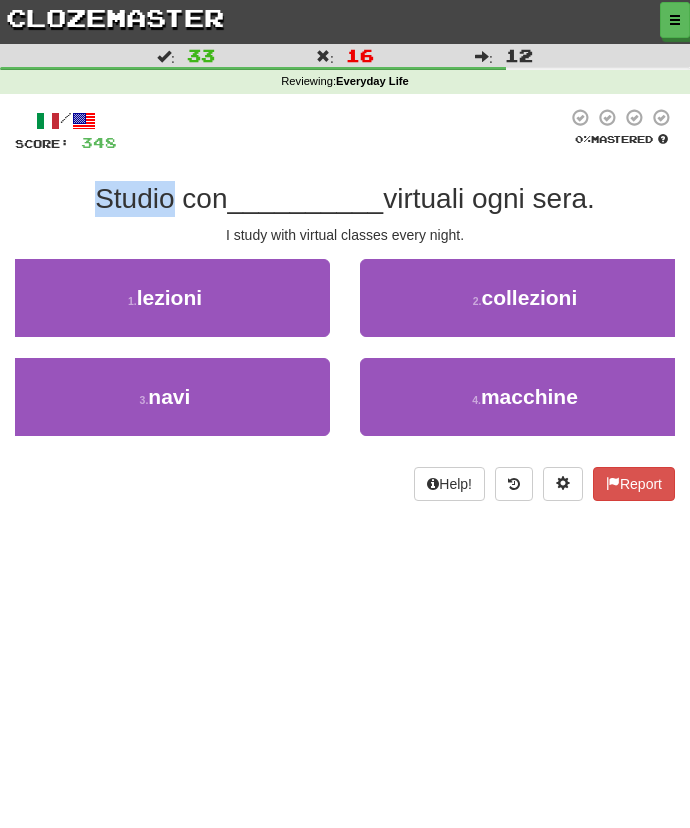 click on "Studio con" at bounding box center [161, 198] 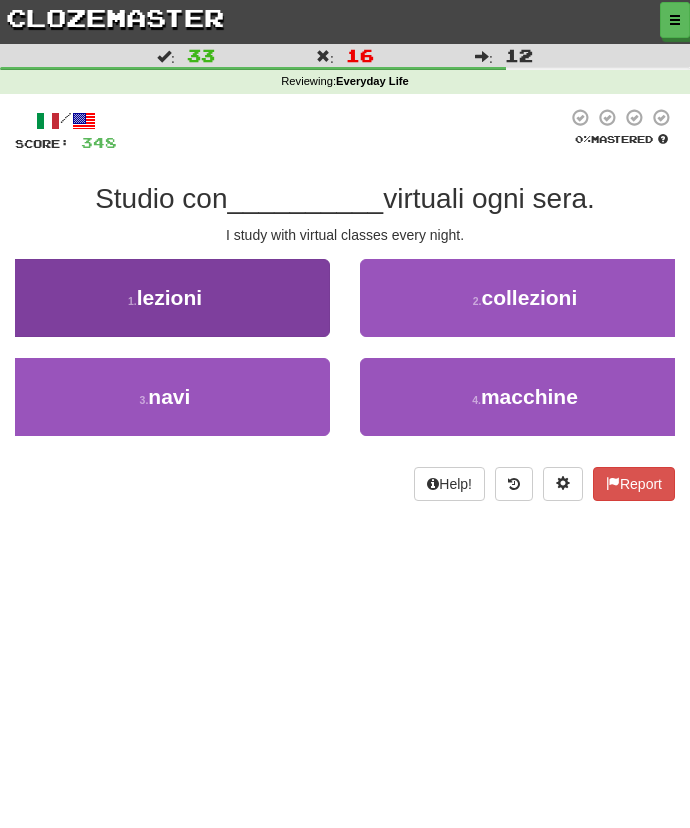 click on "1 .  lezioni" at bounding box center (165, 298) 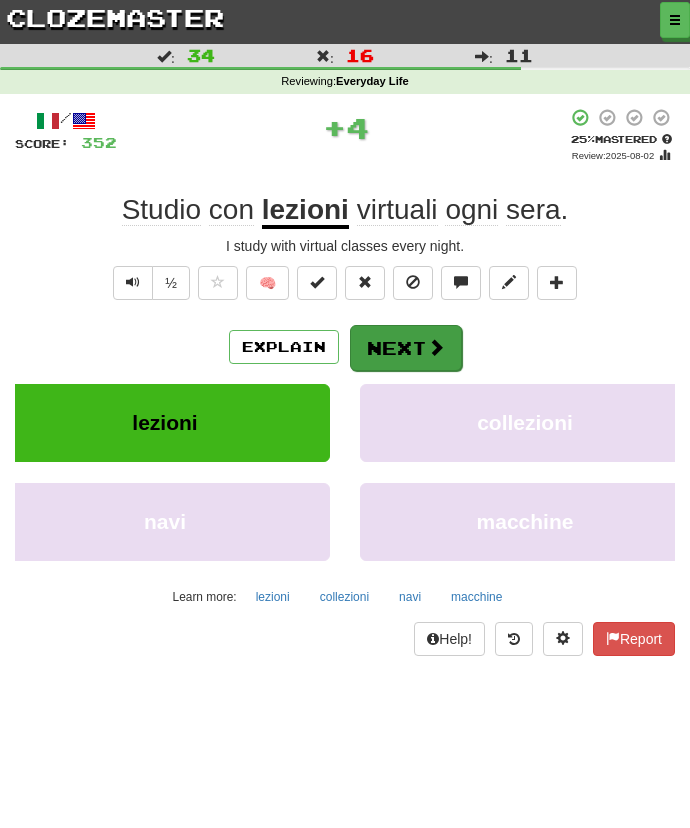 click on "Next" at bounding box center [406, 348] 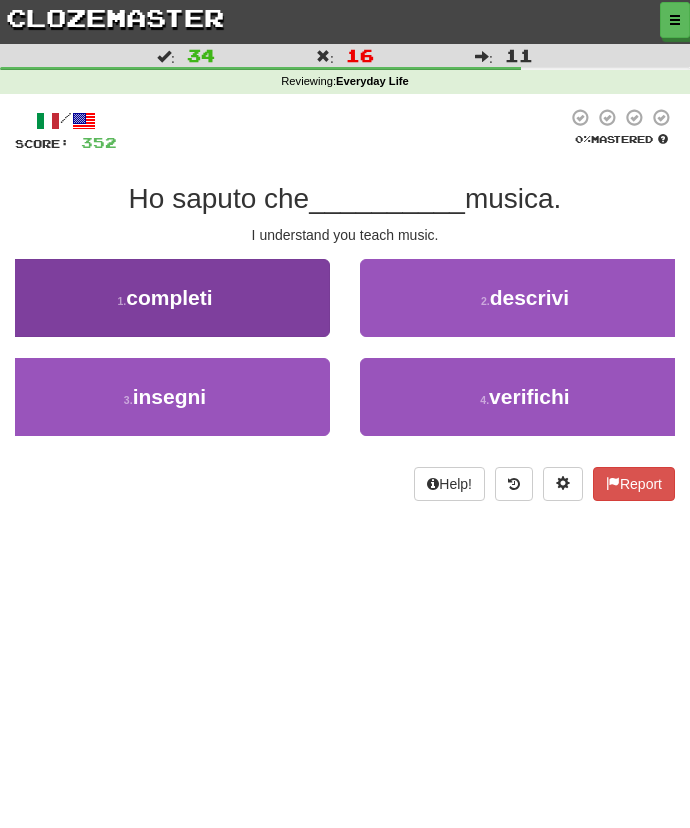 click on "1 .  completi" at bounding box center (165, 298) 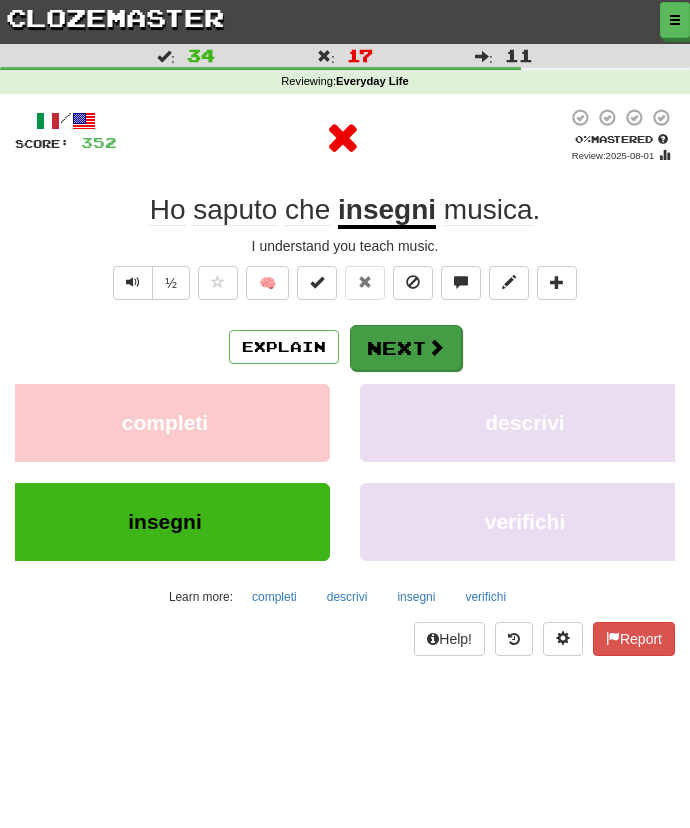 click on "Next" at bounding box center [406, 348] 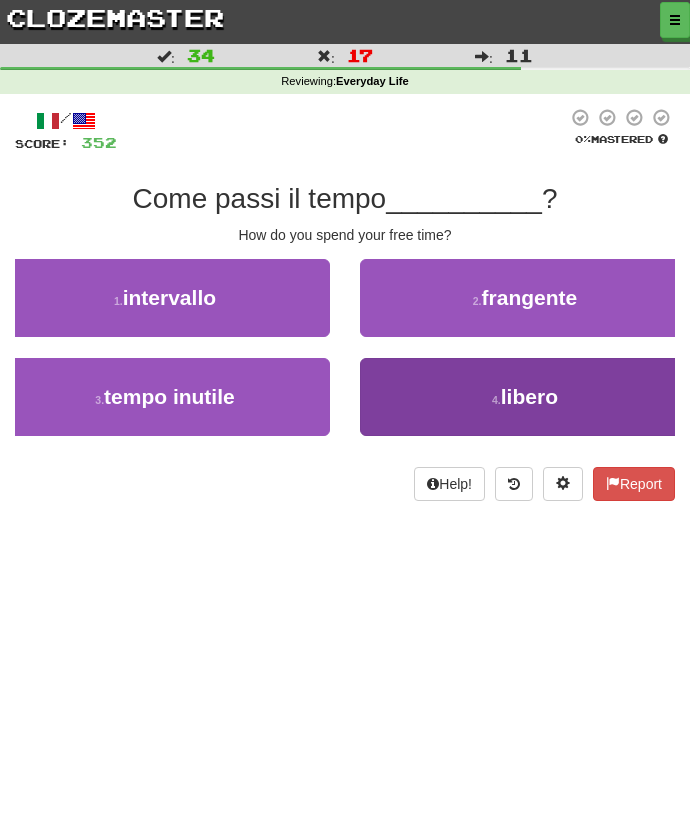 click on "4 .  libero" at bounding box center (525, 397) 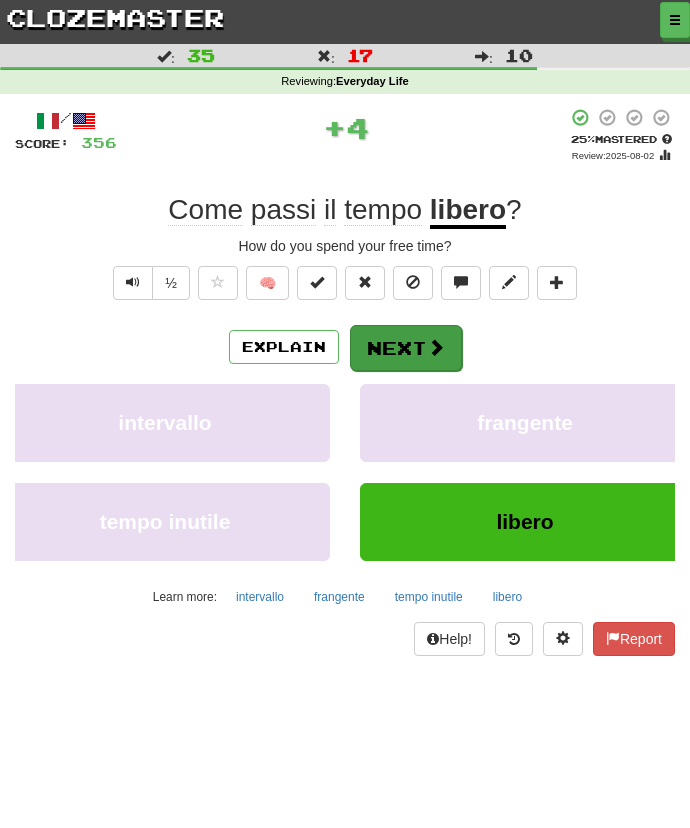 click on "Next" at bounding box center [406, 348] 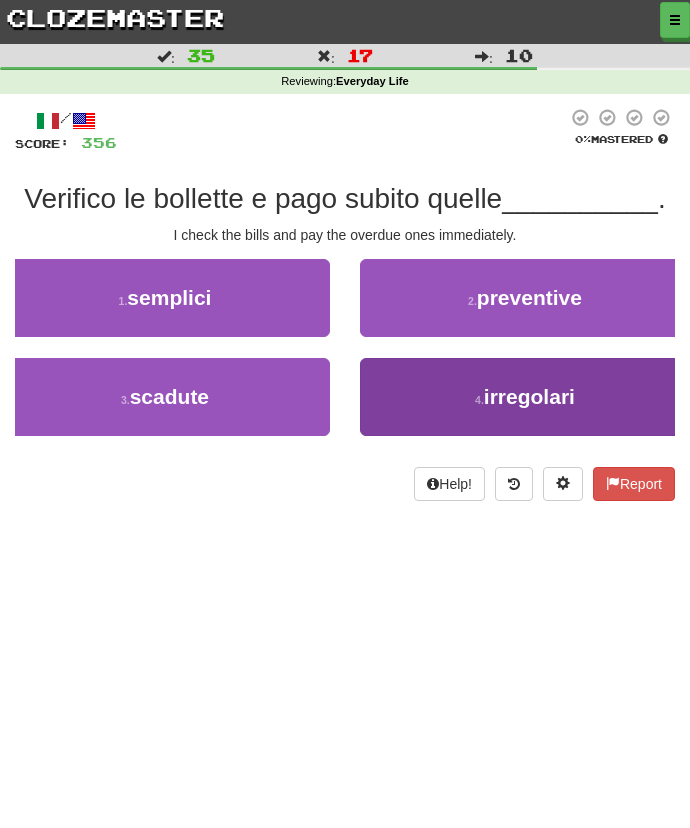 click on "4 .  irregolari" at bounding box center [525, 397] 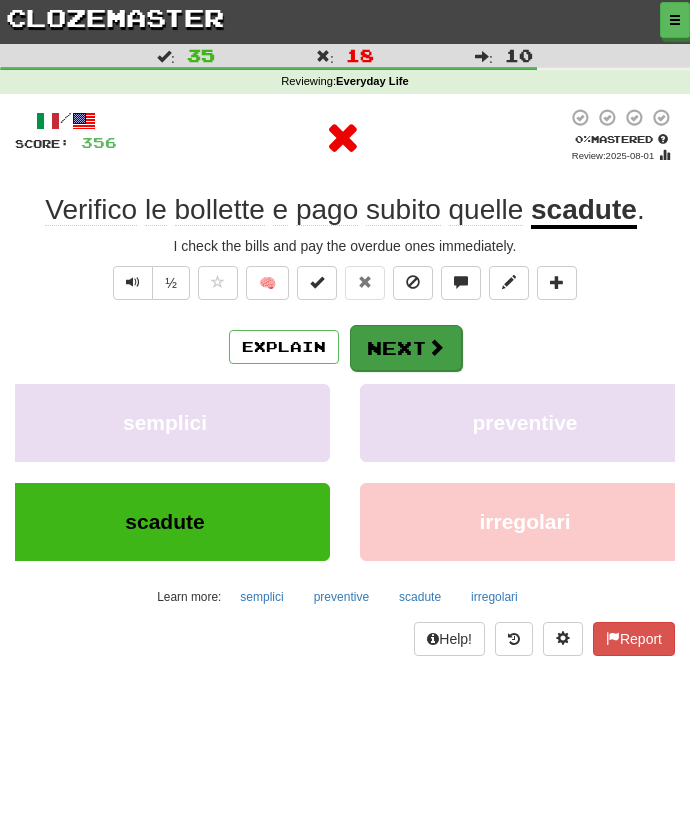 click at bounding box center (436, 347) 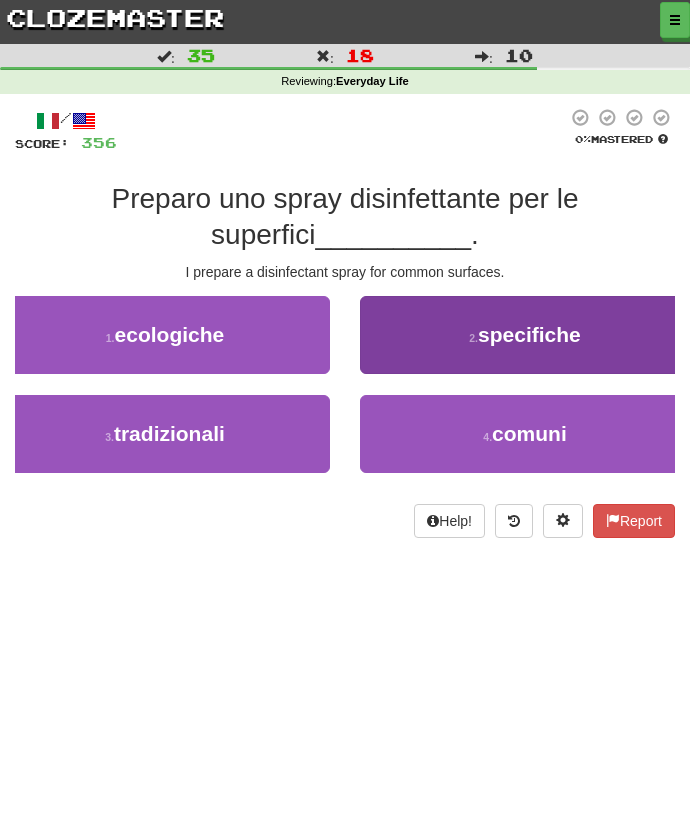 click on "2 .  specifiche" at bounding box center (525, 335) 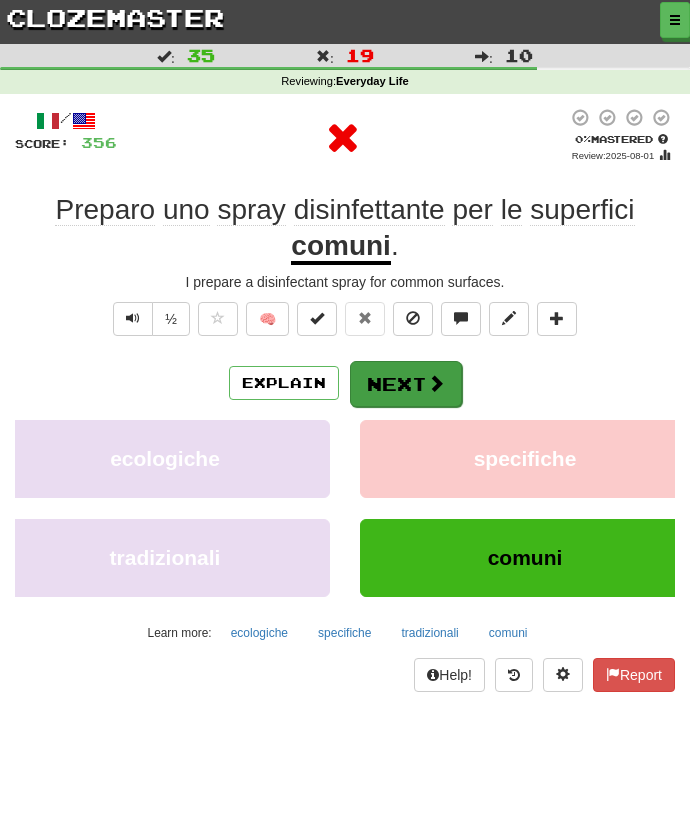 click on "Next" at bounding box center [406, 384] 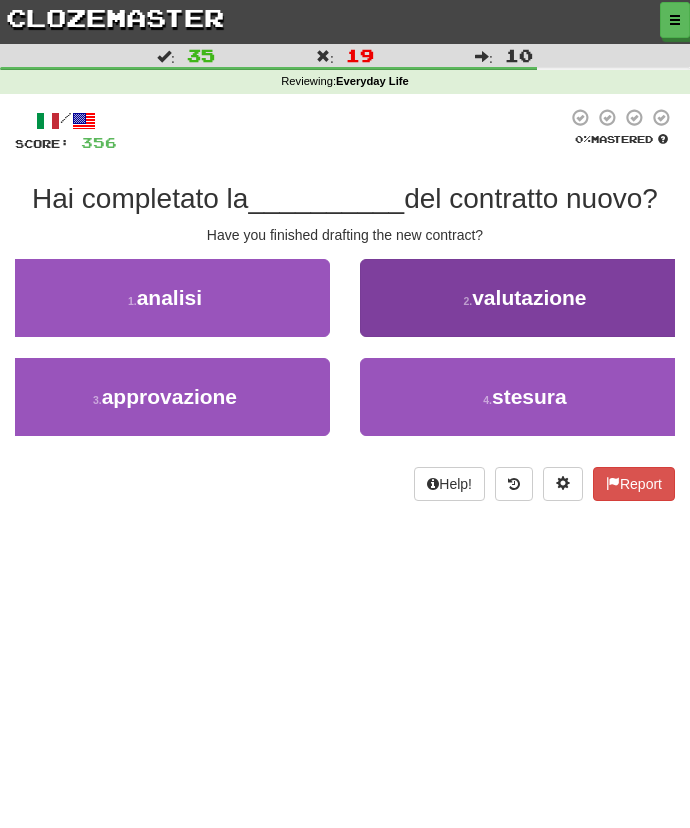click on "2 .  valutazione" at bounding box center (525, 298) 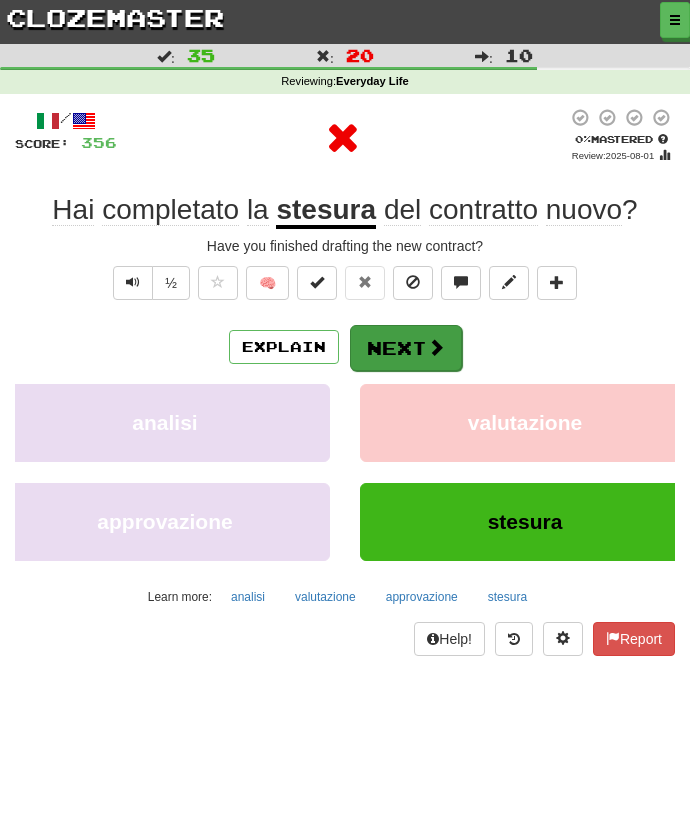 click at bounding box center (436, 347) 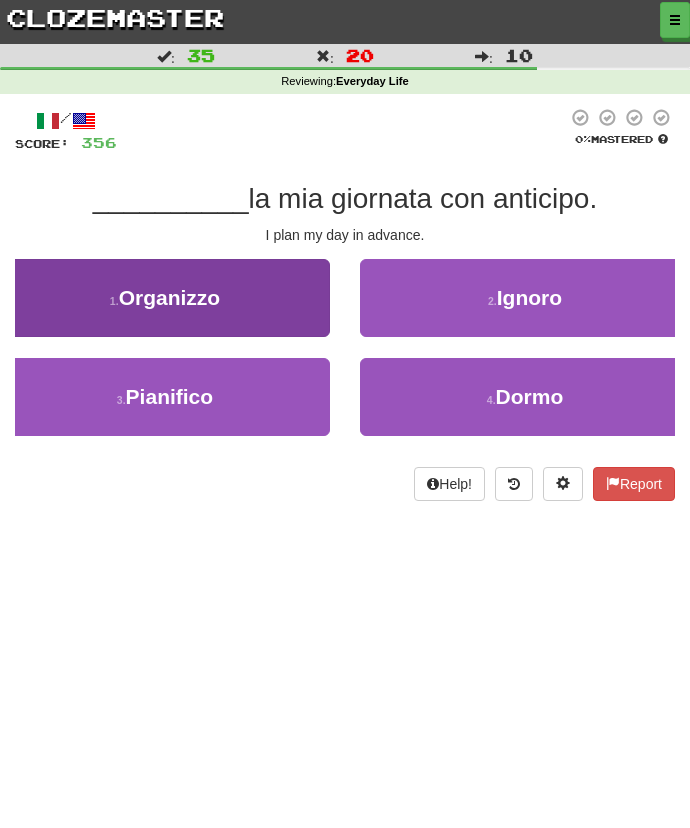 click on "1 .  Organizzo" at bounding box center [165, 298] 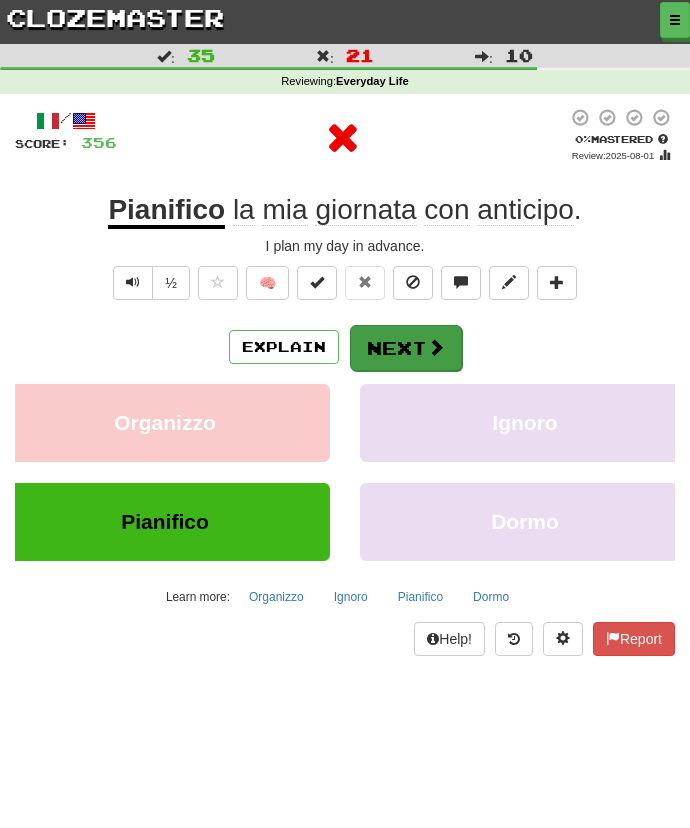 click on "Next" at bounding box center (406, 348) 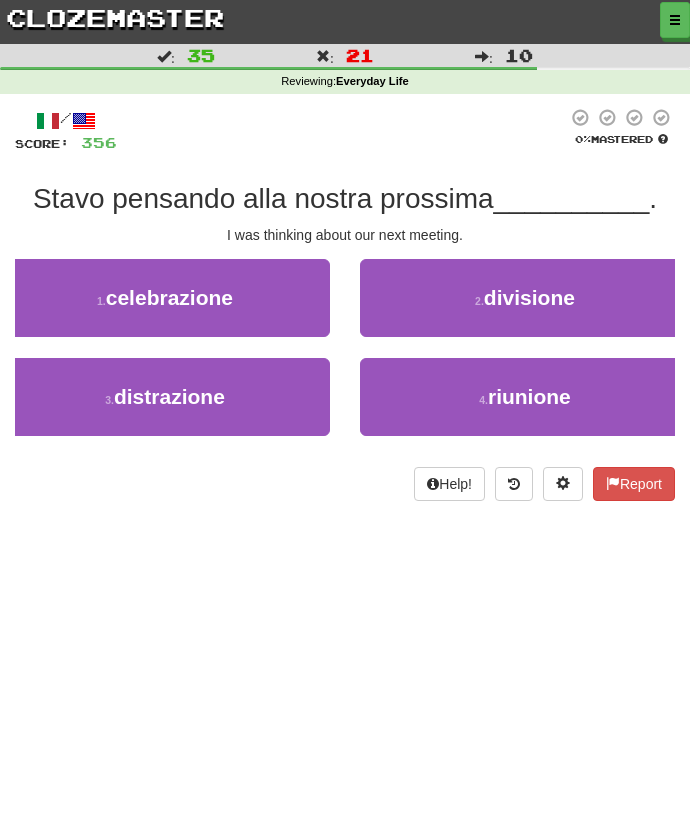 click on "4 .  riunione" at bounding box center (525, 407) 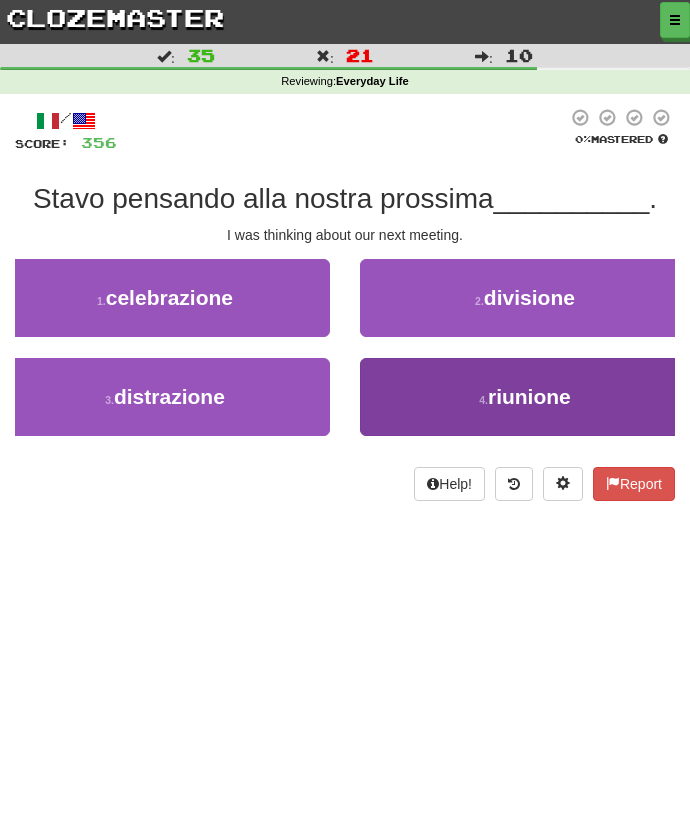 click on "4 .  riunione" at bounding box center [525, 397] 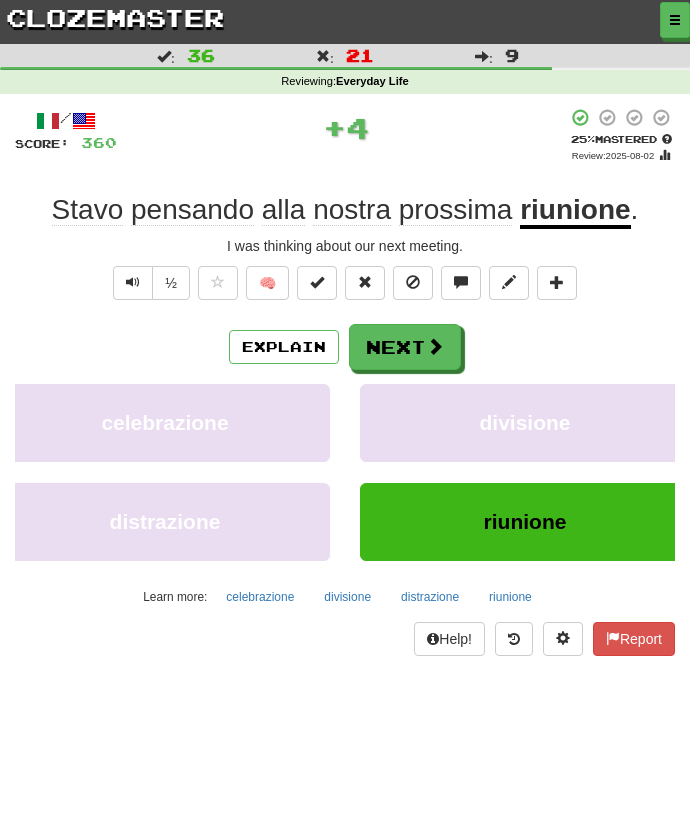 click on "Explain Next celebrazione divisione distrazione riunione Learn more: celebrazione divisione distrazione riunione" at bounding box center [345, 468] 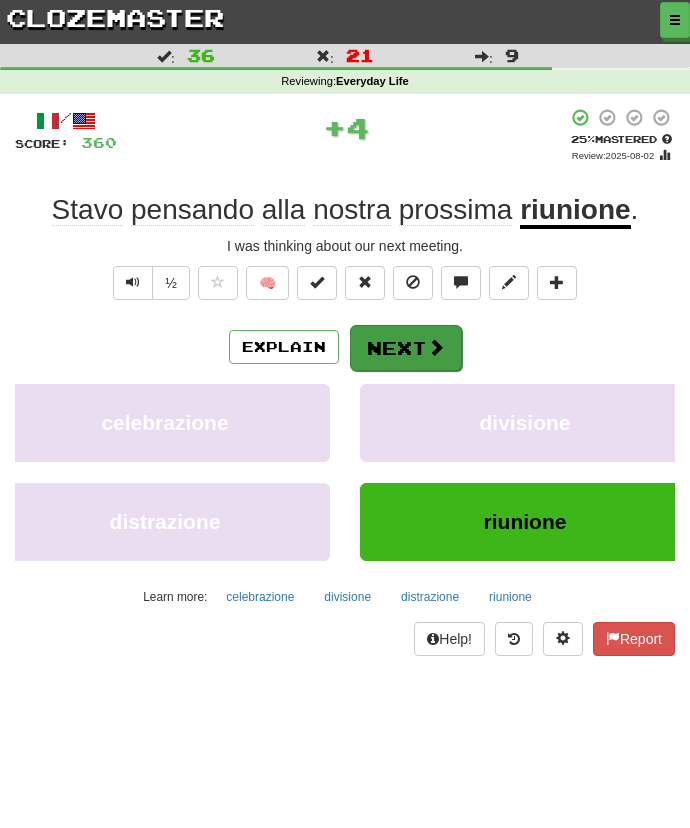 click on "Next" at bounding box center (406, 348) 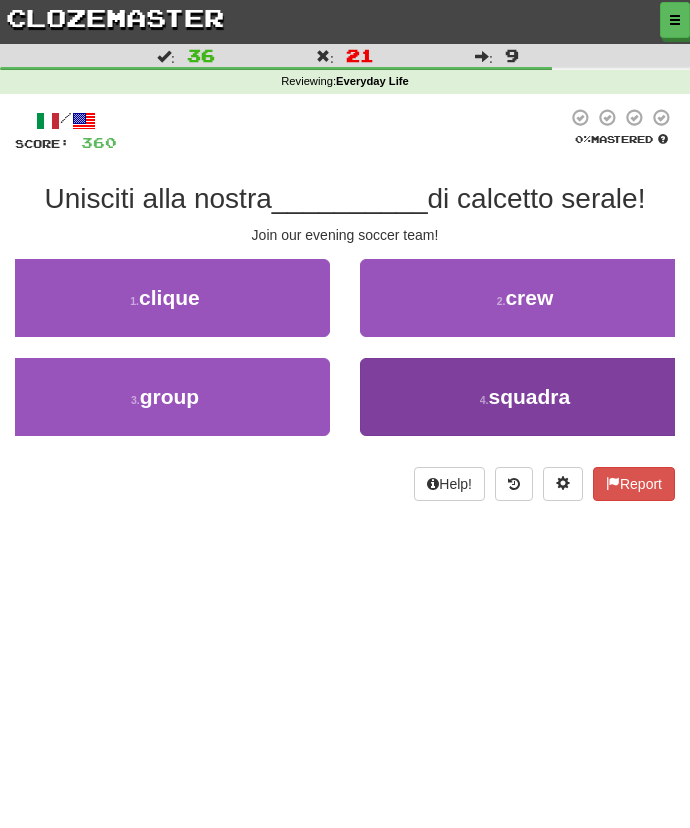 click on "4 .  squadra" at bounding box center [525, 397] 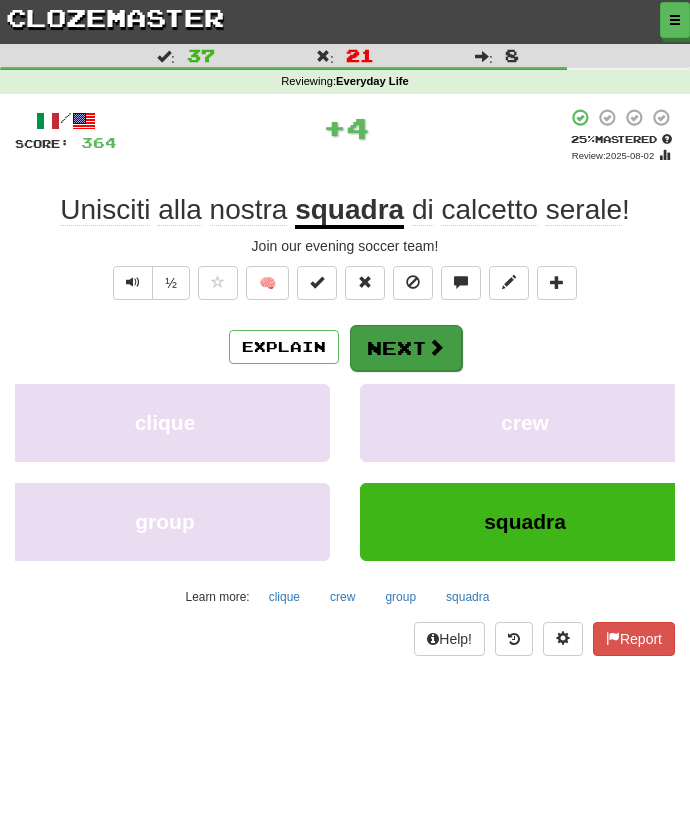 click on "Next" at bounding box center [406, 348] 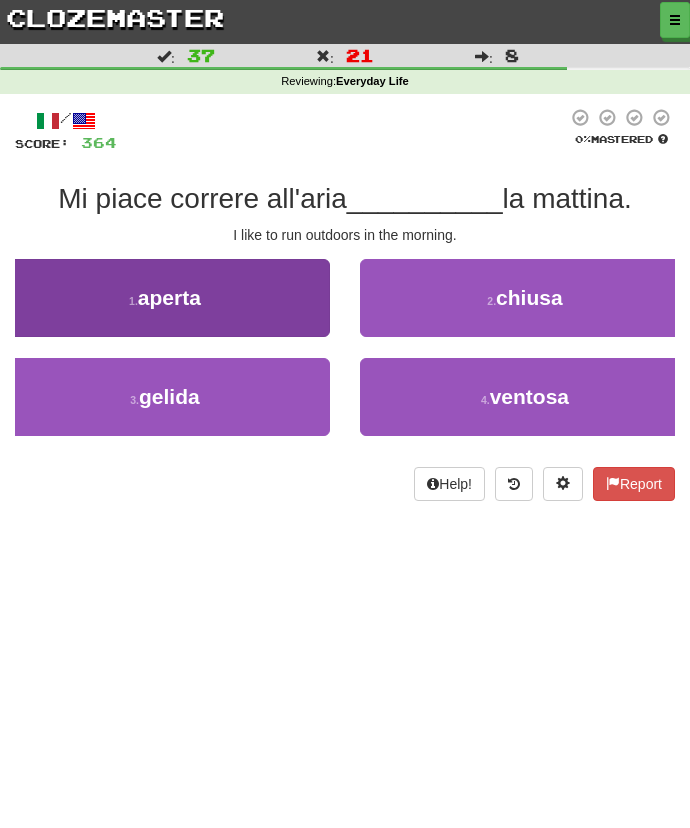 click on "1 .  aperta" at bounding box center [165, 298] 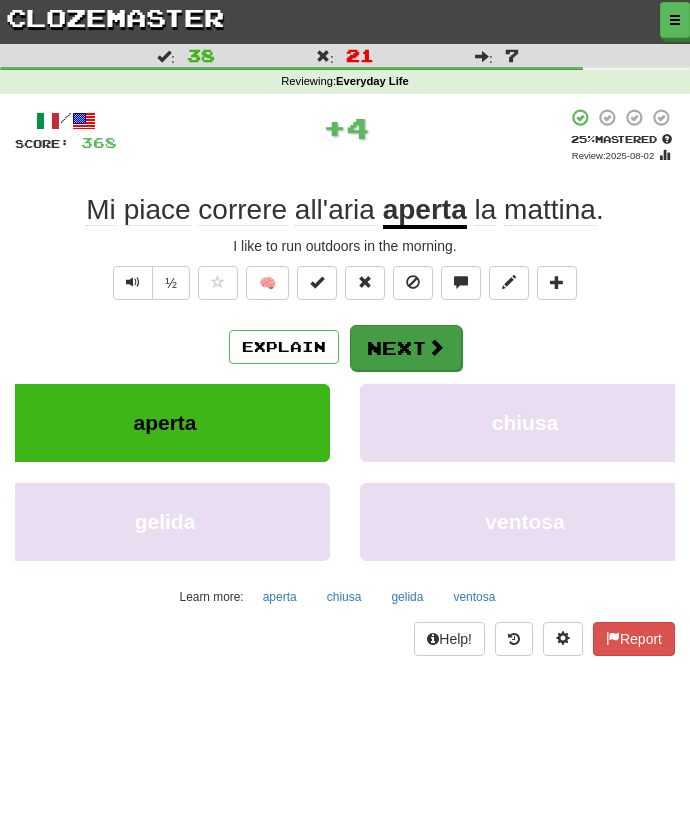 click on "Next" at bounding box center (406, 348) 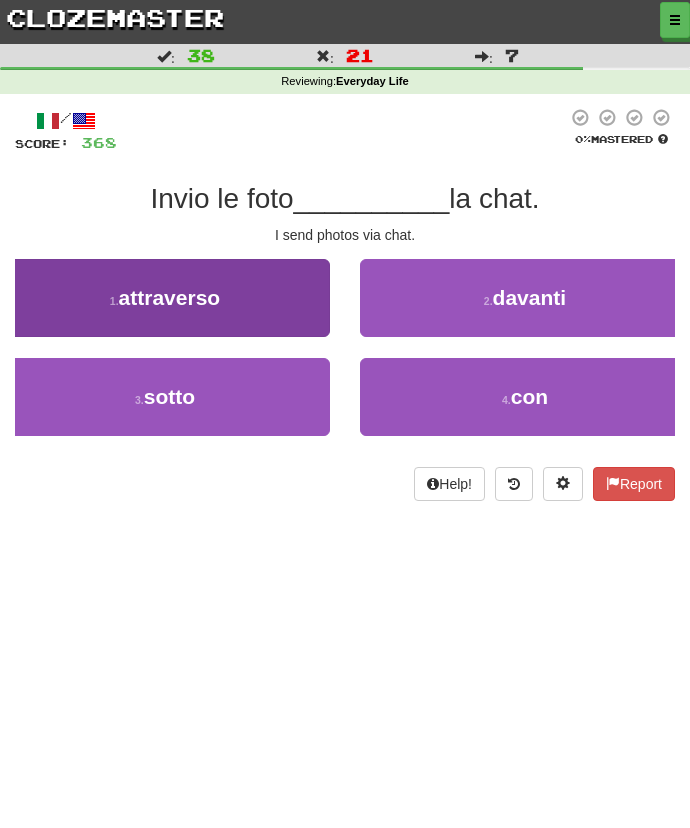 click on "1 .  attraverso" at bounding box center [165, 298] 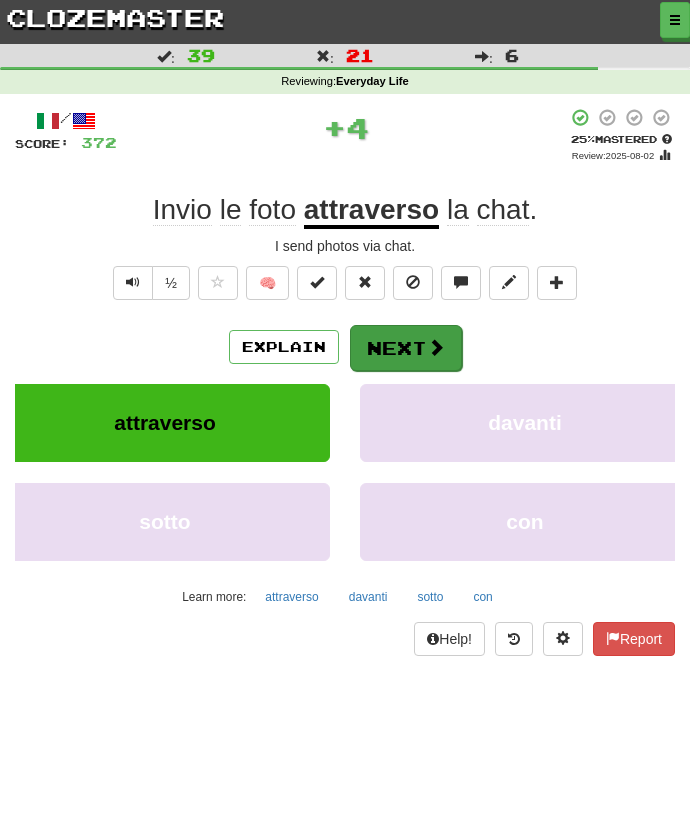 click at bounding box center (436, 347) 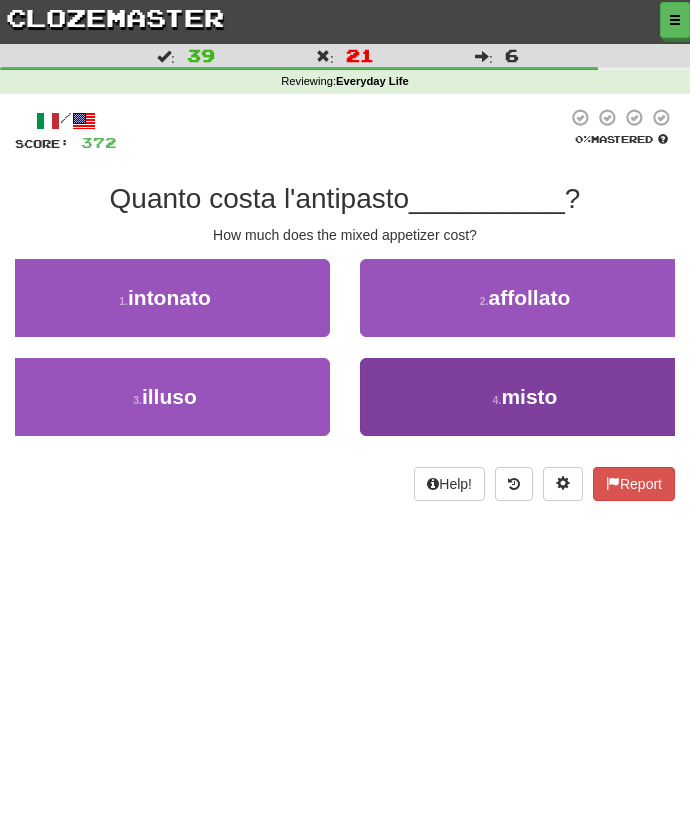 click on "4 .  misto" at bounding box center (525, 397) 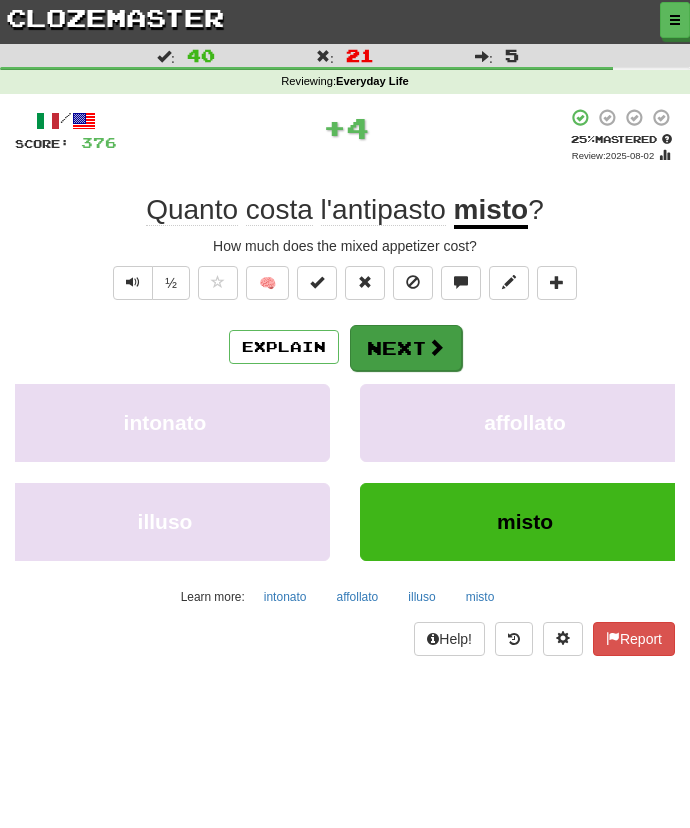 click on "Next" at bounding box center [406, 348] 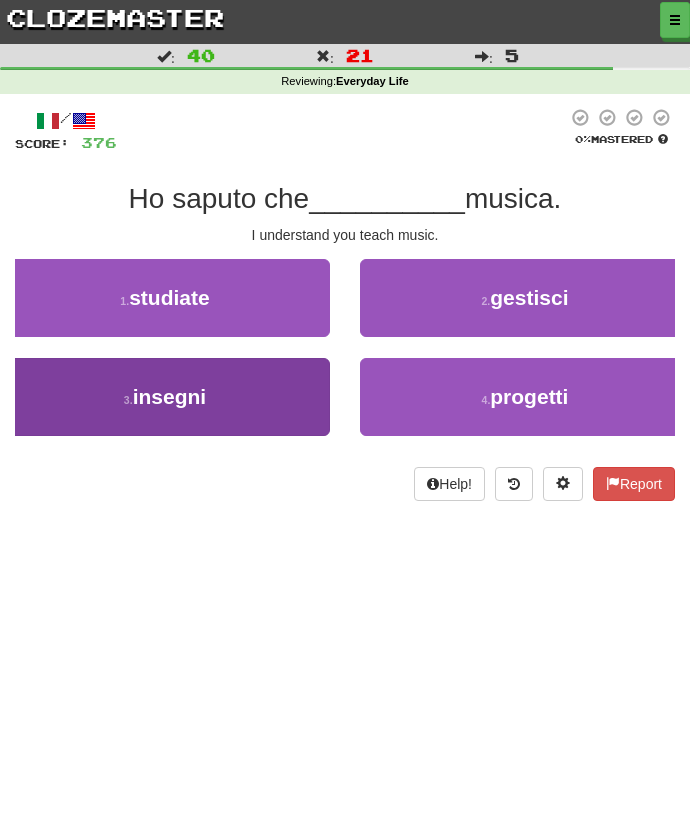 click on "3 .  insegni" at bounding box center (165, 397) 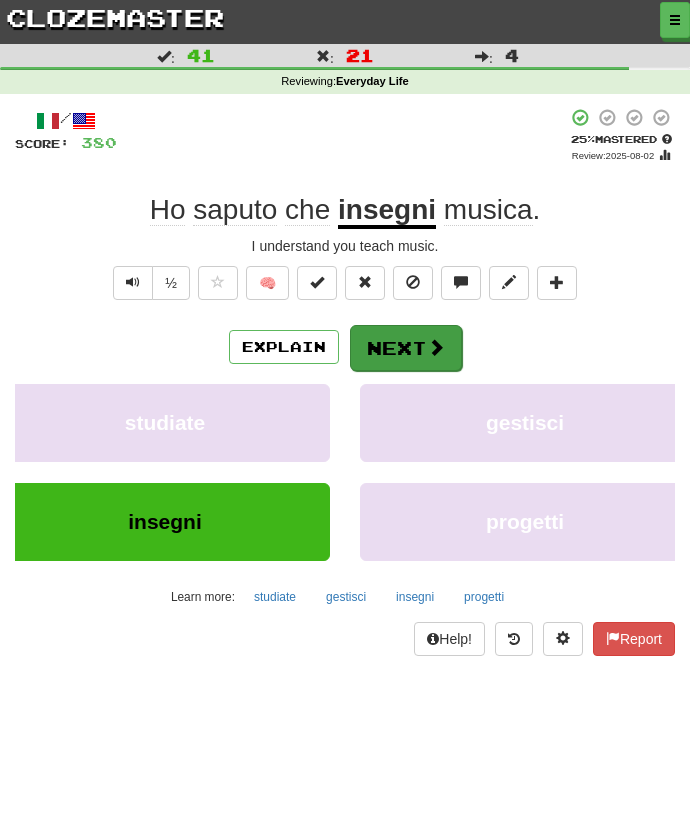click on "Next" at bounding box center (406, 348) 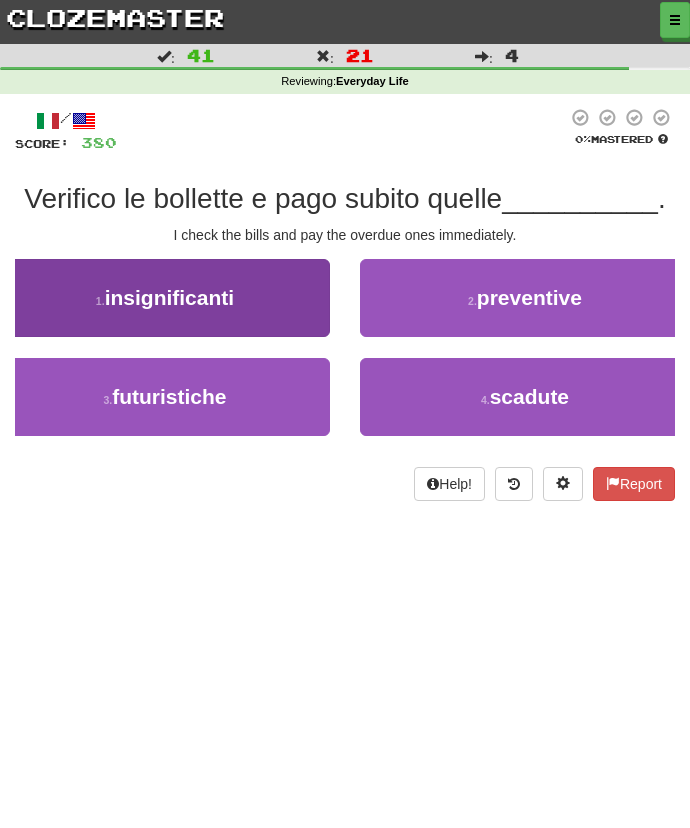 click on "1 .  insignificanti" at bounding box center (165, 298) 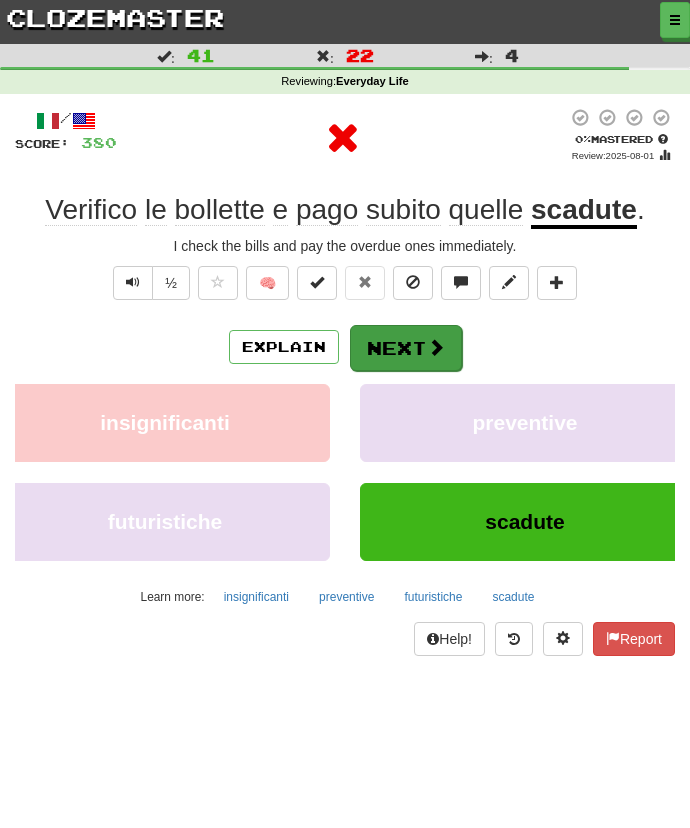 click on "Next" at bounding box center [406, 348] 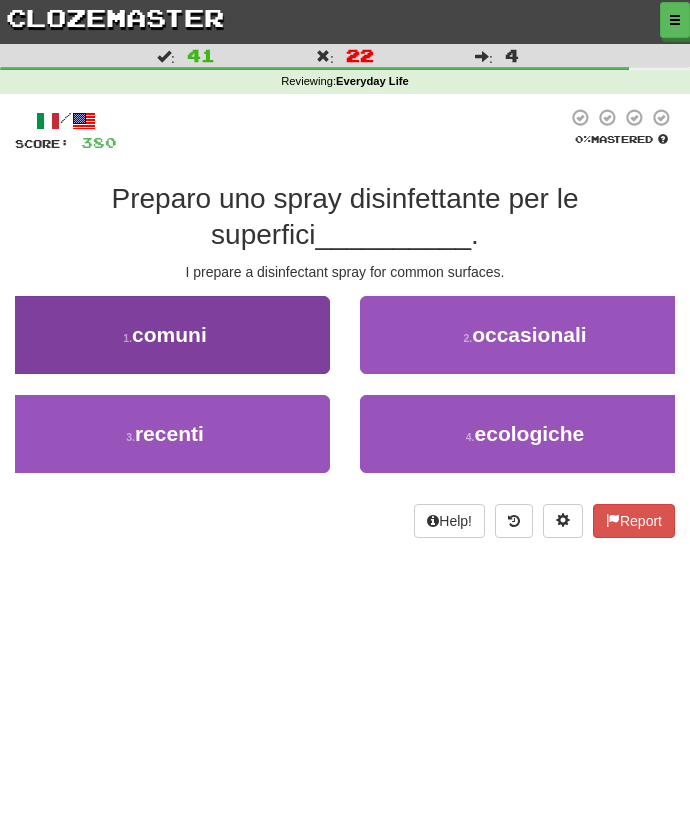 click on "1 .  comuni" at bounding box center [165, 335] 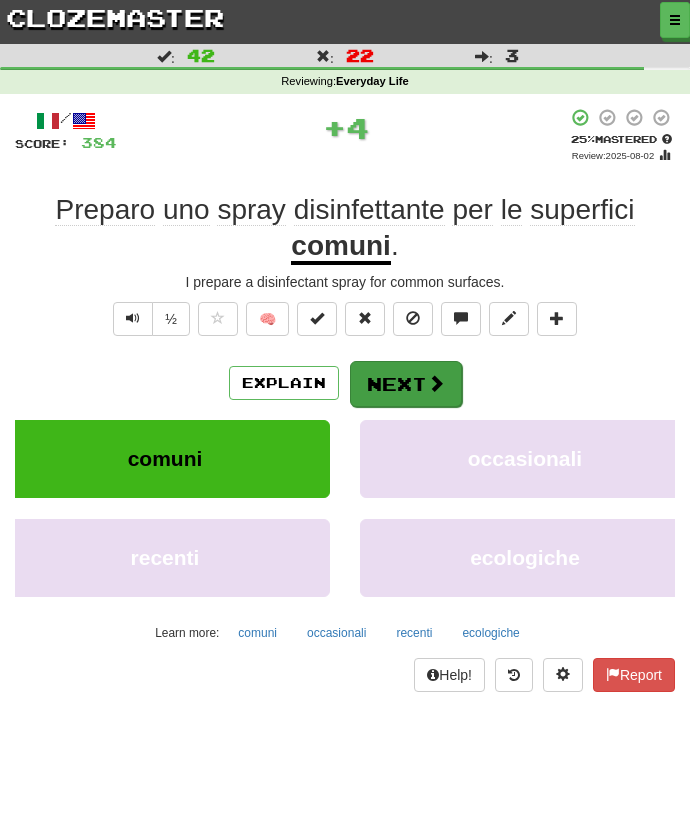 click at bounding box center [436, 383] 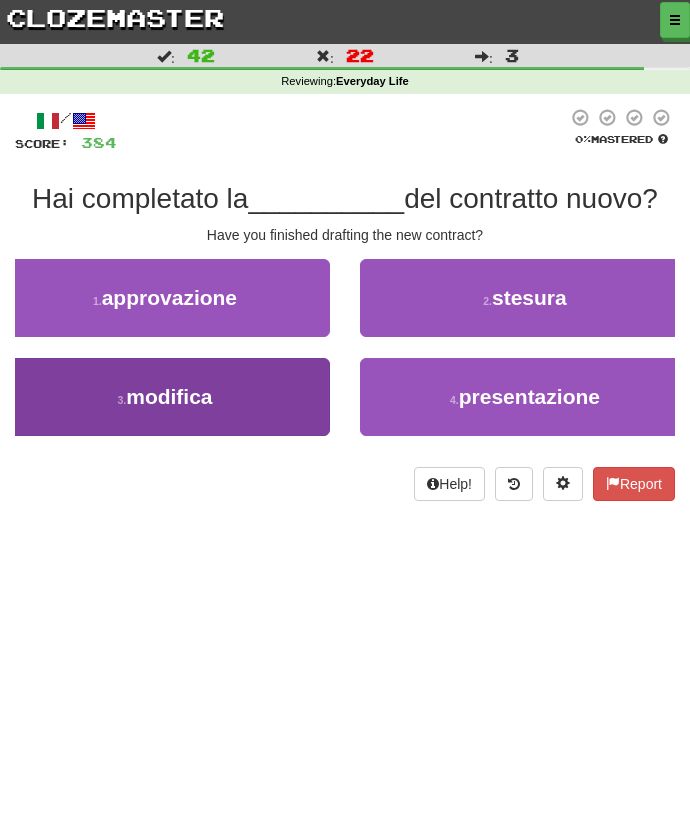 click on "3 .  modifica" at bounding box center (165, 397) 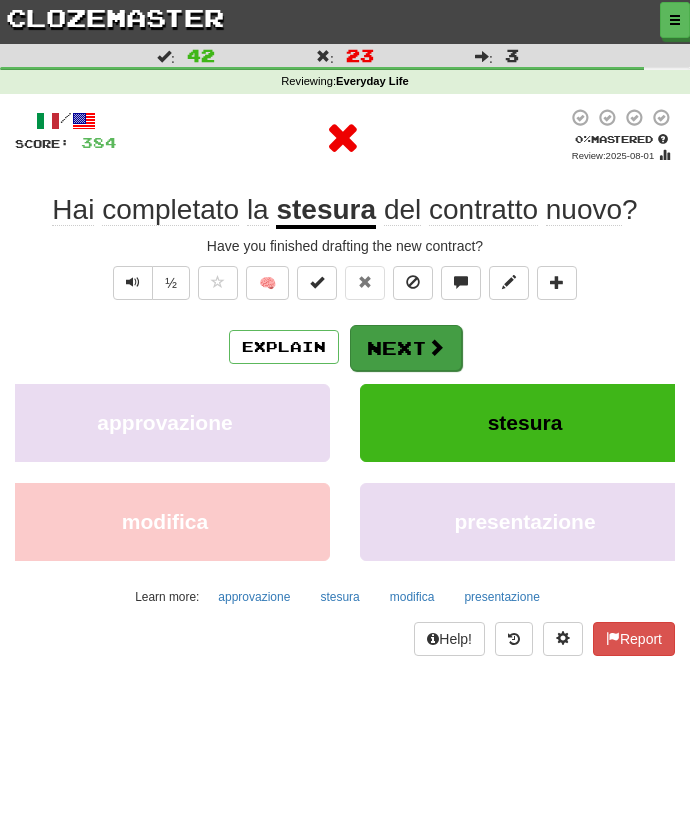 click on "Explain Next" at bounding box center (345, 347) 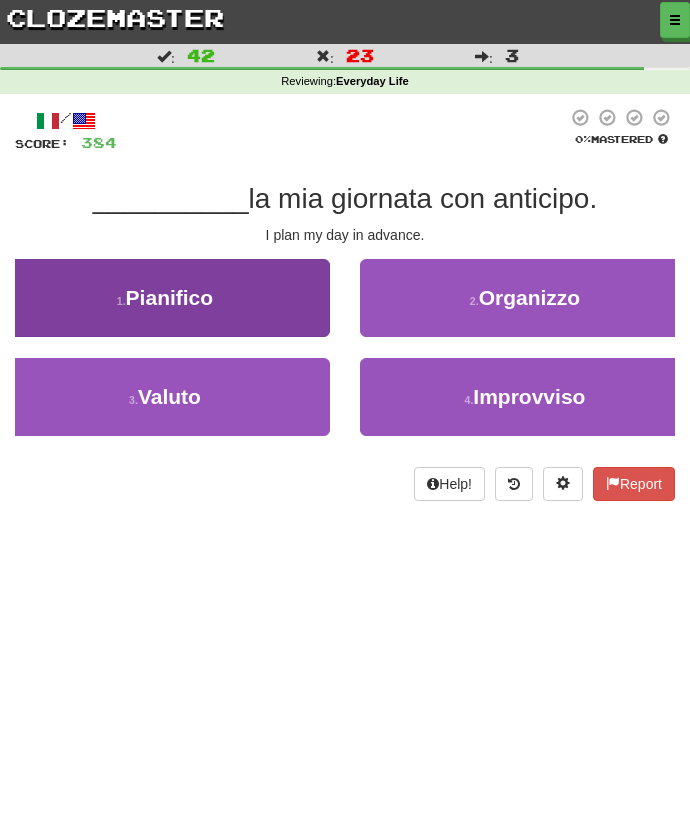click on "1 .  Pianifico" at bounding box center (165, 298) 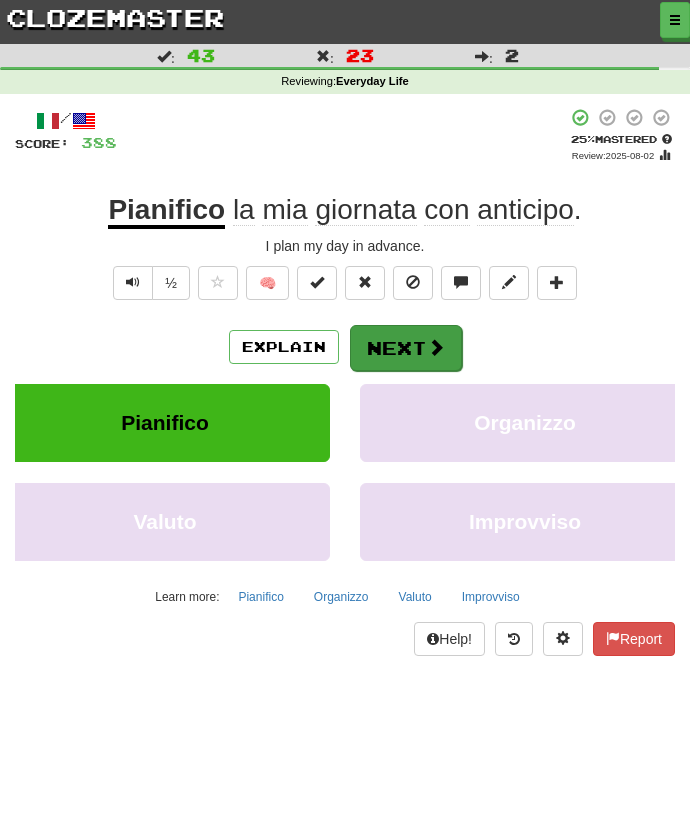 click at bounding box center [436, 347] 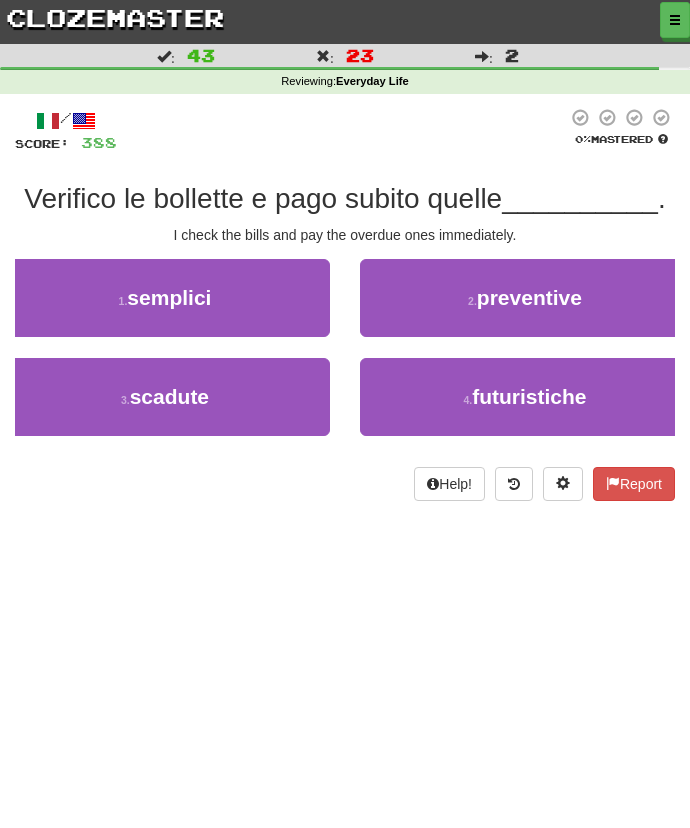 click on "3 .  scadute" at bounding box center [165, 397] 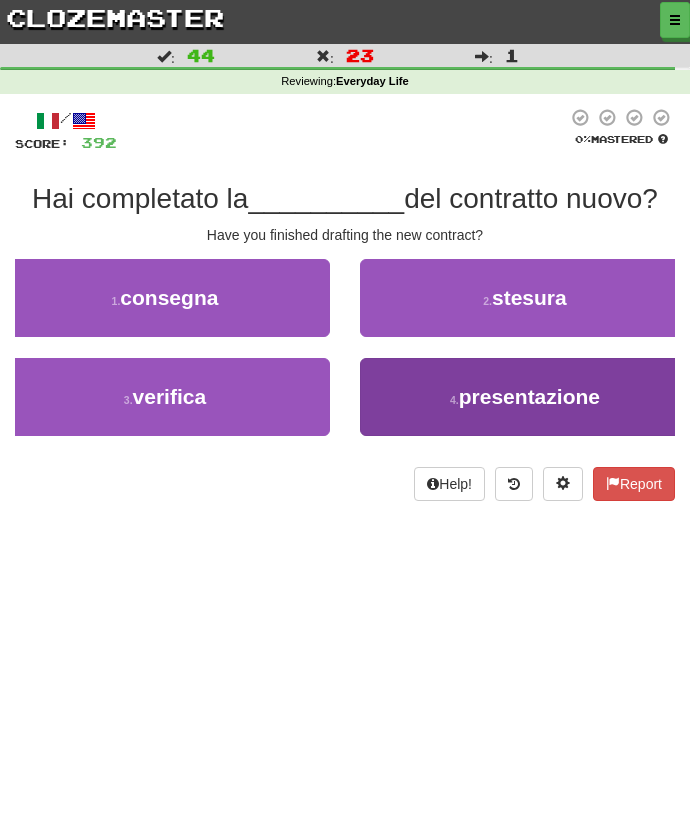 click on "4 .  presentazione" at bounding box center [525, 397] 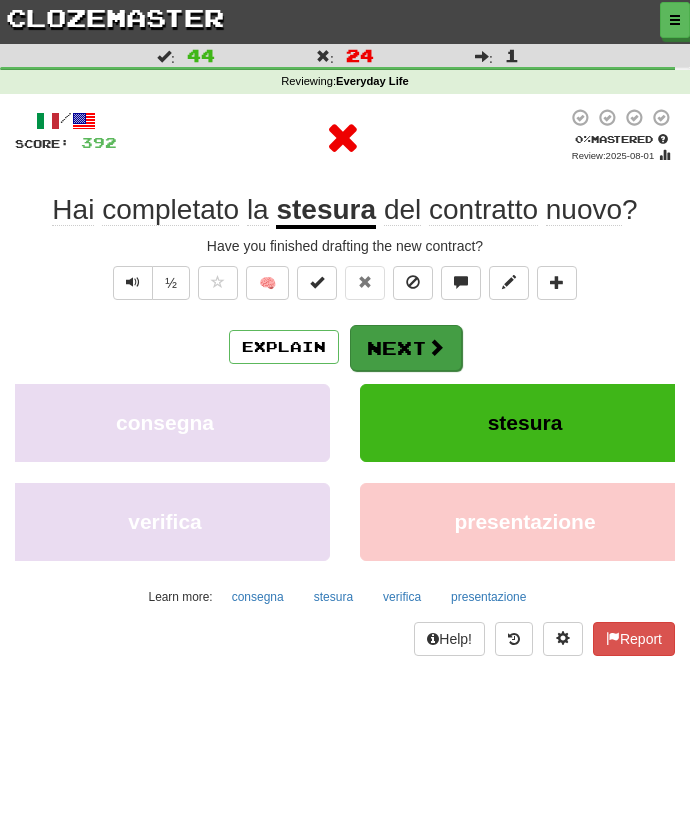 click on "Next" at bounding box center (406, 348) 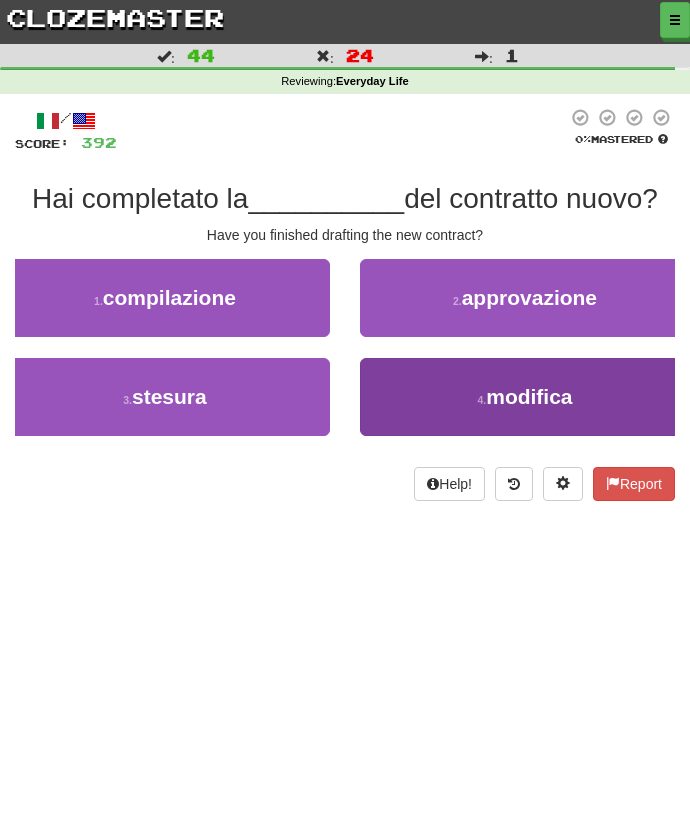 click on "4 .  modifica" at bounding box center [525, 397] 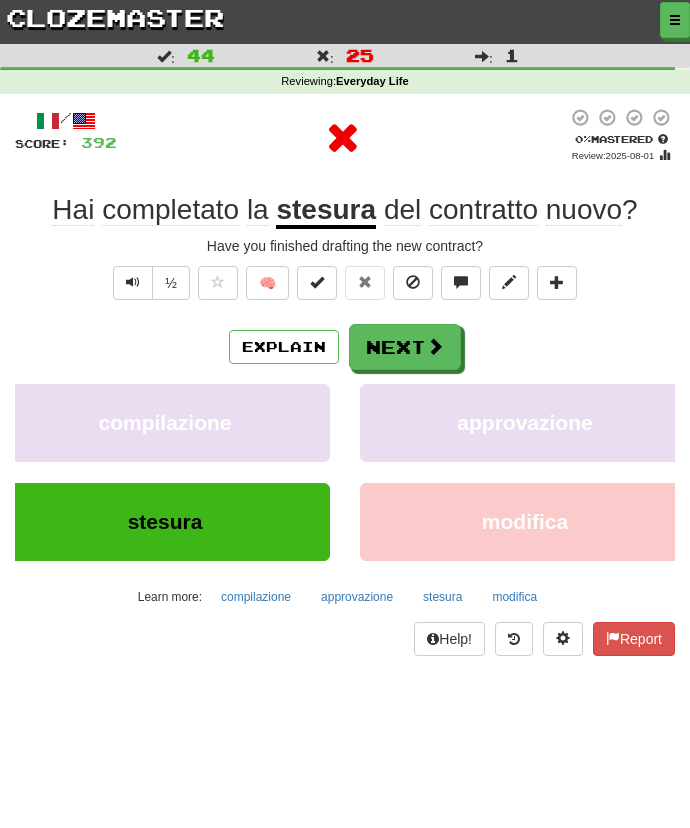 click on "Explain Next compilazione approvazione stesura modifica Learn more: compilazione approvazione stesura modifica" at bounding box center [345, 468] 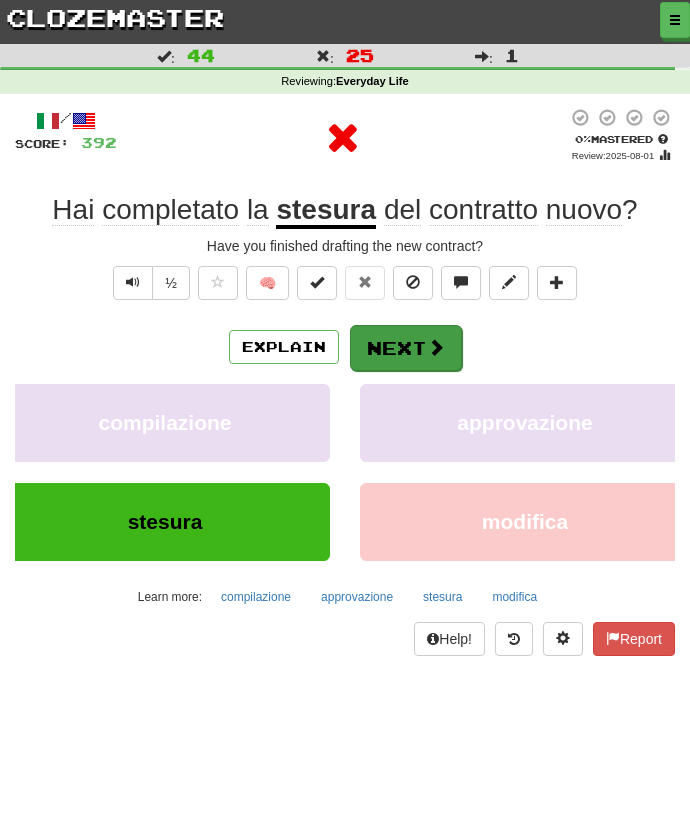 click on "Next" at bounding box center [406, 348] 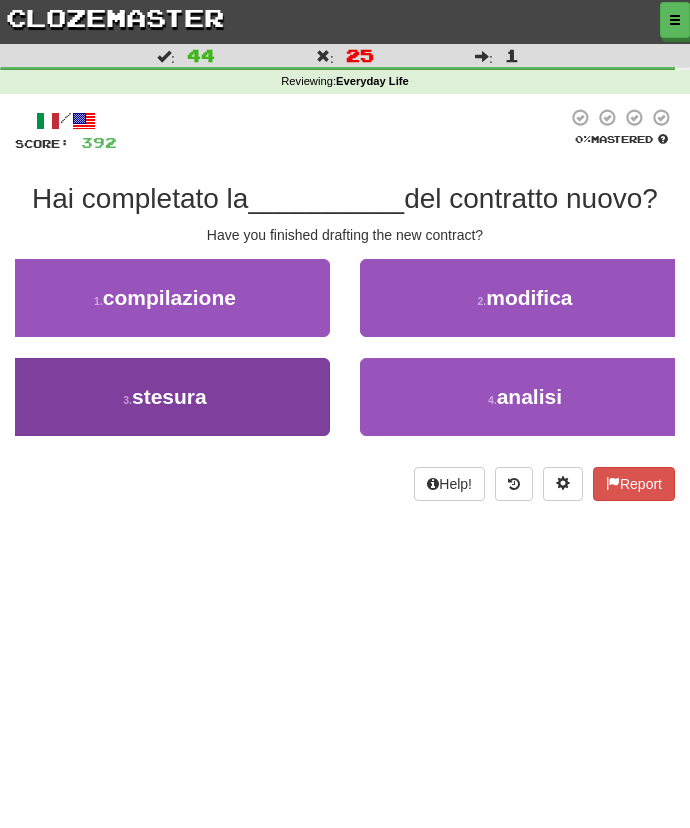 click on "3 .  stesura" at bounding box center [165, 397] 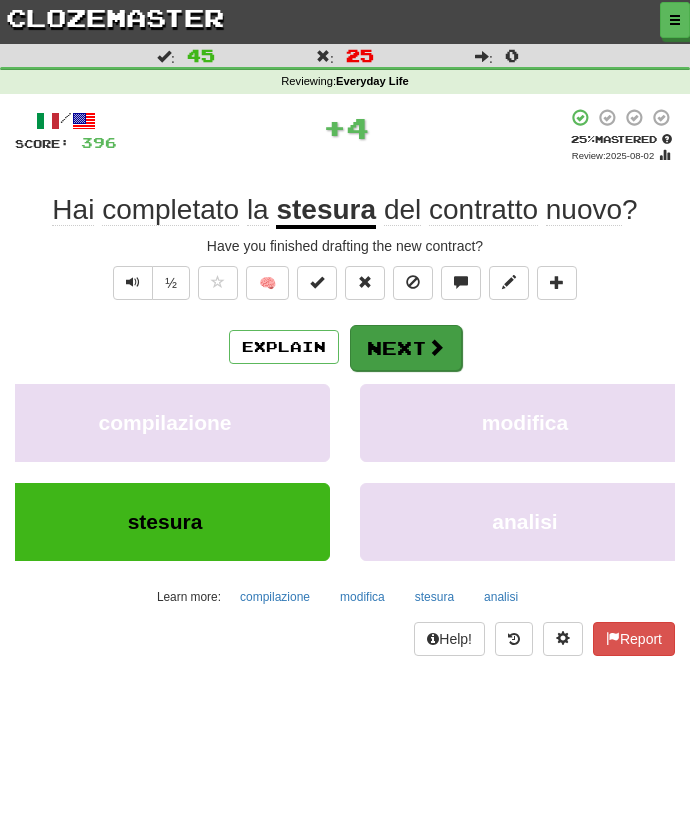 click on "Next" at bounding box center (406, 348) 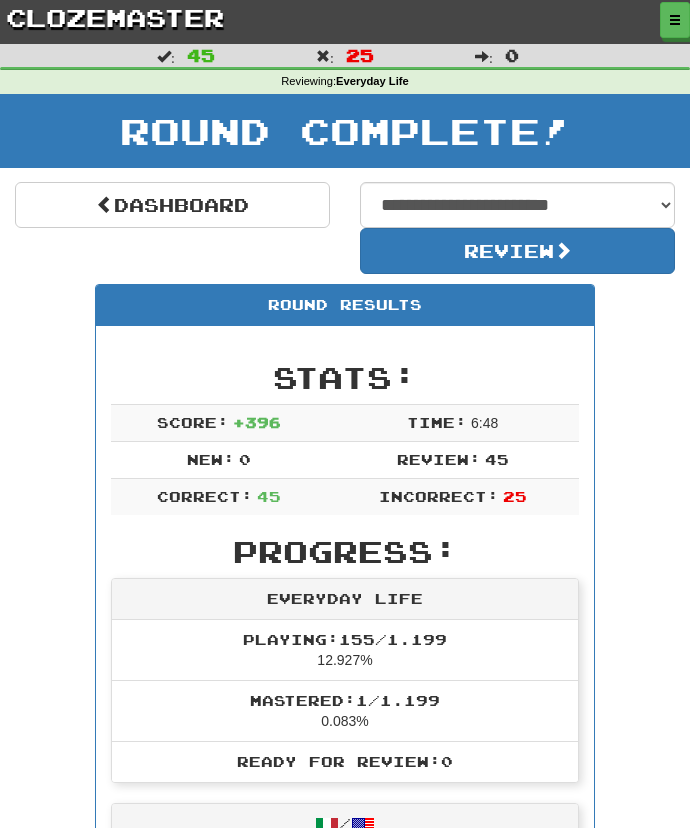 click on "**********" at bounding box center (345, 228) 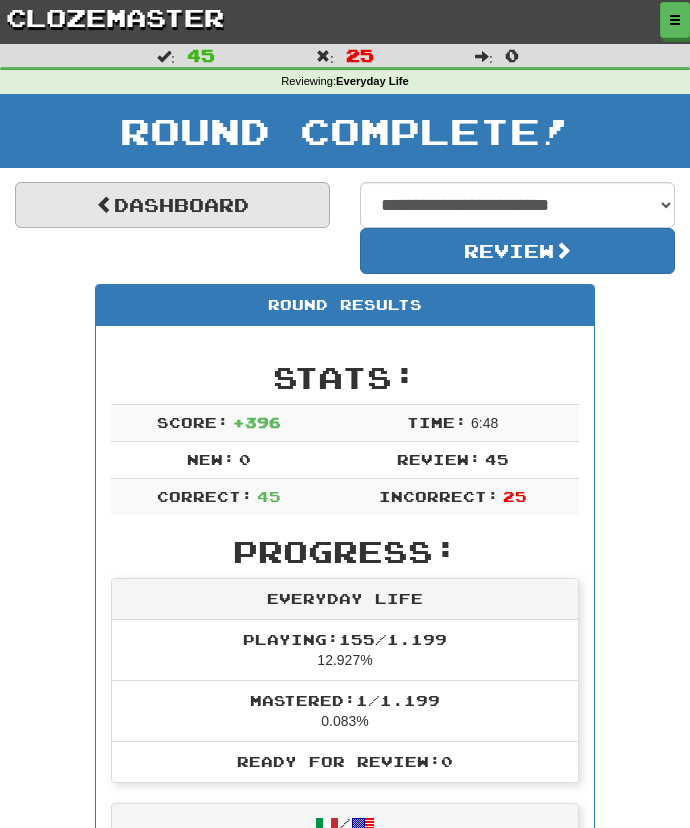 click on "Dashboard" at bounding box center [172, 205] 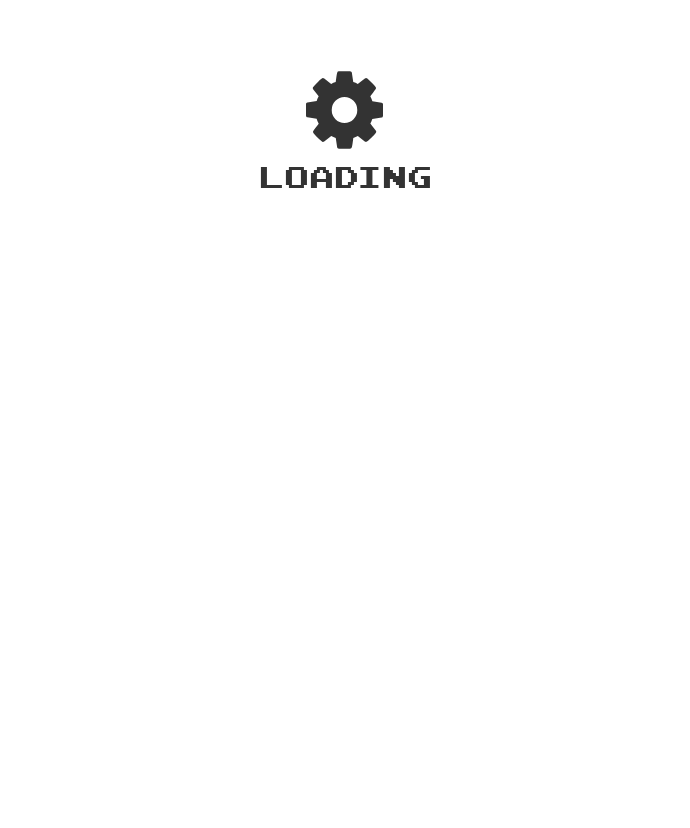 scroll, scrollTop: 0, scrollLeft: 0, axis: both 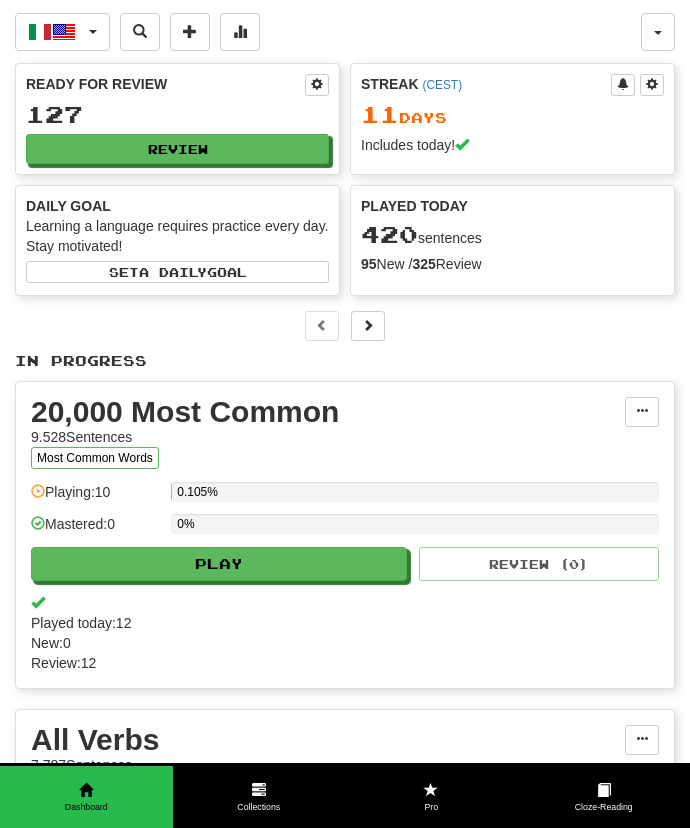 click on "Ready for Review 127   Review" at bounding box center [177, 119] 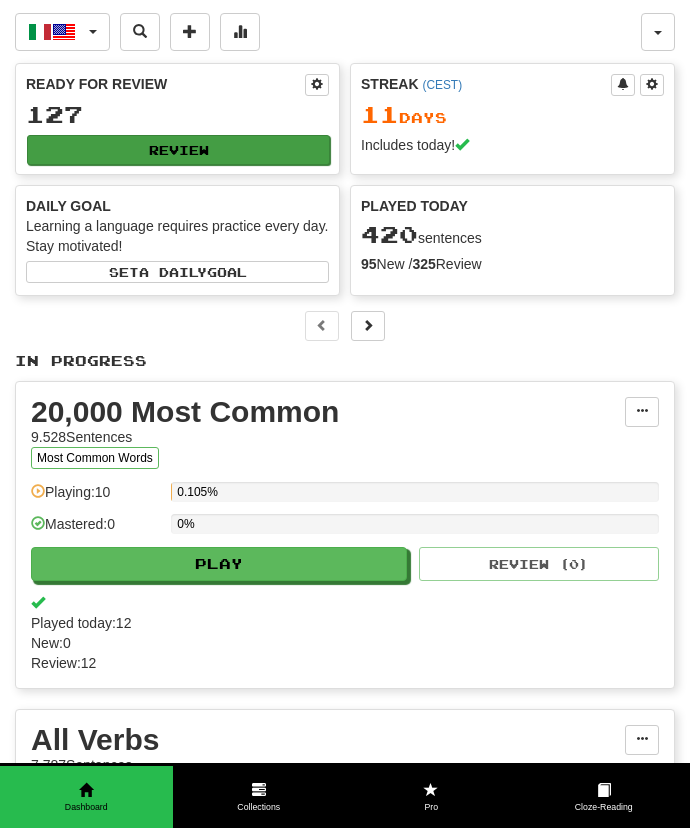 click on "Review" at bounding box center [178, 150] 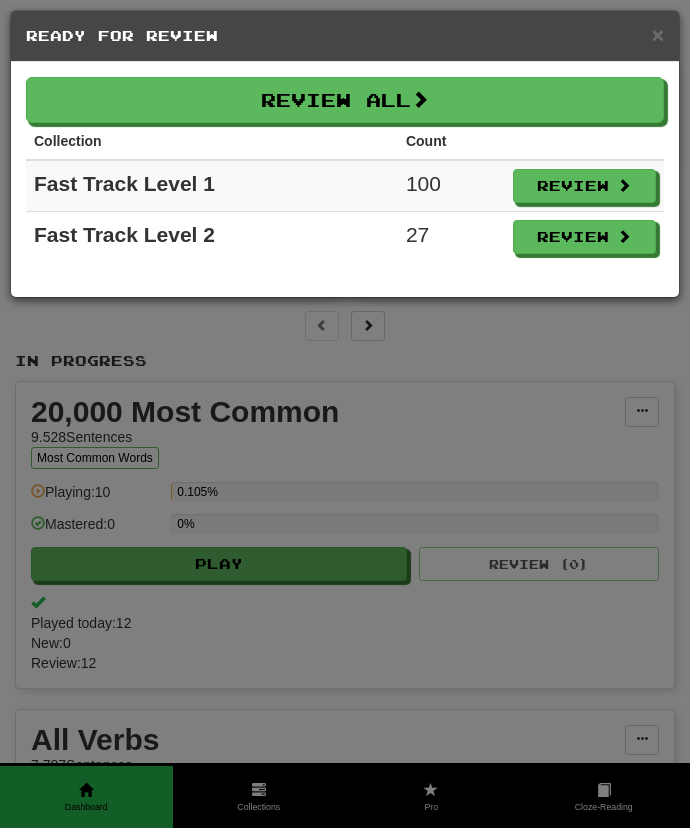 click on "Fast Track Level 2" at bounding box center (212, 237) 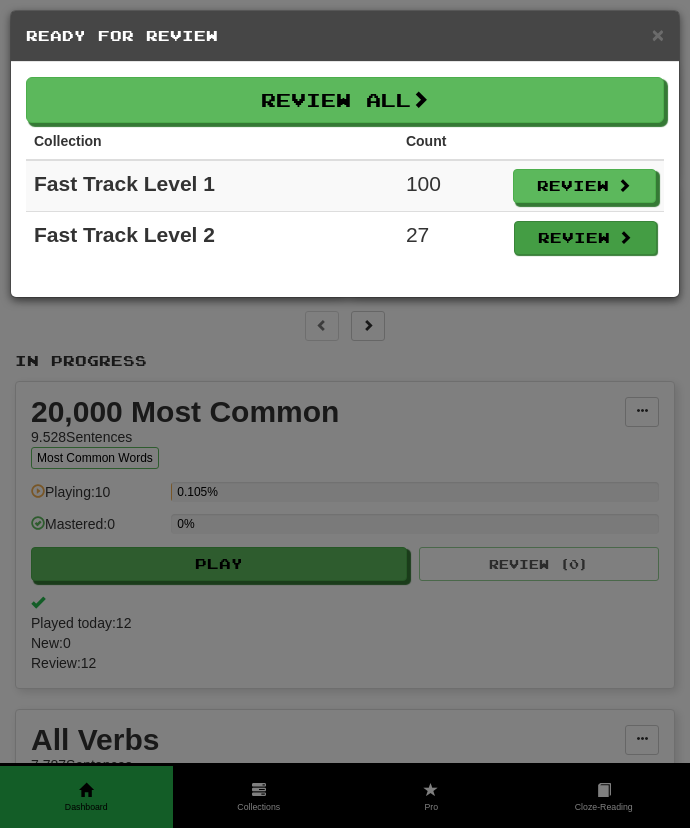 click on "Review" at bounding box center [586, 238] 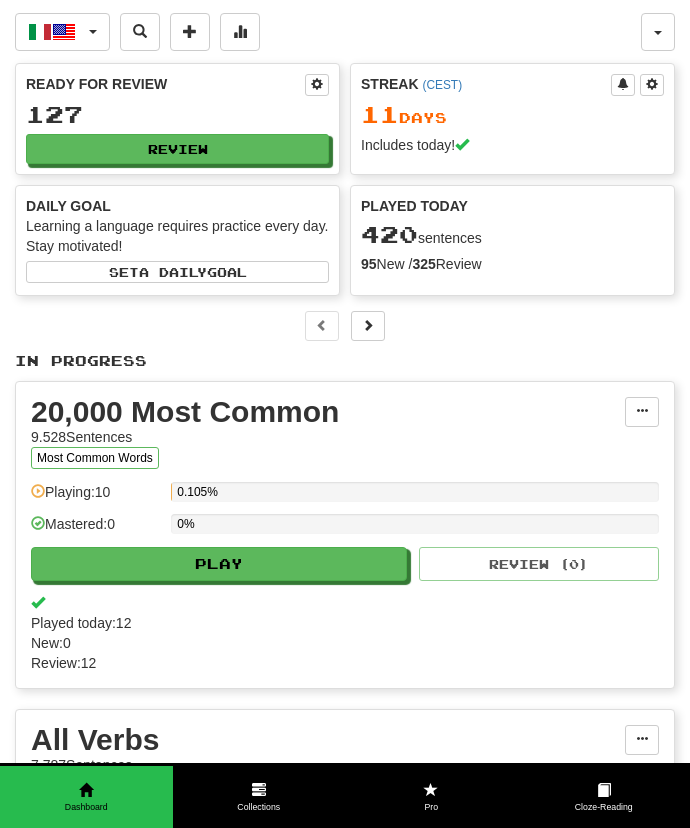 select on "***" 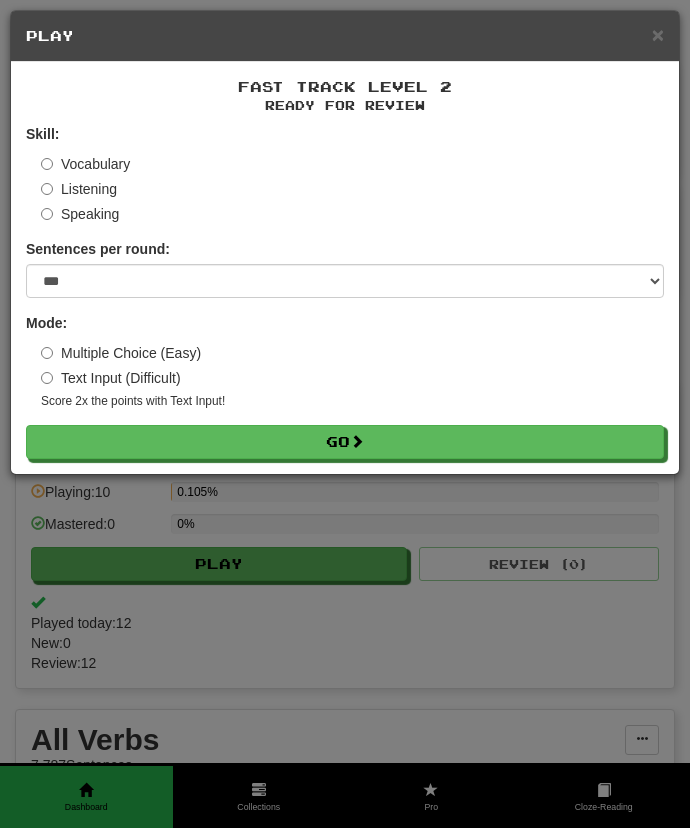 click on "Skill: Vocabulary Listening Speaking Sentences per round: * ** ** ** ** ** *** ******** Mode: Multiple Choice (Easy) Text Input (Difficult) Score 2x the points with Text Input ! Go" at bounding box center [345, 291] 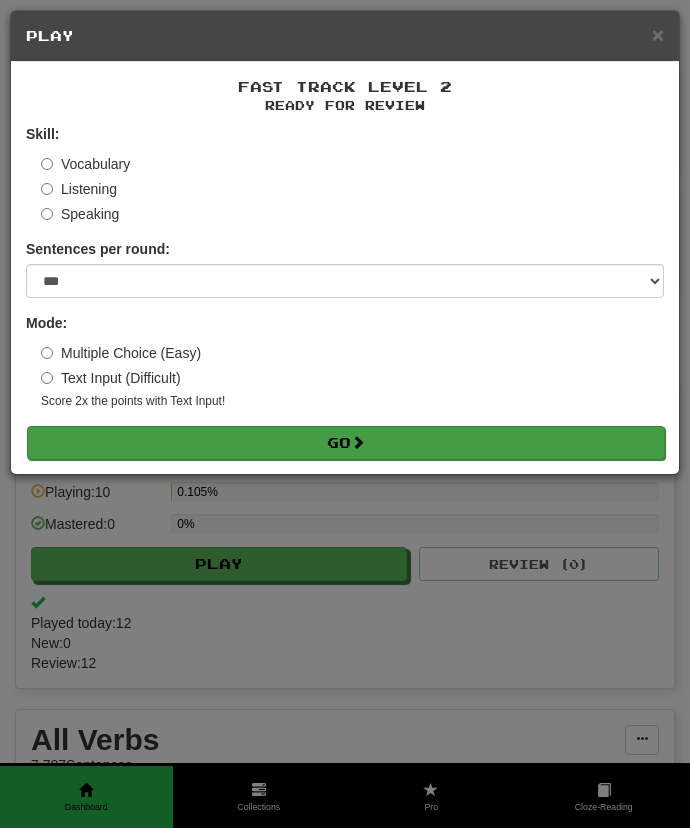 click on "Go" at bounding box center [346, 443] 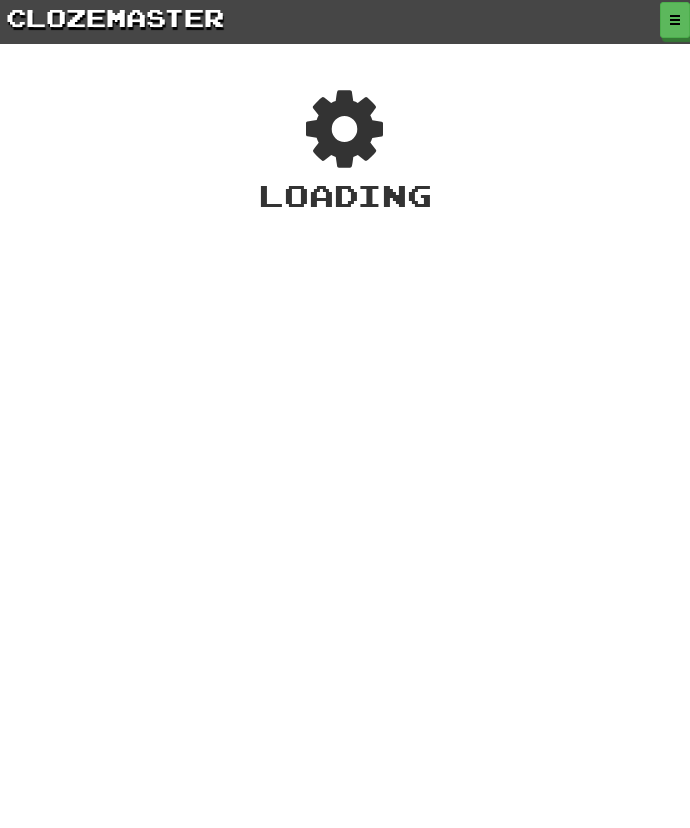 scroll, scrollTop: 0, scrollLeft: 0, axis: both 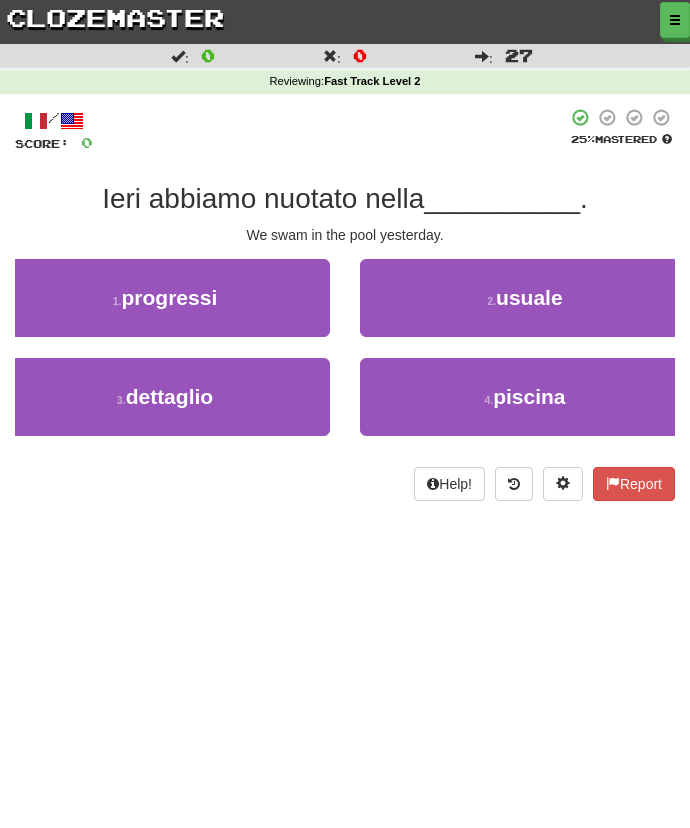 click on "We swam in the pool yesterday." at bounding box center (345, 235) 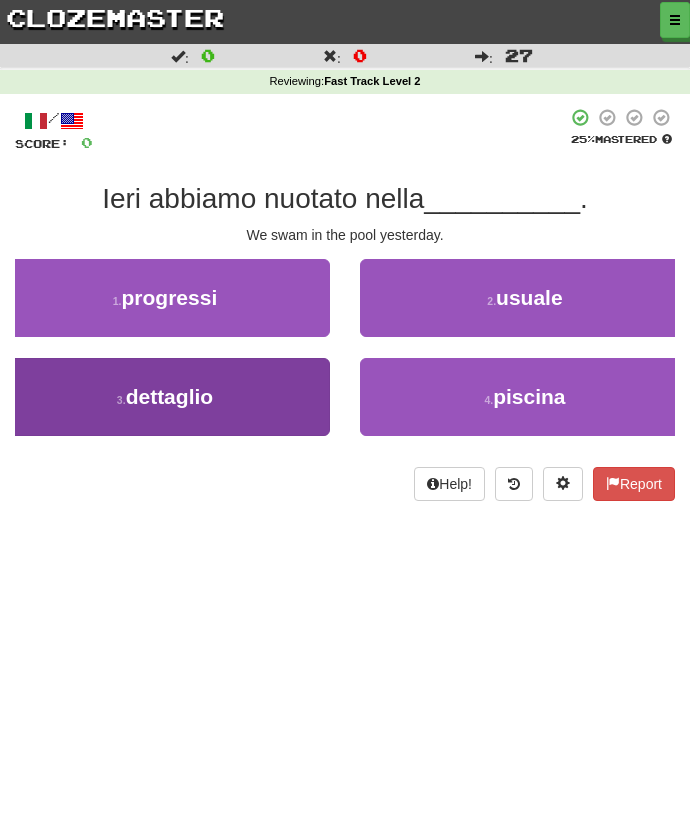 click on "dettaglio" at bounding box center (170, 396) 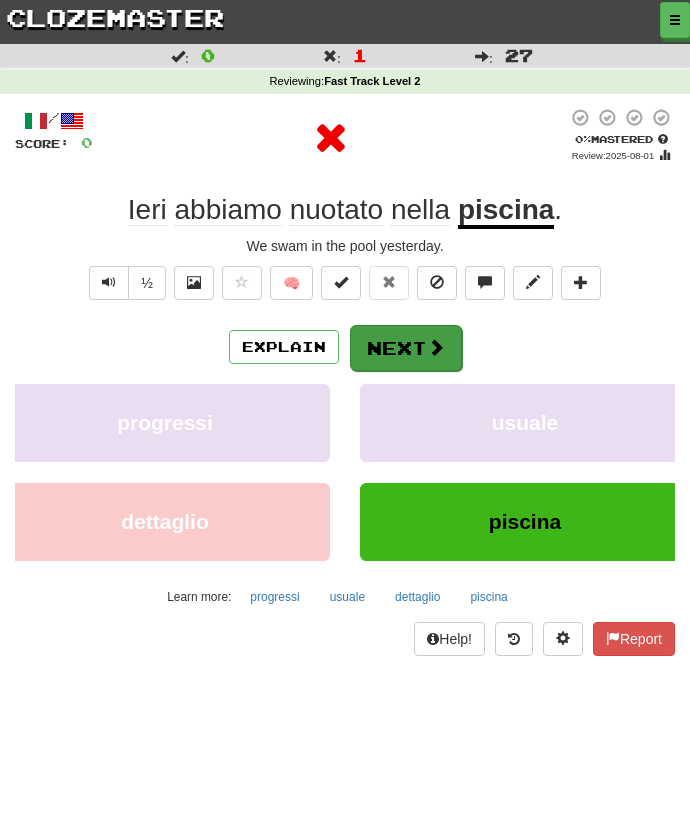 click on "Next" at bounding box center [406, 348] 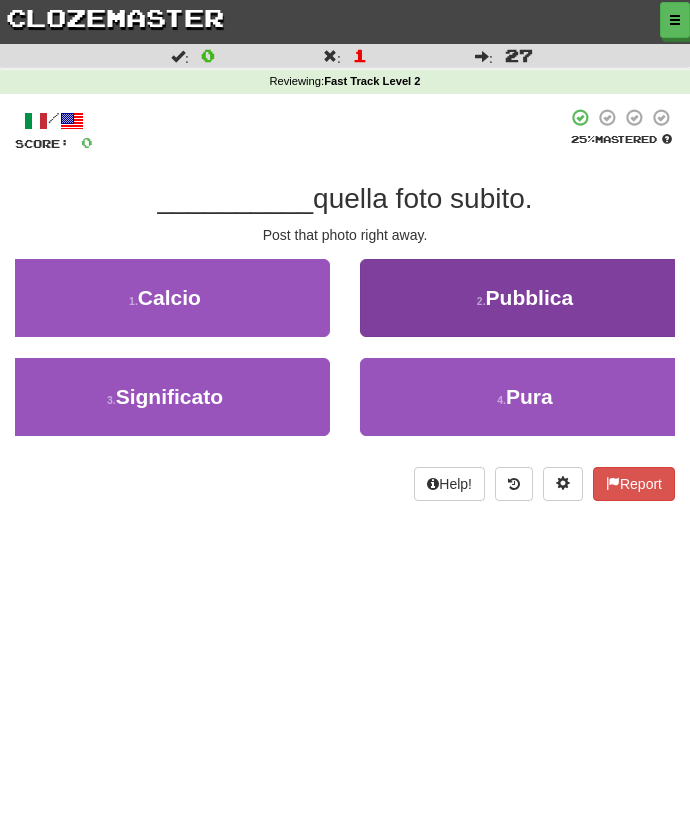 click on "2 .  Pubblica" at bounding box center (525, 298) 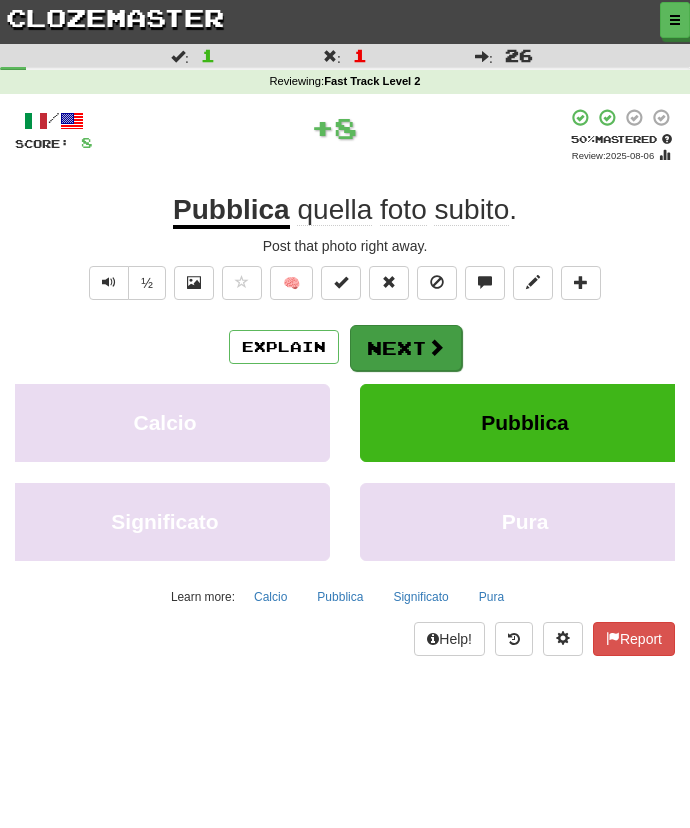 click on "Next" at bounding box center [406, 348] 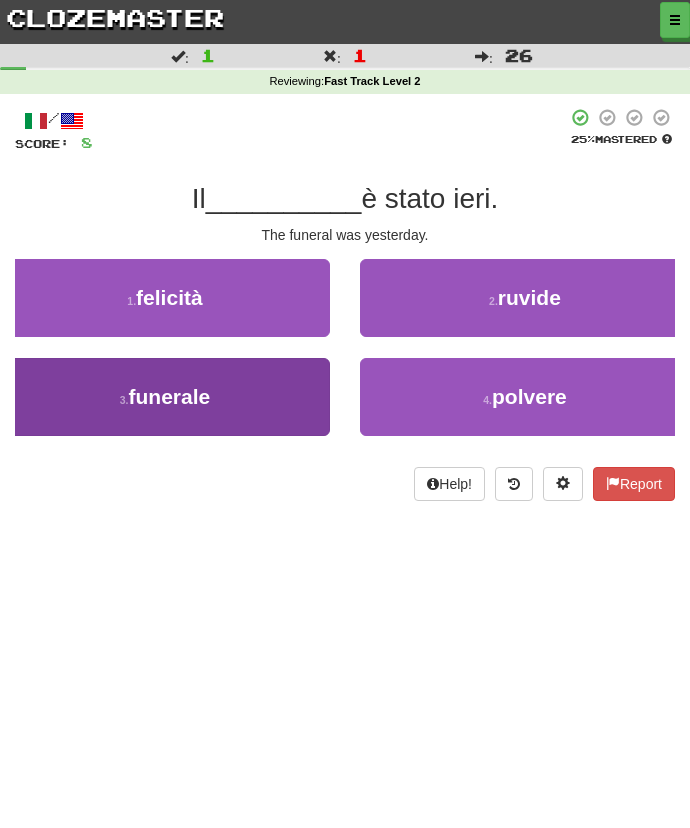 click on "3 .  funerale" at bounding box center [165, 397] 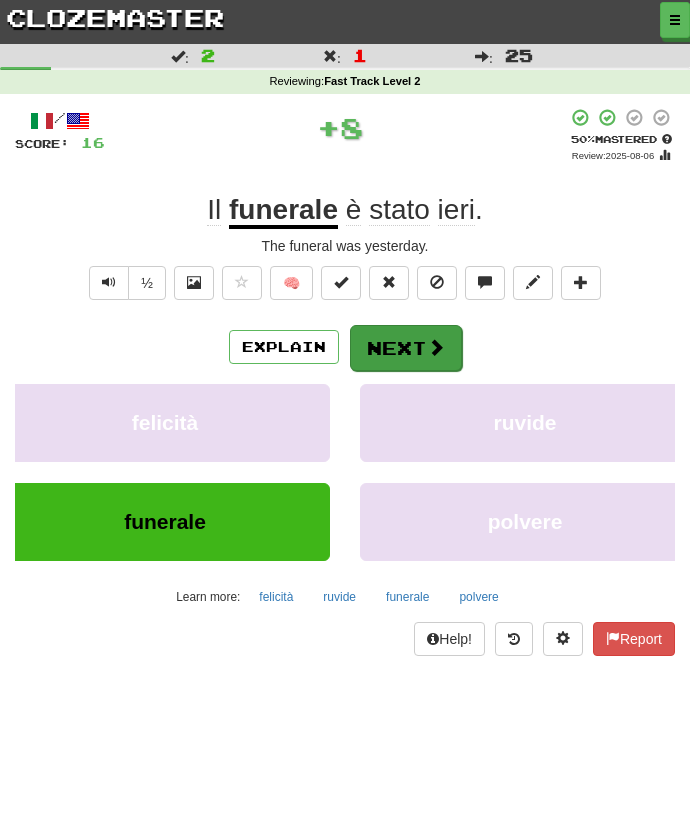 click on "Next" at bounding box center (406, 348) 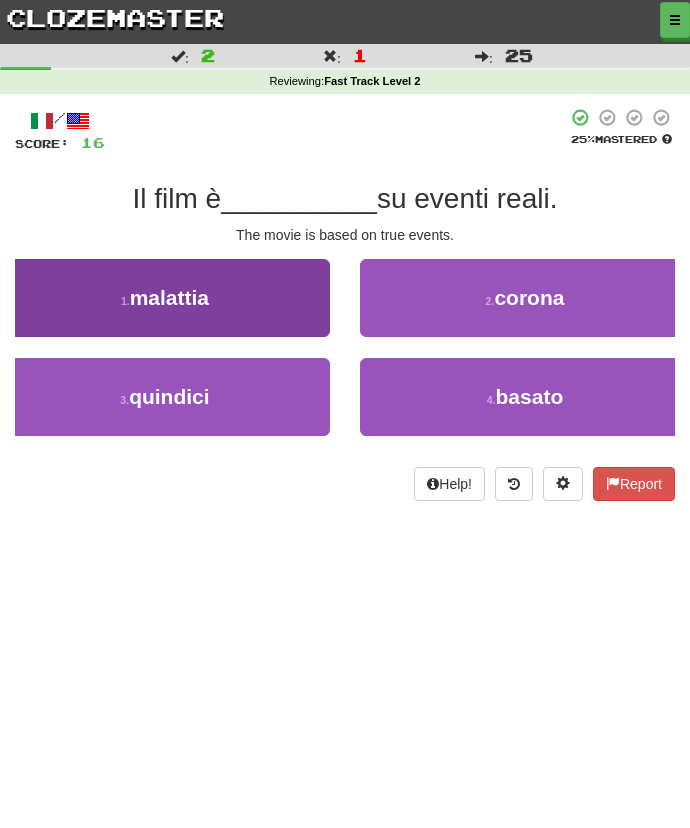 click on "1 .  malattia" at bounding box center (165, 298) 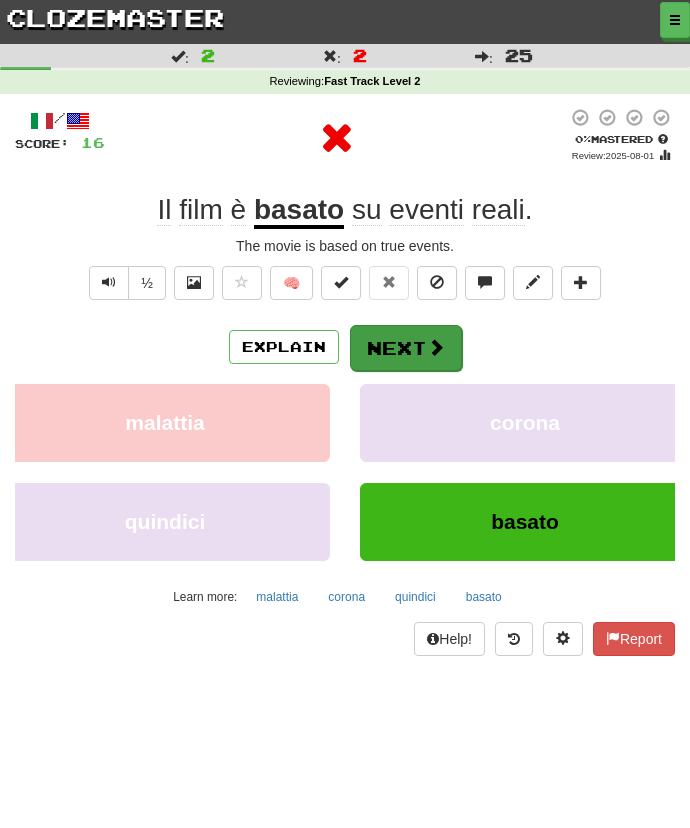 click on "Next" at bounding box center [406, 348] 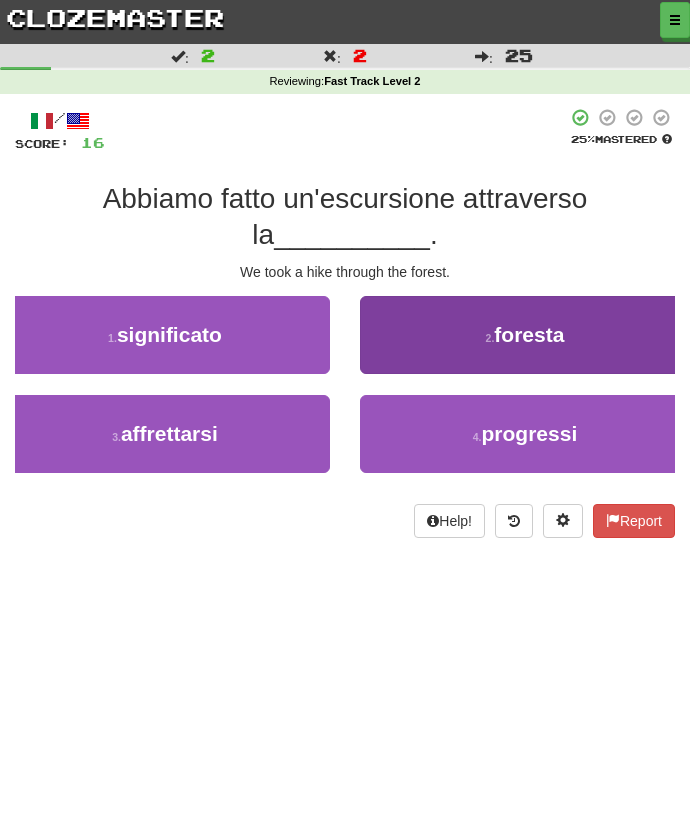 click on "2 .  foresta" at bounding box center [525, 335] 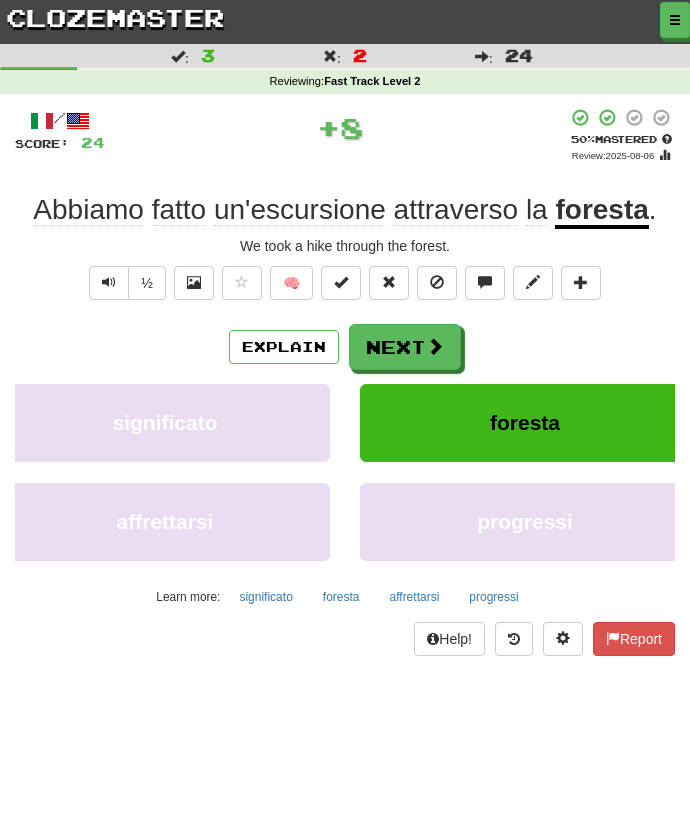 click on "Next" at bounding box center [405, 347] 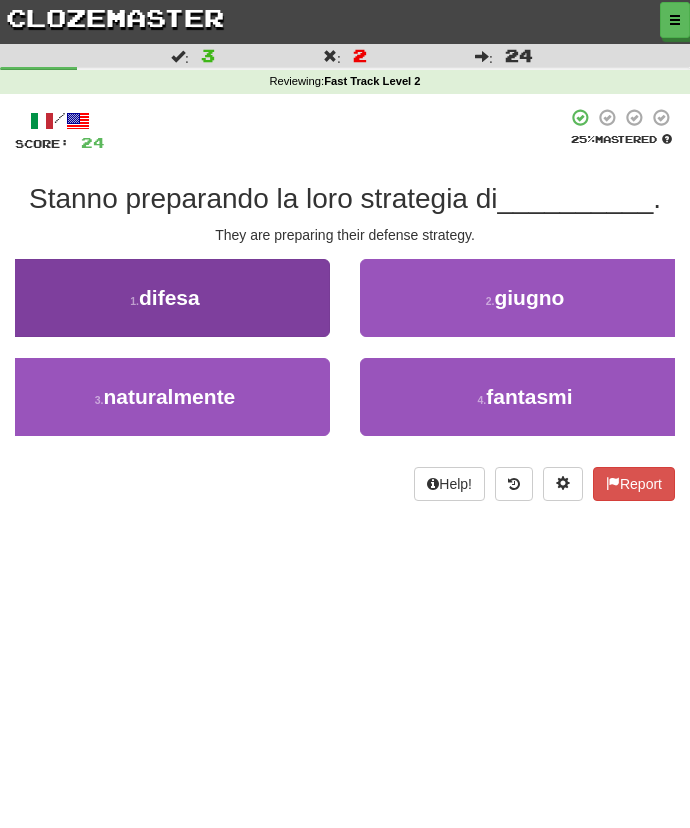 click on "1 .  difesa" at bounding box center (165, 298) 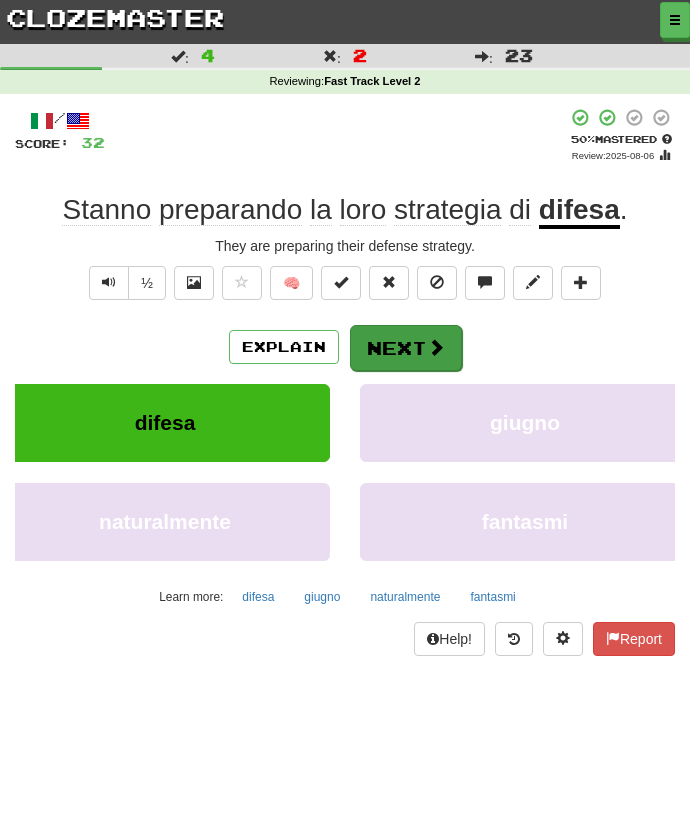 click on "Next" at bounding box center (406, 348) 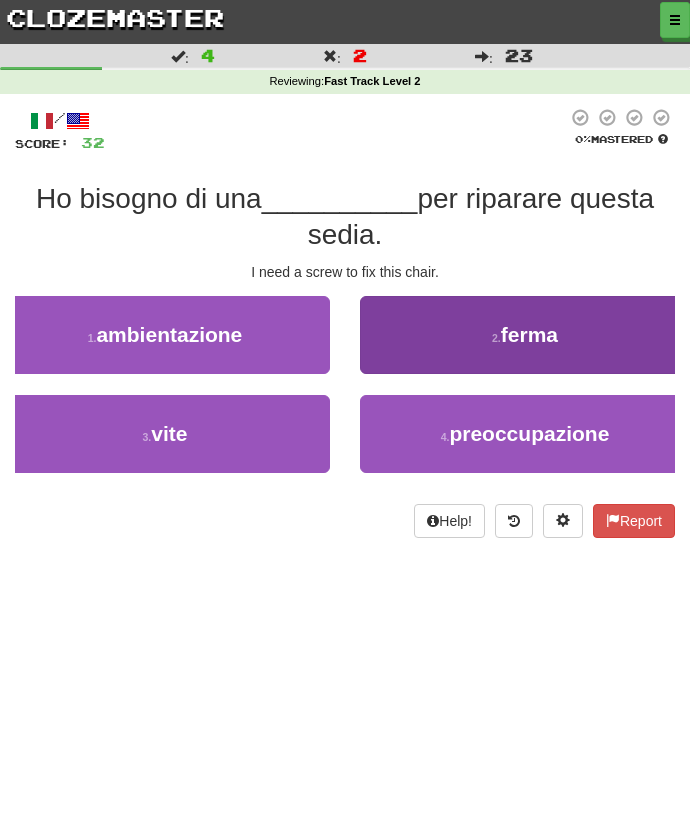 click on "2 .  ferma" at bounding box center (525, 335) 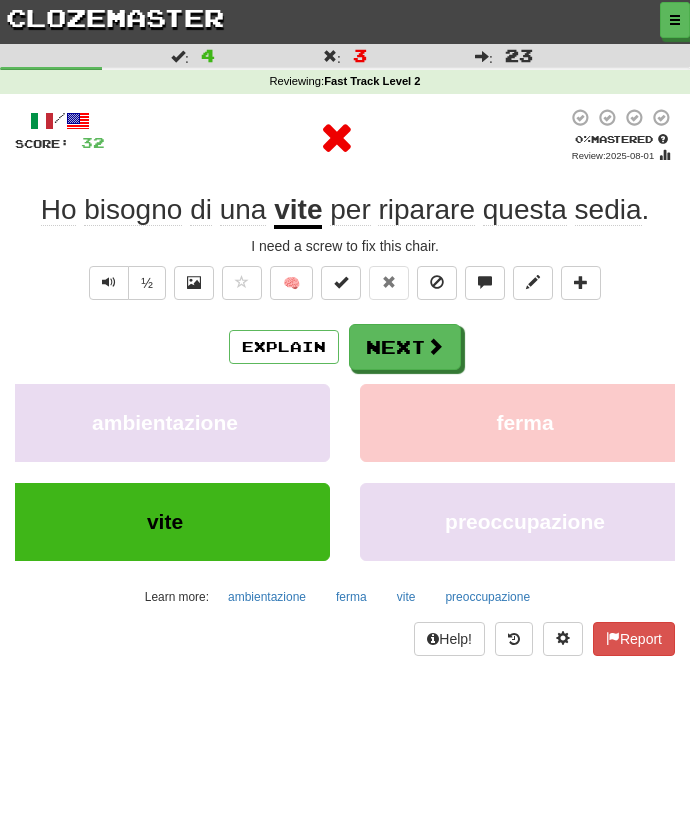 click on "Next" at bounding box center [405, 347] 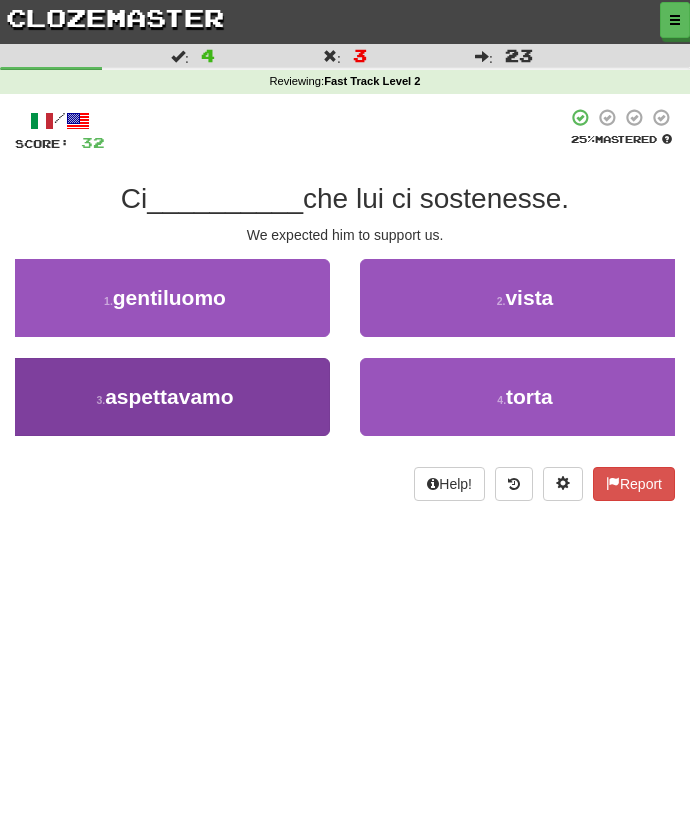 click on "3 .  aspettavamo" at bounding box center (165, 397) 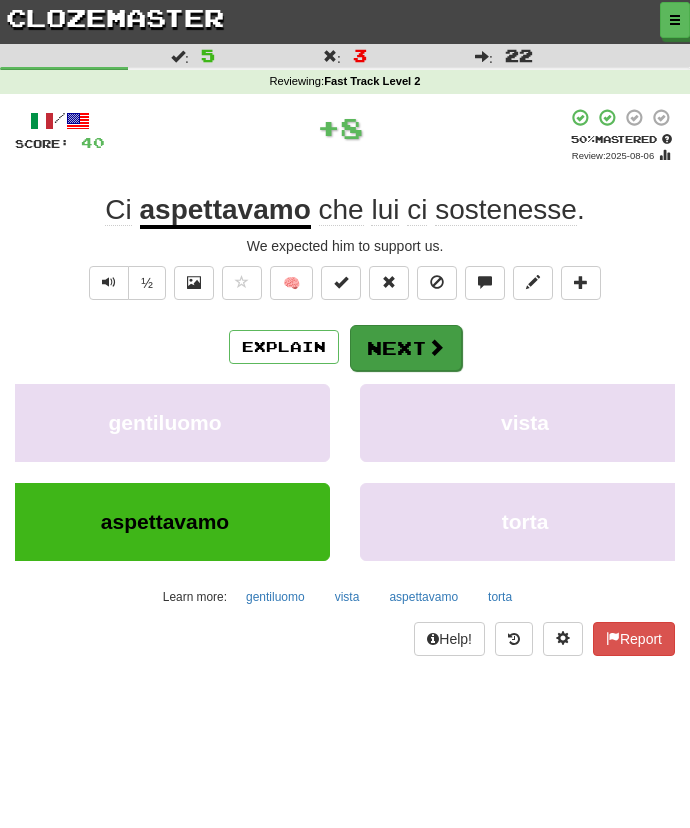 click on "Next" at bounding box center [406, 348] 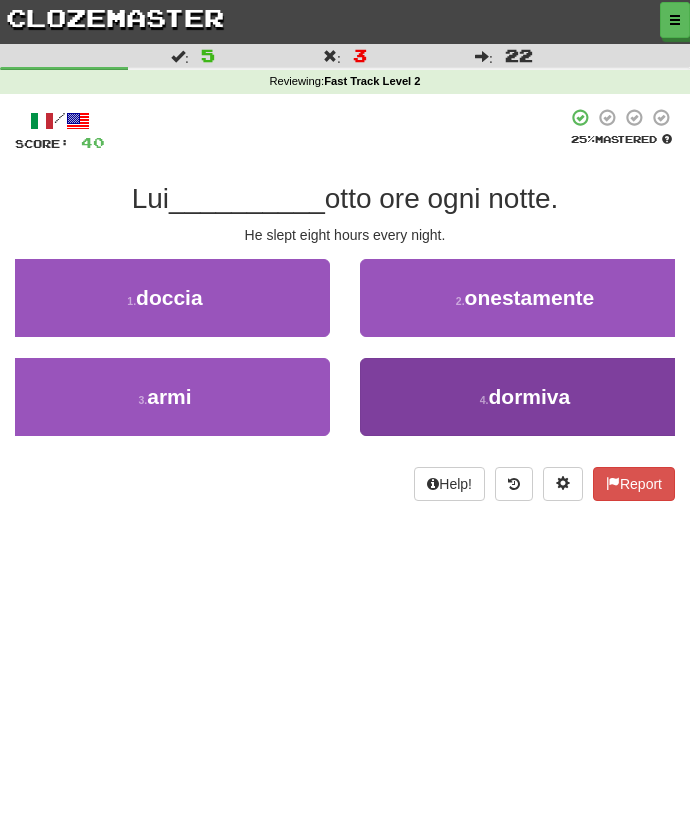 click on "4 .  dormiva" at bounding box center [525, 397] 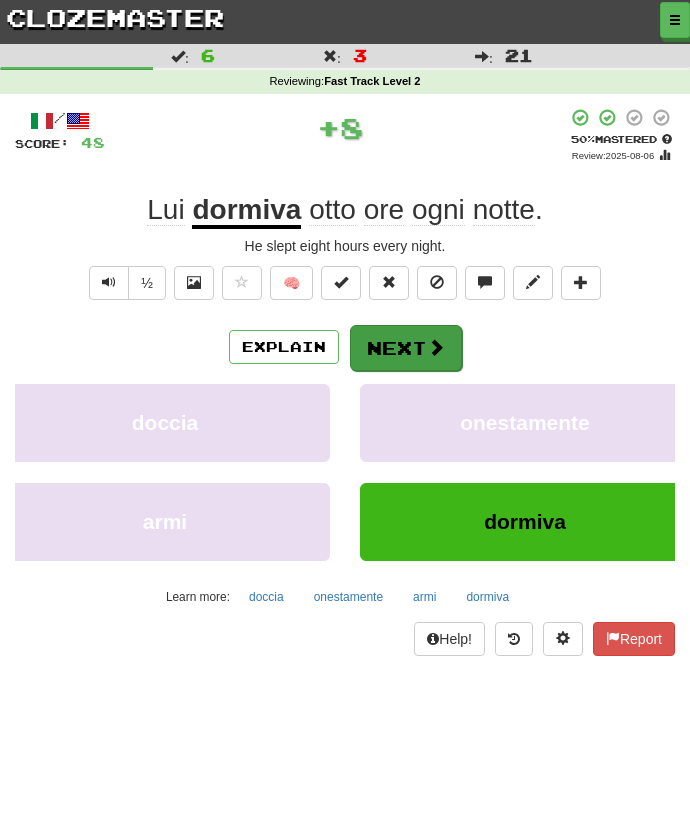 click on "Next" at bounding box center (406, 348) 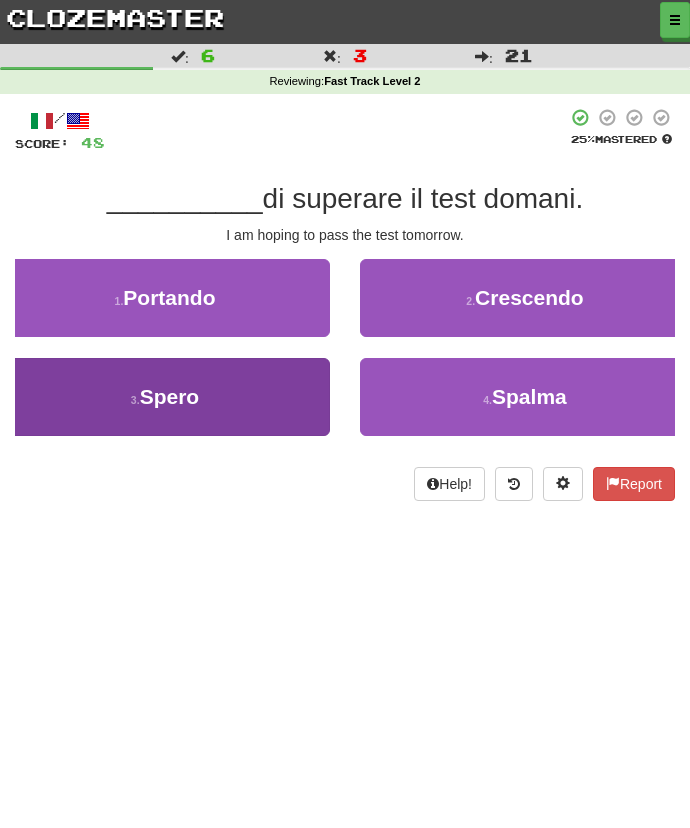 click on "3 .  Spero" at bounding box center (165, 397) 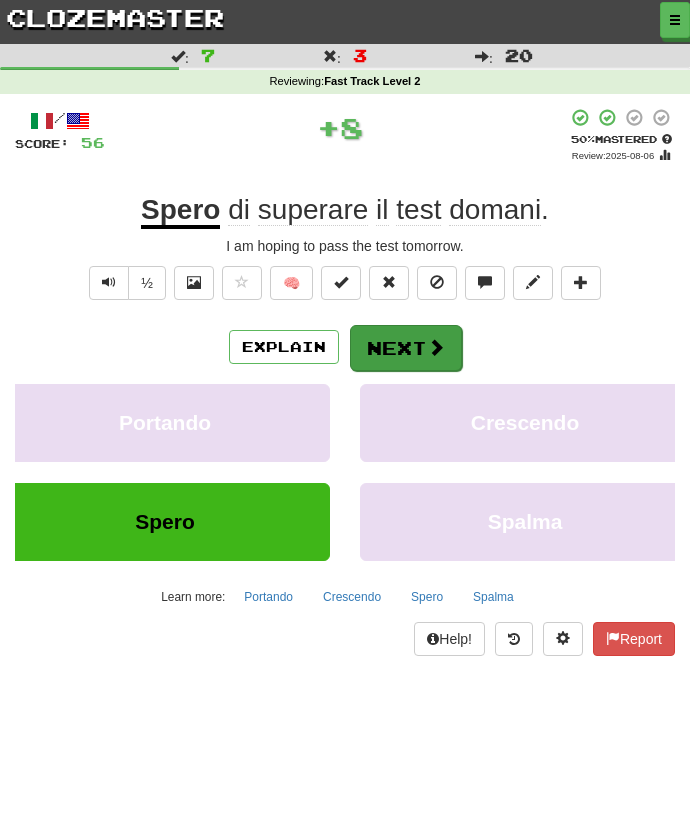 click on "Next" at bounding box center (406, 348) 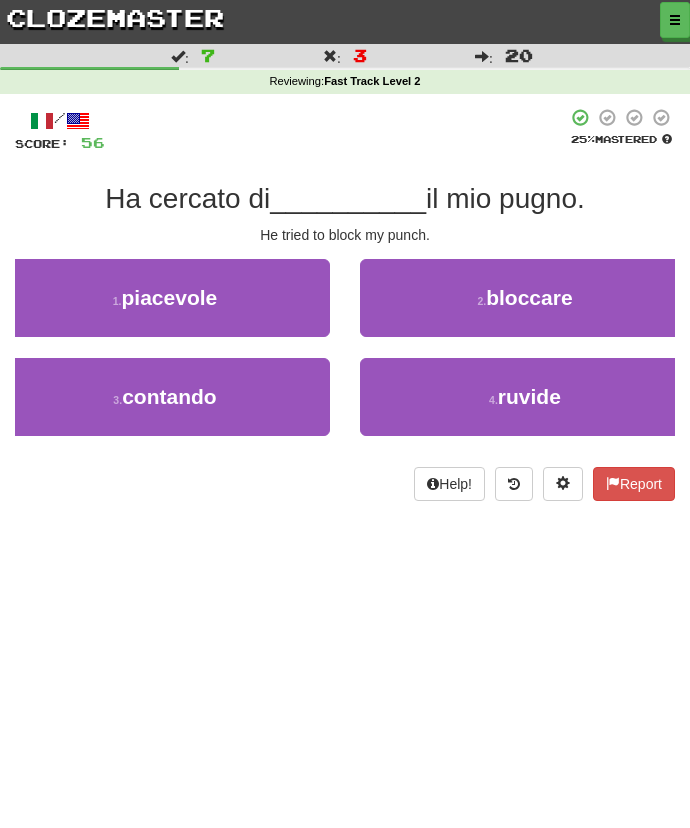 click on "2 .  bloccare" at bounding box center (525, 308) 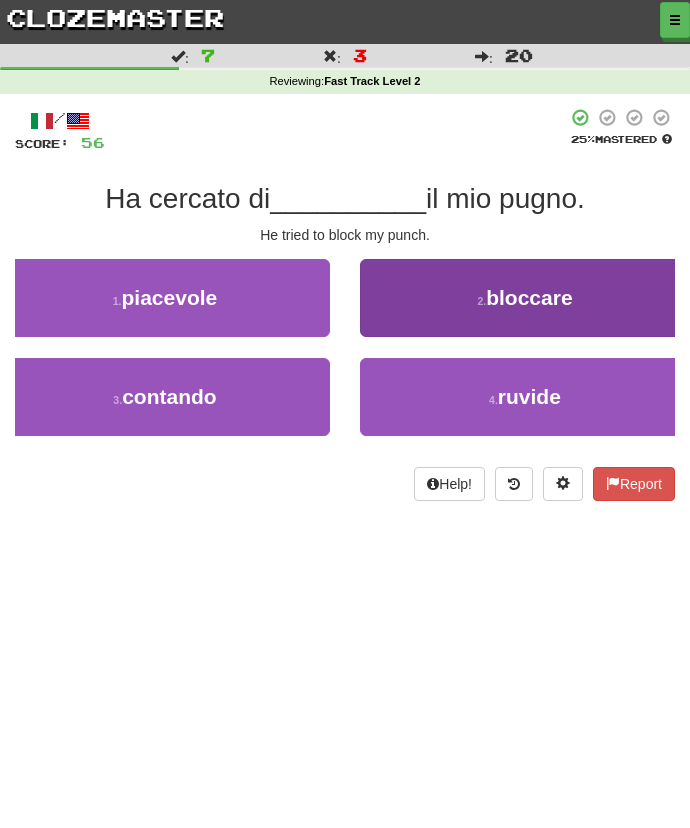 click on "2 .  bloccare" at bounding box center (525, 298) 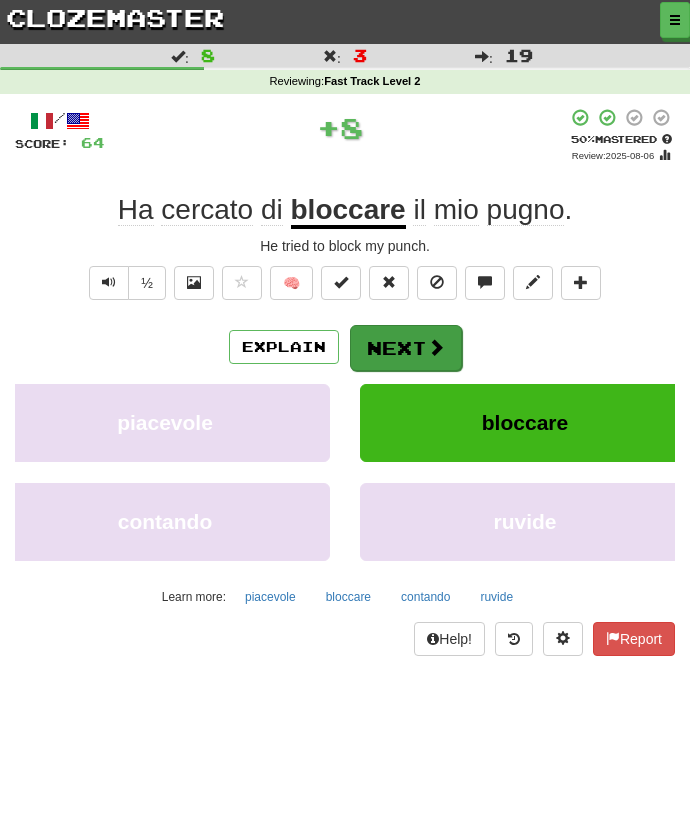 click on "Next" at bounding box center [406, 348] 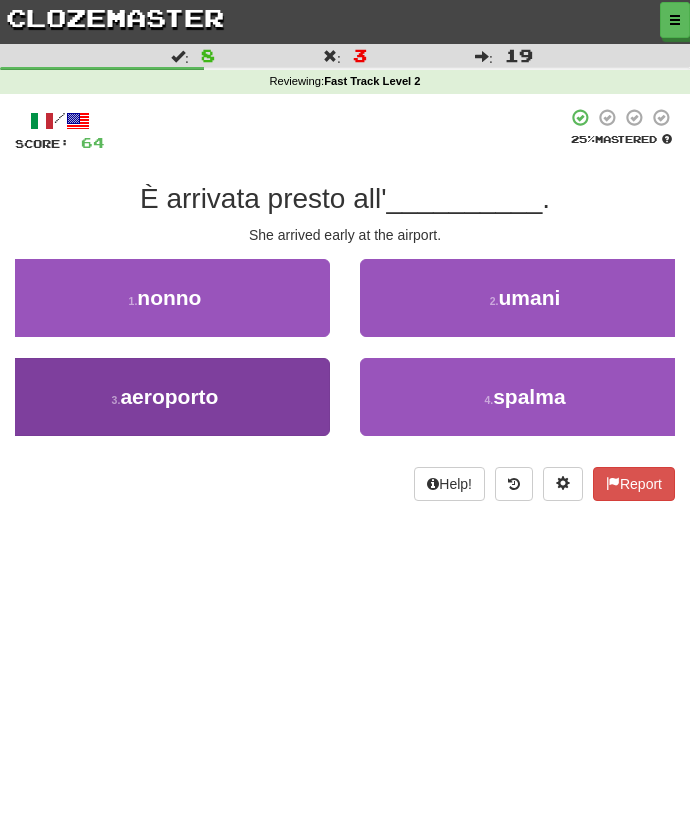 click on "3 .  aeroporto" at bounding box center (165, 397) 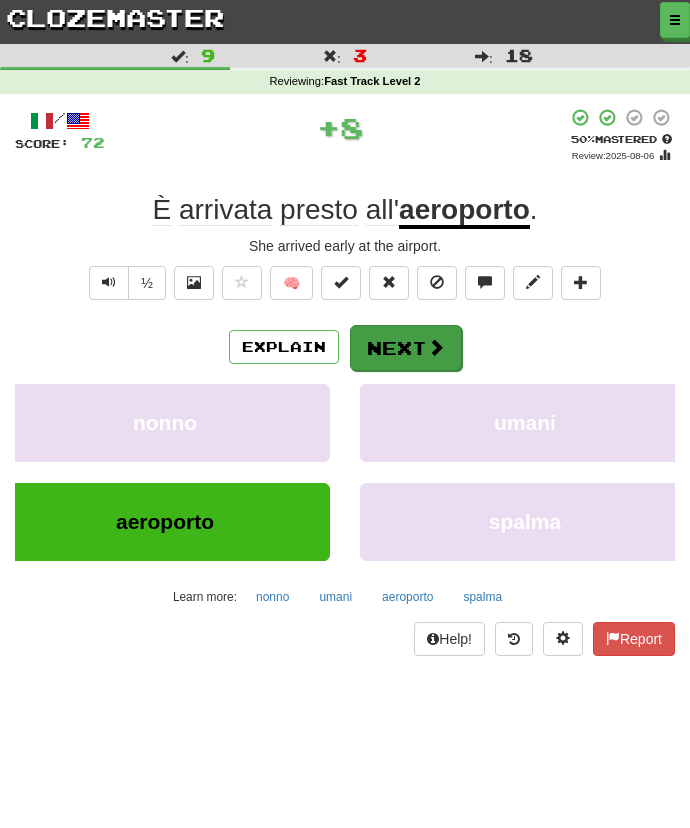 click on "Next" at bounding box center (406, 348) 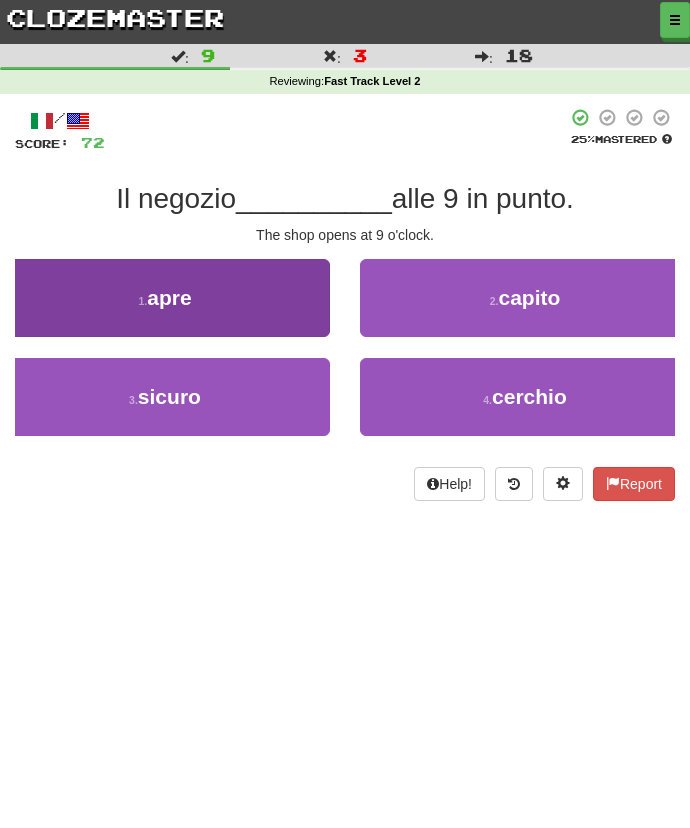 click on "1 .  apre" at bounding box center [165, 298] 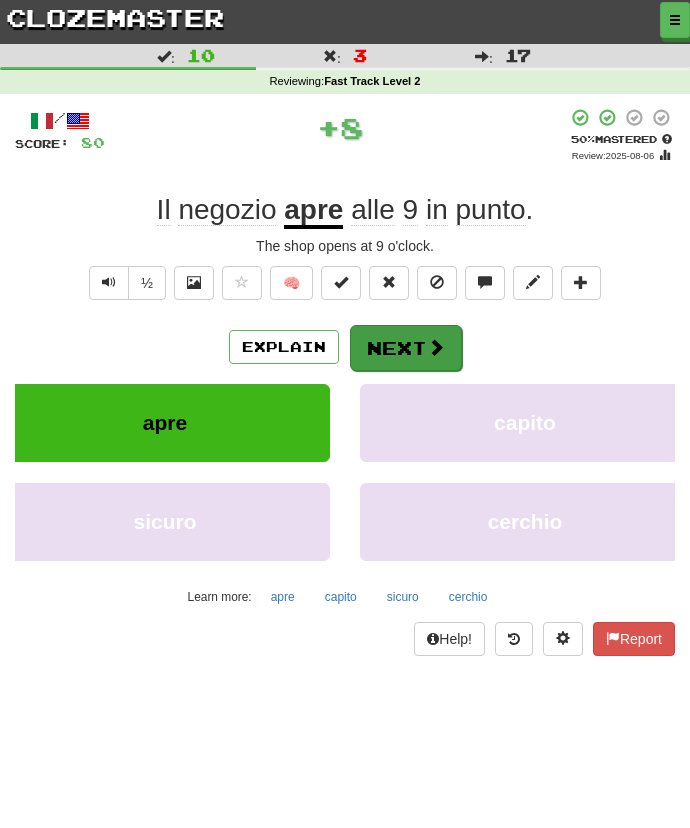 click on "Next" at bounding box center [406, 348] 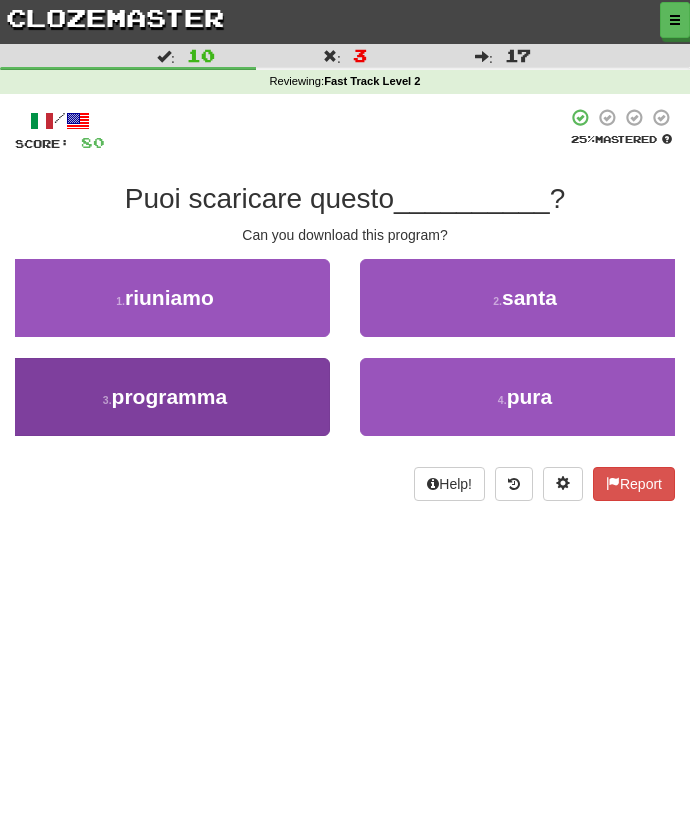 click on "programma" at bounding box center (170, 396) 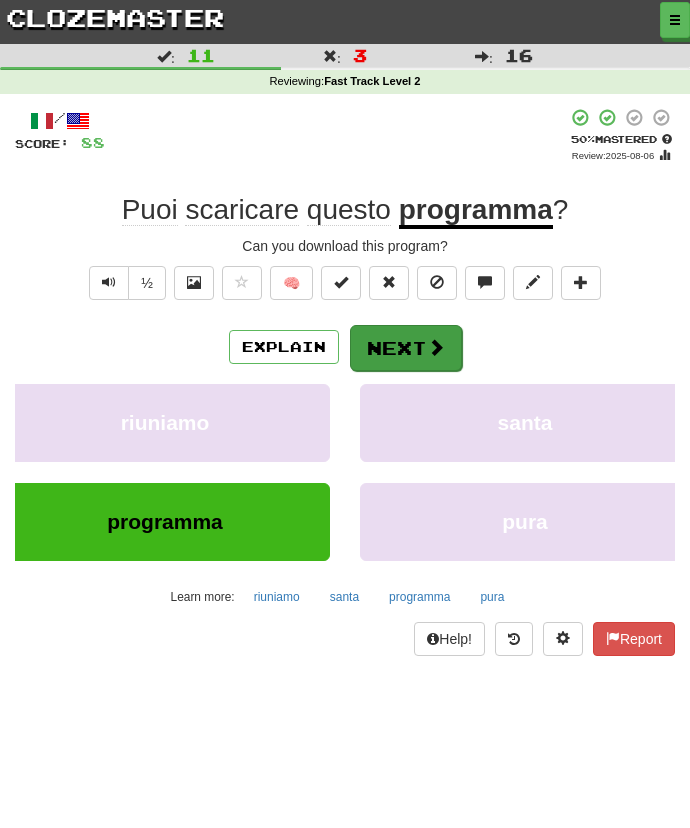 click at bounding box center (436, 347) 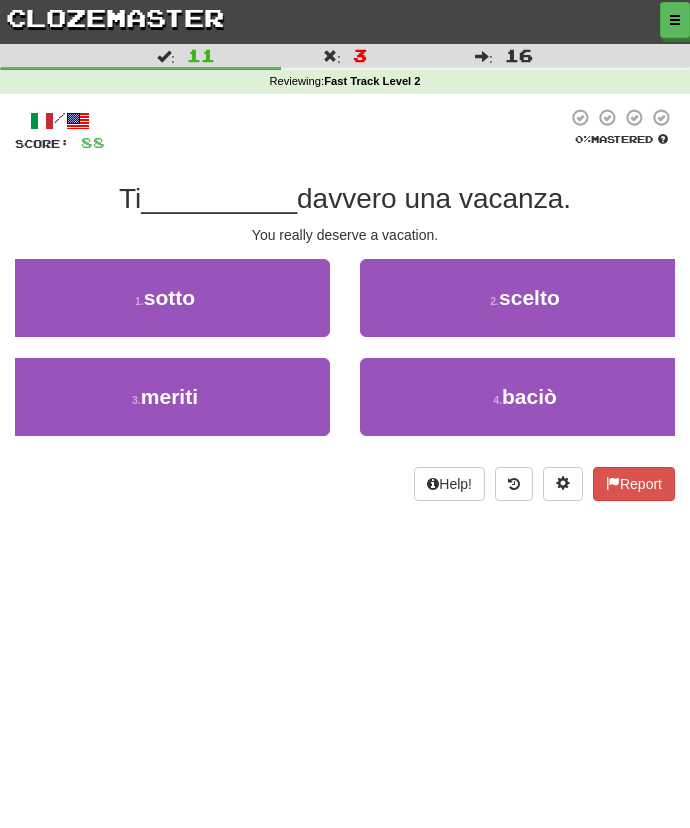 click on "2 .  scelto" at bounding box center [525, 298] 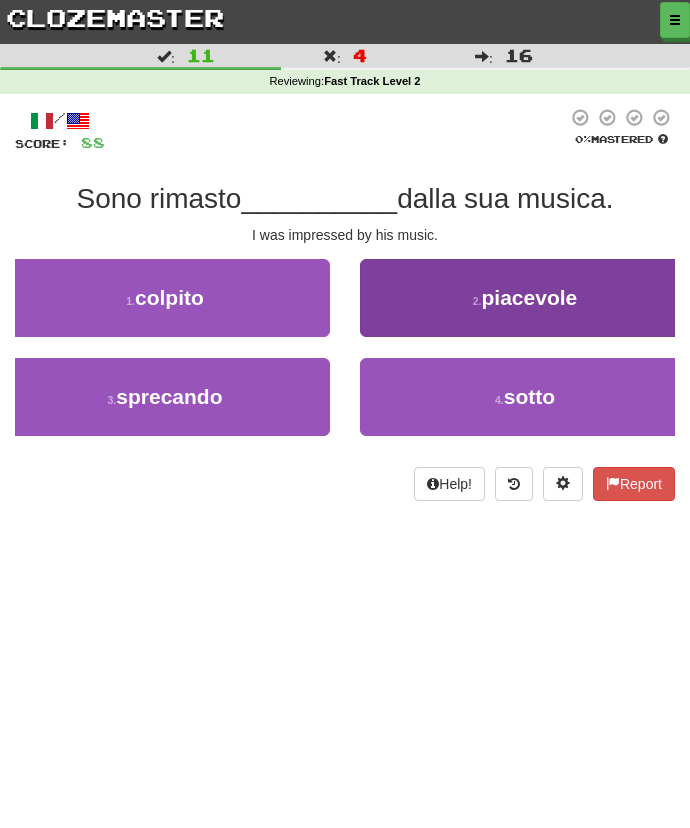 click on "2 .  piacevole" at bounding box center [525, 298] 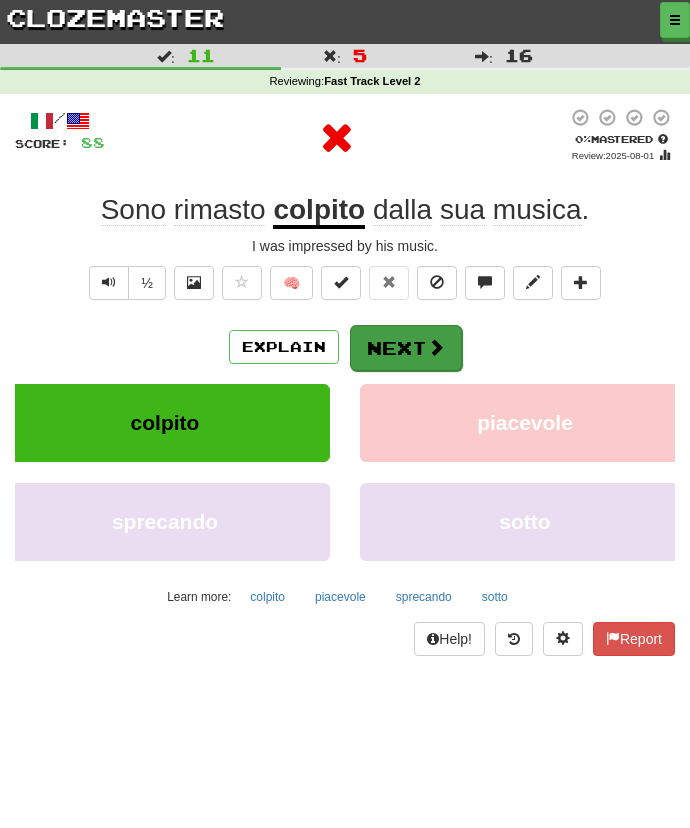 click on "Next" at bounding box center [406, 348] 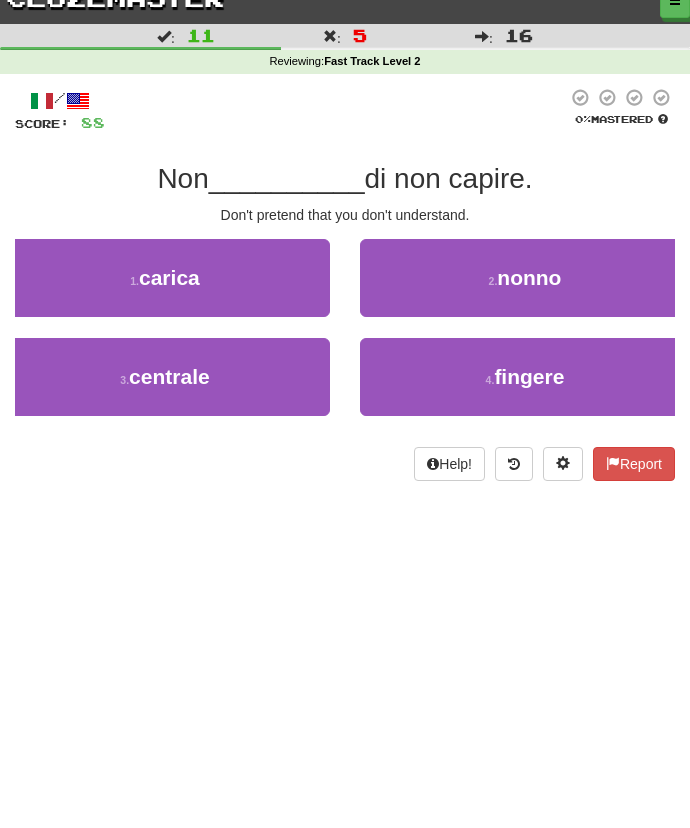 scroll, scrollTop: 15, scrollLeft: 0, axis: vertical 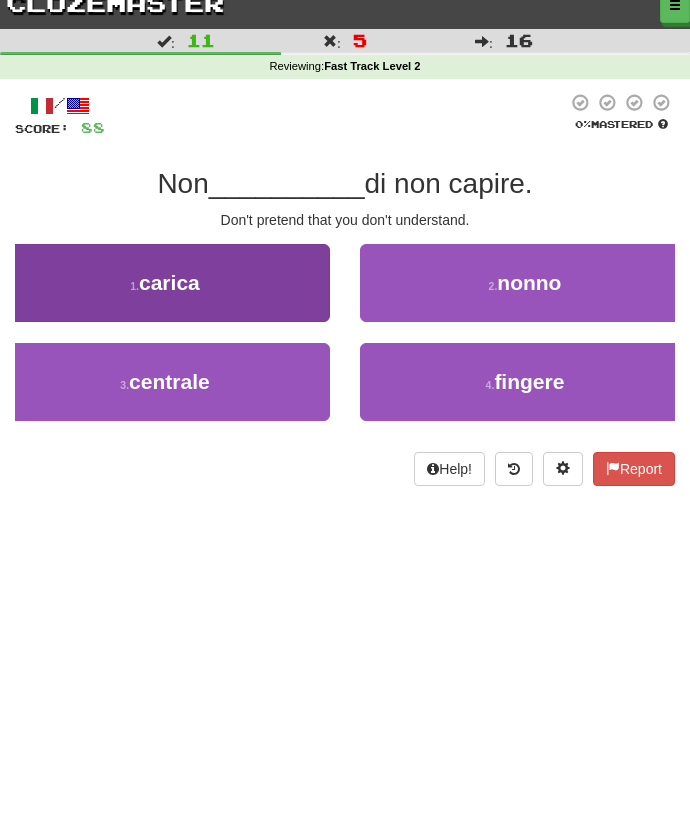 click on "1 .  carica" at bounding box center (165, 283) 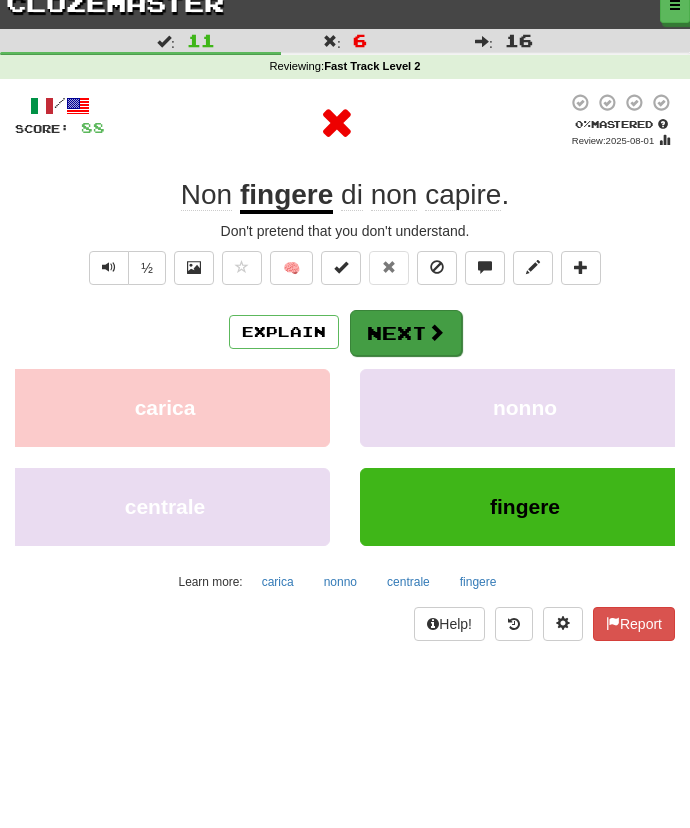 click on "Next" at bounding box center [406, 333] 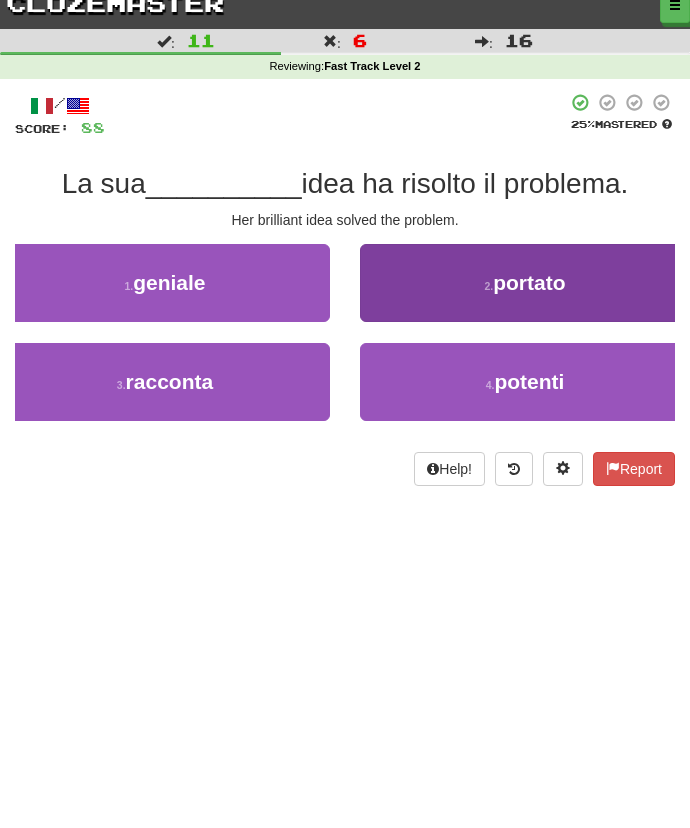 click on "2 .  portato" at bounding box center [525, 283] 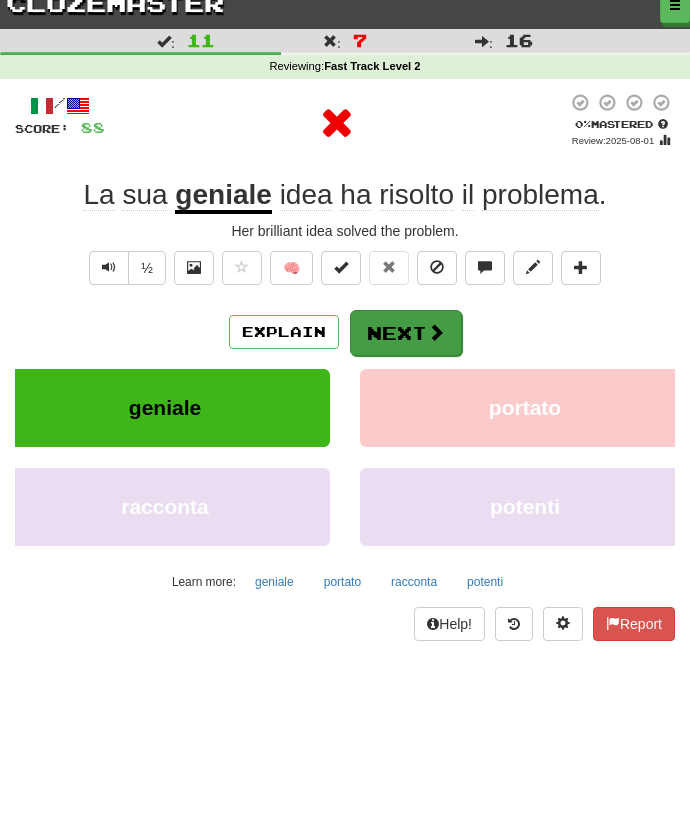 click on "Next" at bounding box center [406, 333] 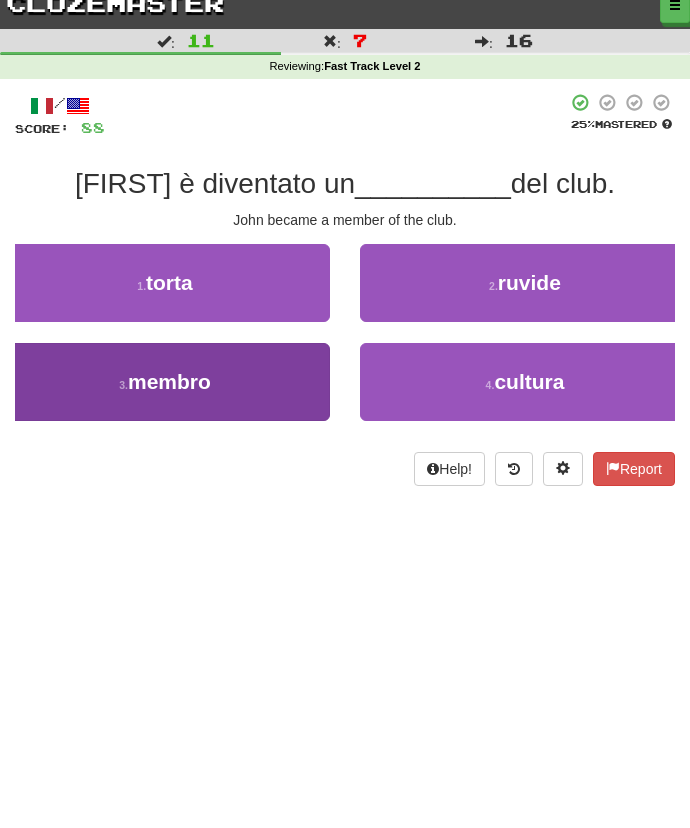click on "3 .  membro" at bounding box center [165, 382] 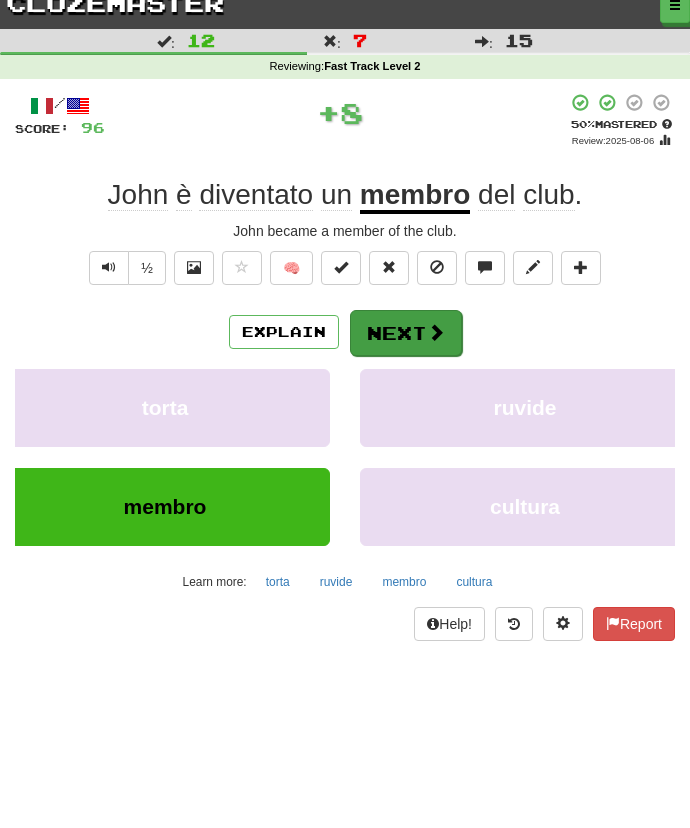 click on "Next" at bounding box center [406, 333] 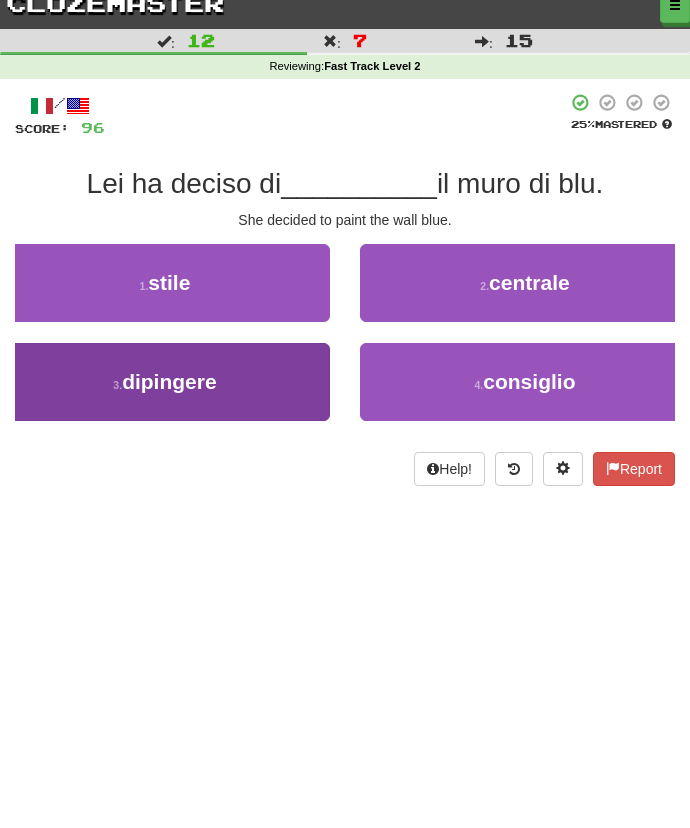 click on "3 .  dipingere" at bounding box center (165, 382) 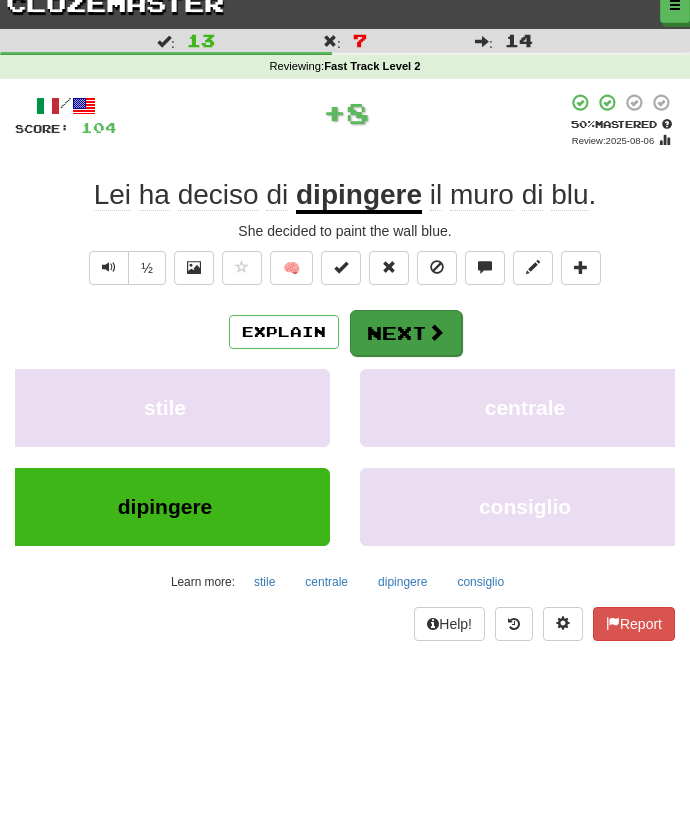 click on "Next" at bounding box center [406, 333] 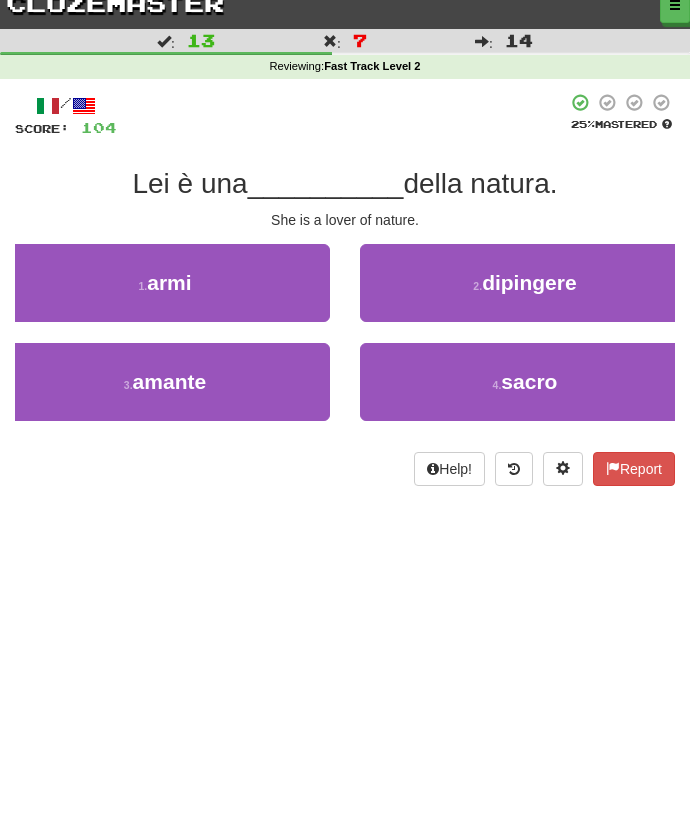 click on "3 .  amante" at bounding box center [165, 392] 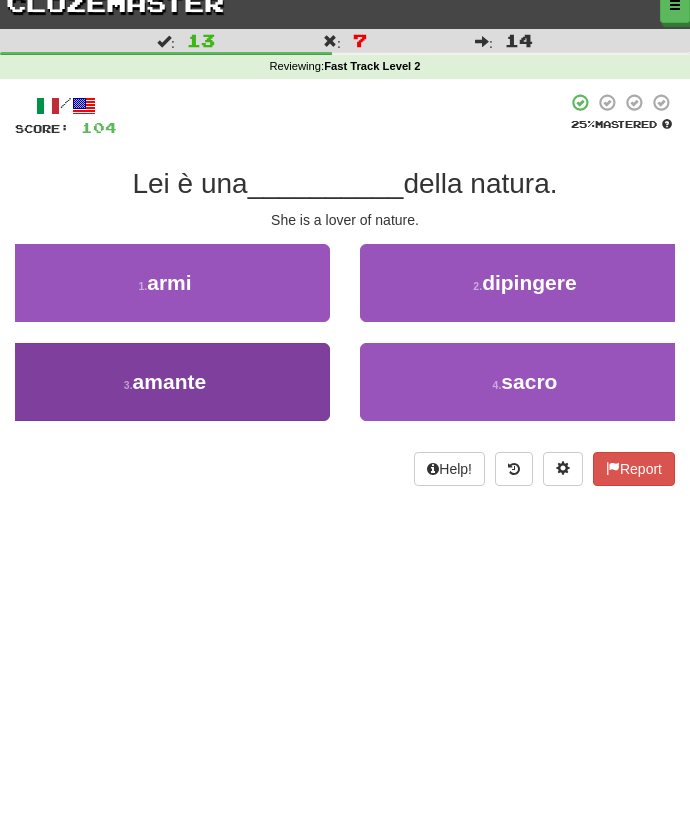 click on "3 .  amante" at bounding box center (165, 382) 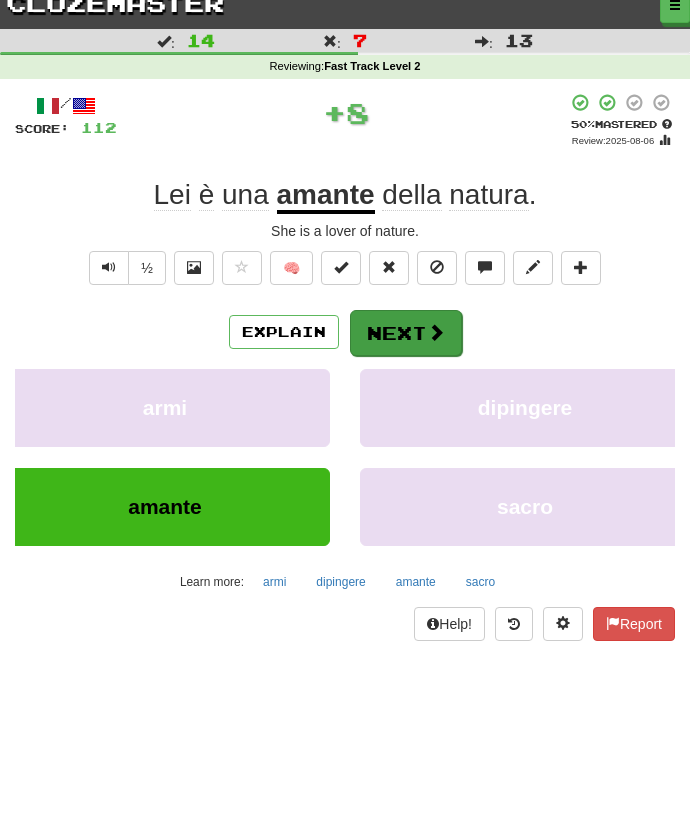 click on "Next" at bounding box center (406, 333) 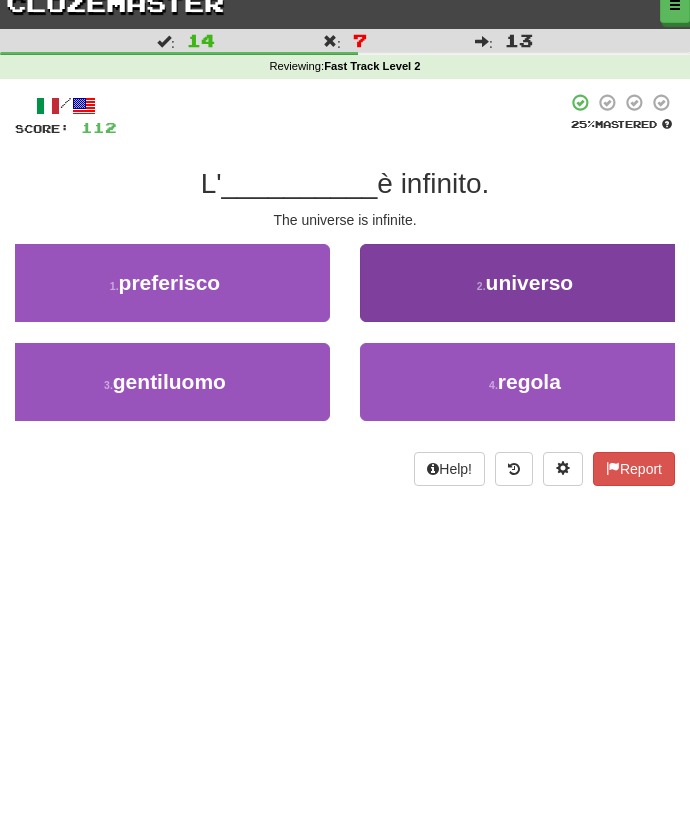 click on "2 .  universo" at bounding box center [525, 283] 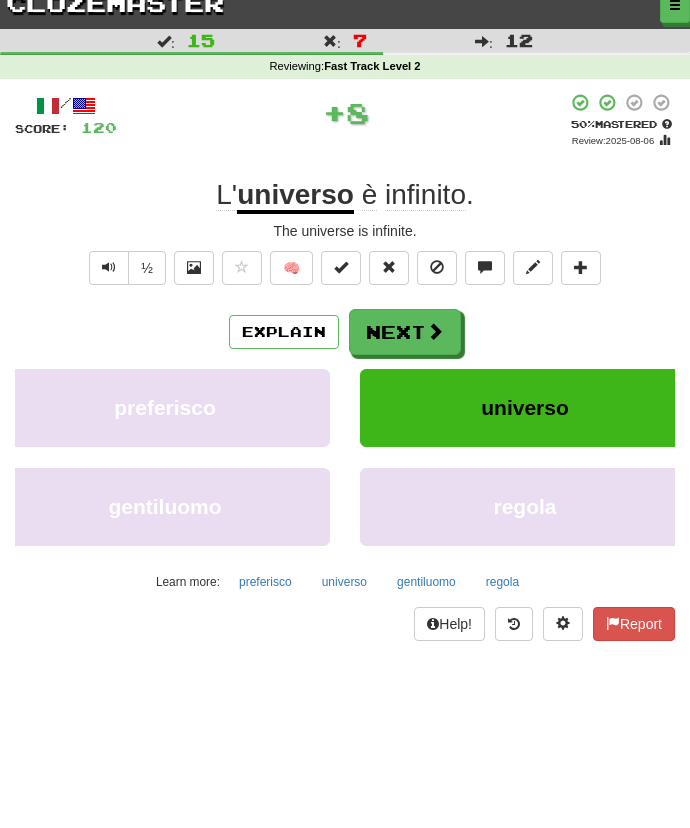 click on "Next" at bounding box center [405, 332] 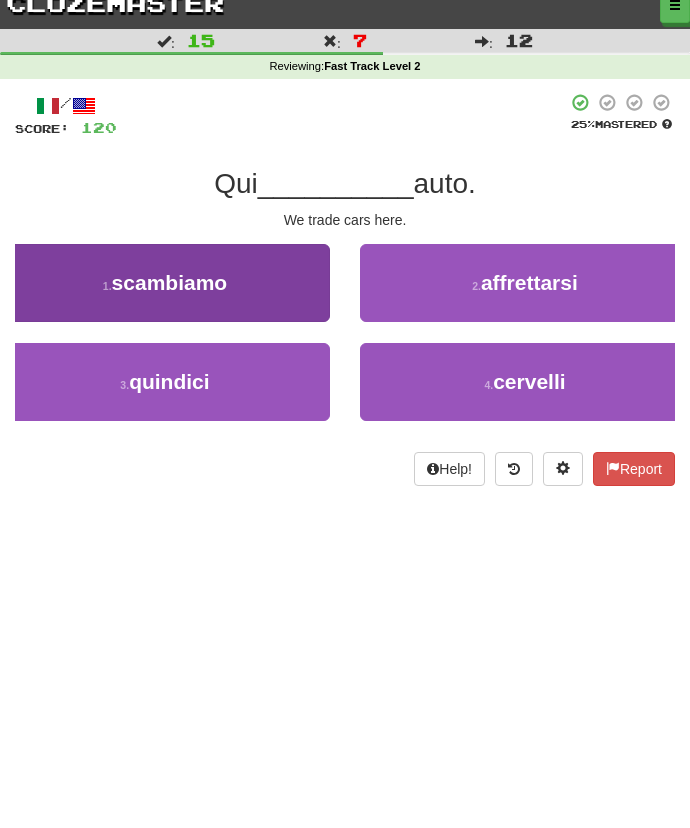 click on "1 .  scambiamo" at bounding box center [165, 283] 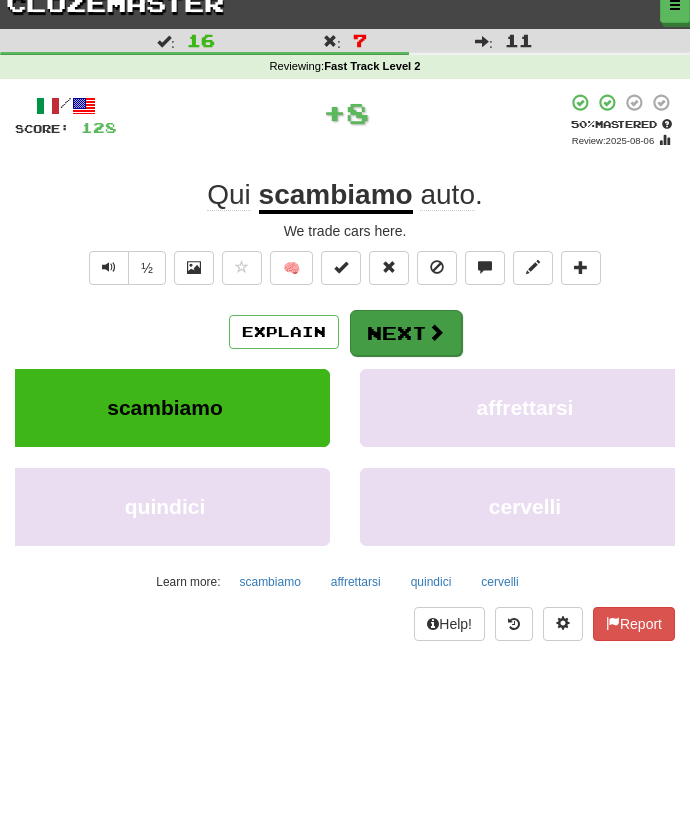 click on "Next" at bounding box center (406, 333) 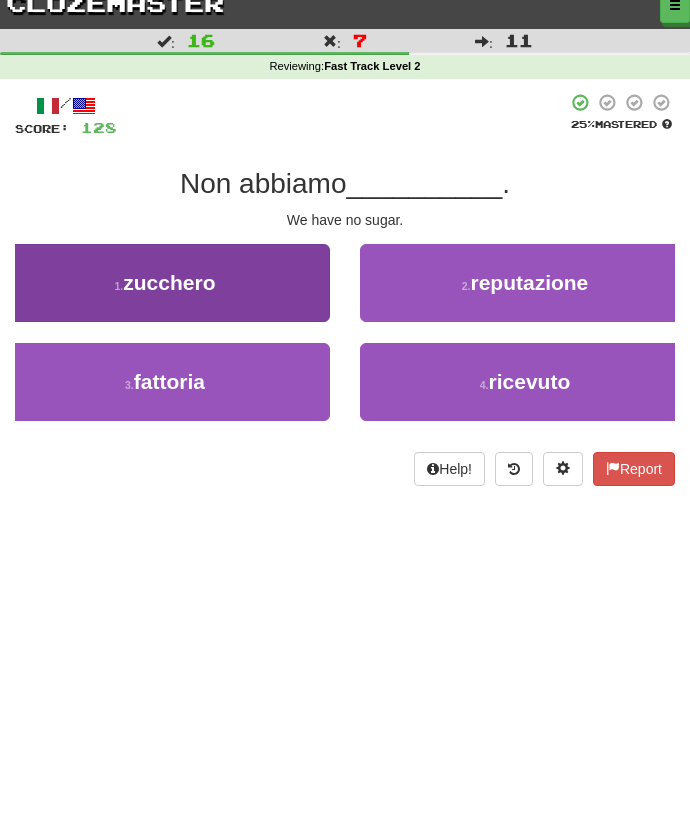 click on "1 .  zucchero" at bounding box center (165, 283) 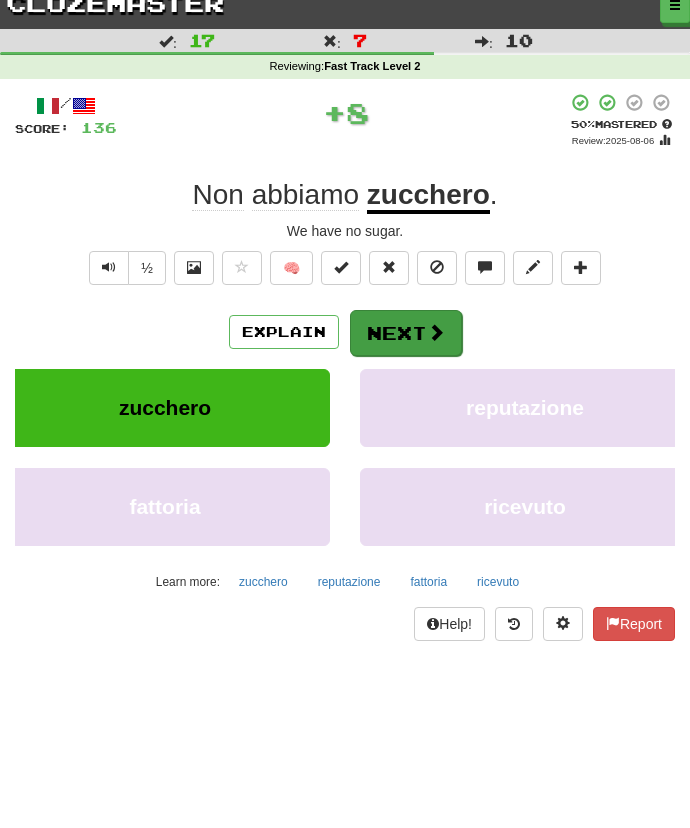 click on "Next" at bounding box center (406, 333) 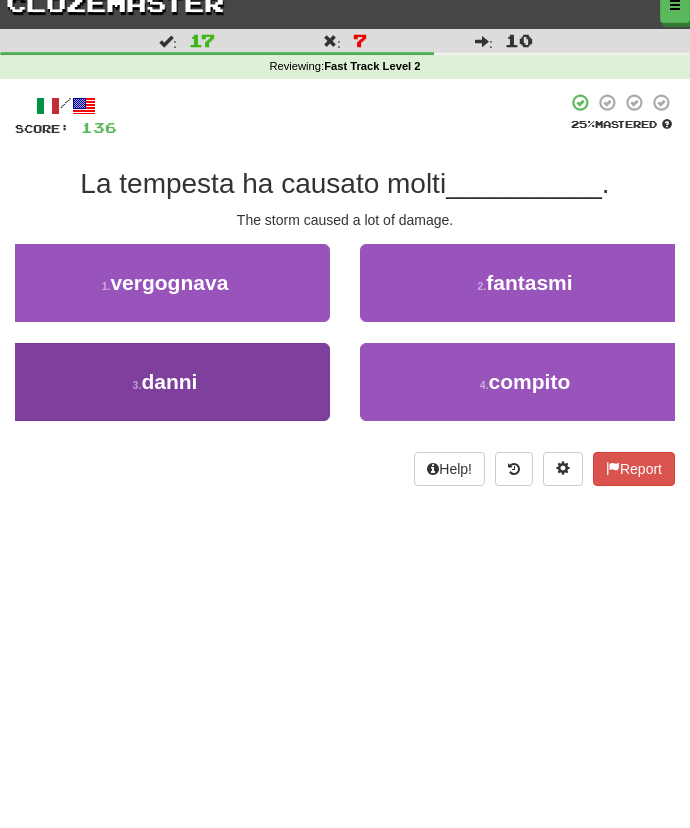 click on "3 .  danni" at bounding box center (165, 382) 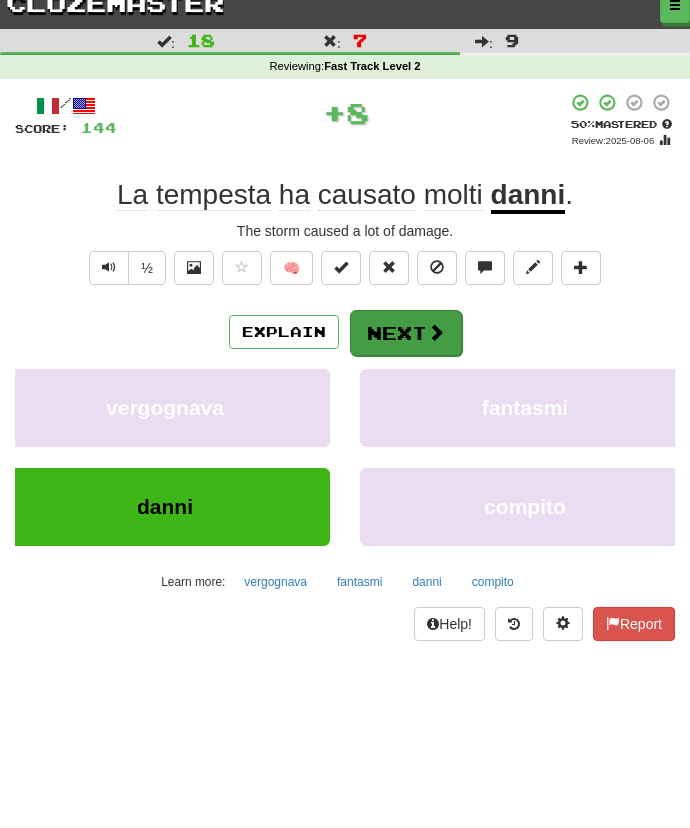 click on "Next" at bounding box center (406, 333) 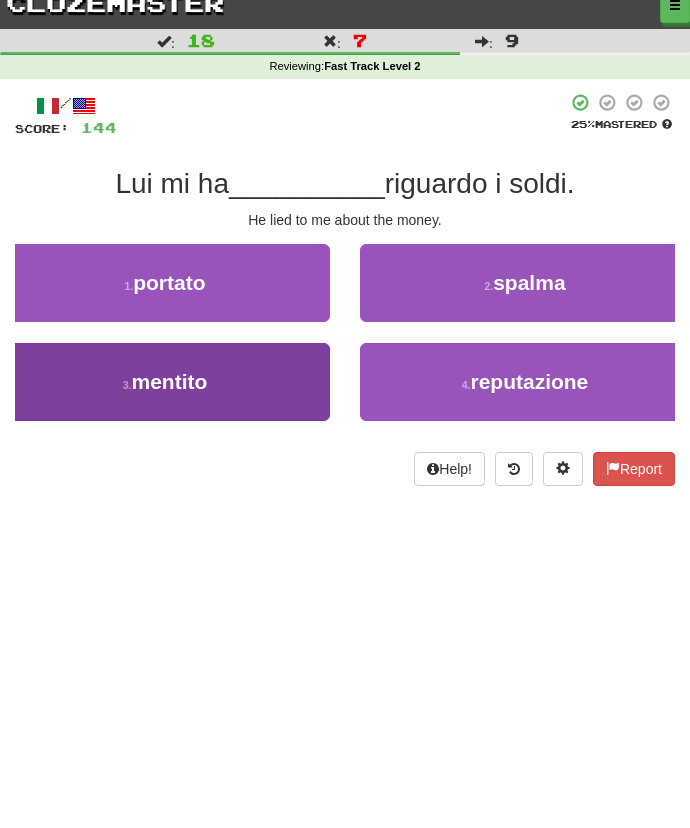 click on "3 .  mentito" at bounding box center [165, 382] 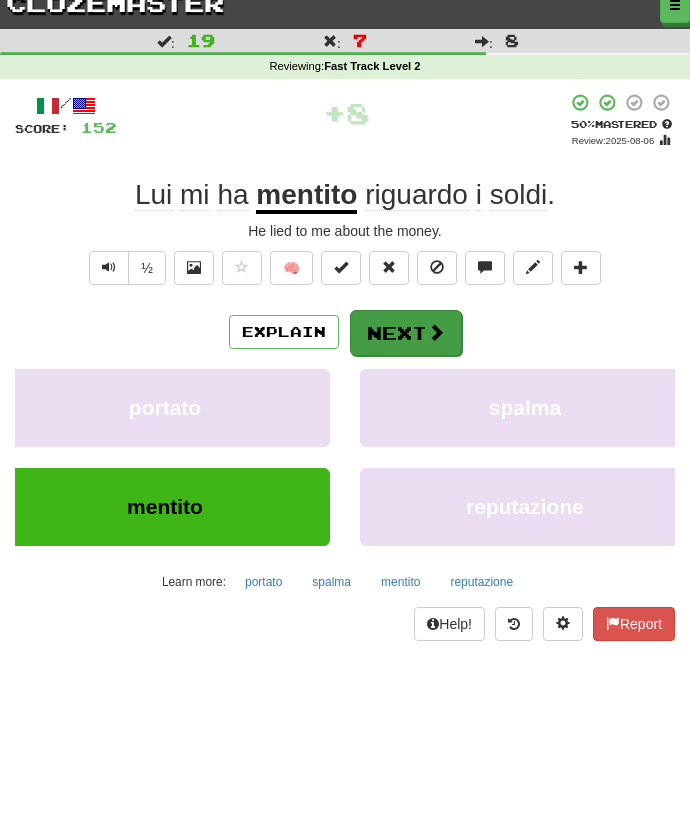 click on "Next" at bounding box center (406, 333) 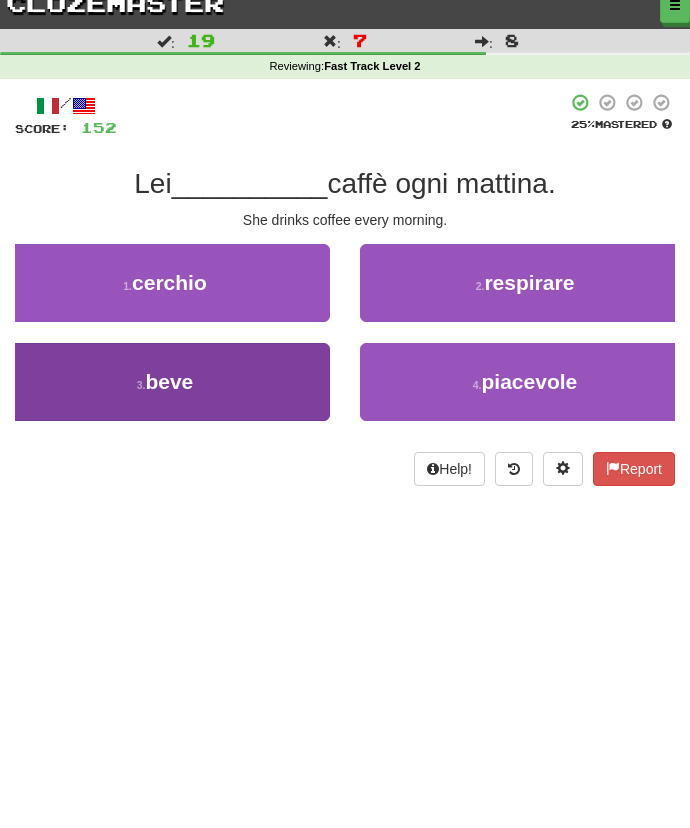 click on "3 .  beve" at bounding box center (165, 382) 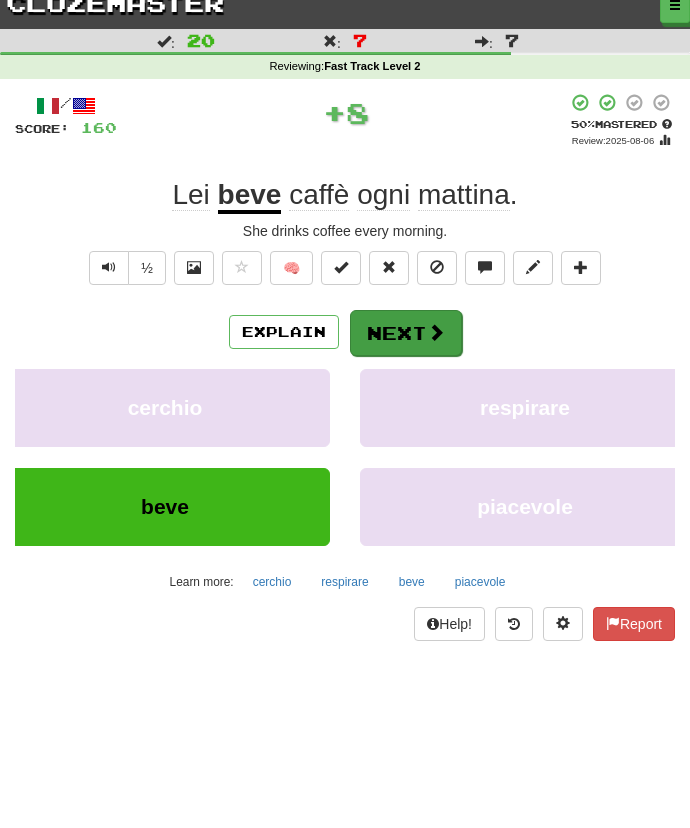 click on "Next" at bounding box center (406, 333) 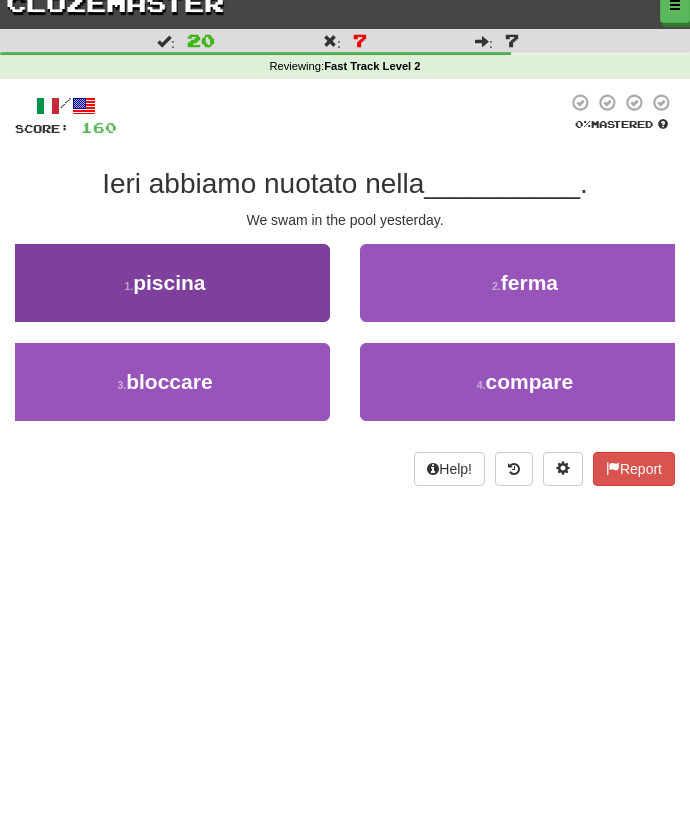 click on "1 .  piscina" at bounding box center [165, 283] 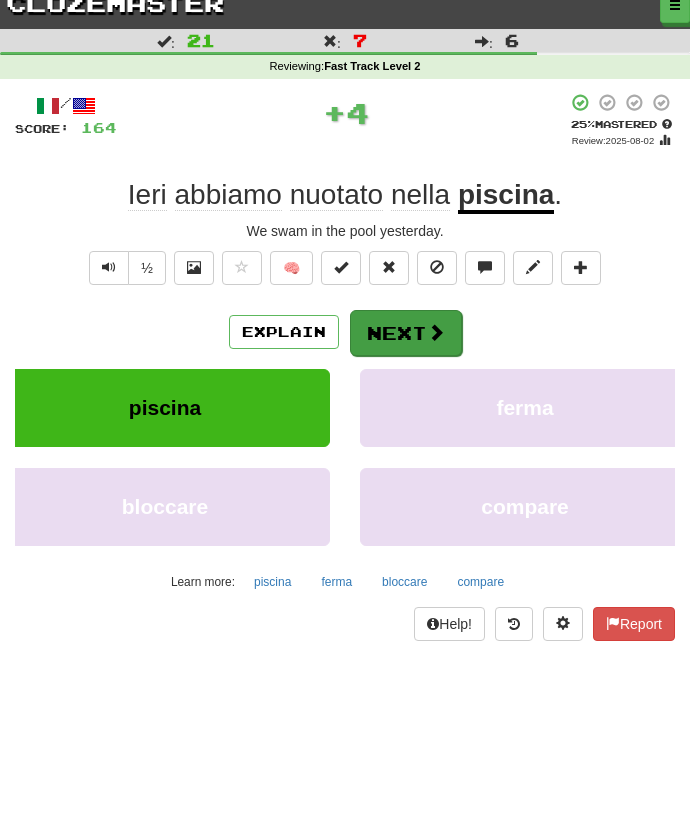 click on "Next" at bounding box center [406, 333] 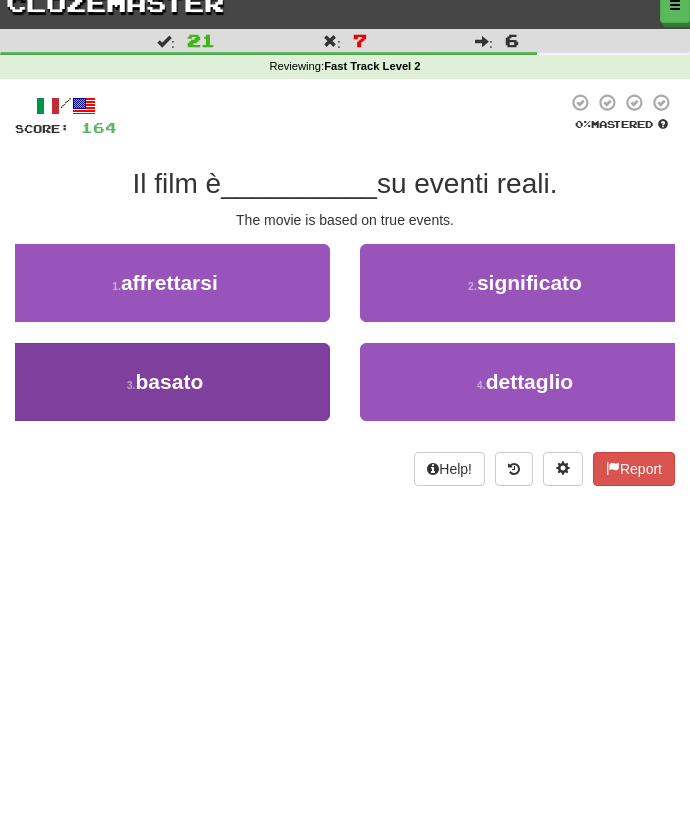 click on "3 .  basato" at bounding box center [165, 382] 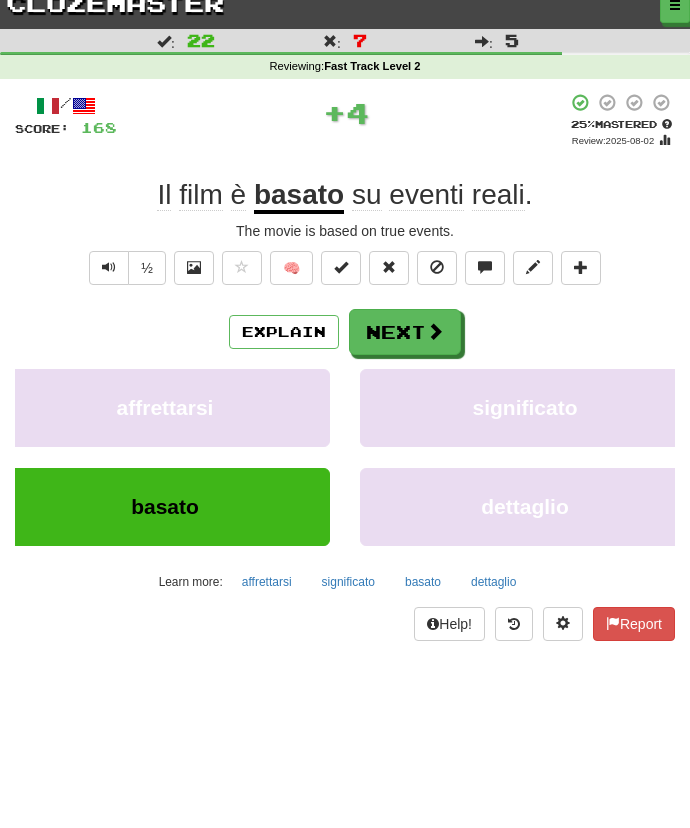 click on "Explain Next" at bounding box center [345, 332] 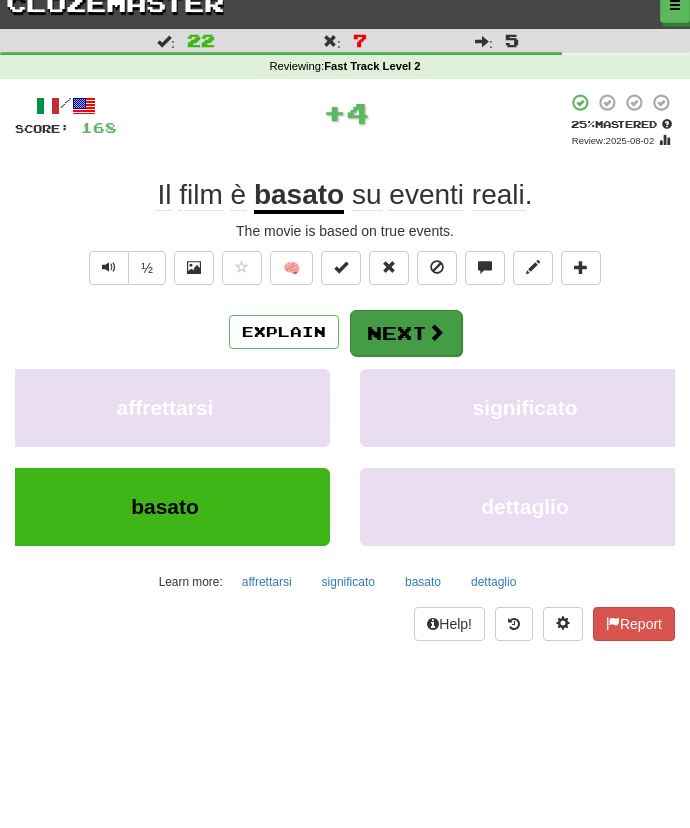 click on "Next" at bounding box center (406, 333) 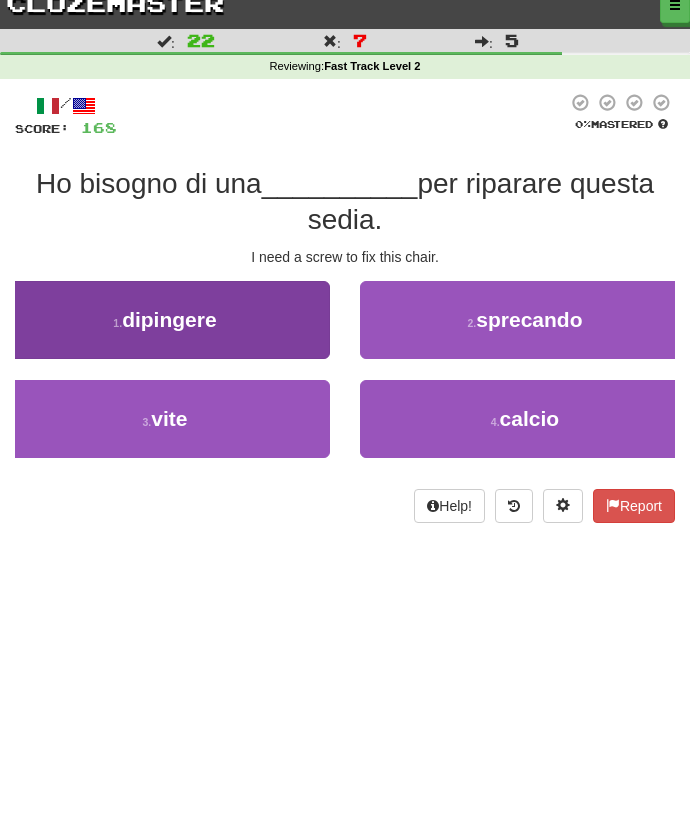 click on "1 .  dipingere" at bounding box center (165, 320) 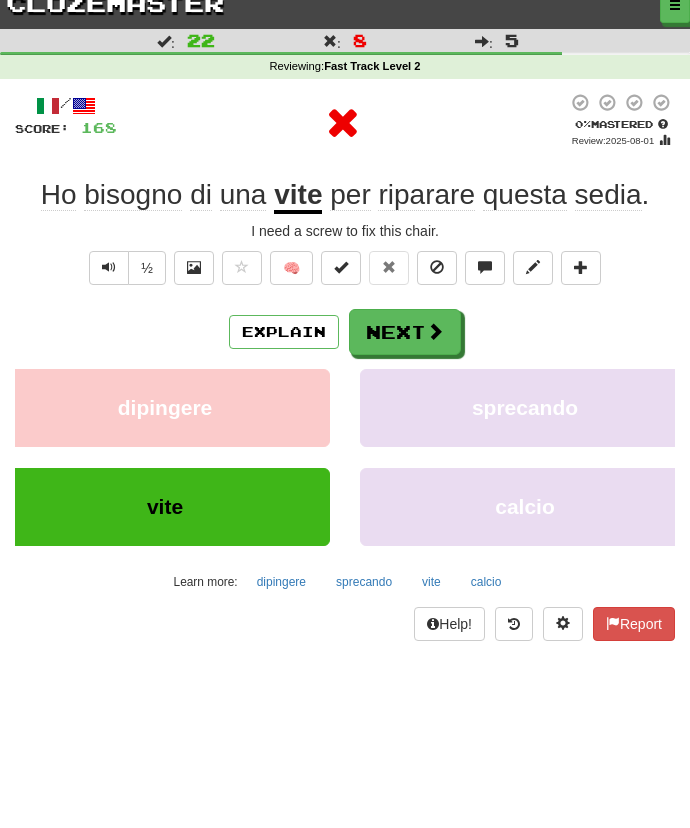 click on "Explain Next dipingere sprecando vite calcio Learn more: dipingere sprecando vite calcio" at bounding box center (345, 453) 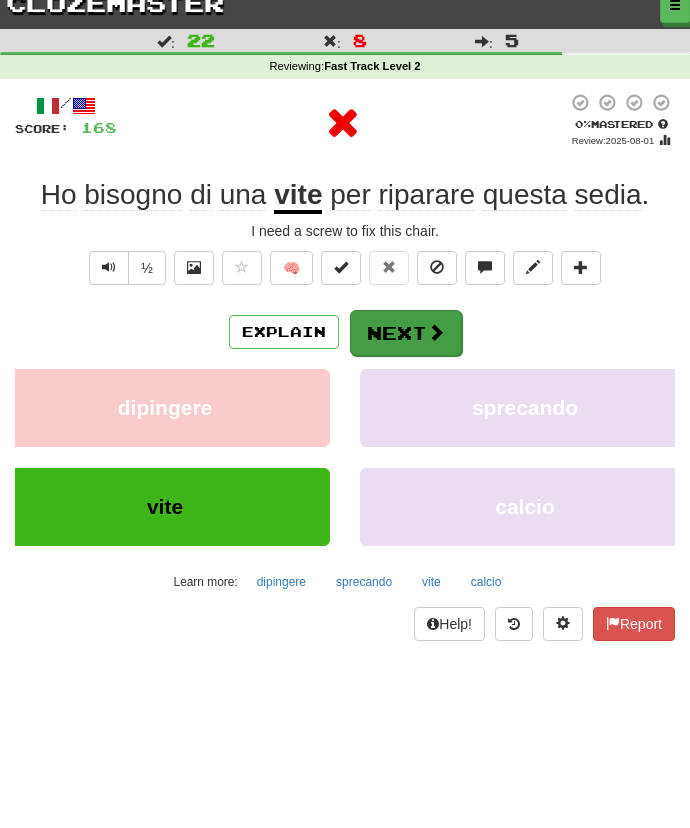 click on "Next" at bounding box center (406, 333) 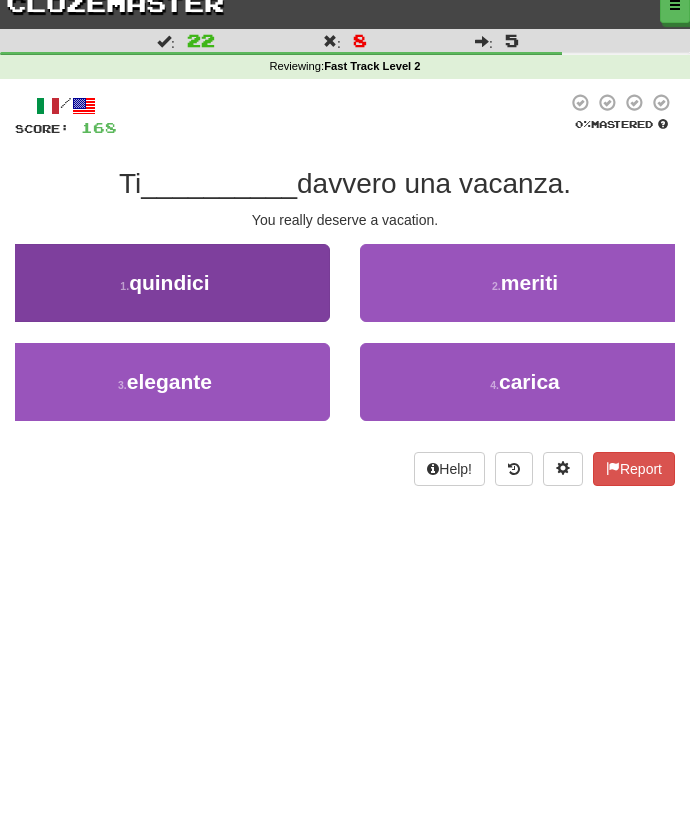 click on "1 .  quindici" at bounding box center (165, 283) 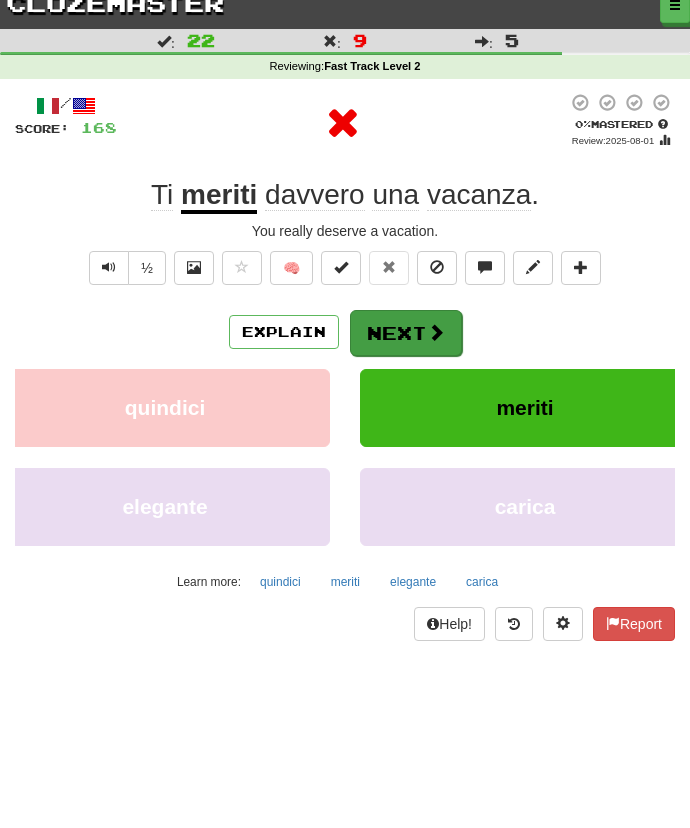 click on "Next" at bounding box center [406, 333] 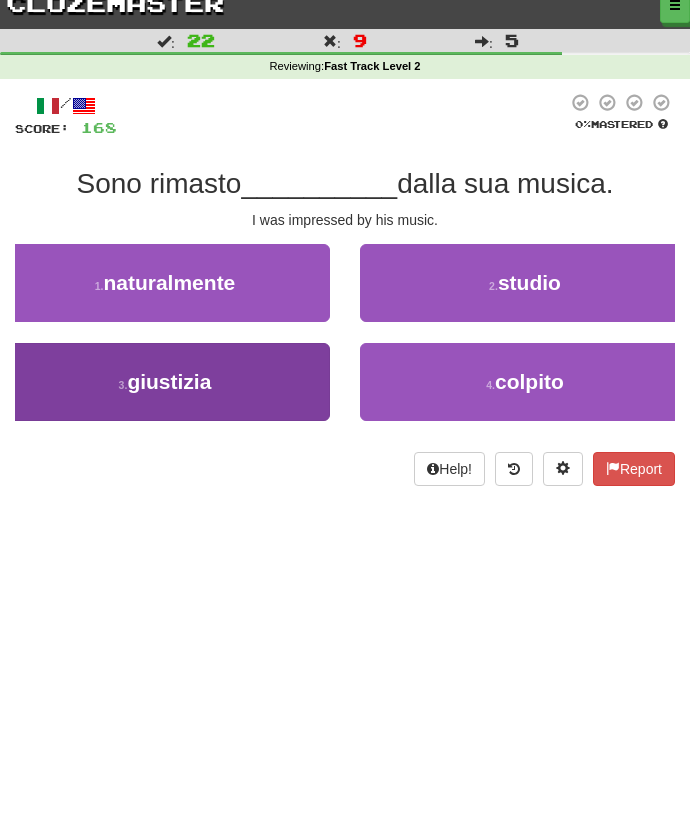 click on "3 .  giustizia" at bounding box center [165, 382] 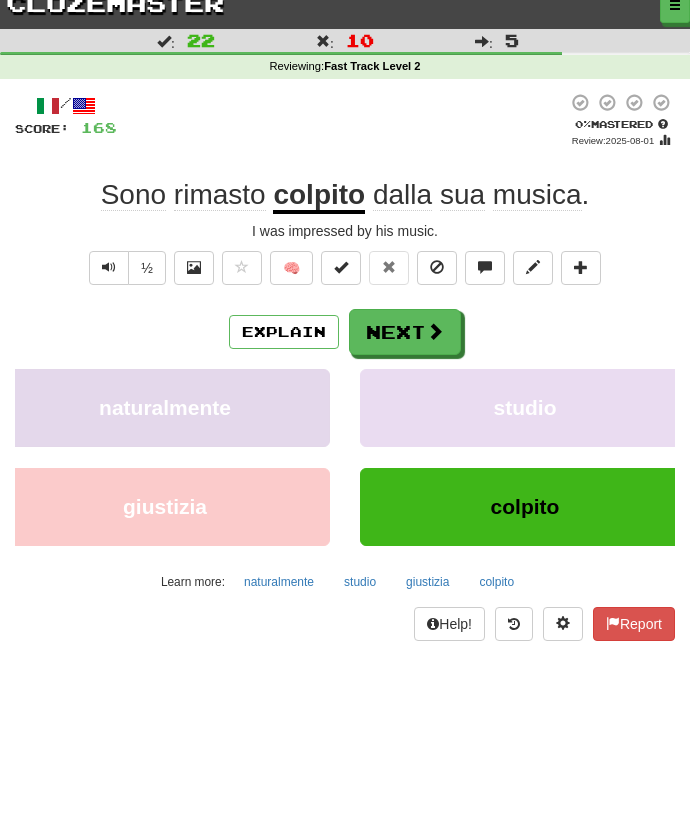 click on "Next" at bounding box center [405, 332] 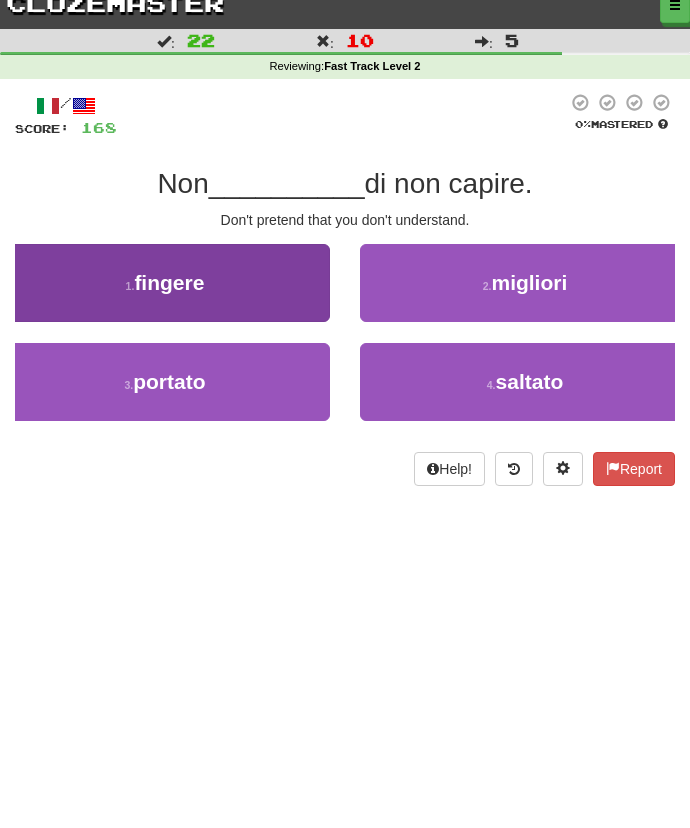 click on "1 .  fingere" at bounding box center [165, 283] 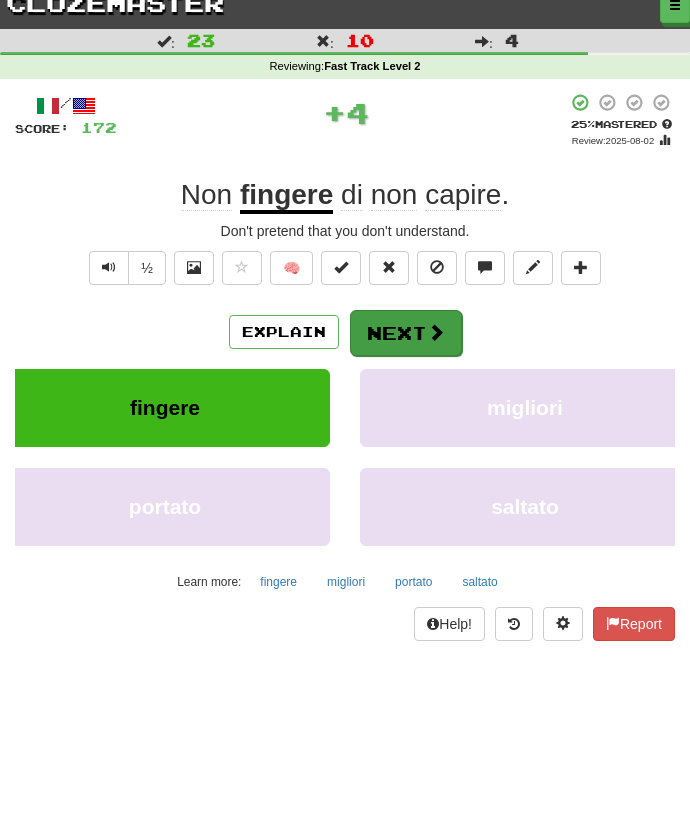 click on "Next" at bounding box center [406, 333] 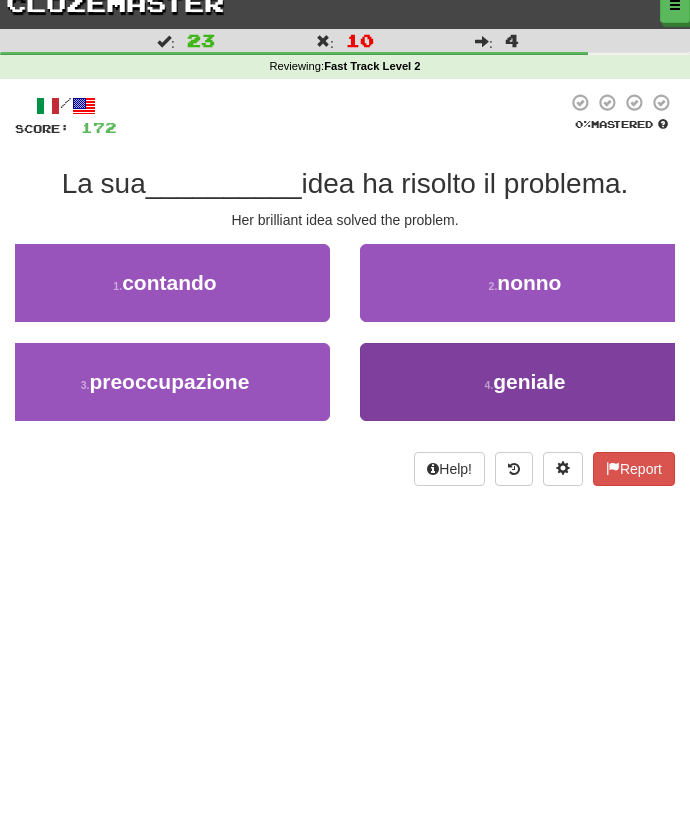 click on "4 .  geniale" at bounding box center [525, 382] 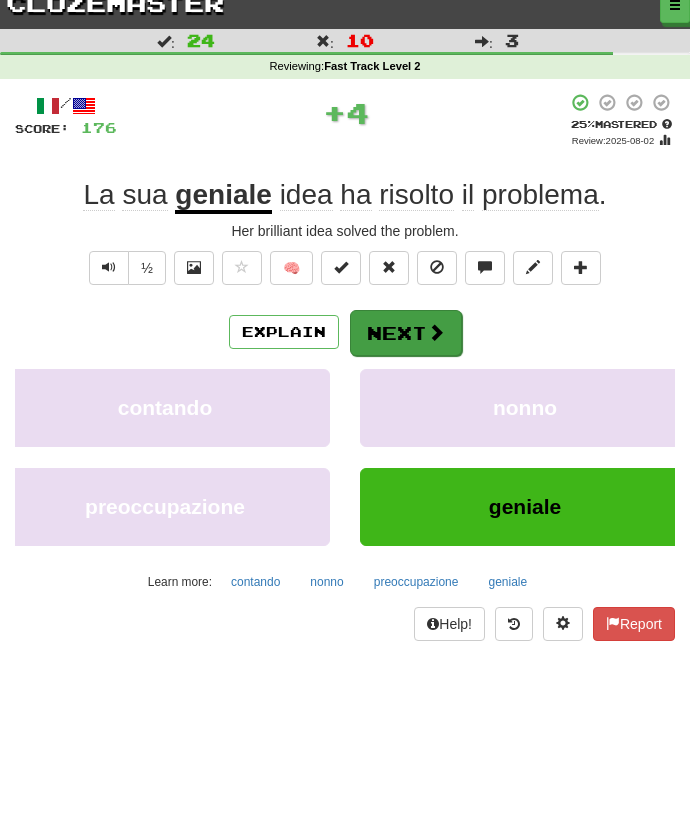 click on "Next" at bounding box center (406, 333) 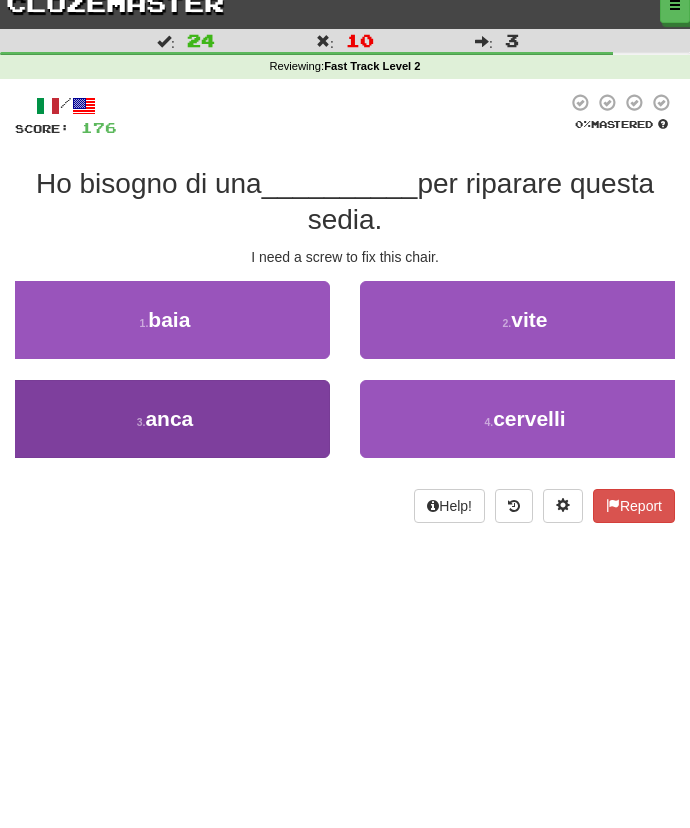 click on "4 .  cervelli" at bounding box center [525, 419] 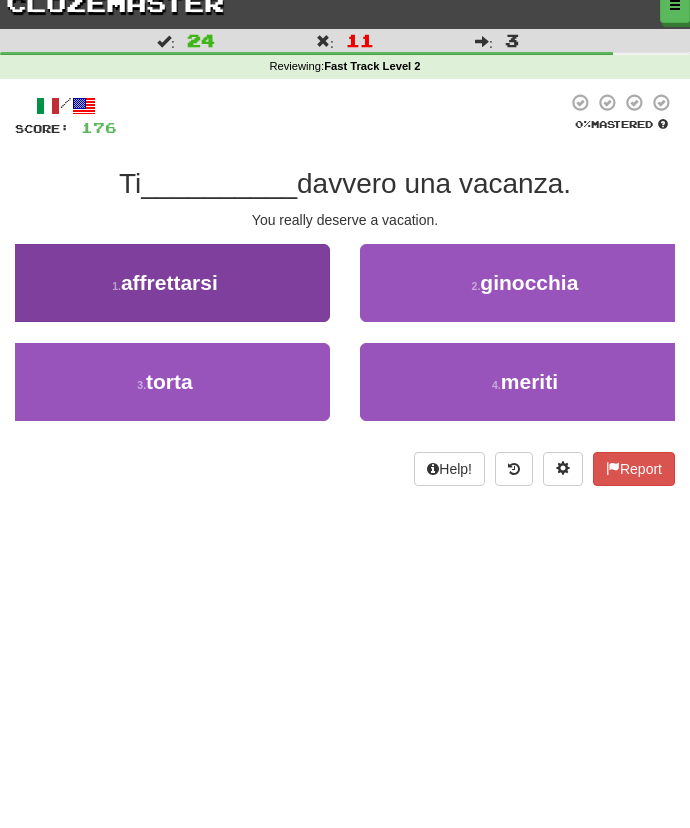 click on "1 .  affrettarsi" at bounding box center [165, 283] 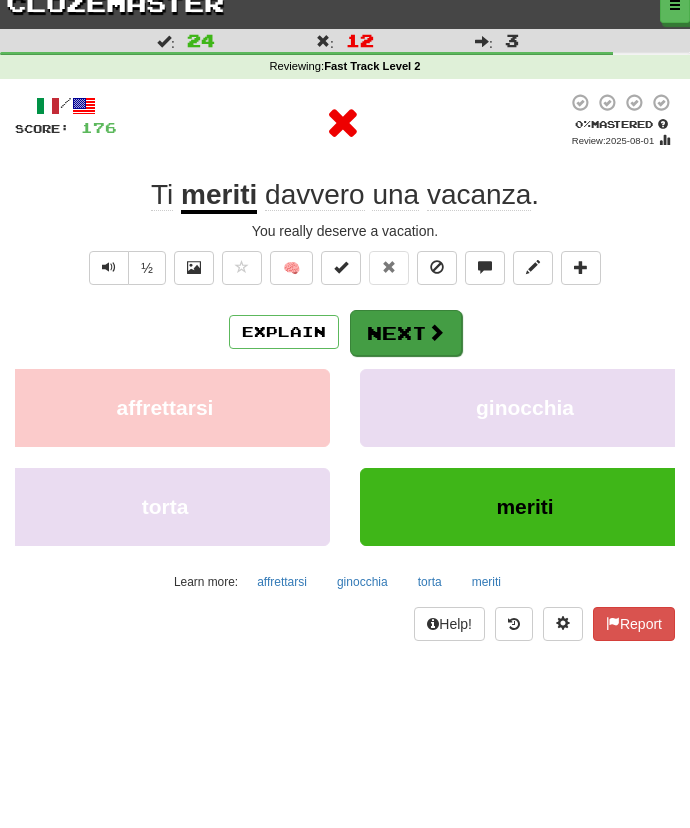 click on "Next" at bounding box center [406, 333] 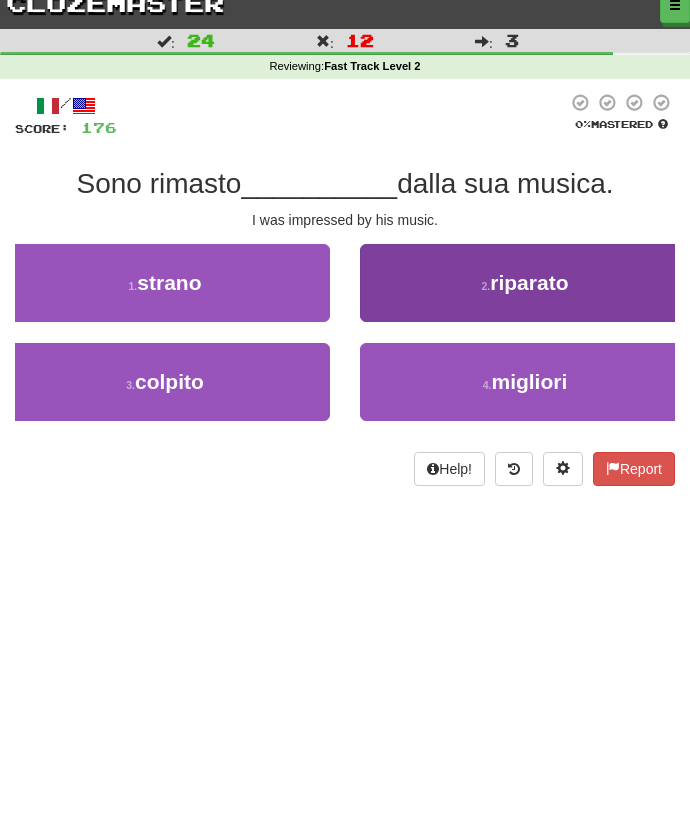 click on "2 .  riparato" at bounding box center (525, 283) 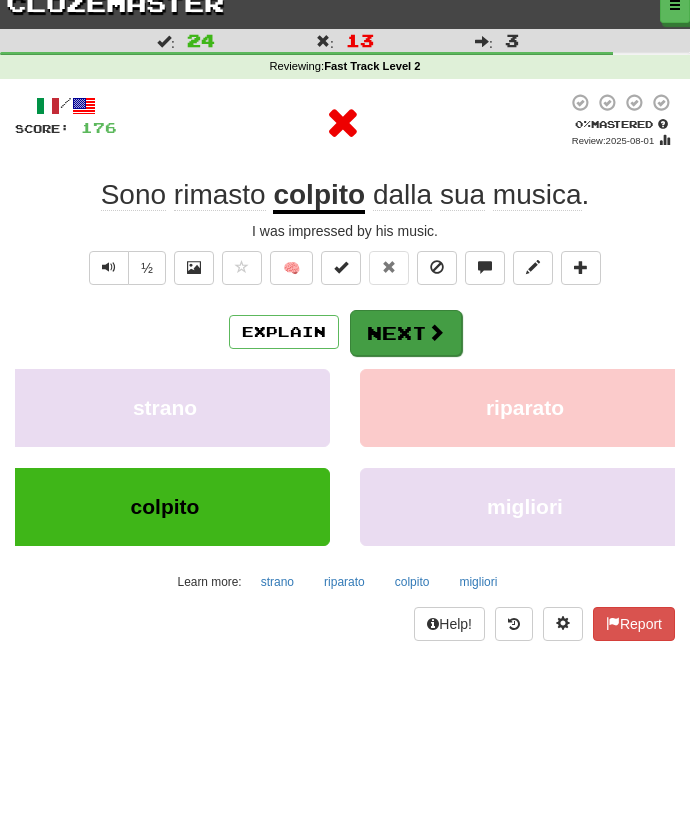 click at bounding box center (436, 332) 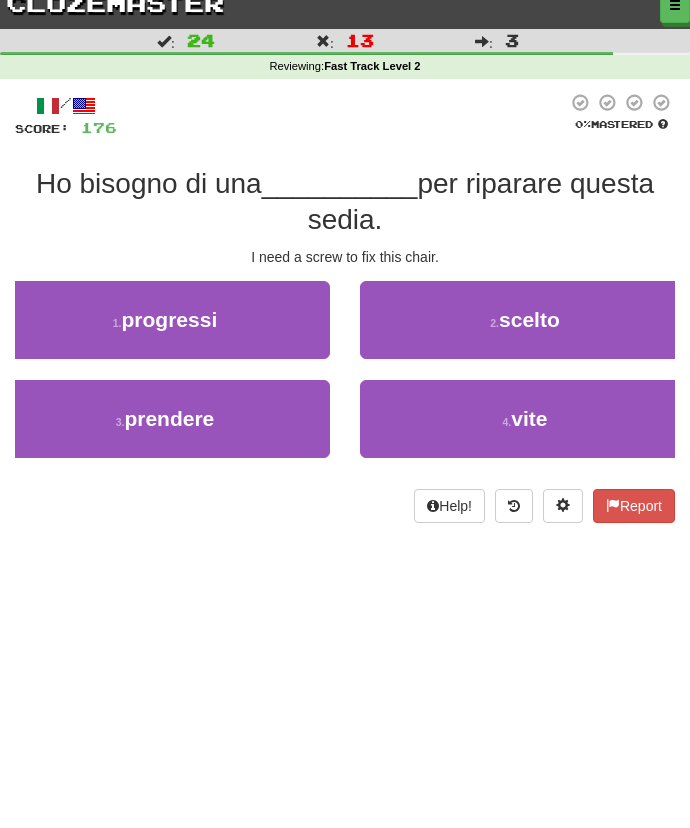 click on "2 .  scelto" at bounding box center (525, 320) 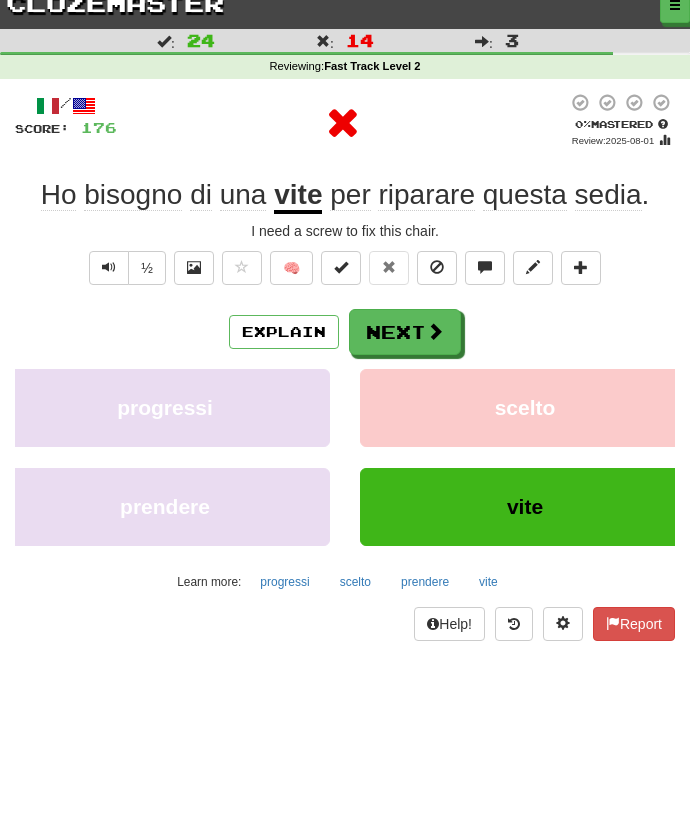 click at bounding box center (435, 331) 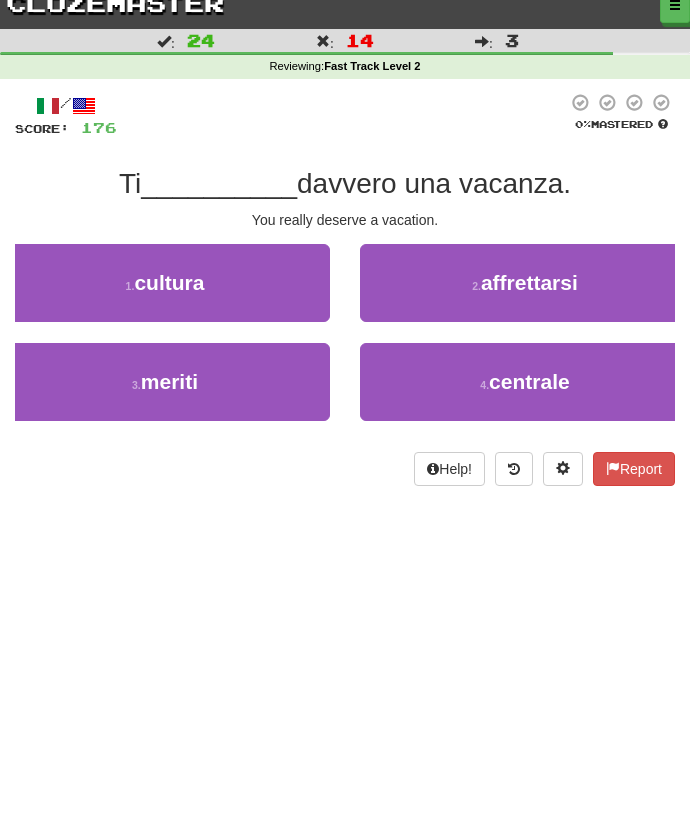 scroll, scrollTop: 0, scrollLeft: 0, axis: both 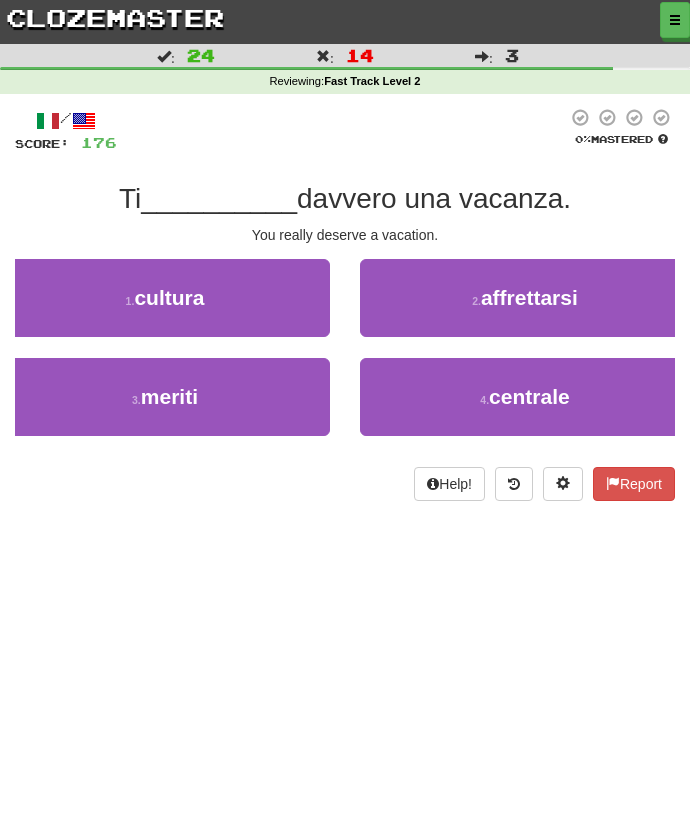click on "clozemaster" at bounding box center (115, 17) 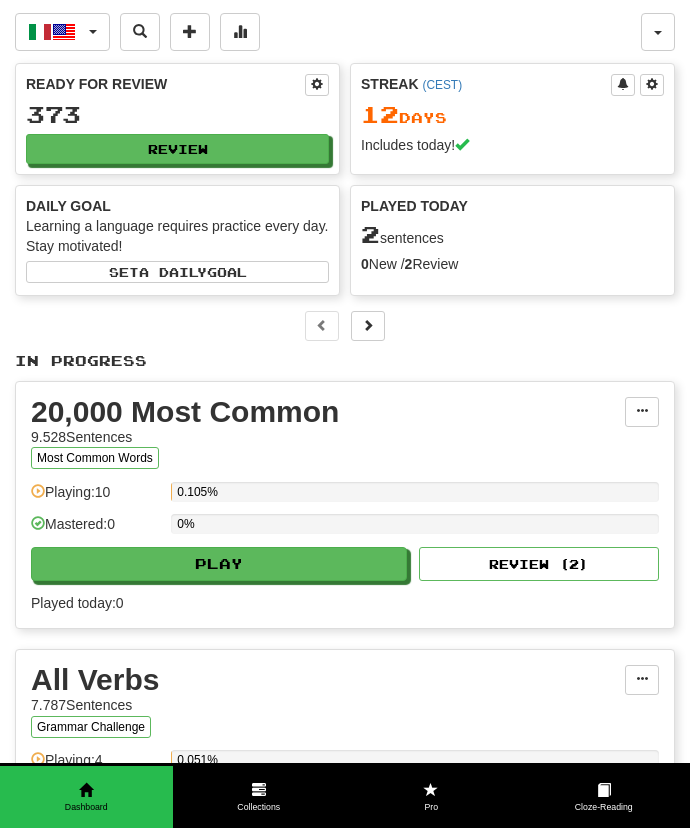 scroll, scrollTop: 0, scrollLeft: 0, axis: both 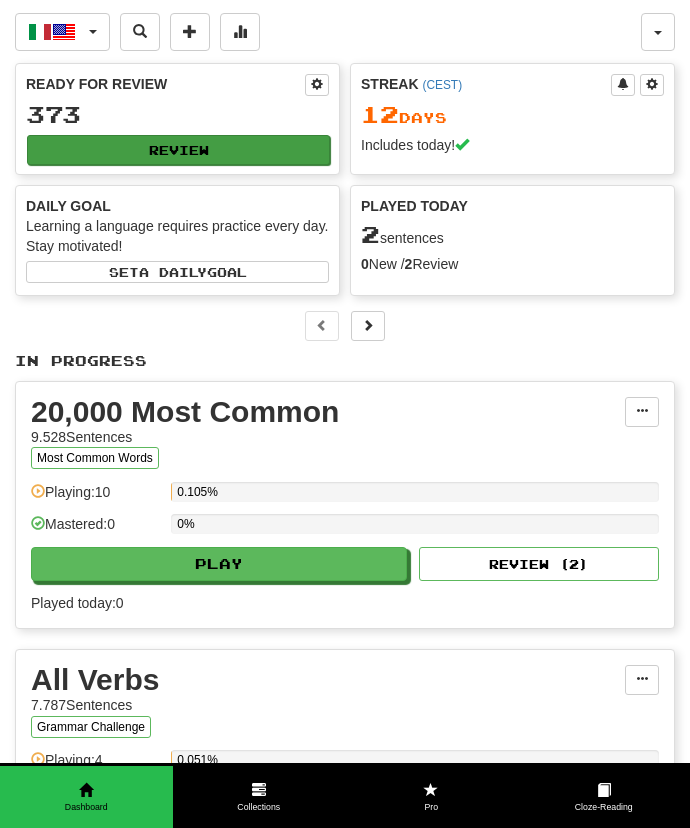 click on "Review" at bounding box center [178, 150] 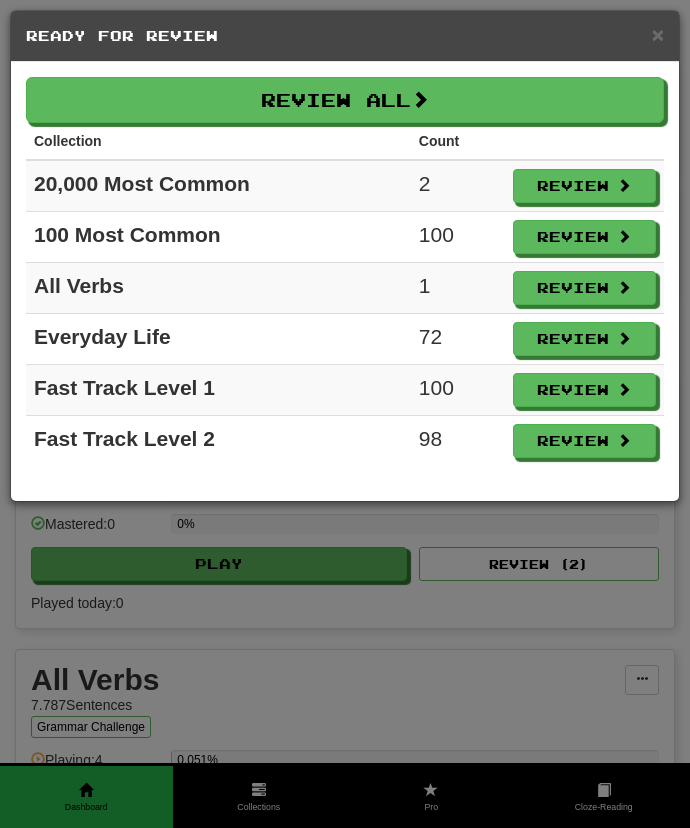 click on "× Ready for Review Review All  Collection Count 20,000 Most Common 2 Review 100 Most Common 100 Review All Verbs 1 Review Everyday Life 72 Review Fast Track Level 1 100 Review Fast Track Level 2 98 Review" at bounding box center [345, 414] 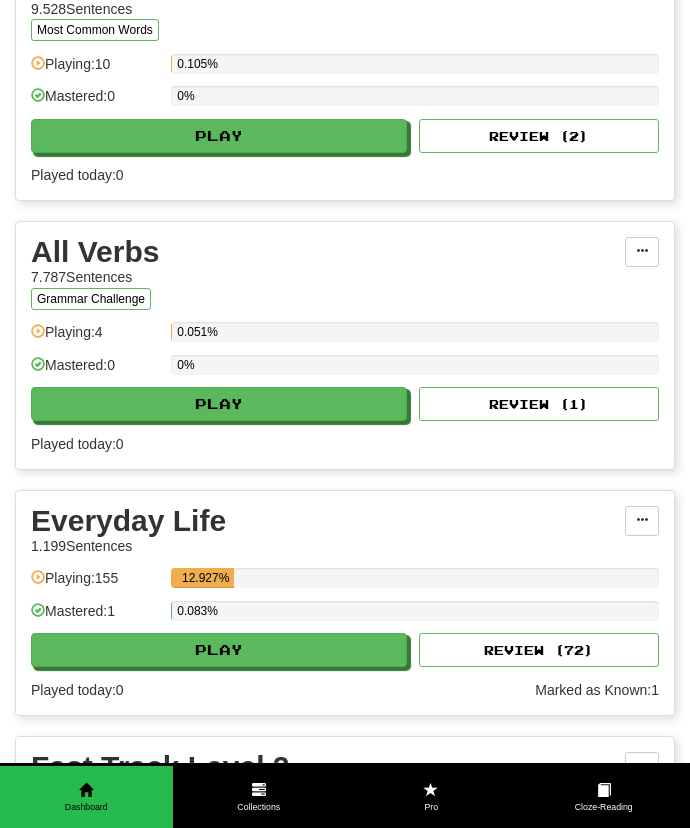 scroll, scrollTop: 0, scrollLeft: 0, axis: both 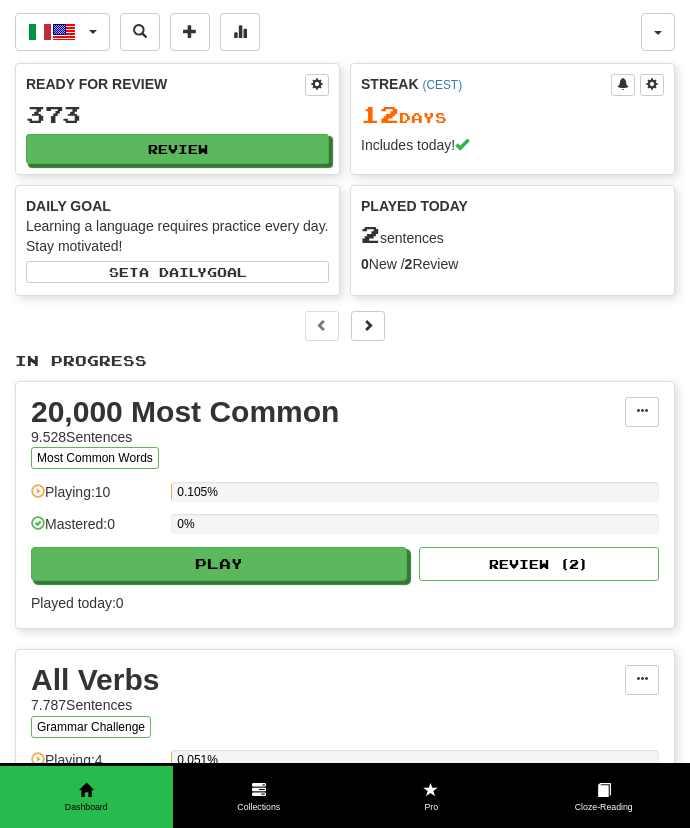 click on "Ready for Review 373   Review" at bounding box center (177, 119) 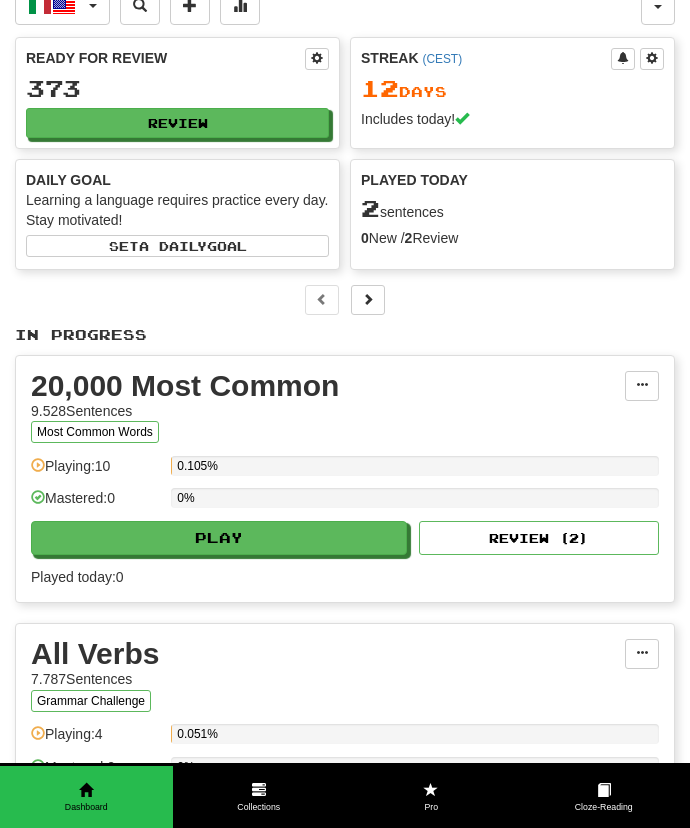 scroll, scrollTop: 0, scrollLeft: 0, axis: both 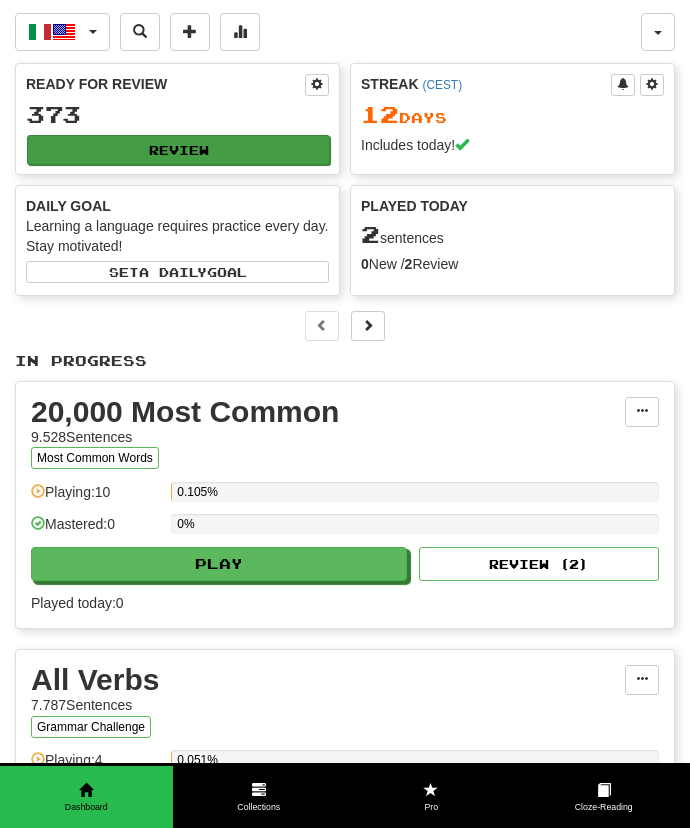 click on "Review" at bounding box center (178, 150) 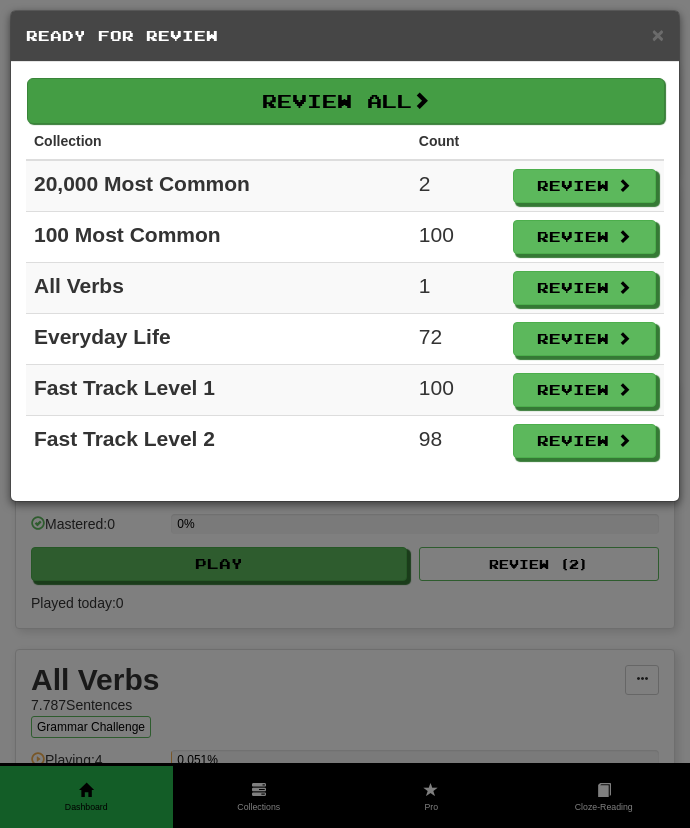 click on "Review All" at bounding box center (346, 101) 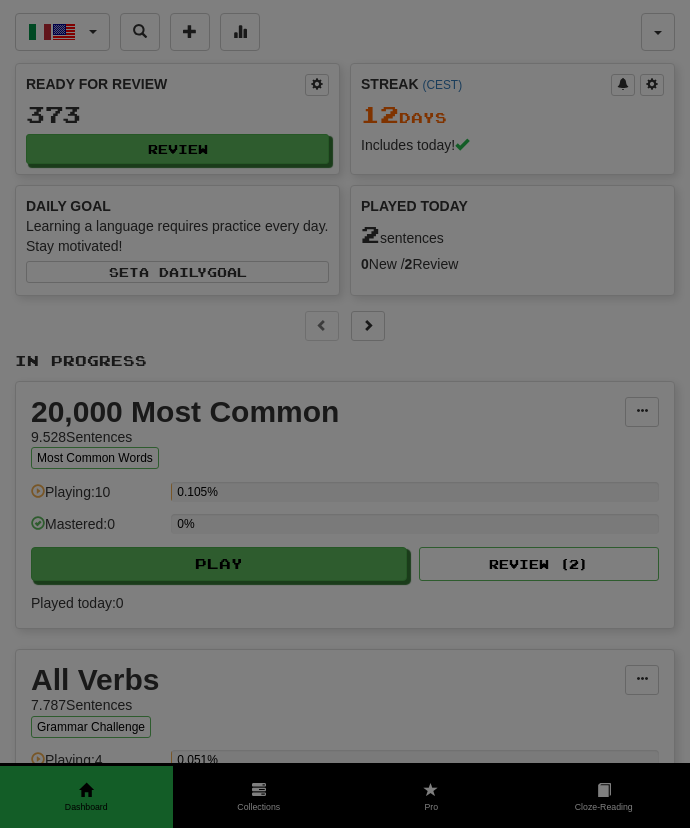 select on "***" 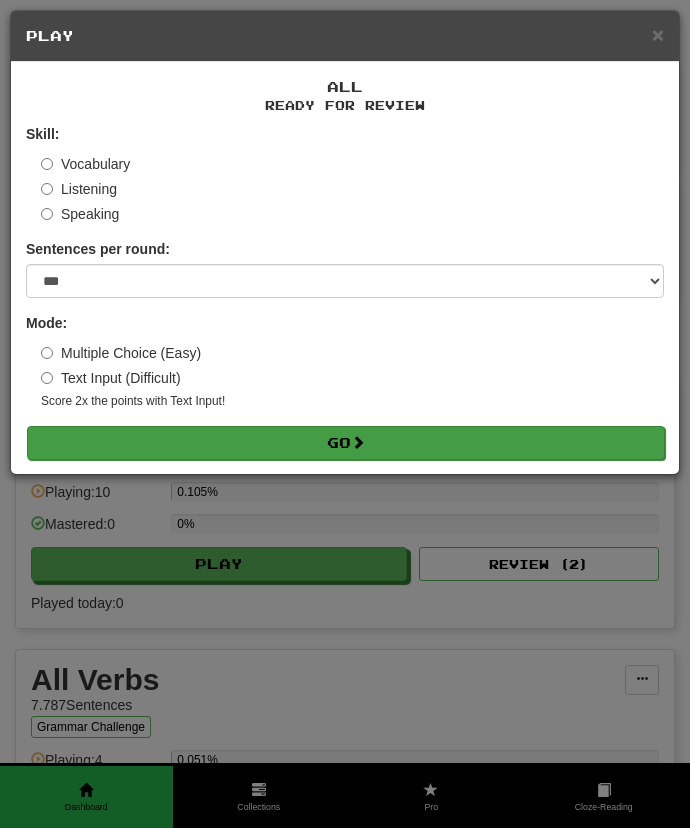 click on "Go" at bounding box center [346, 443] 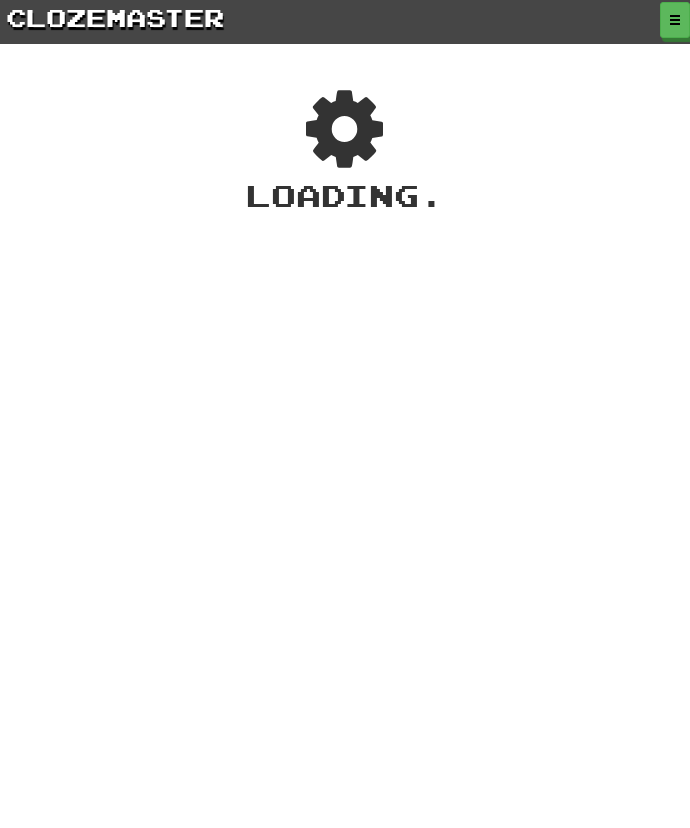 scroll, scrollTop: 0, scrollLeft: 0, axis: both 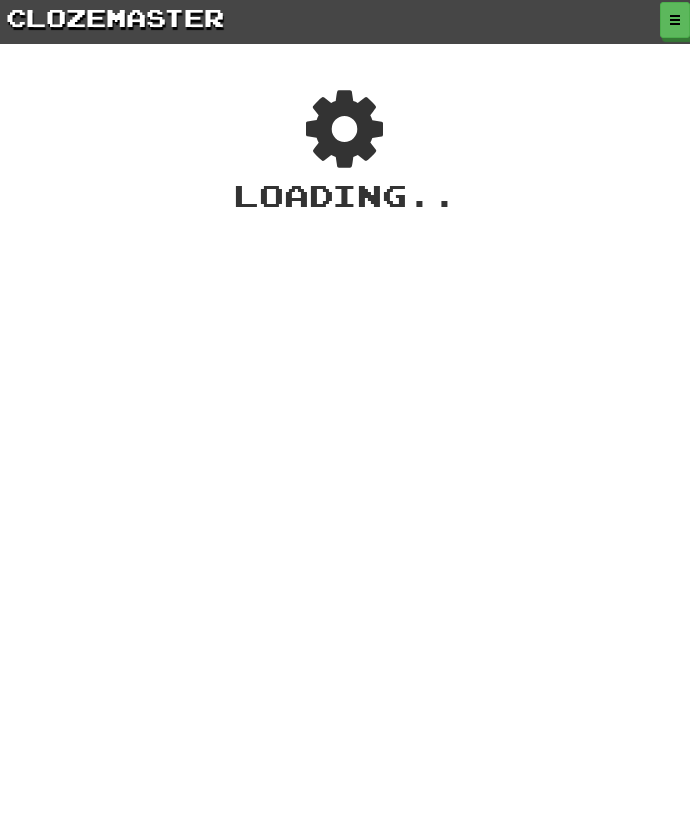 click on "clozemaster" at bounding box center (115, 17) 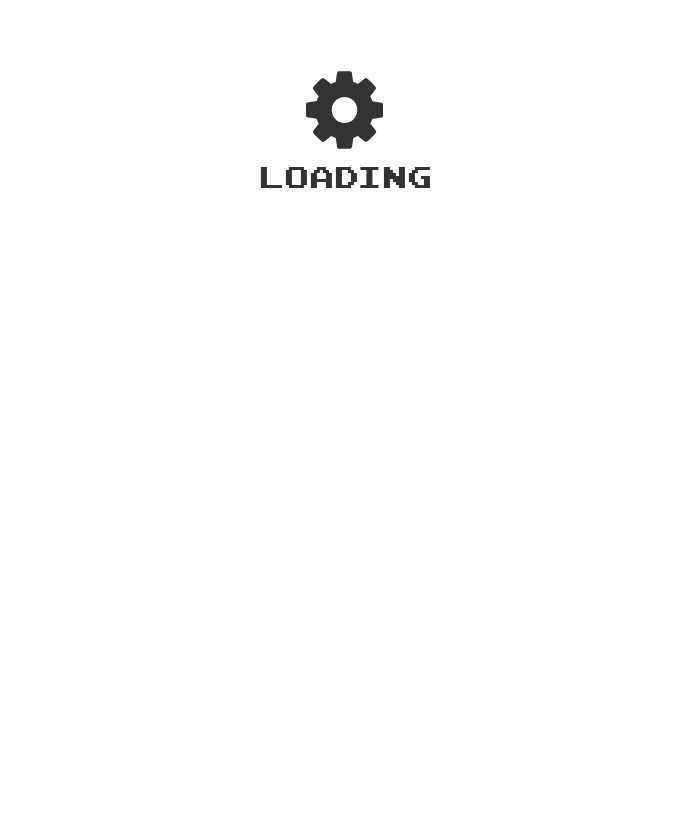 scroll, scrollTop: 0, scrollLeft: 0, axis: both 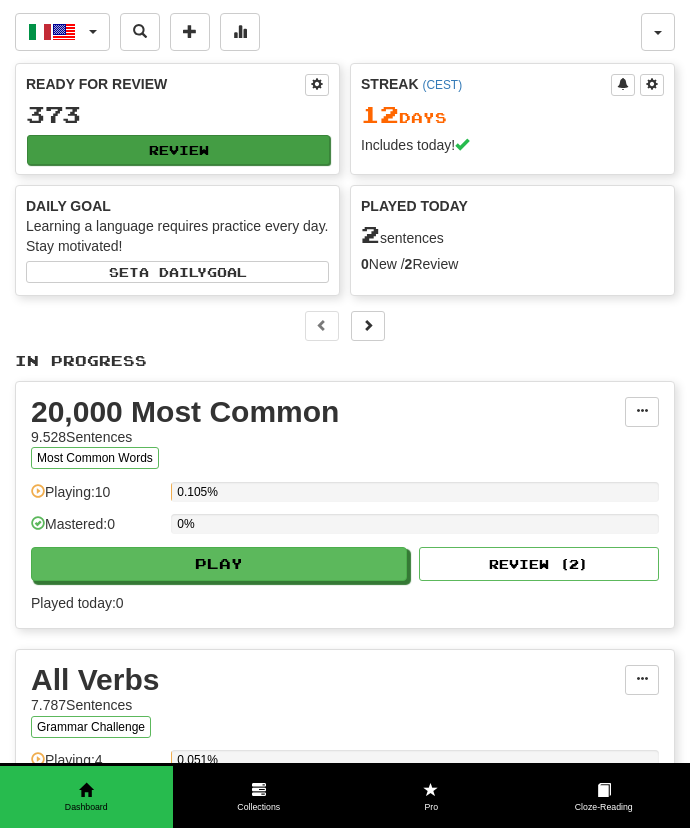 click on "Review" at bounding box center [178, 150] 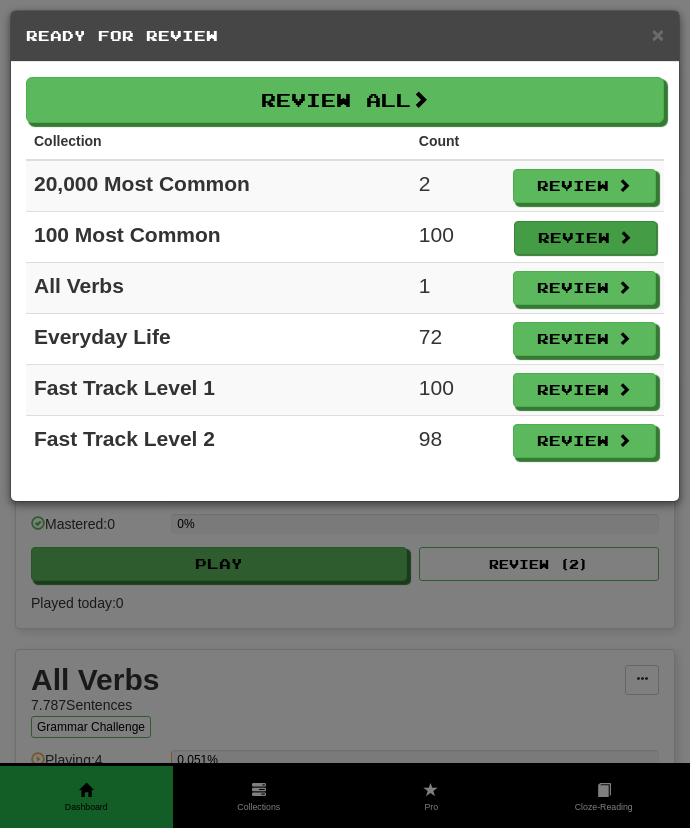 click on "Review" at bounding box center (586, 238) 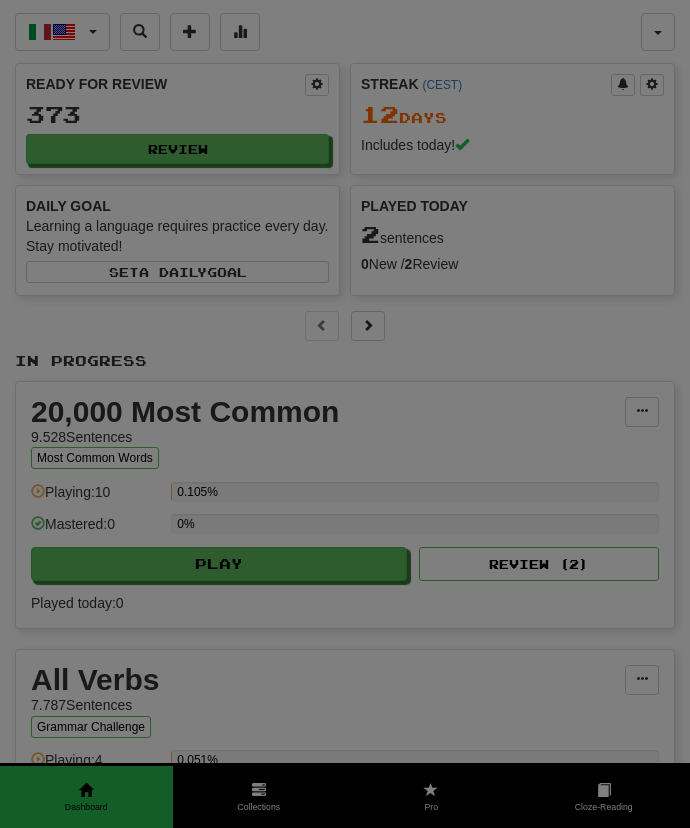 select on "***" 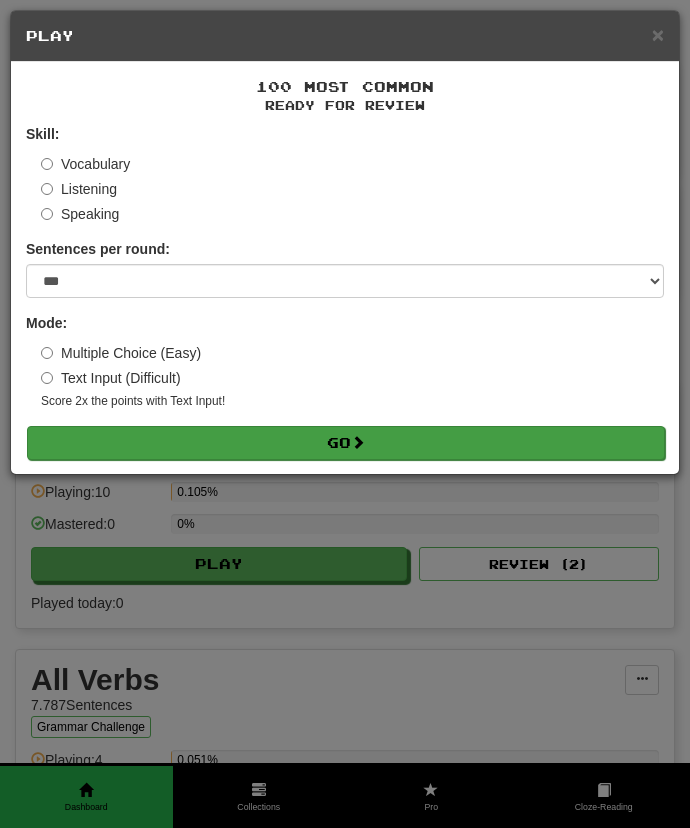 click on "Skill: Vocabulary Listening Speaking Sentences per round: * ** ** ** ** ** *** ******** Mode: Multiple Choice (Easy) Text Input (Difficult) Score 2x the points with Text Input ! Go" at bounding box center [345, 291] 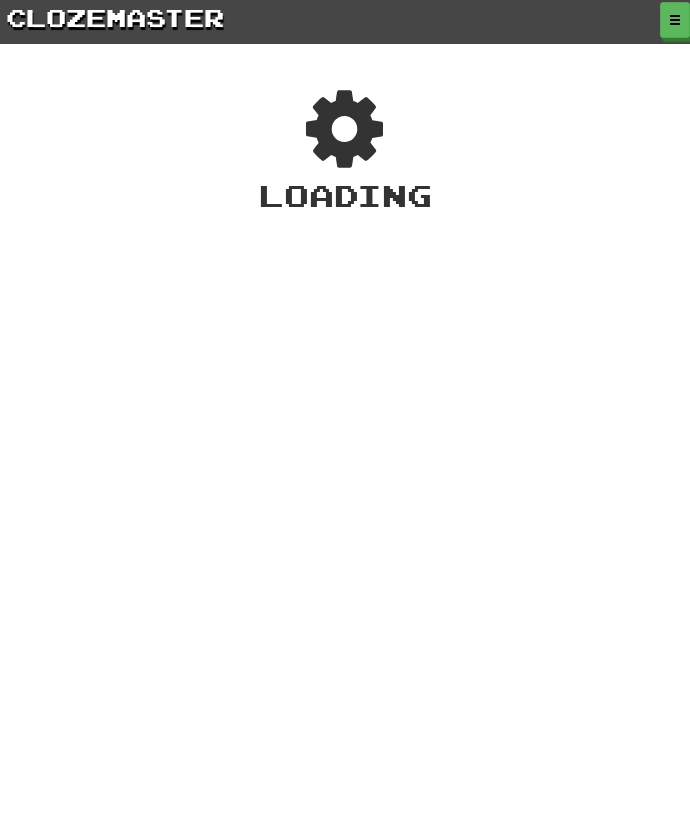 scroll, scrollTop: 0, scrollLeft: 0, axis: both 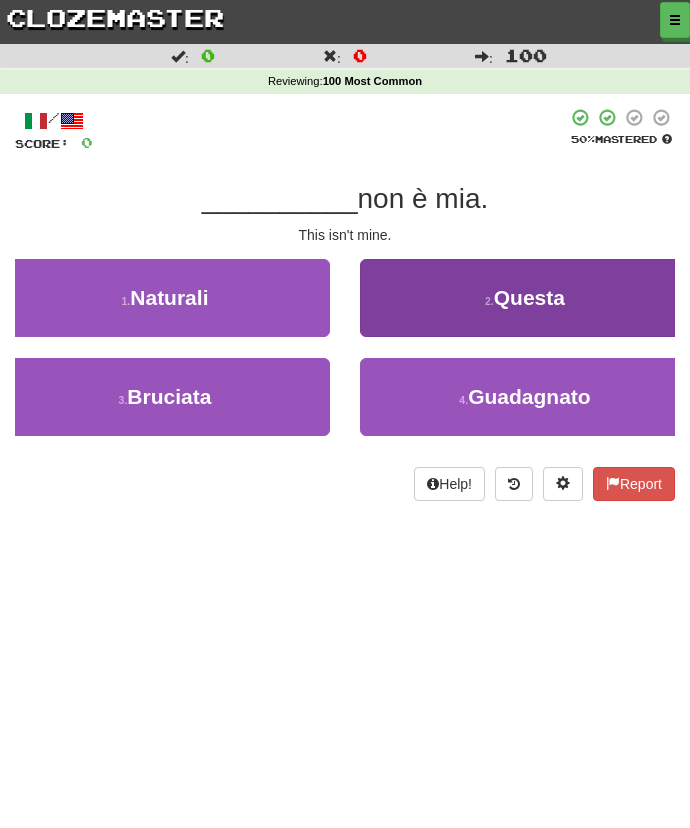 click on "2 .  Questa" at bounding box center [525, 298] 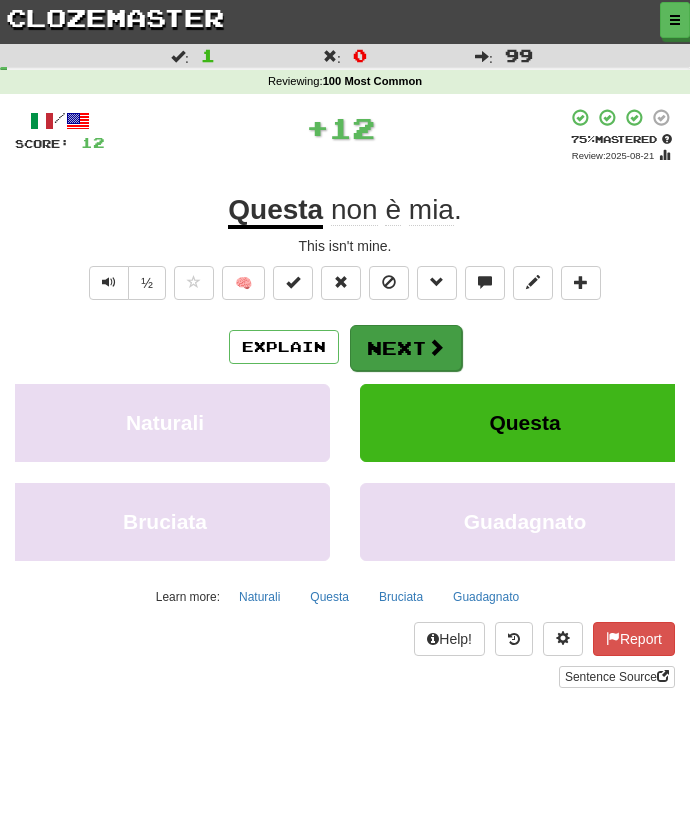 click on "Next" at bounding box center [406, 348] 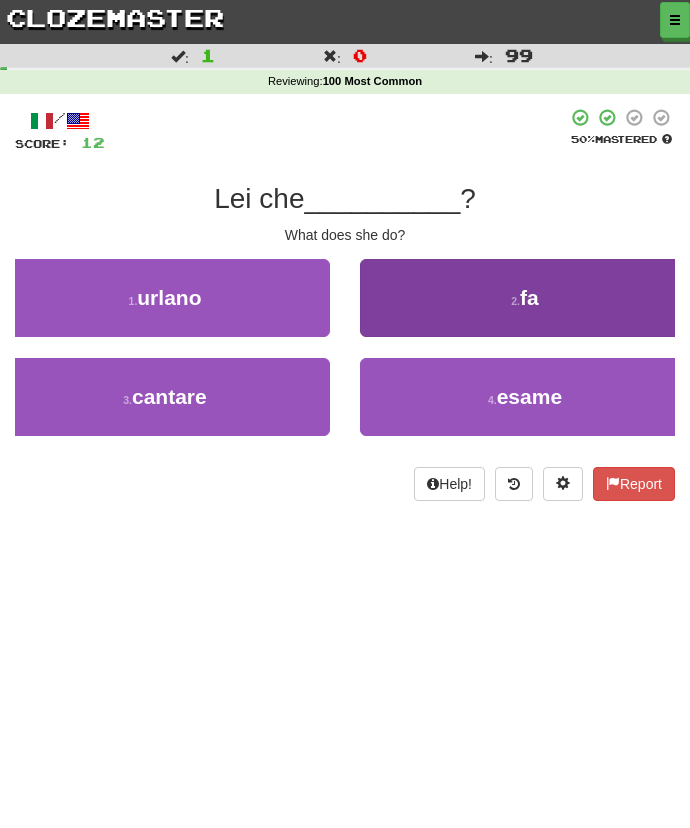 click on "2 .  fa" at bounding box center (525, 298) 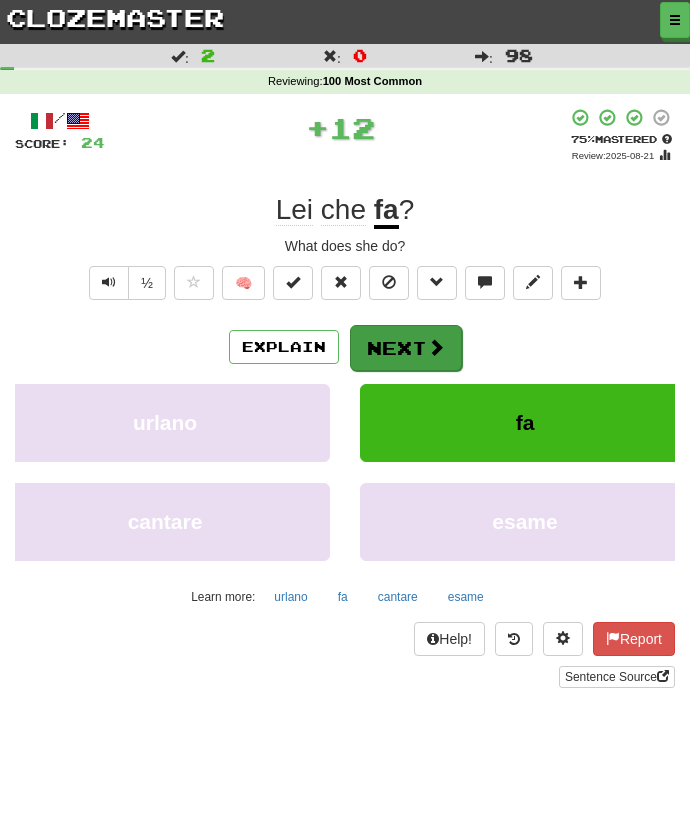click on "Next" at bounding box center (406, 348) 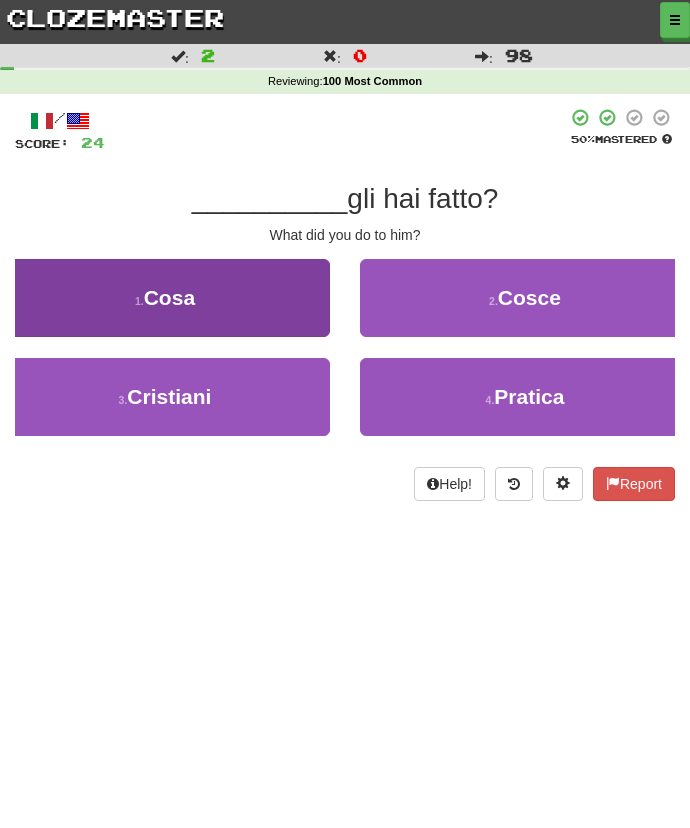 click on "1 .  Cosa" at bounding box center (165, 298) 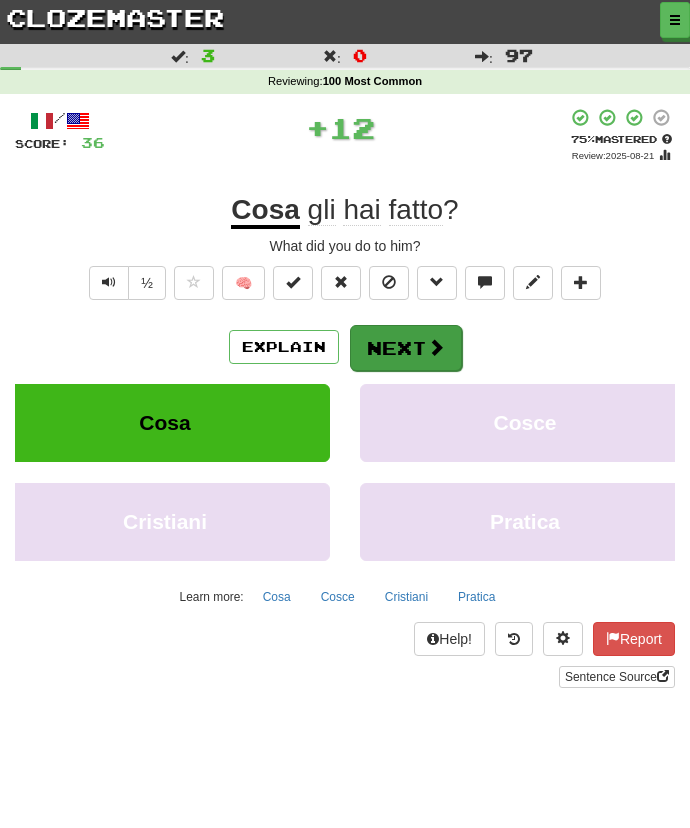 click on "Next" at bounding box center [406, 348] 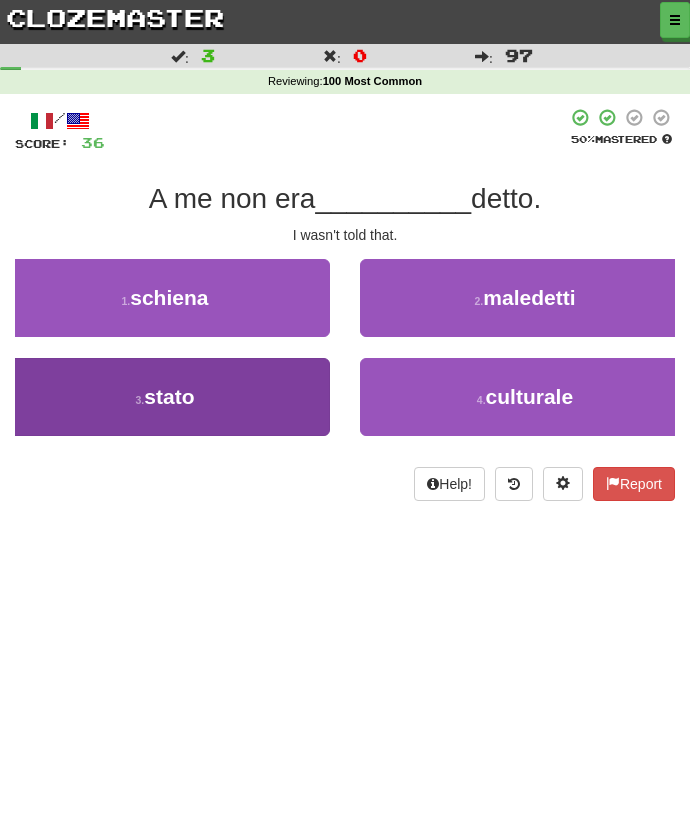 click on "3 .  stato" at bounding box center (165, 397) 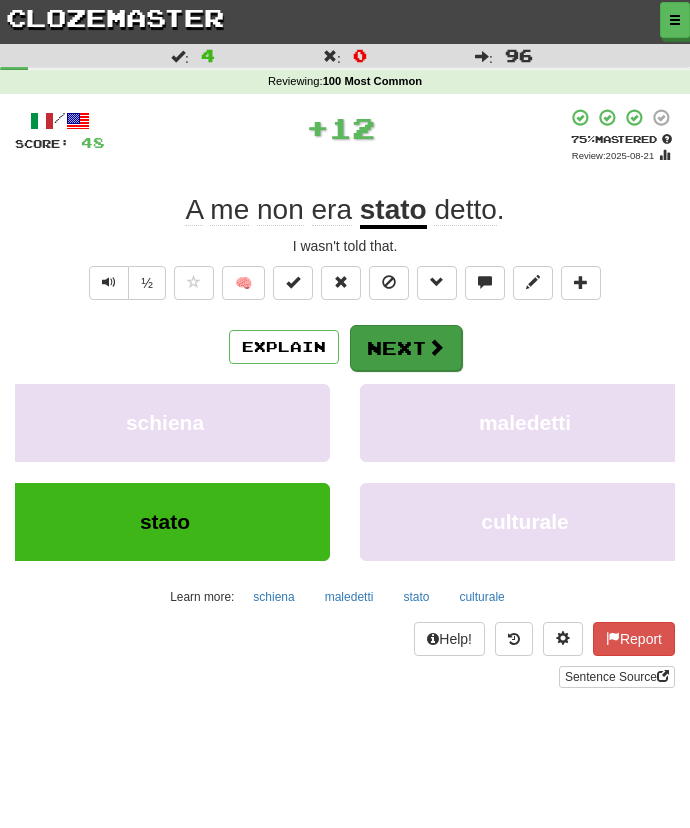 click on "Next" at bounding box center [406, 348] 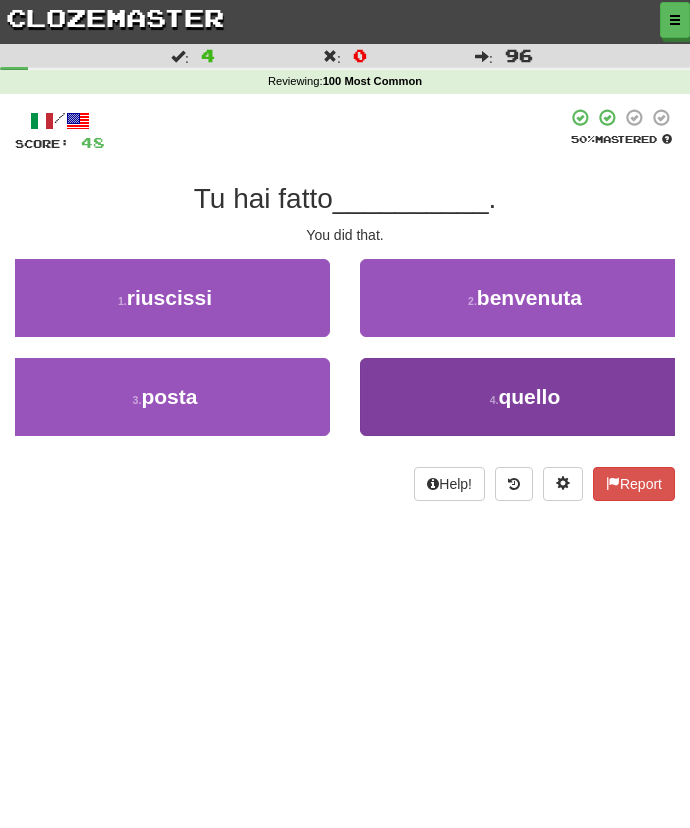 click on "4 .  quello" at bounding box center [525, 397] 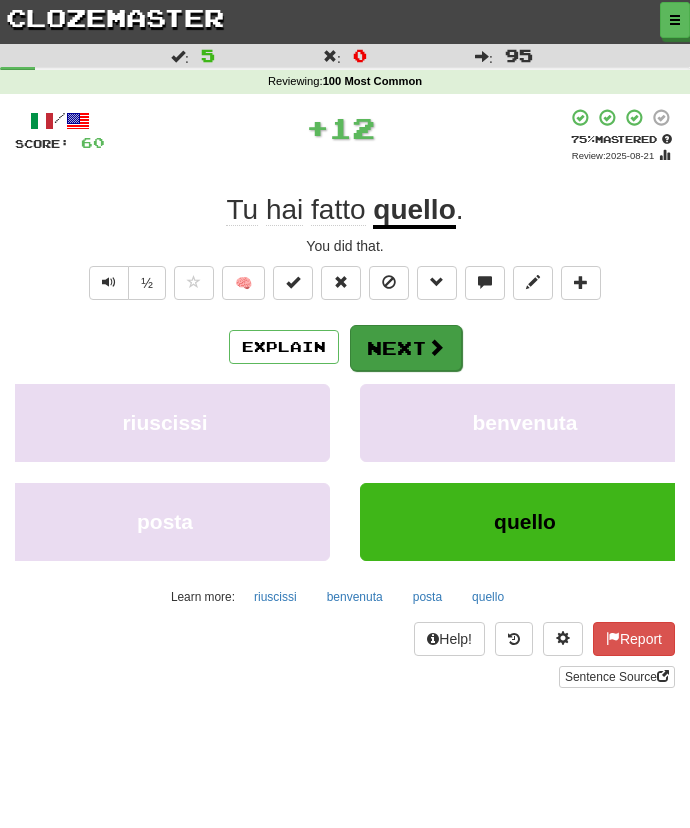 click on "Next" at bounding box center (406, 348) 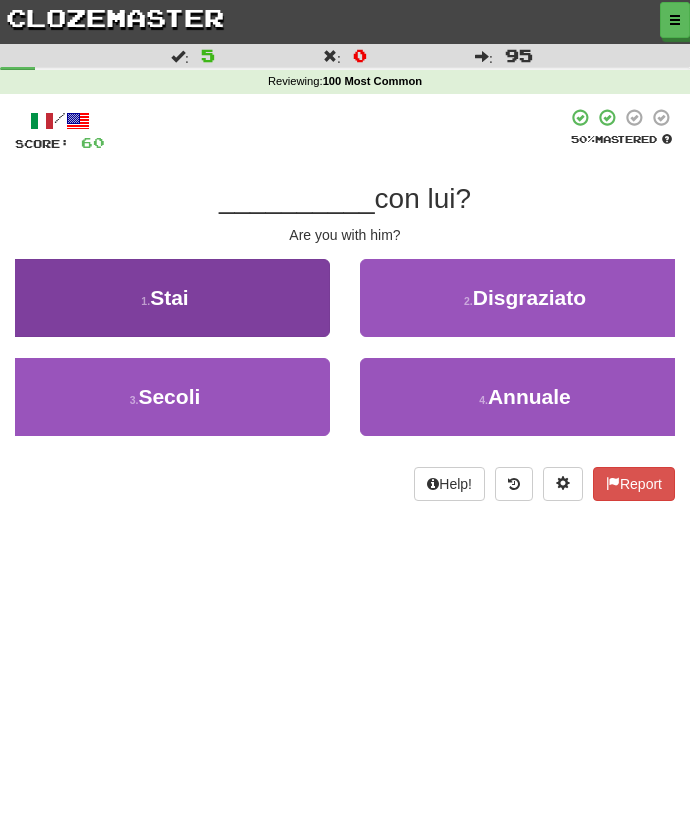 click on "1 .  Stai" at bounding box center (165, 298) 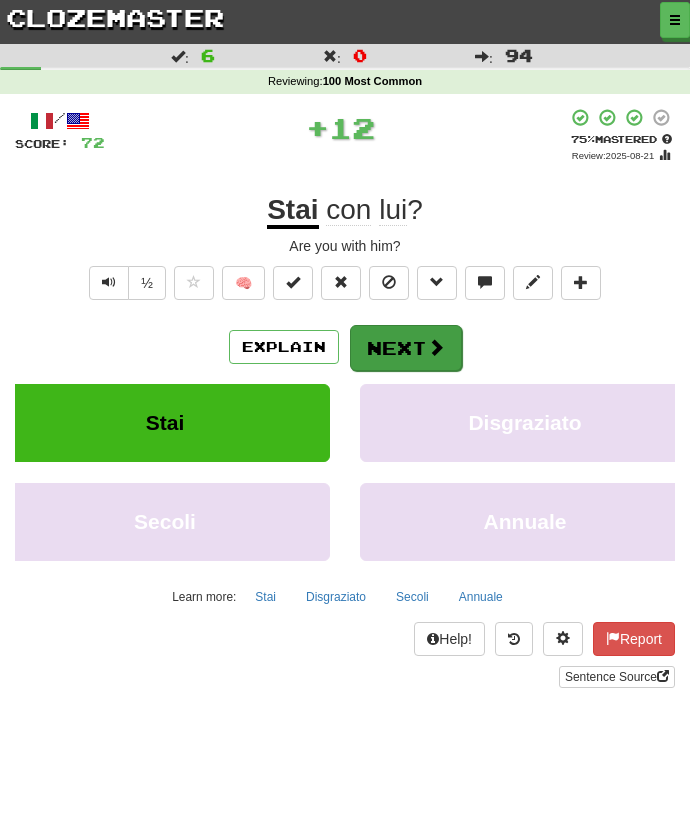 click on "Next" at bounding box center (406, 348) 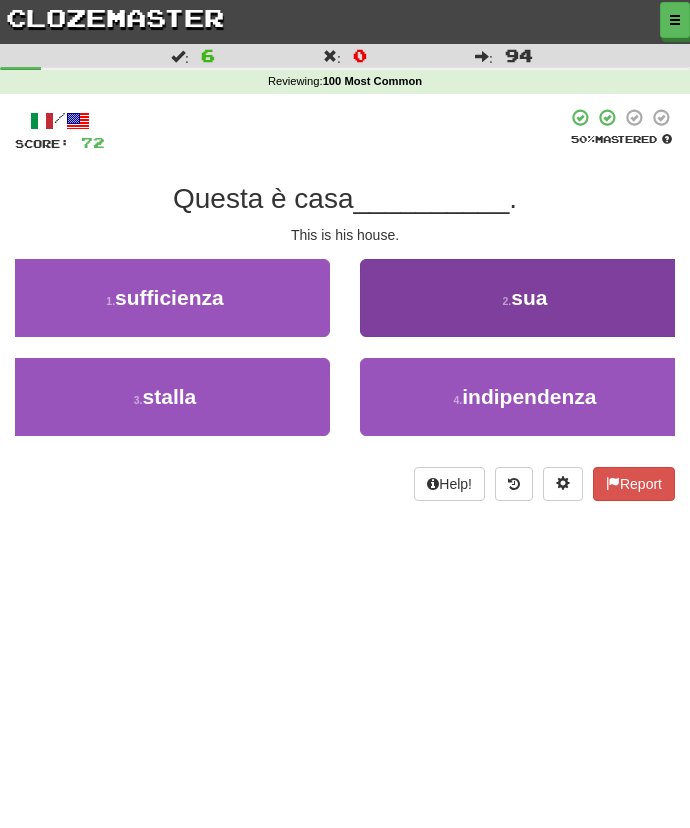 click on "2 .  sua" at bounding box center [525, 298] 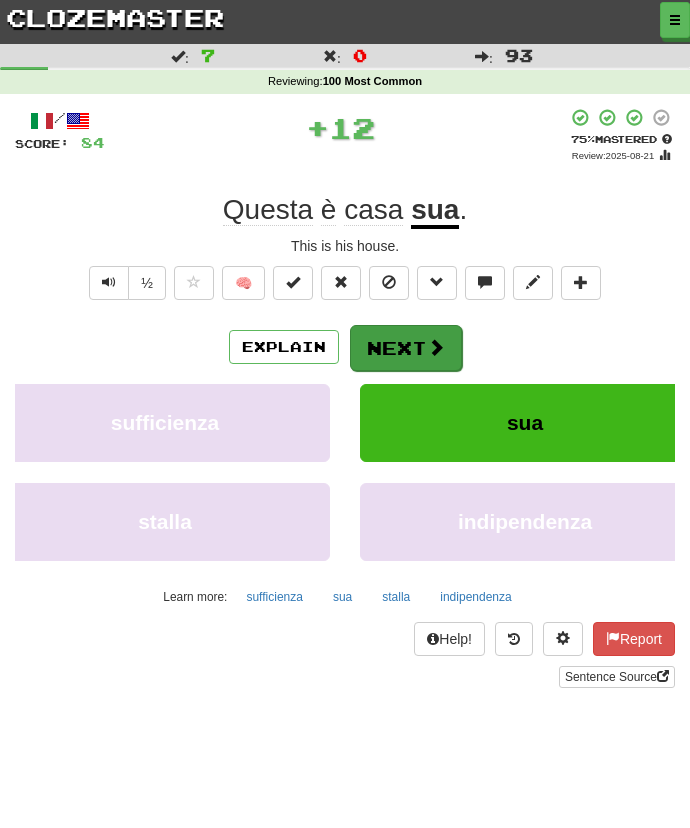 click on "Next" at bounding box center [406, 348] 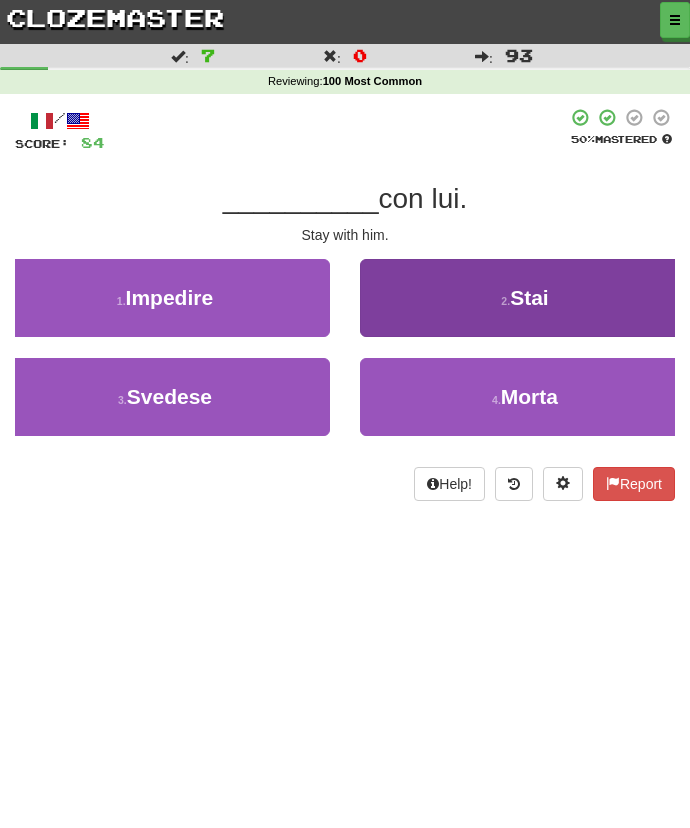 click on "2 .  Stai" at bounding box center [525, 298] 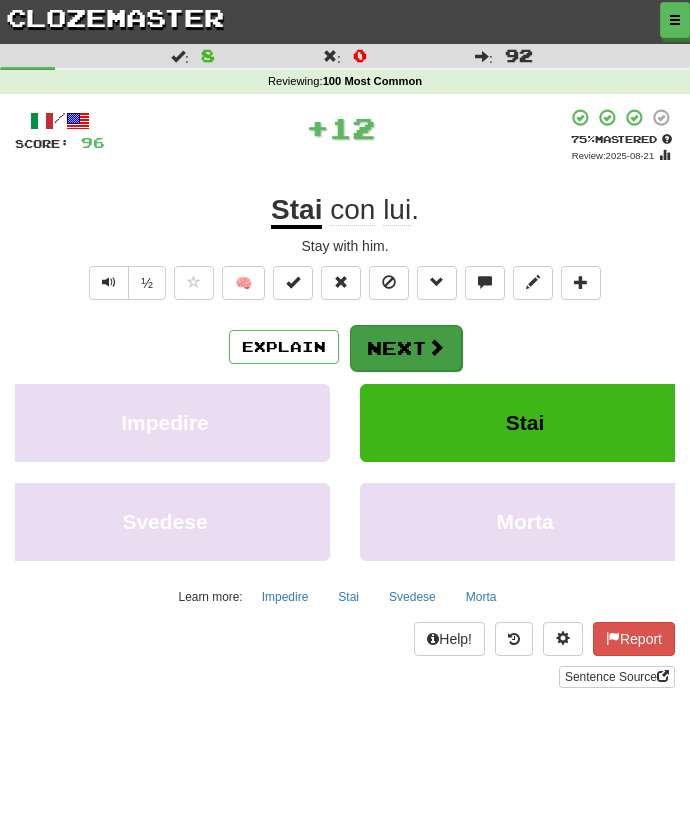 click on "Next" at bounding box center [406, 348] 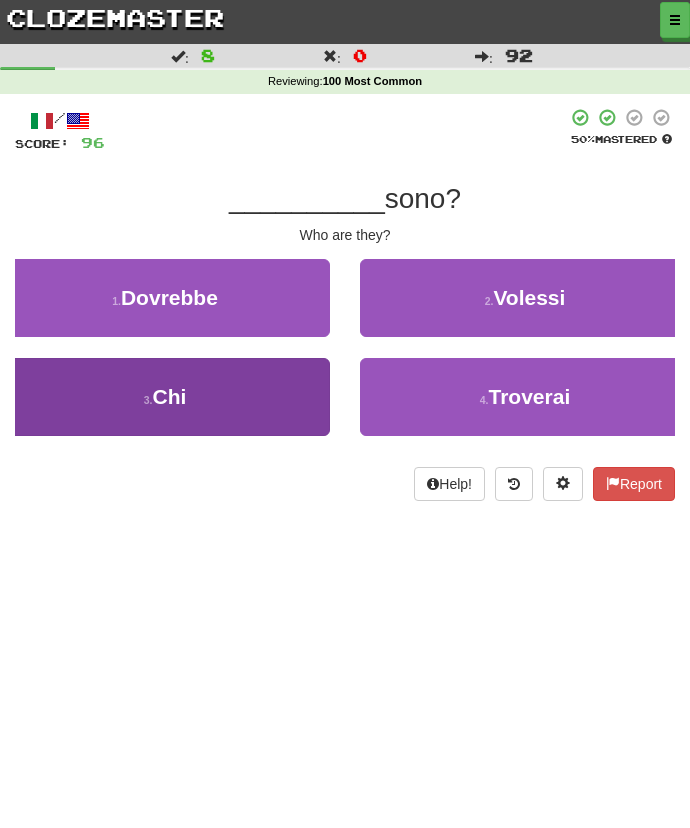 click on "3 .  Chi" at bounding box center (165, 397) 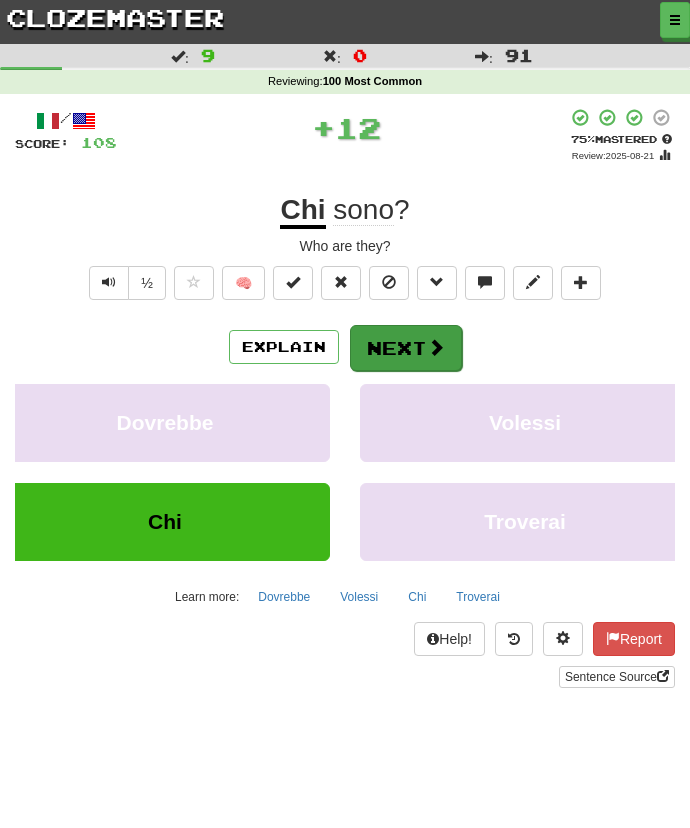 click on "Next" at bounding box center [406, 348] 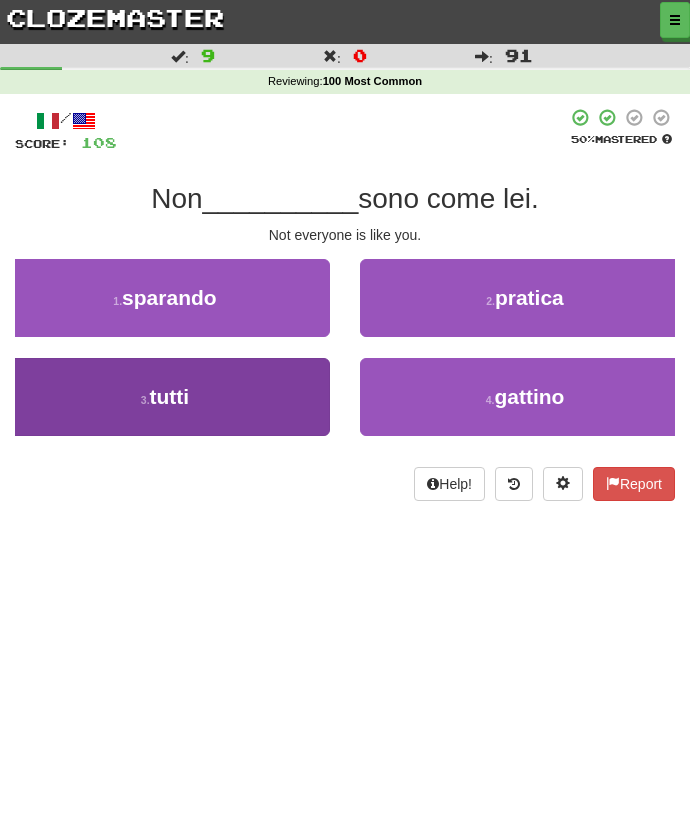 click on "3 .  tutti" at bounding box center [165, 397] 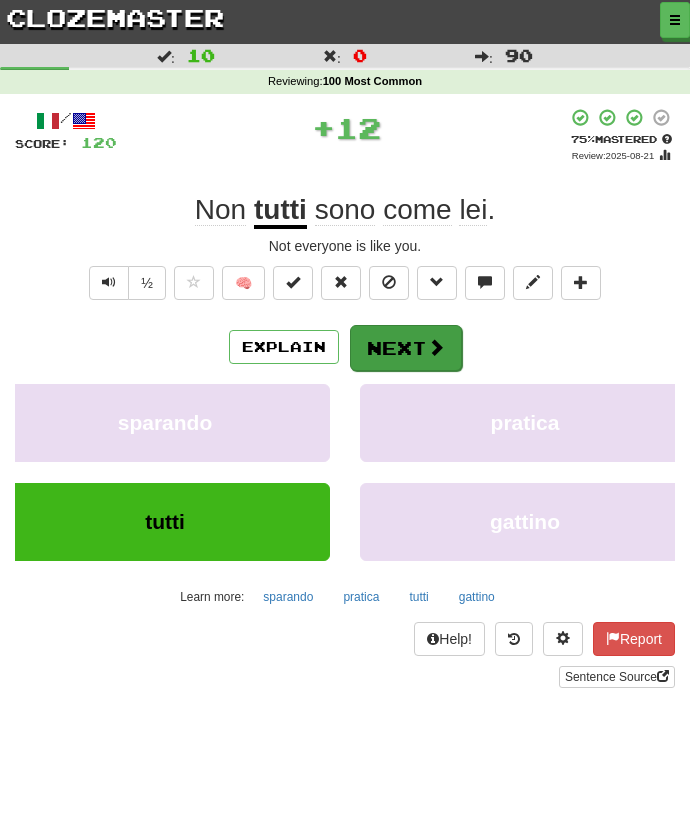 click on "Next" at bounding box center (406, 348) 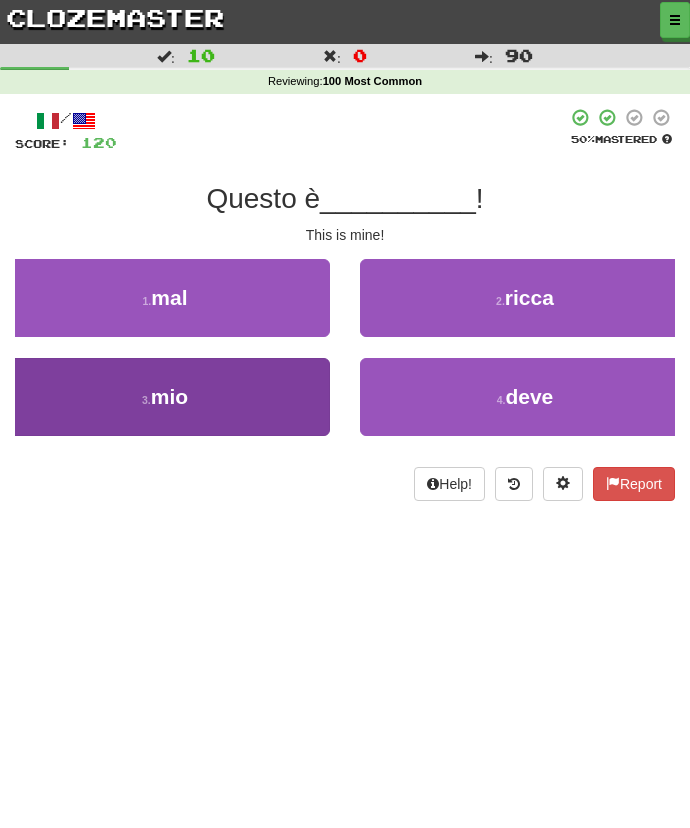 click on "3 .  mio" at bounding box center (165, 397) 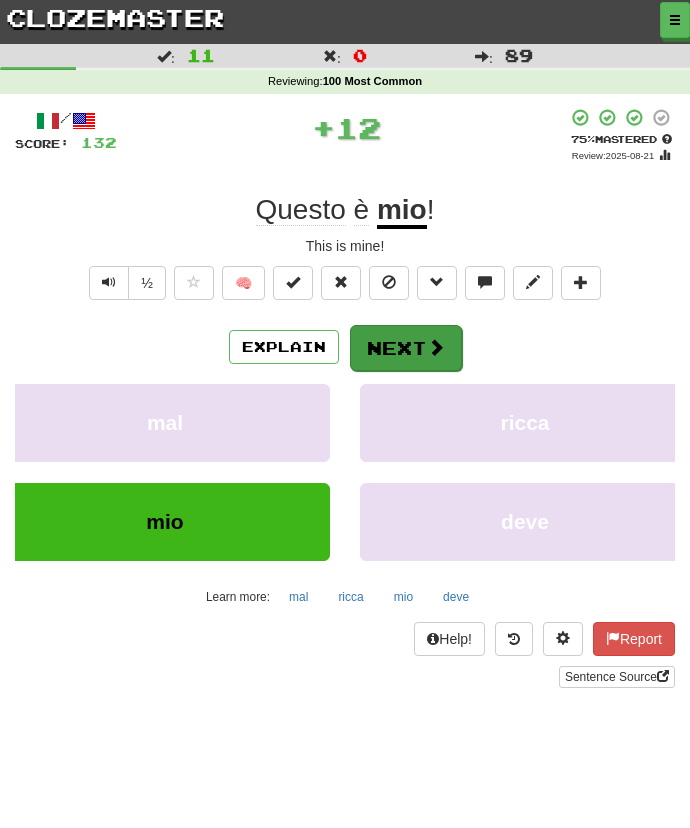 click on "Next" at bounding box center [406, 348] 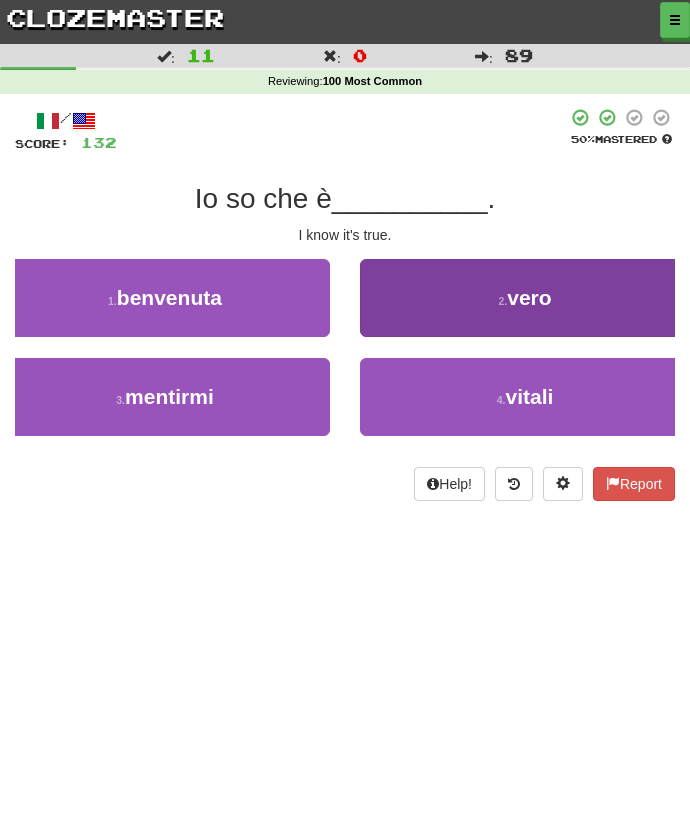 click on "2 .  vero" at bounding box center (525, 298) 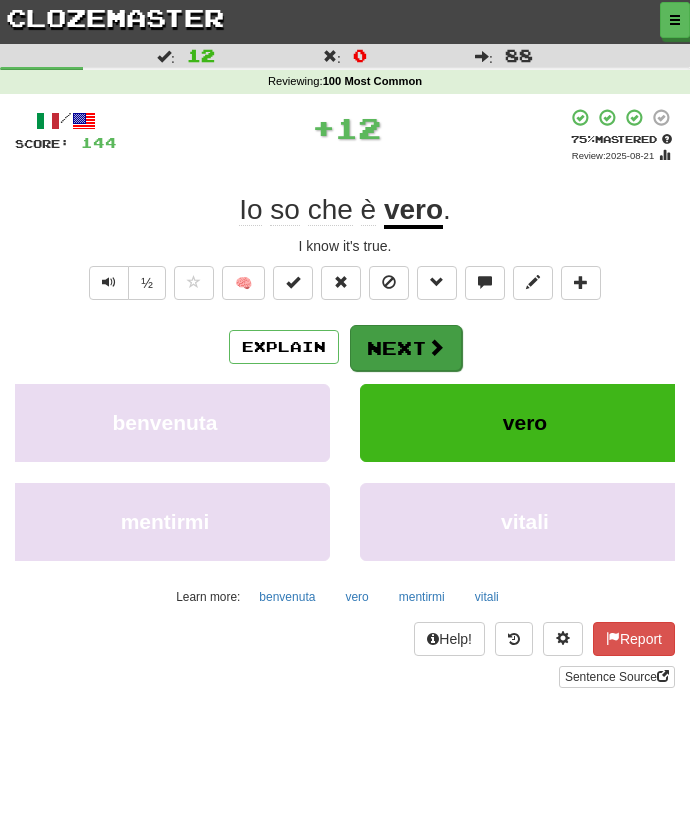 click on "Next" at bounding box center [406, 348] 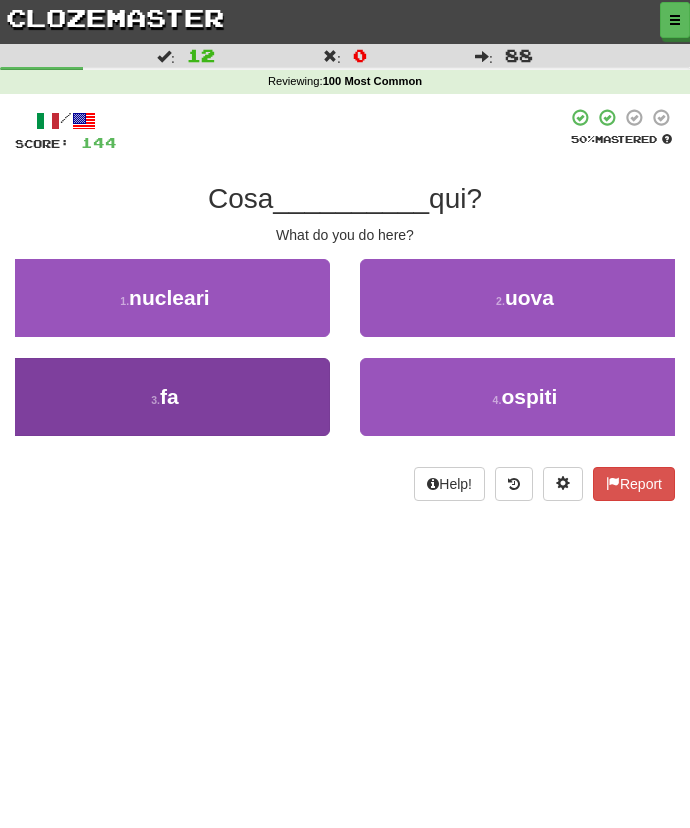 click on "3 .  fa" at bounding box center [165, 397] 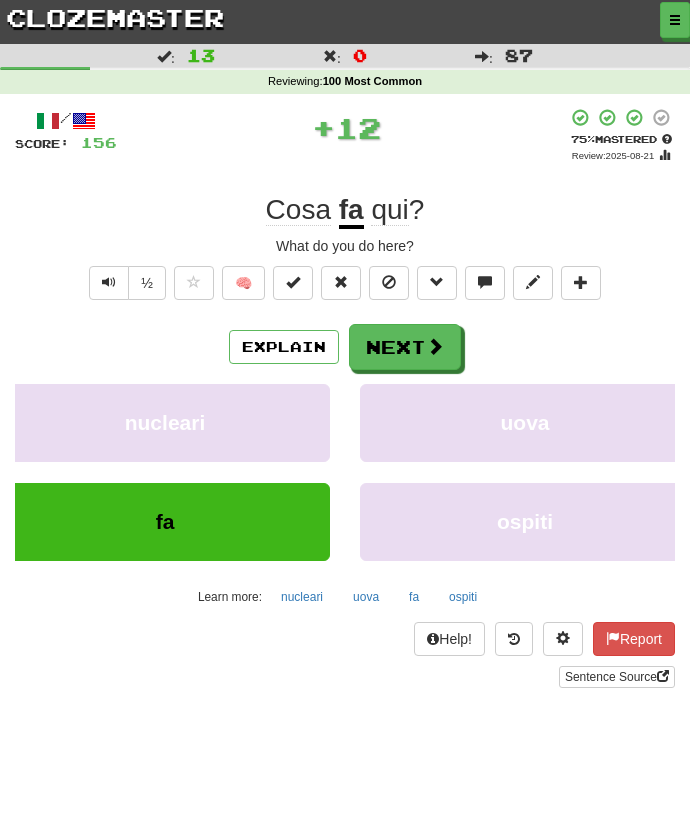 click on "Explain Next" at bounding box center (345, 347) 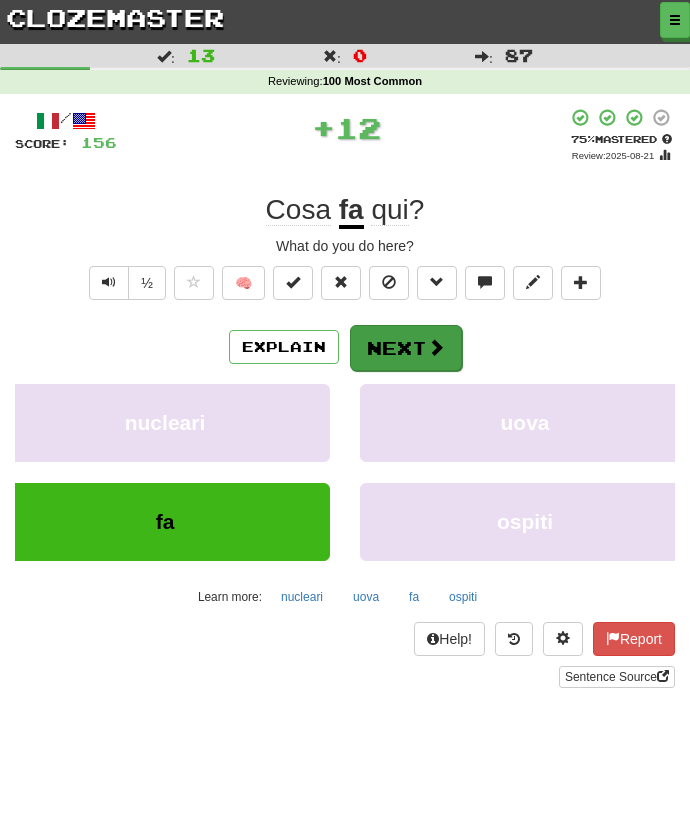click on "Next" at bounding box center [406, 348] 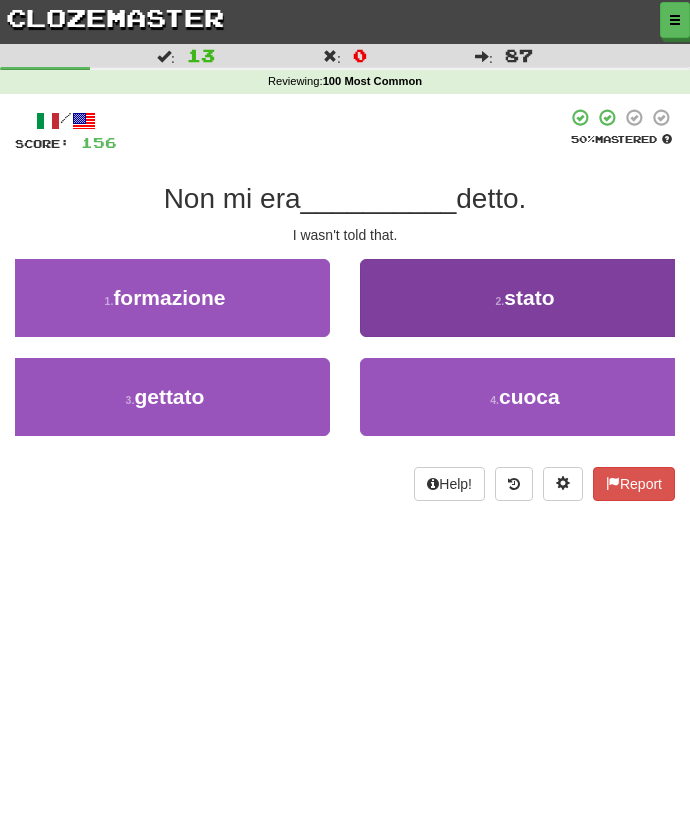click on "2 .  stato" at bounding box center [525, 298] 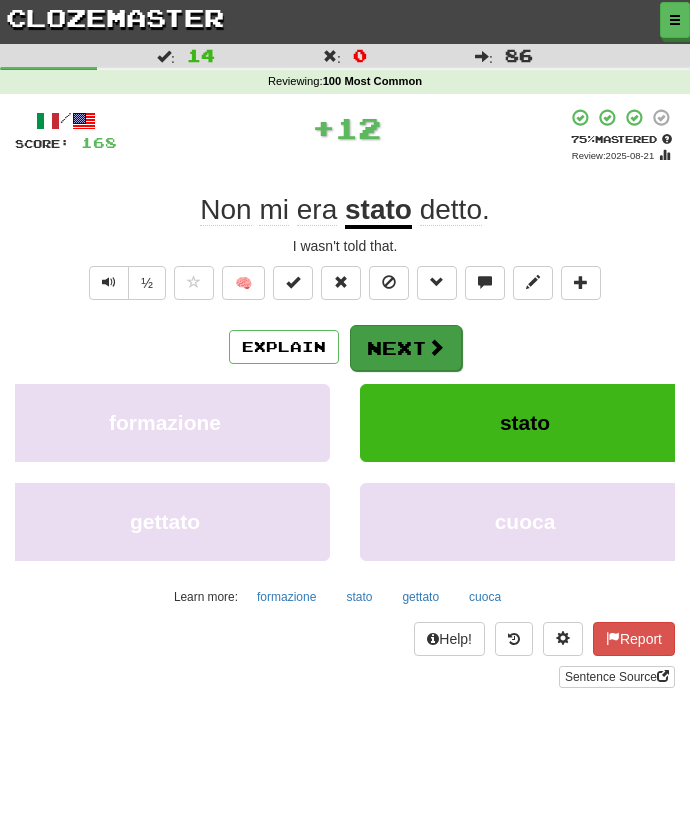 click on "Next" at bounding box center [406, 348] 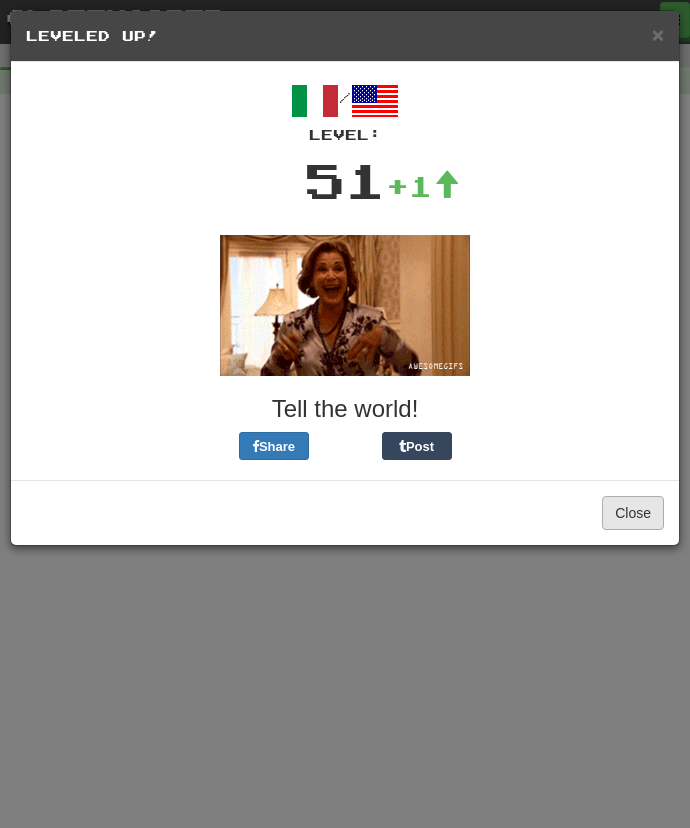 click on "Close" at bounding box center (633, 513) 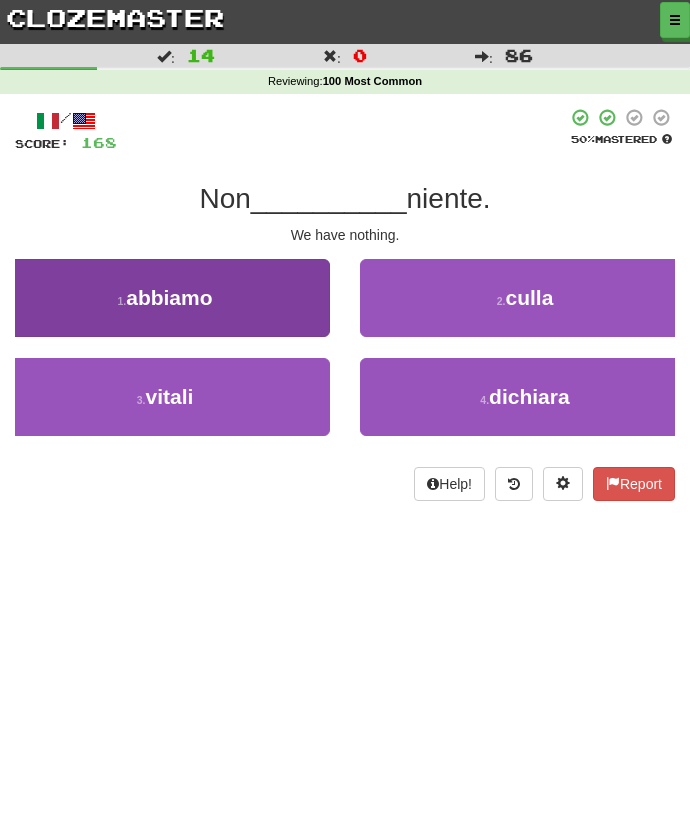 click on "1 .  abbiamo" at bounding box center [165, 298] 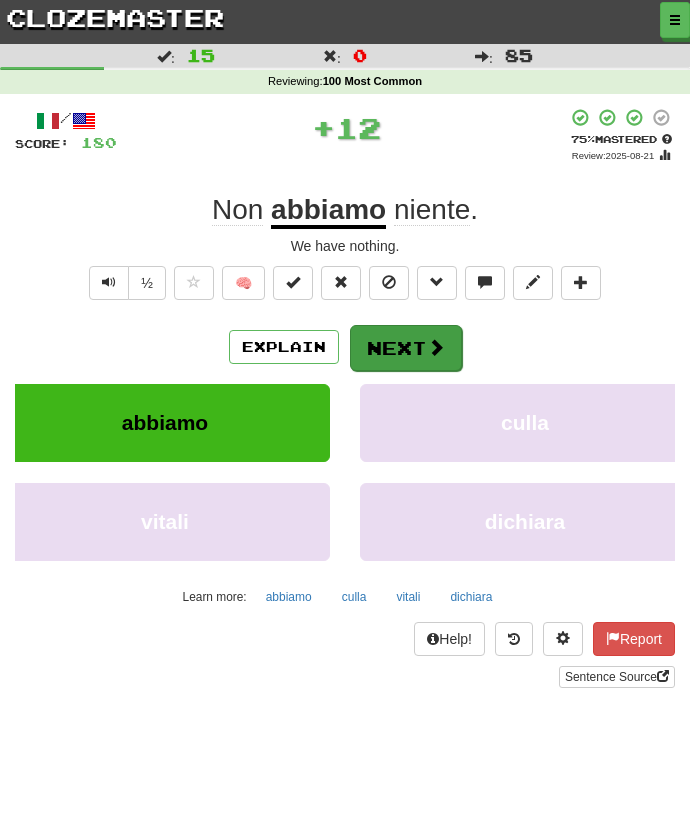 click on "Next" at bounding box center (406, 348) 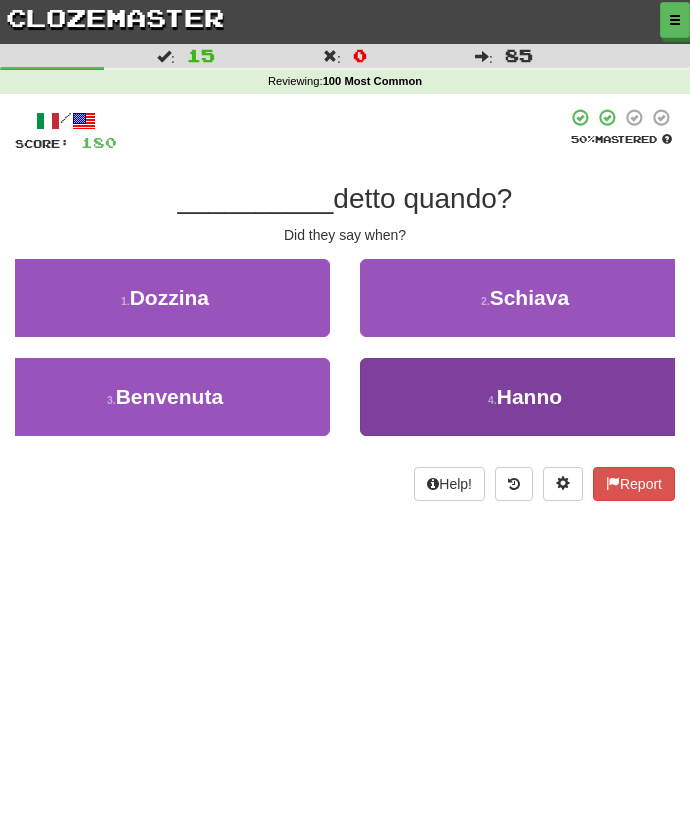 click on "4 .  Hanno" at bounding box center (525, 397) 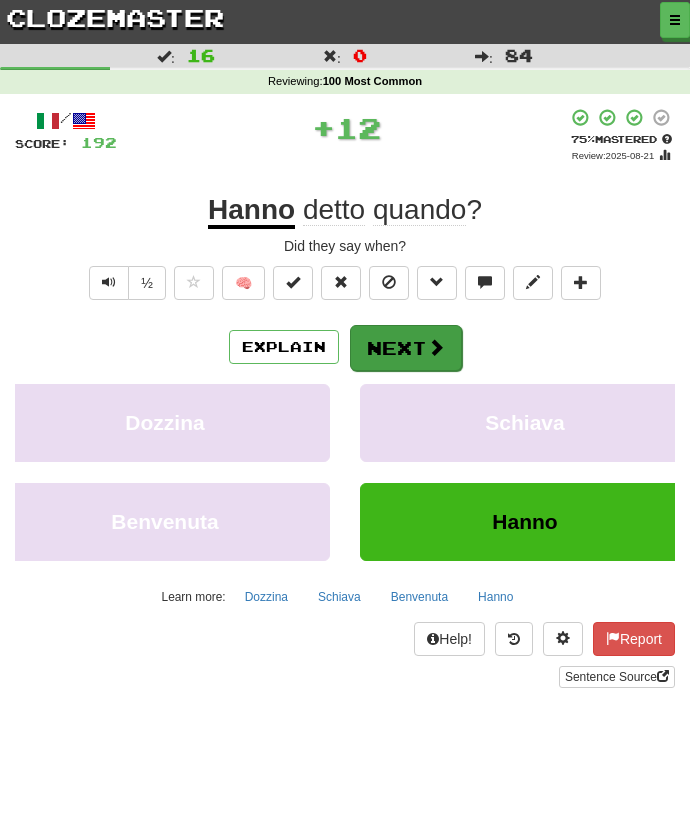click on "Next" at bounding box center [406, 348] 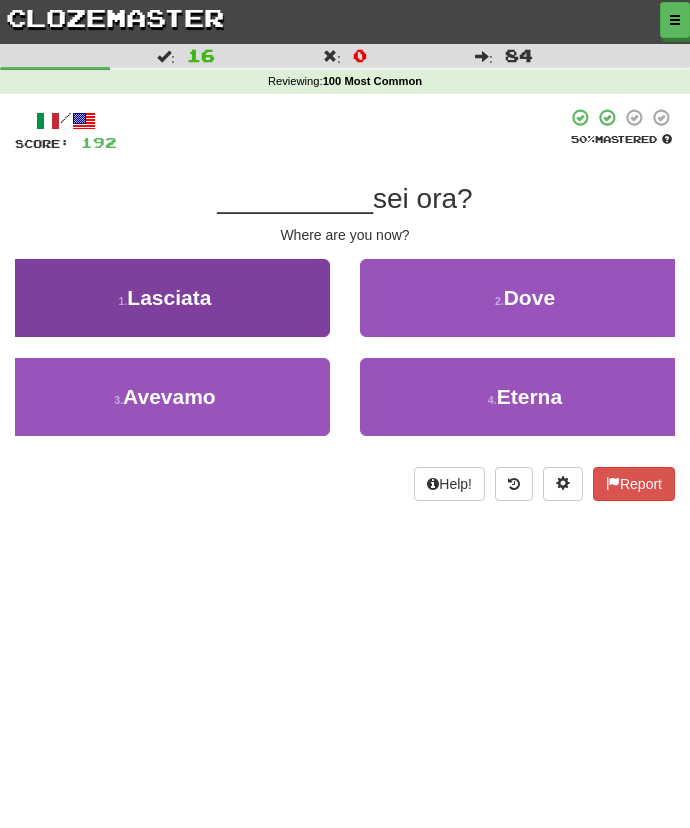 click on "1 .  Lasciata" at bounding box center [165, 298] 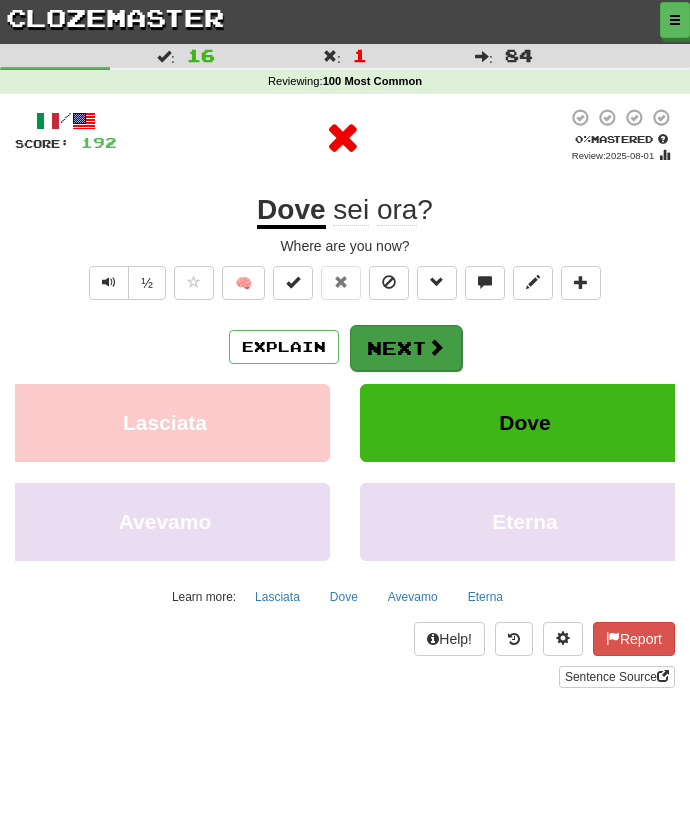 click on "Next" at bounding box center (406, 348) 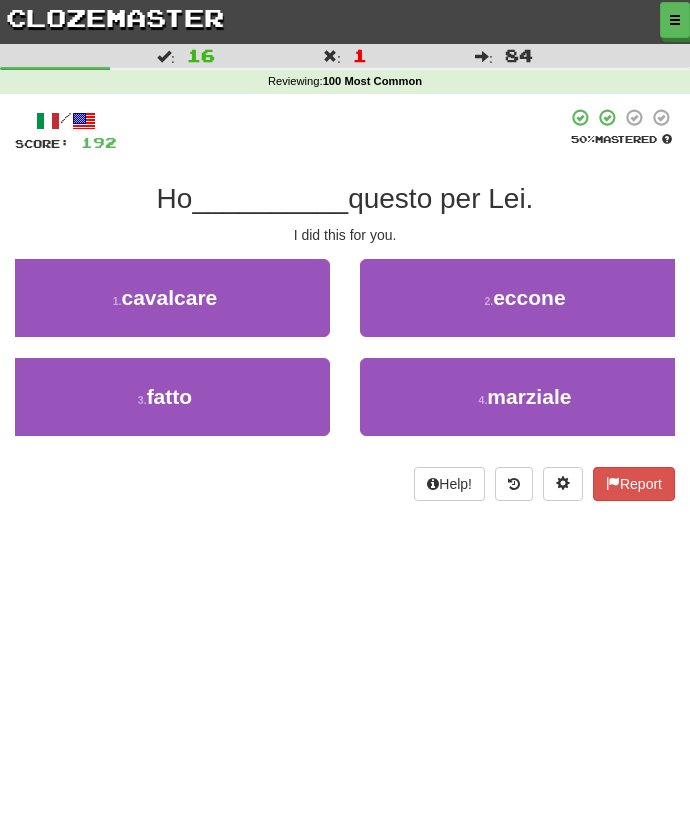 click on "3 .  fatto" at bounding box center (165, 397) 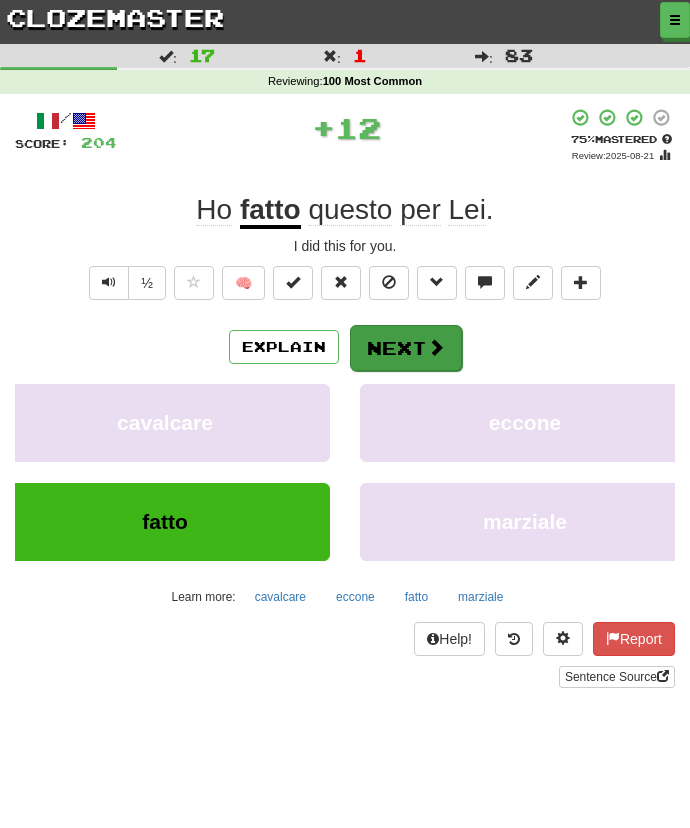 click on "Next" at bounding box center (406, 348) 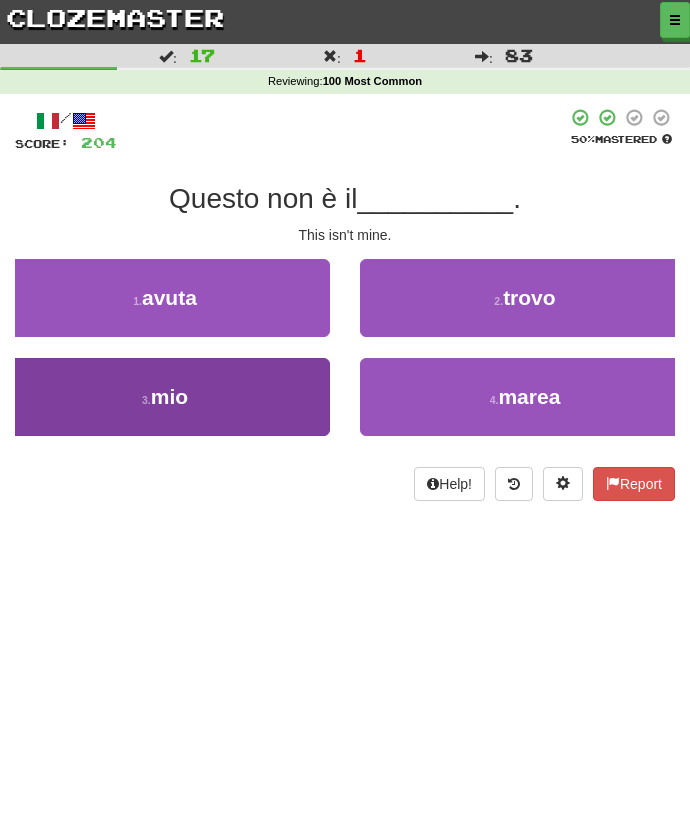 click on "3 .  mio" at bounding box center [165, 397] 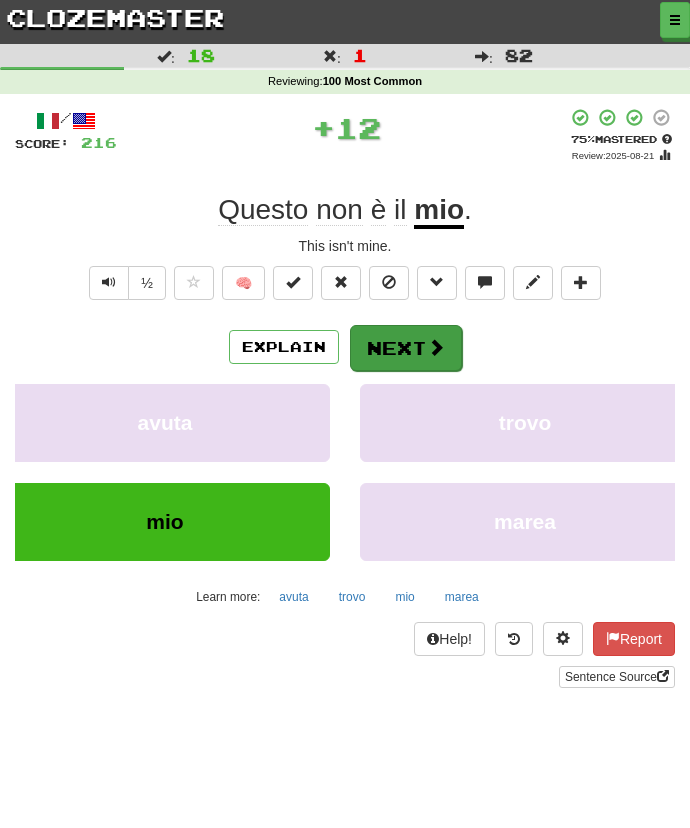 click on "Next" at bounding box center (406, 348) 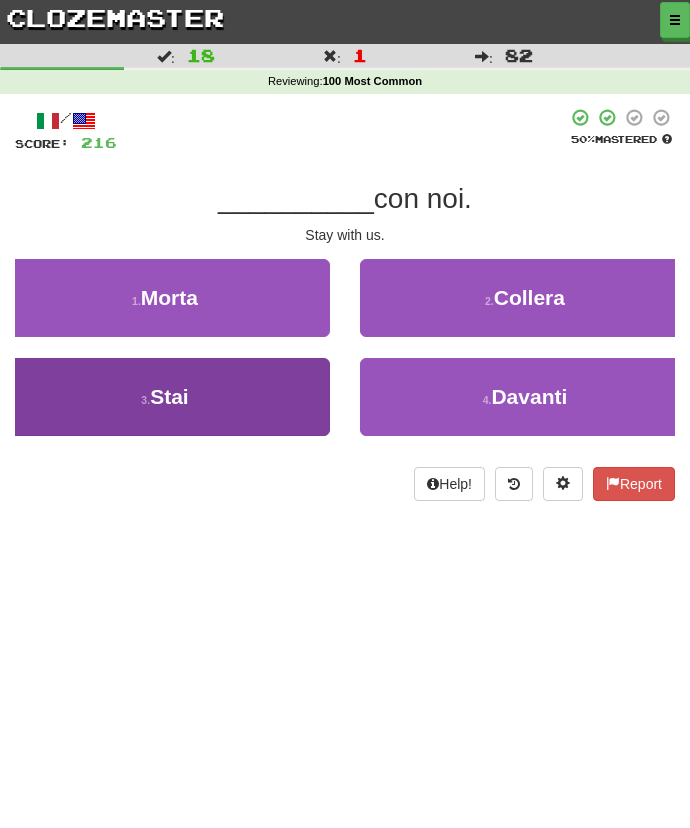 click on "Stai" at bounding box center [169, 396] 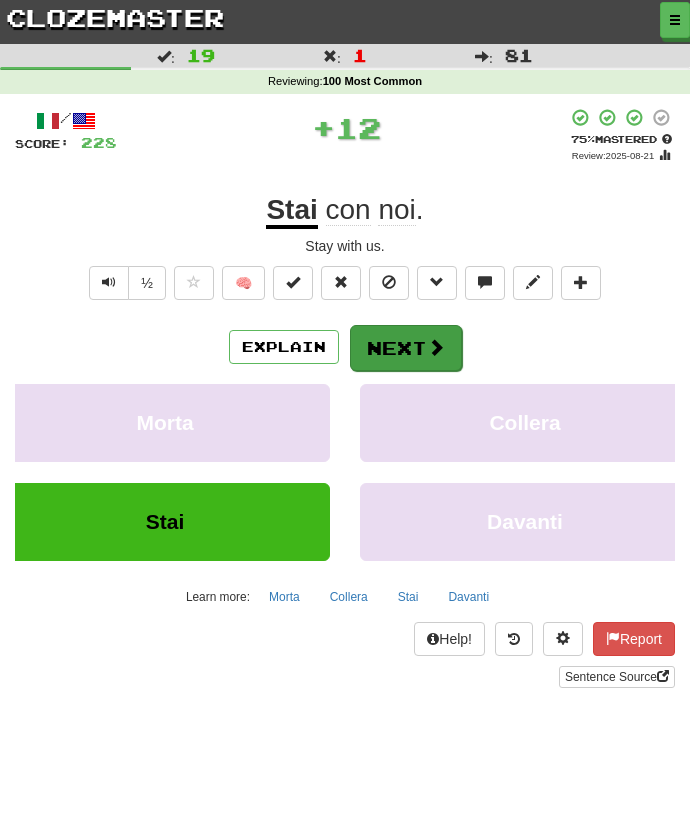 click on "Next" at bounding box center [406, 348] 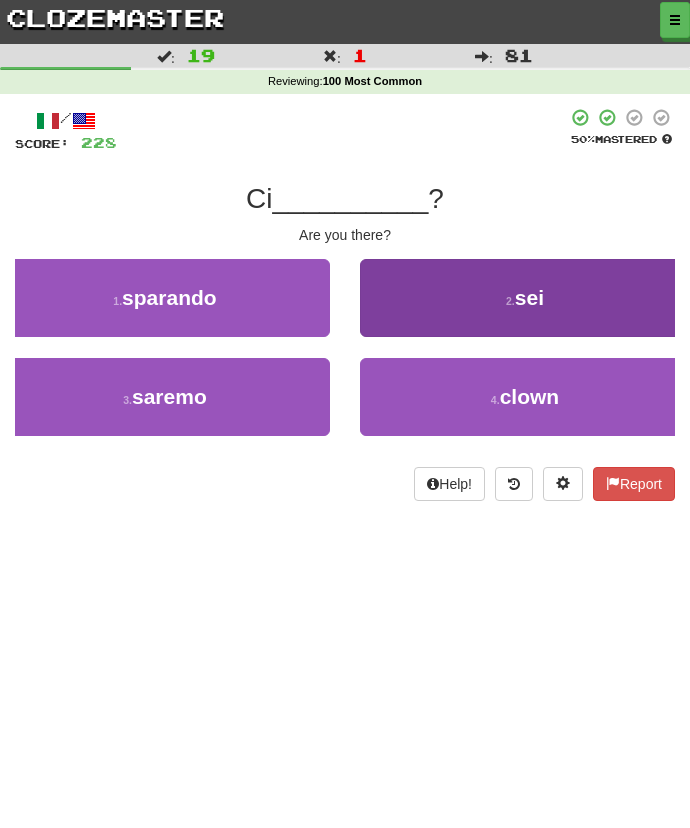 click on "2 .  sei" at bounding box center [525, 298] 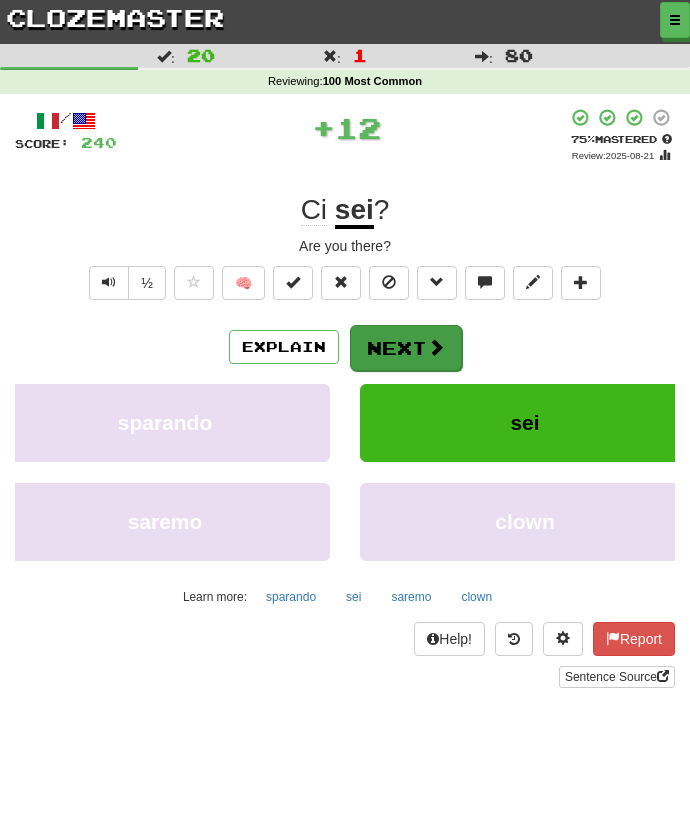 click on "Next" at bounding box center (406, 348) 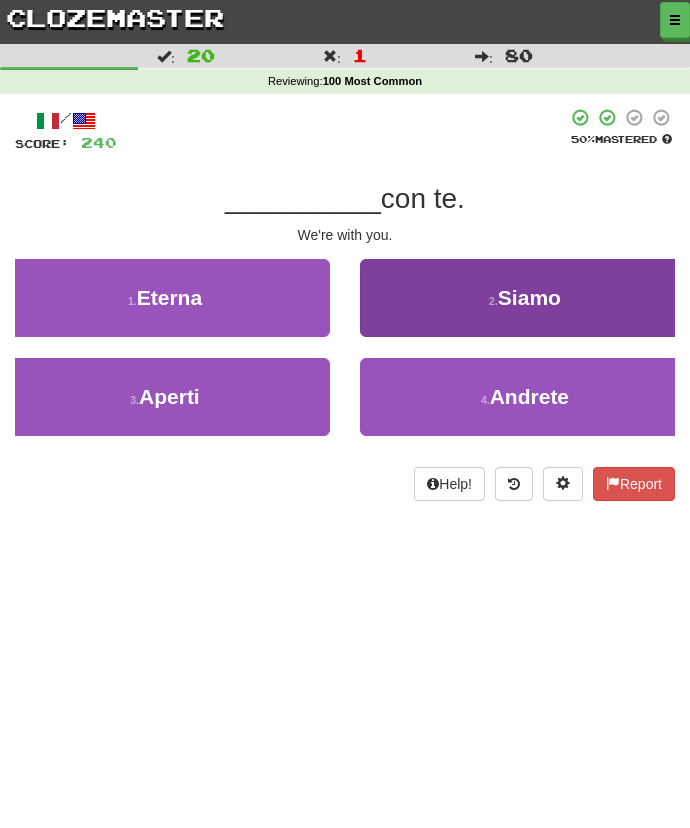 click on "2 .  Siamo" at bounding box center [525, 298] 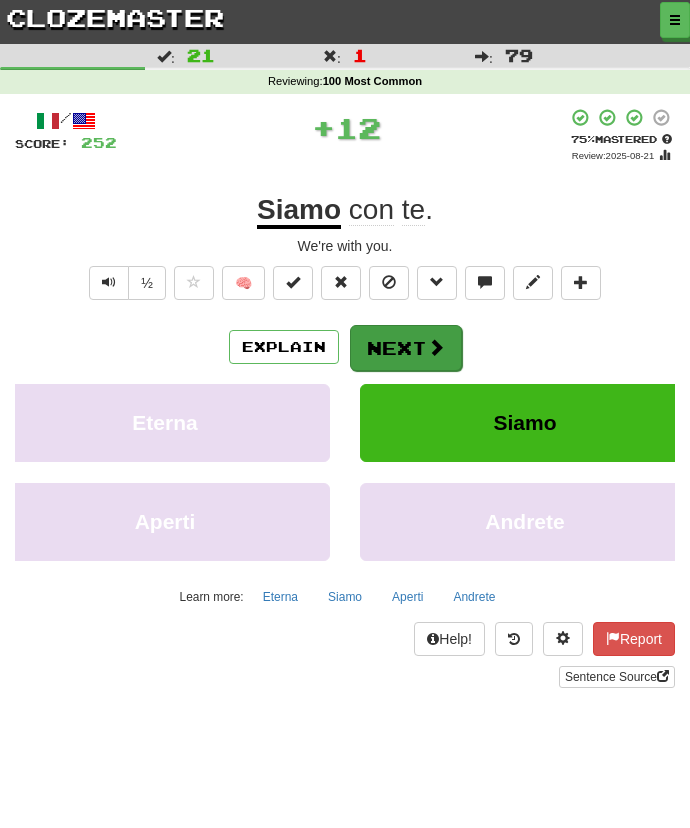 click on "Next" at bounding box center [406, 348] 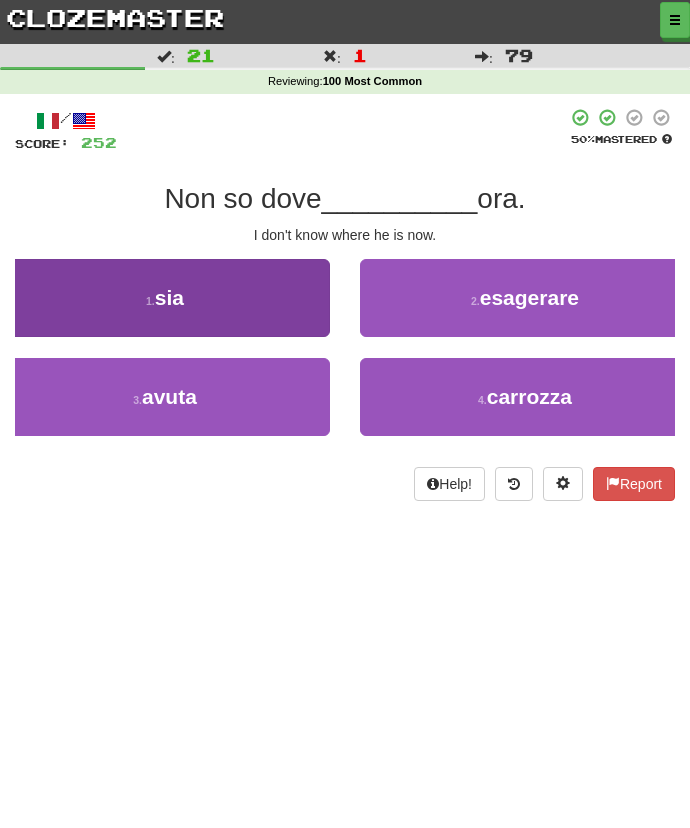 click on "1 .  sia" at bounding box center [165, 298] 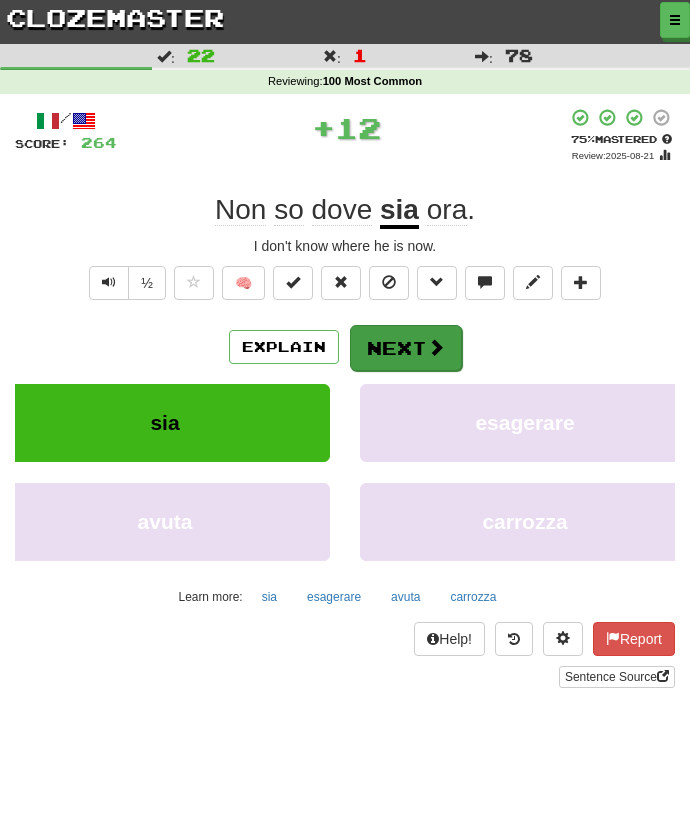 click on "Next" at bounding box center [406, 348] 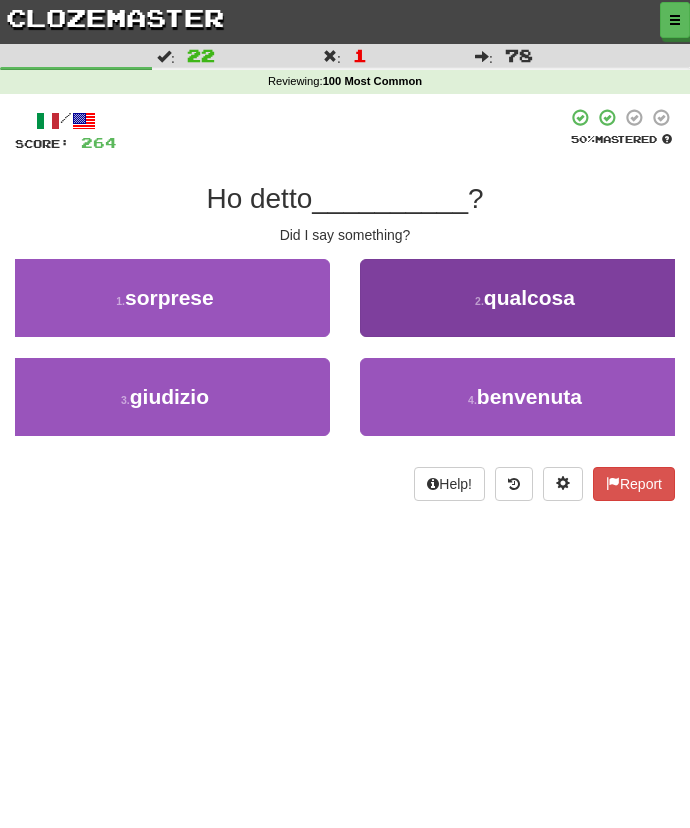 click on "2 .  qualcosa" at bounding box center [525, 298] 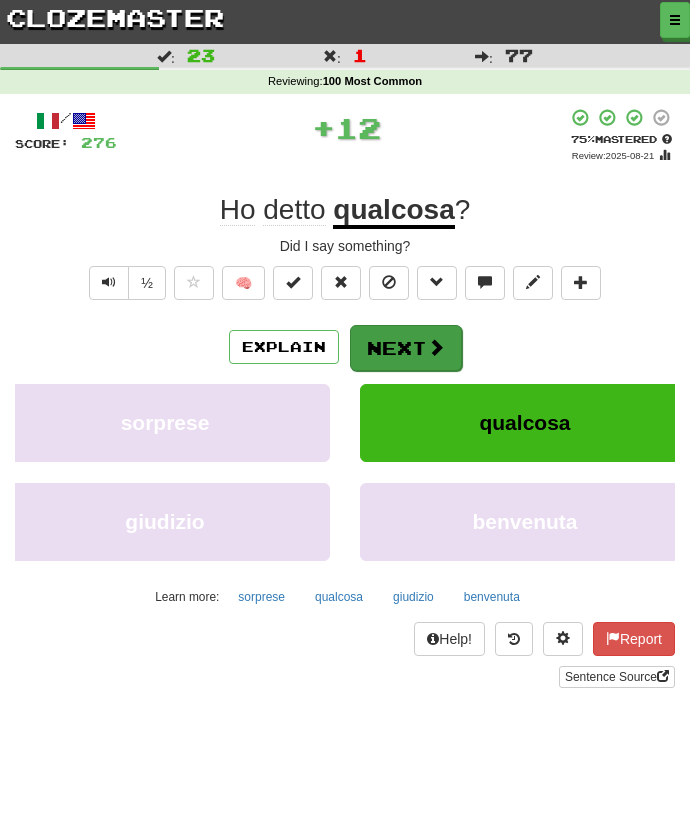 click on "Next" at bounding box center [406, 348] 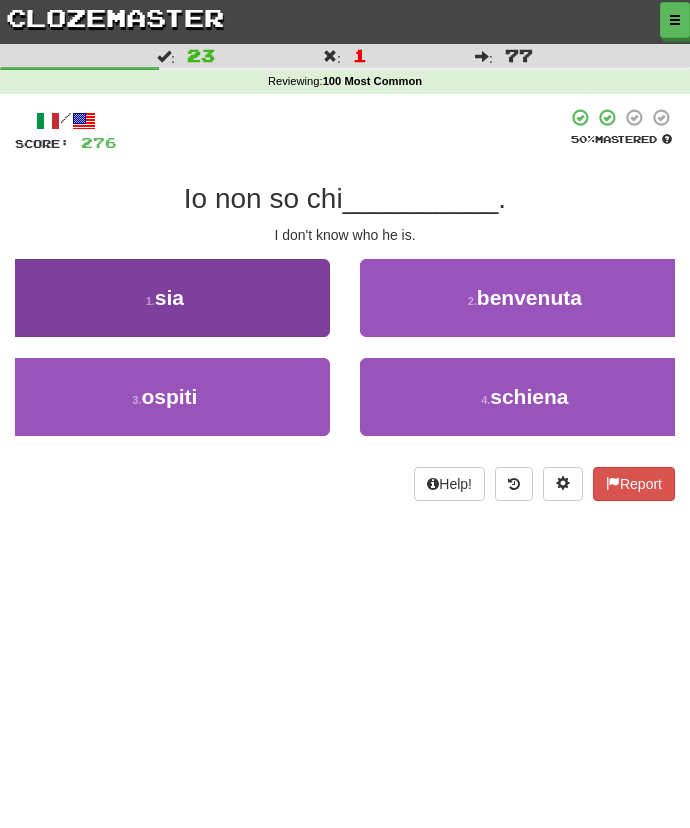 click on "1 .  sia" at bounding box center (165, 298) 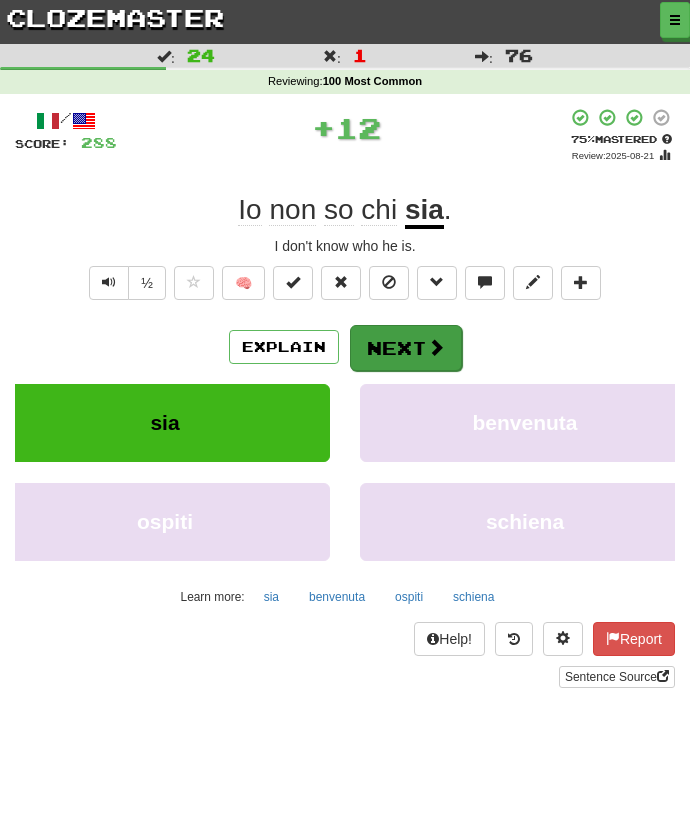 click on "Next" at bounding box center (406, 348) 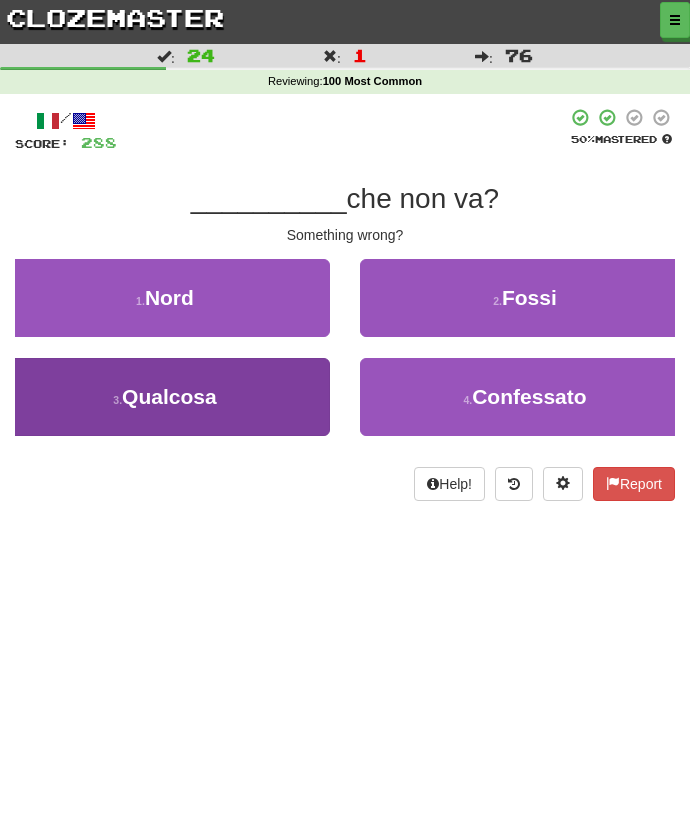 click on "3 .  Qualcosa" at bounding box center (165, 397) 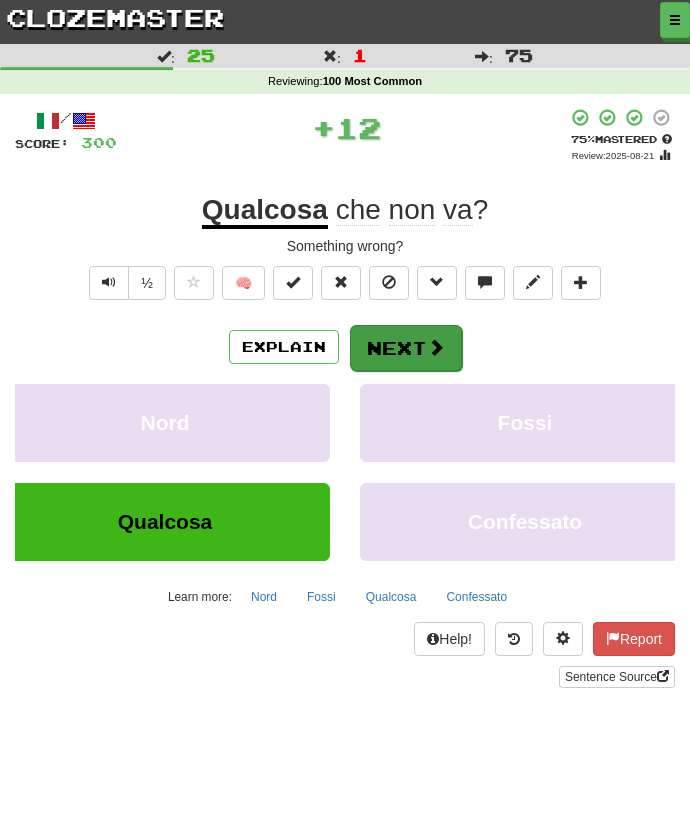 click on "Next" at bounding box center [406, 348] 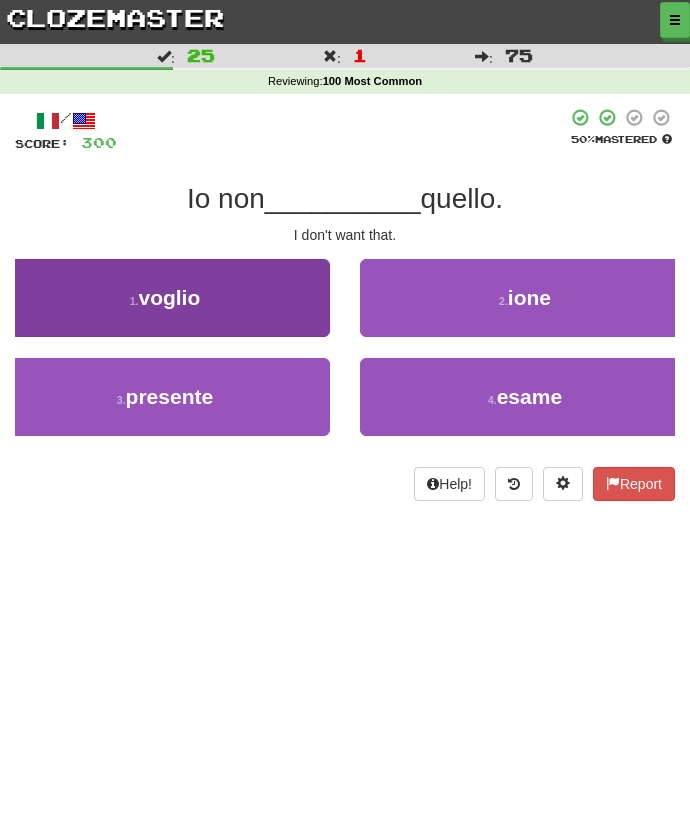 click on "1 .  voglio" at bounding box center [165, 298] 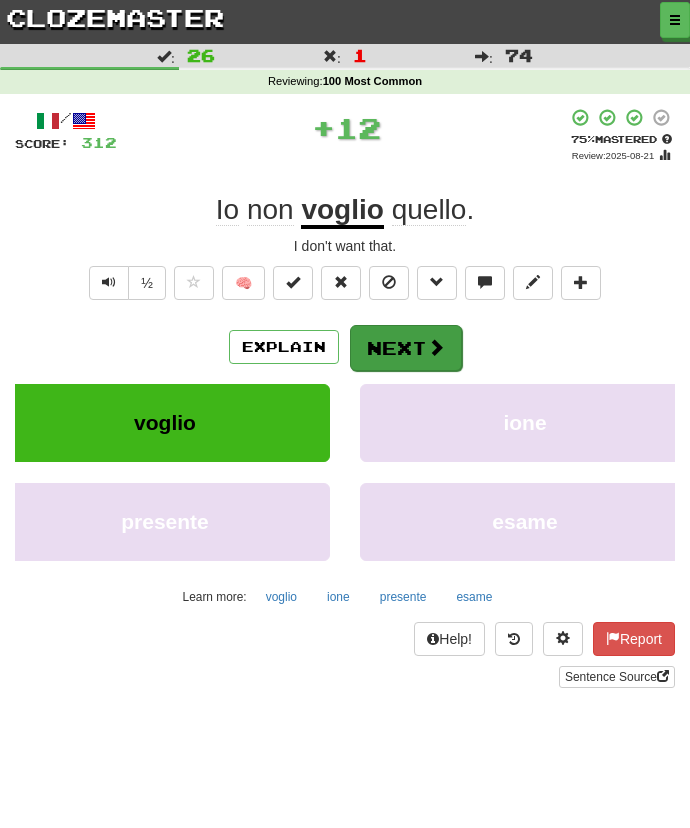 click on "Next" at bounding box center [406, 348] 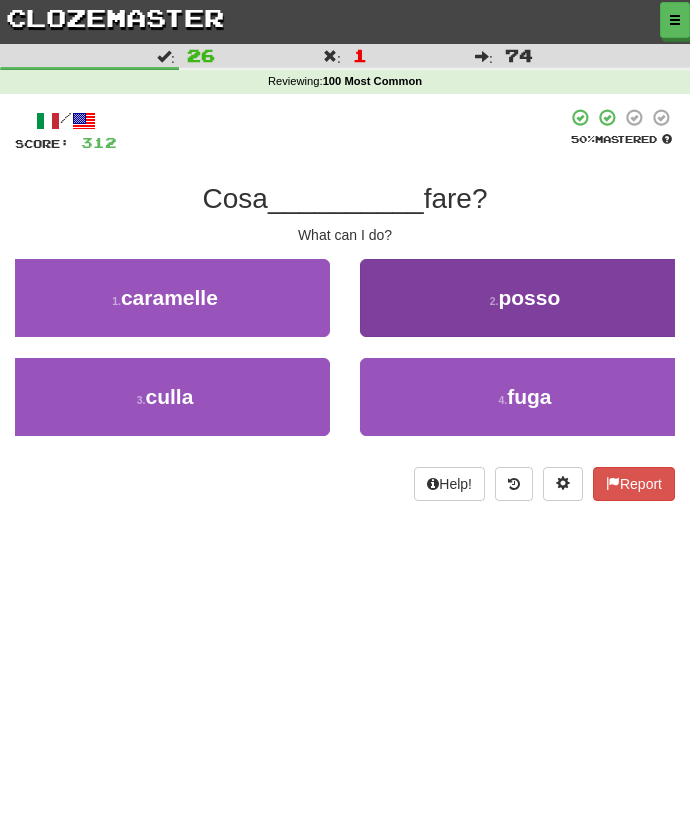 click on "2 .  posso" at bounding box center (525, 298) 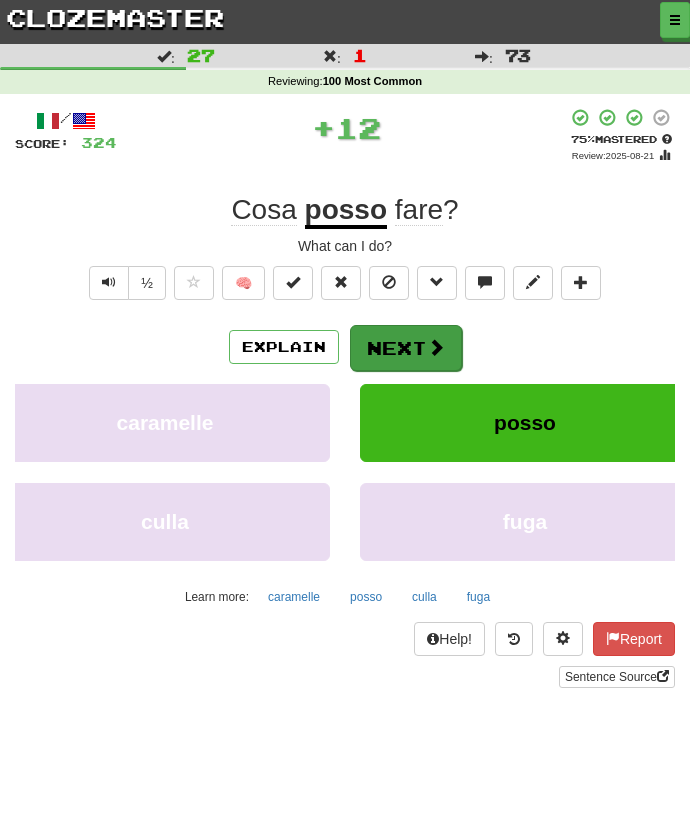 click at bounding box center (436, 347) 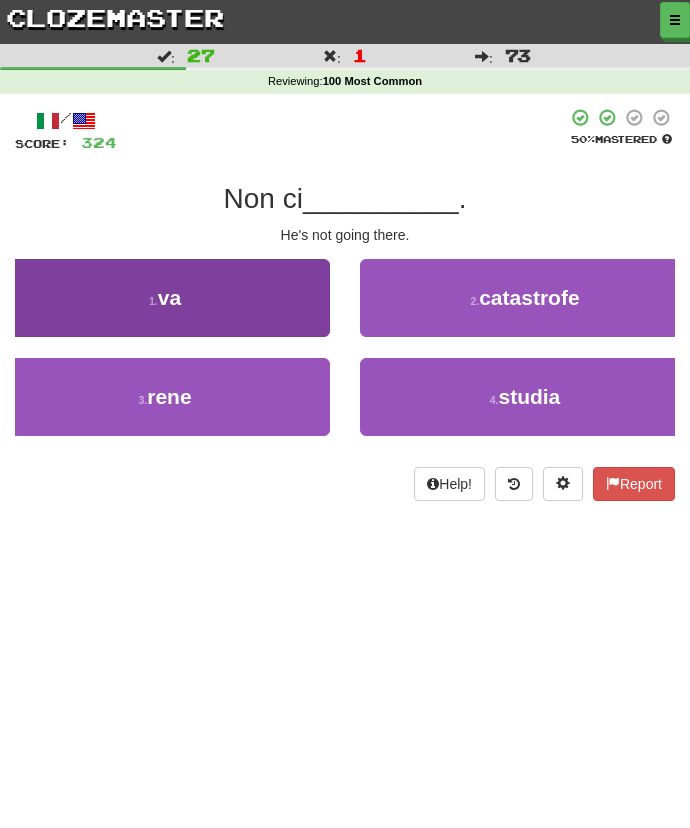 click on "1 .  va" at bounding box center [165, 298] 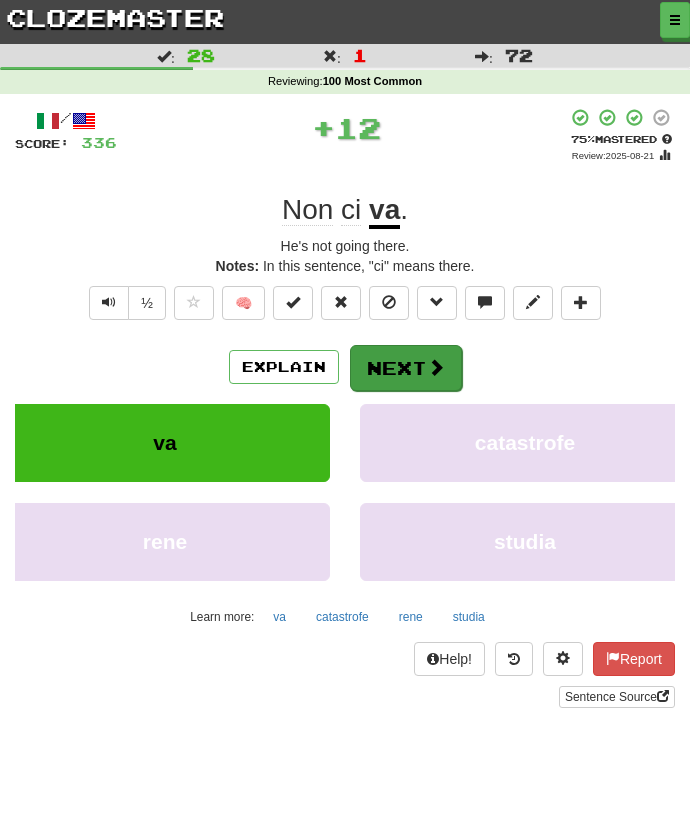 click on "Next" at bounding box center (406, 368) 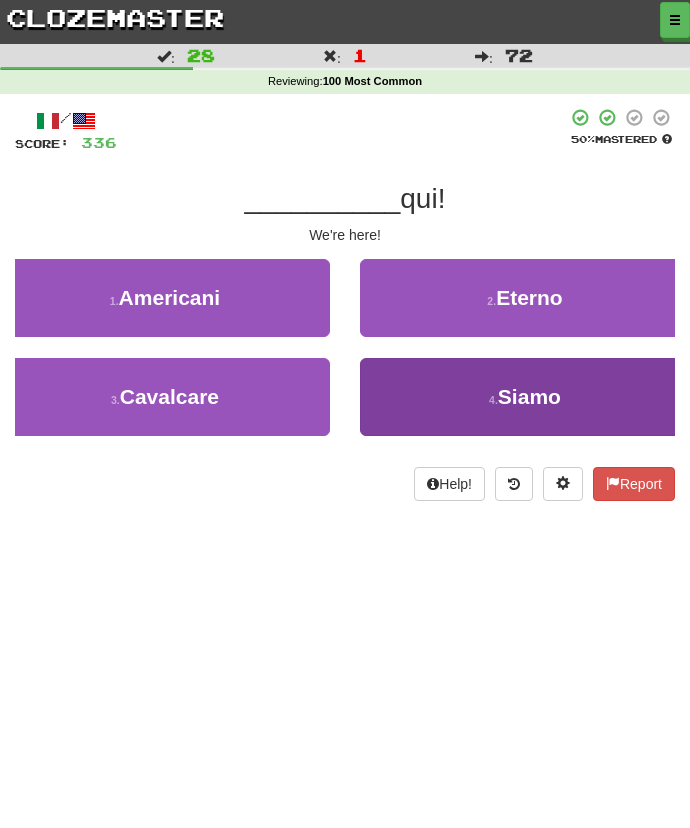 click on "4 .  Siamo" at bounding box center (525, 397) 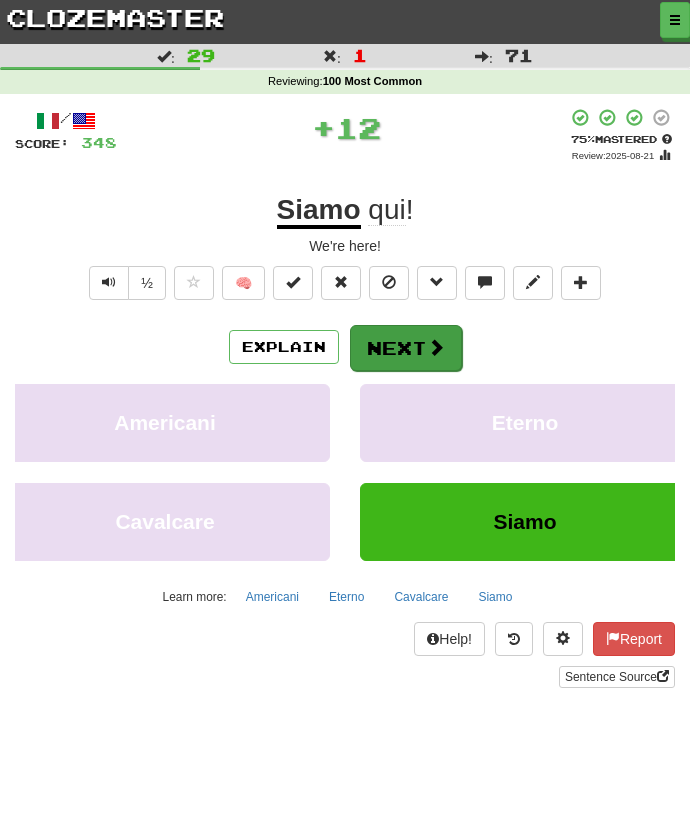 click on "Next" at bounding box center (406, 348) 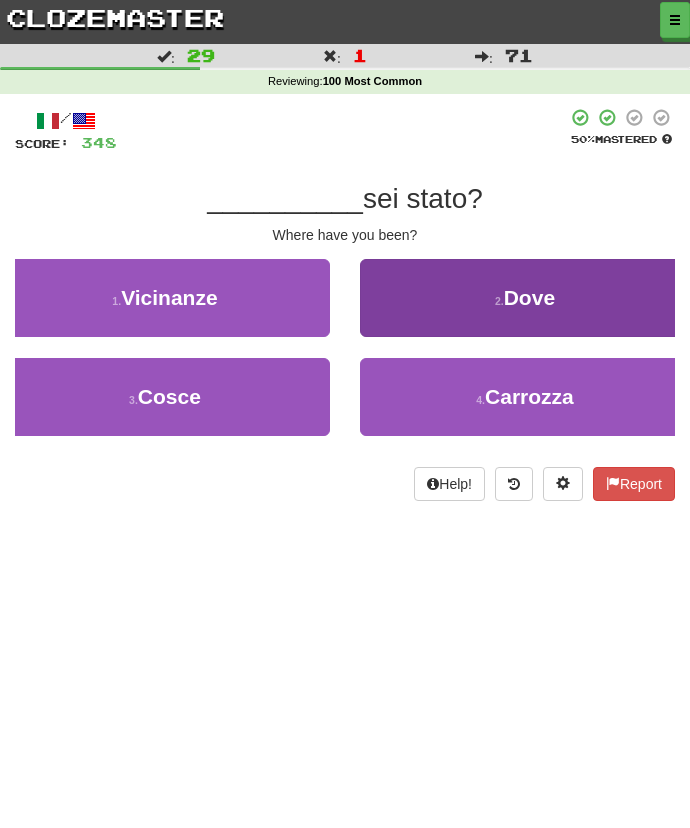 click on "2 .  Dove" at bounding box center [525, 298] 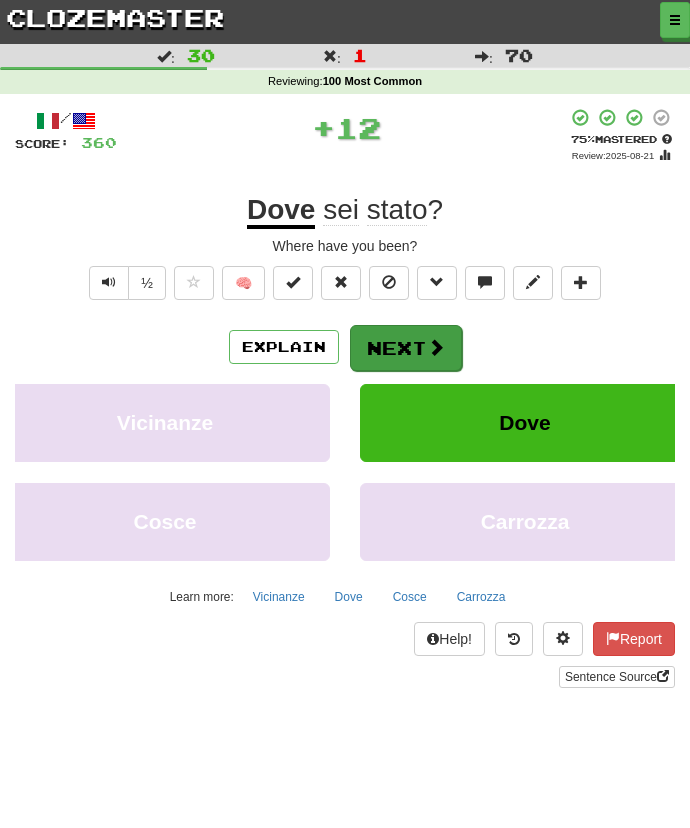 click on "Next" at bounding box center [406, 348] 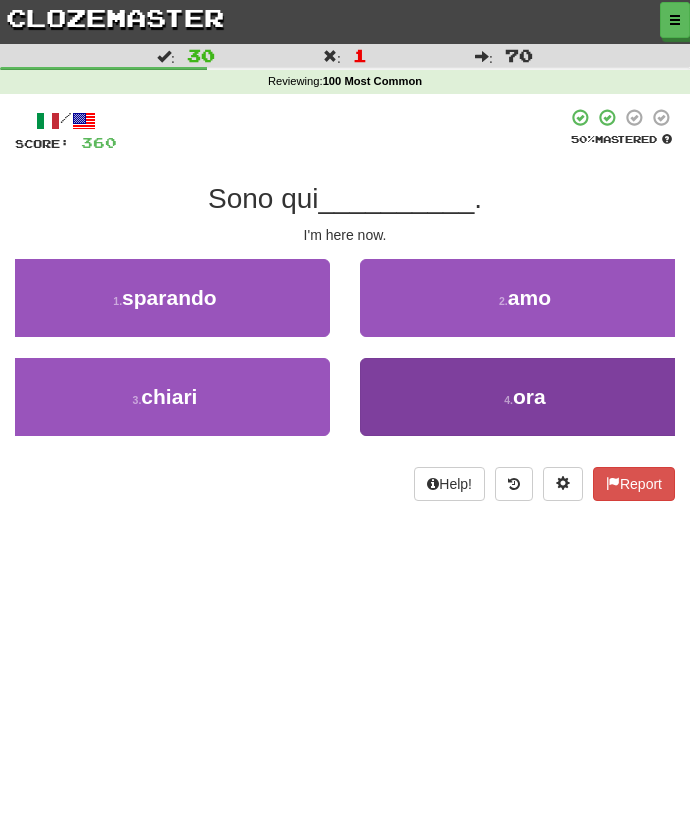 click on "4 .  ora" at bounding box center [525, 397] 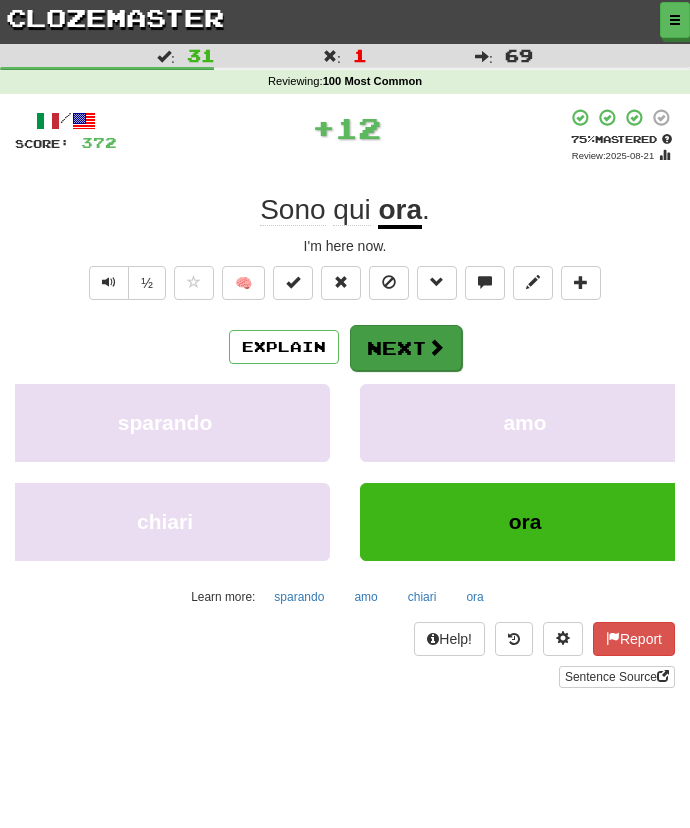 click on "Next" at bounding box center [406, 348] 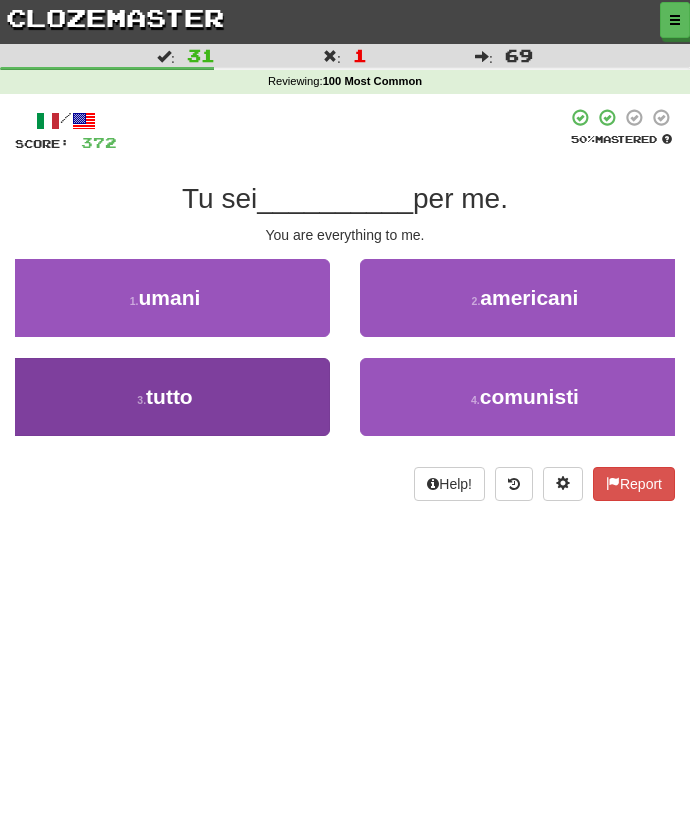 click on "3 .  tutto" at bounding box center (165, 397) 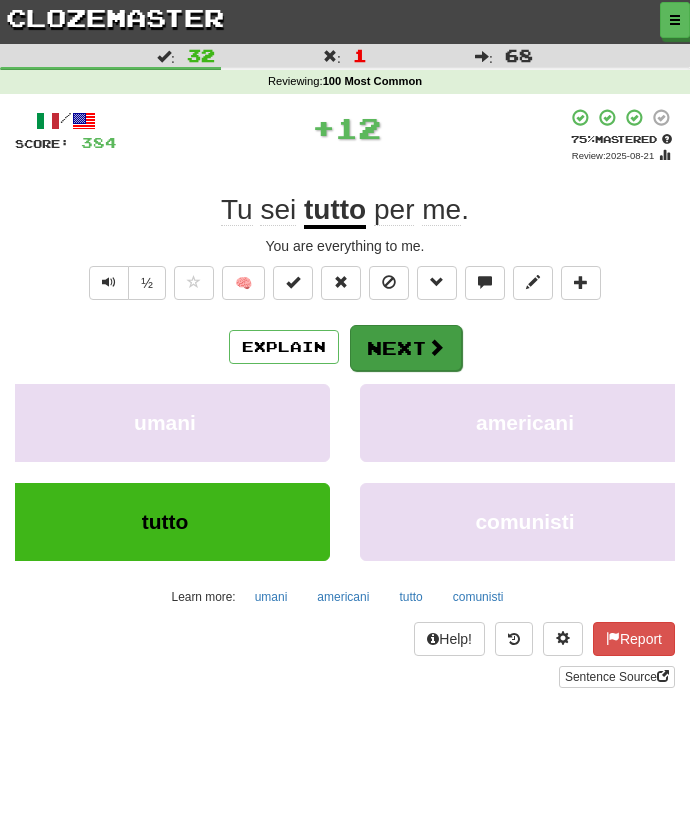 click on "Next" at bounding box center [406, 348] 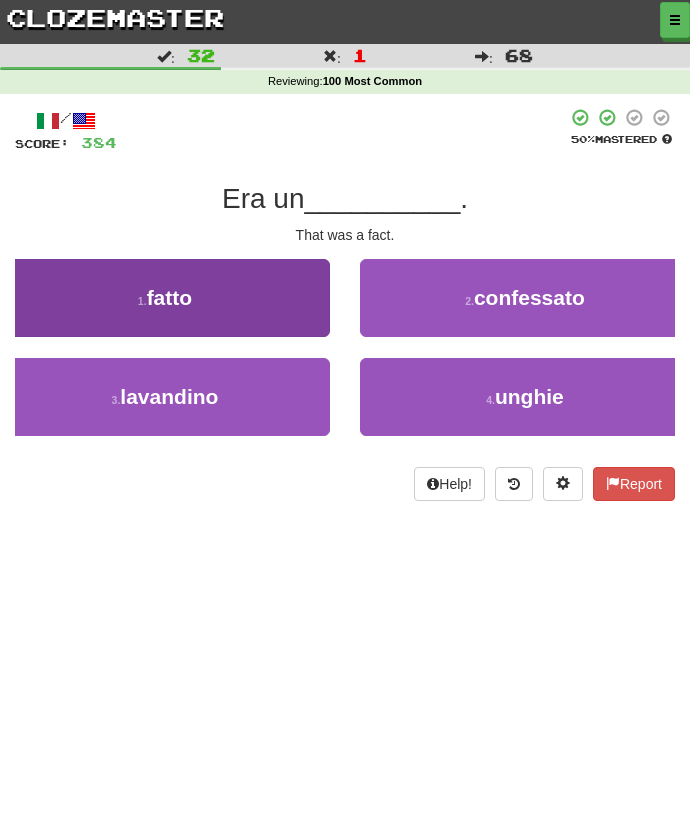 click on "1 .  fatto" at bounding box center (165, 298) 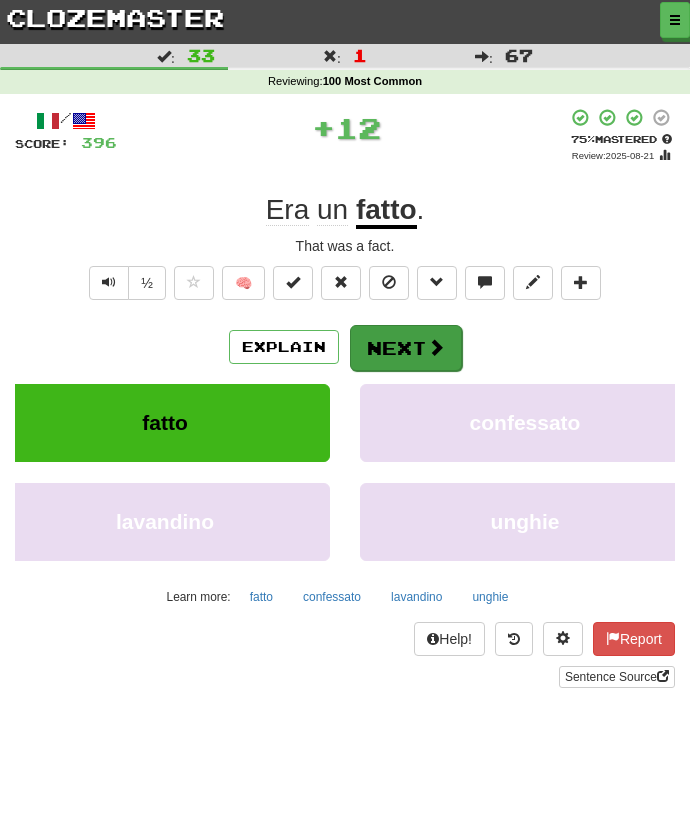 click on "Next" at bounding box center (406, 348) 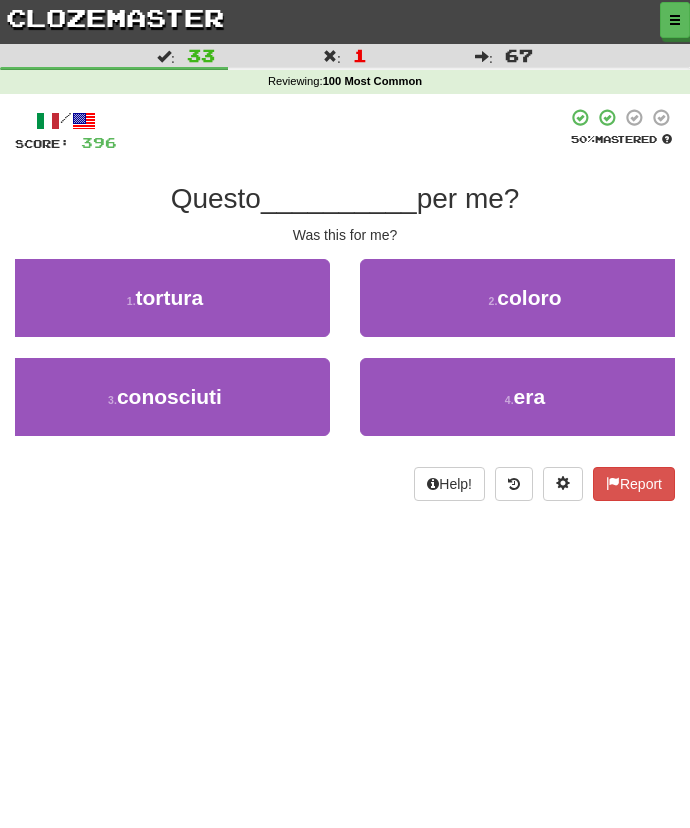 click on "Was this for me?" at bounding box center [345, 235] 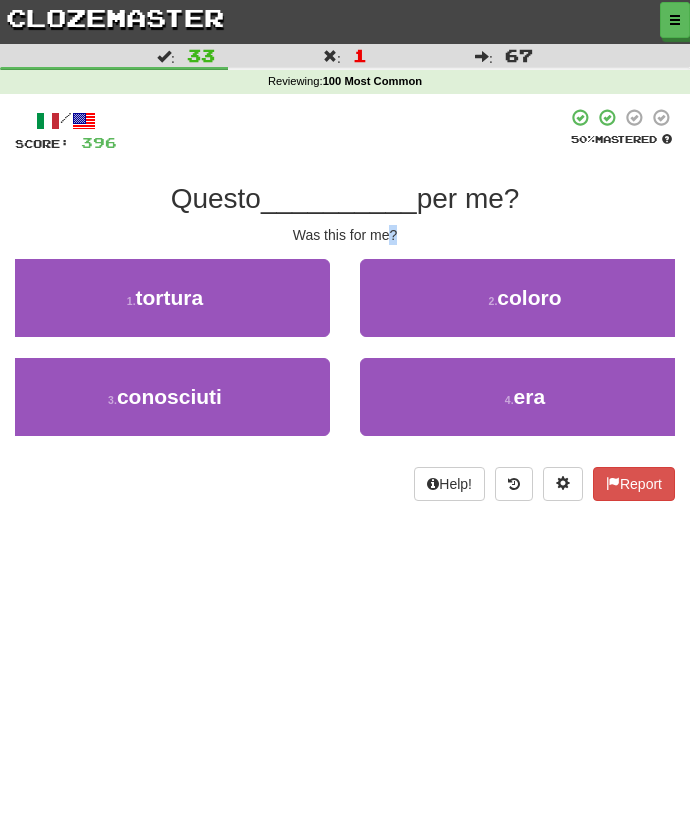 click on "Was this for me?" at bounding box center (345, 235) 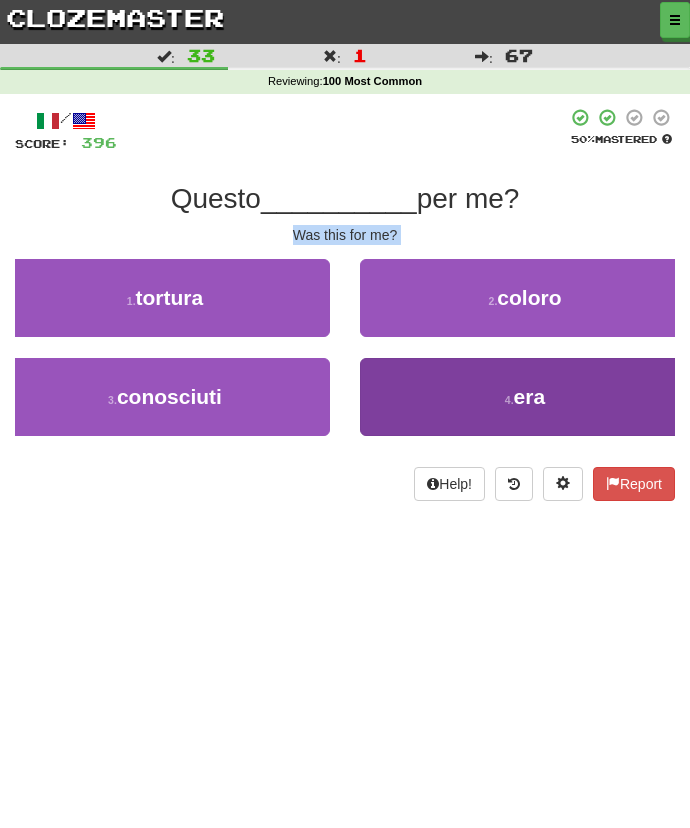 click on "4 .  era" at bounding box center [525, 397] 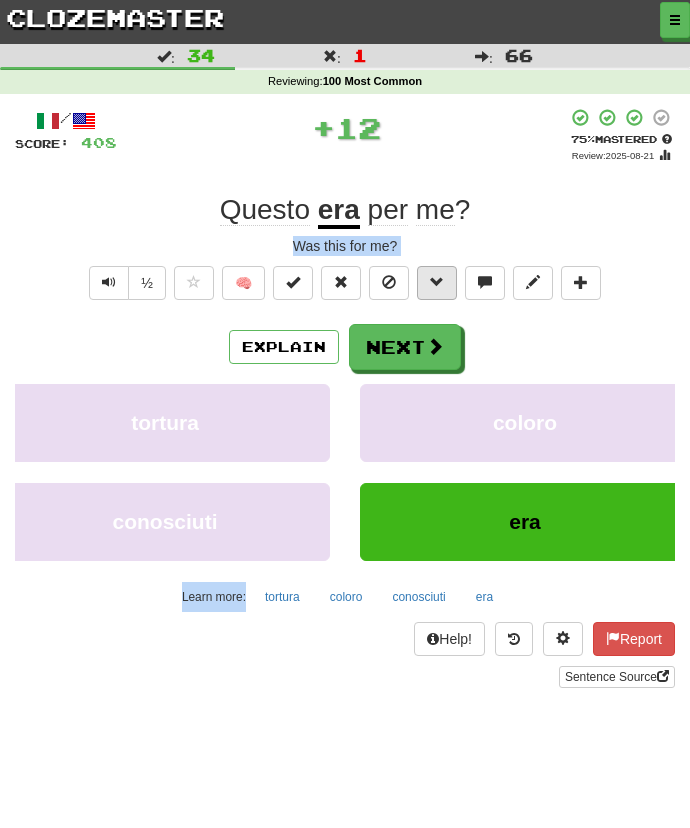 click at bounding box center [437, 283] 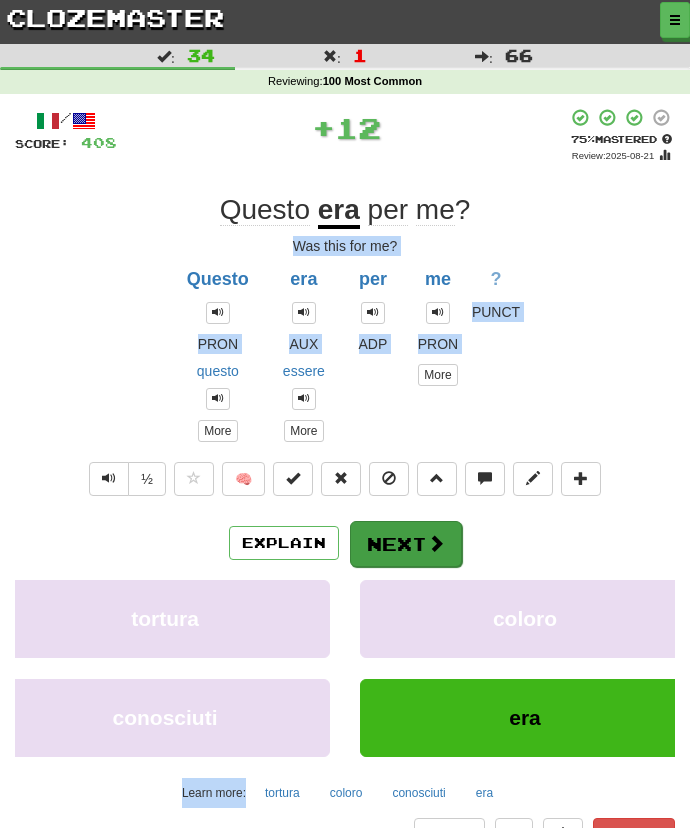 click on "Next" at bounding box center (406, 544) 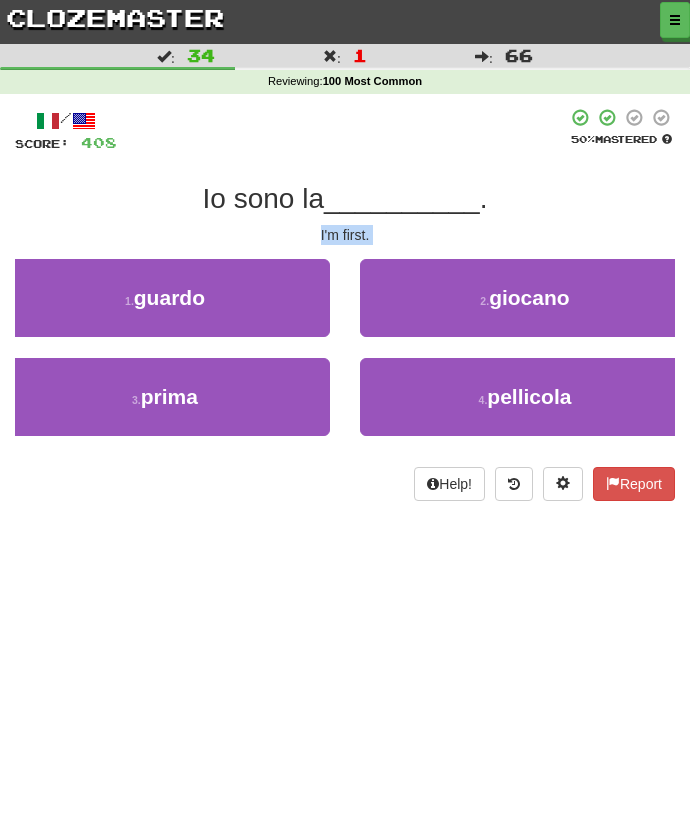 click on "/  Score:   408 50 %  Mastered Io sono la  __________ . I'm first. 1 .  guardo 2 .  giocano 3 .  prima 4 .  pellicola  Help!  Report" at bounding box center (345, 304) 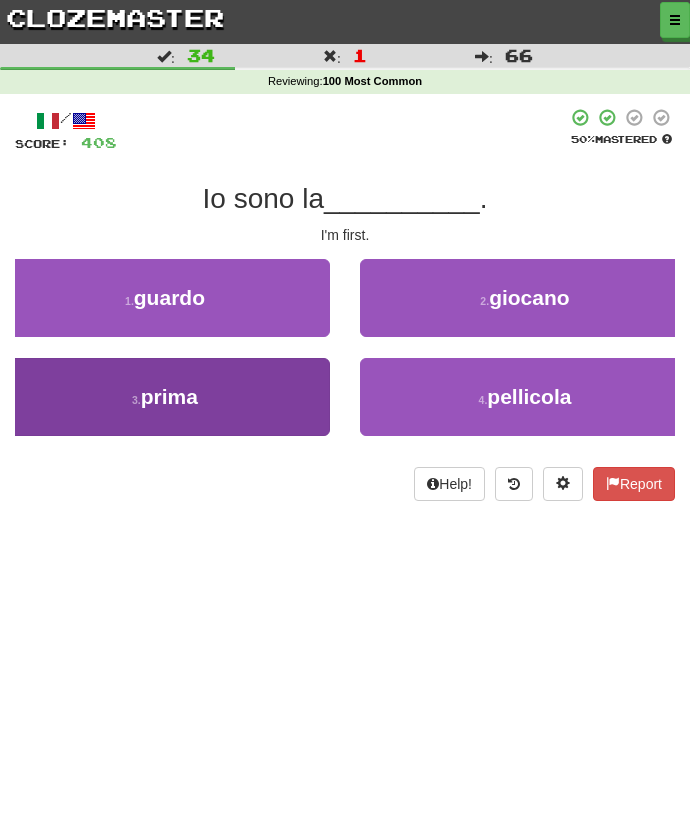 click on "3 .  prima" at bounding box center [165, 397] 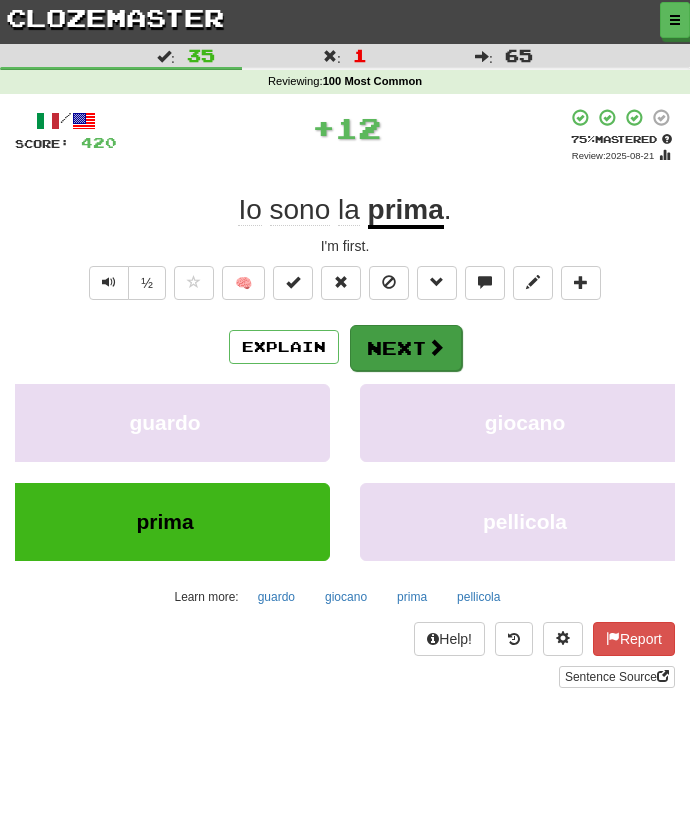 click on "Next" at bounding box center (406, 348) 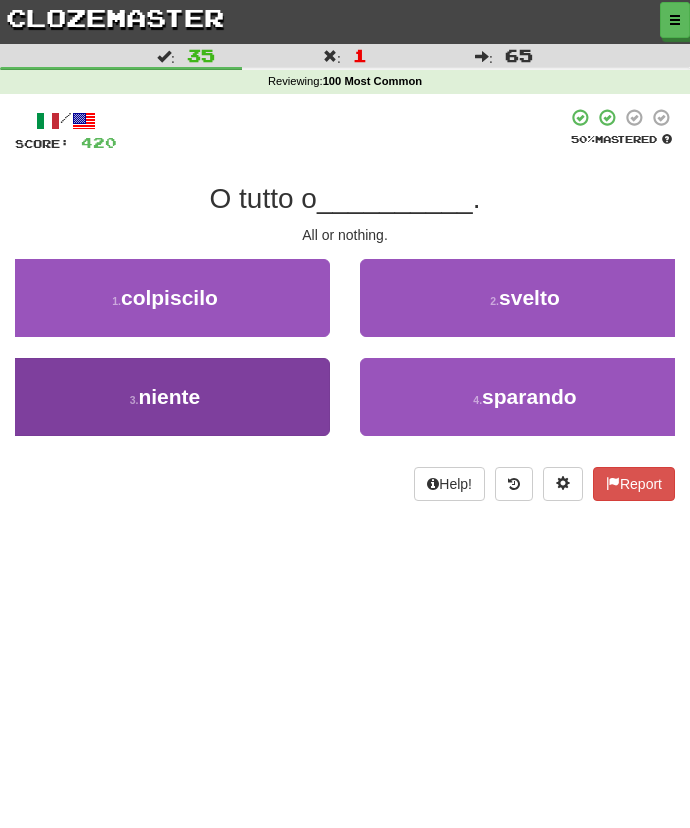 click on "3 .  niente" at bounding box center [165, 397] 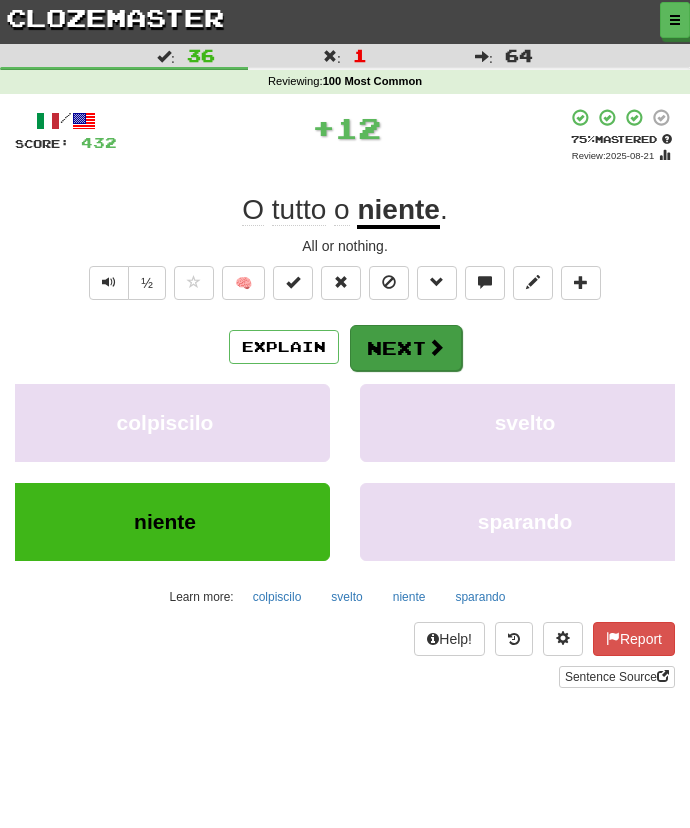 click on "Next" at bounding box center (406, 348) 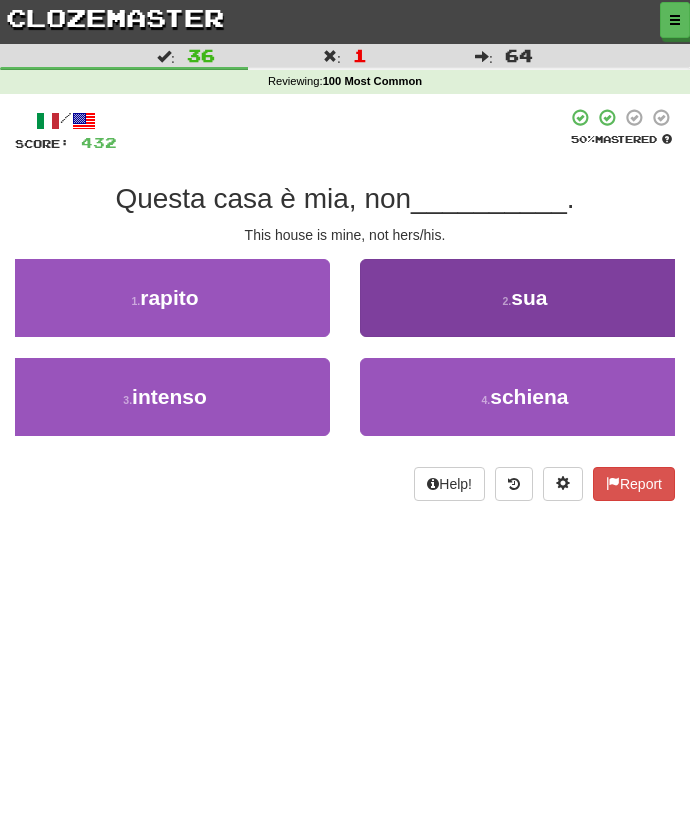 click on "2 .  sua" at bounding box center (525, 298) 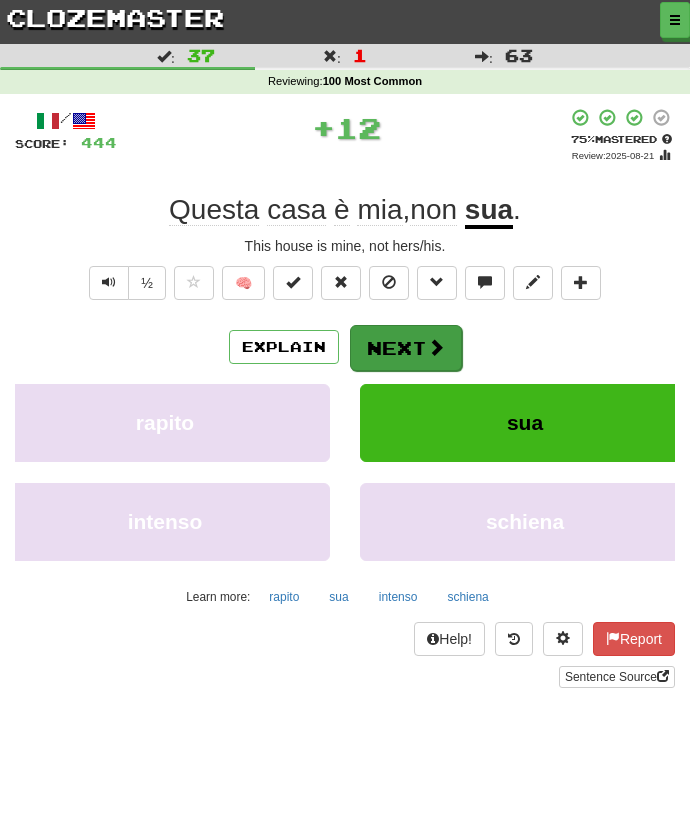 click on "Next" at bounding box center (406, 348) 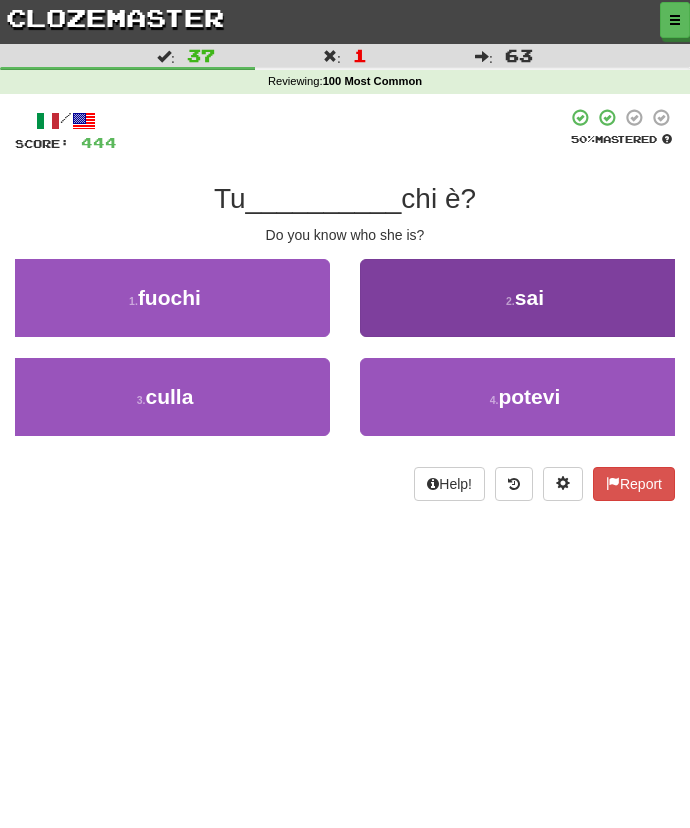 click on "2 .  sai" at bounding box center [525, 298] 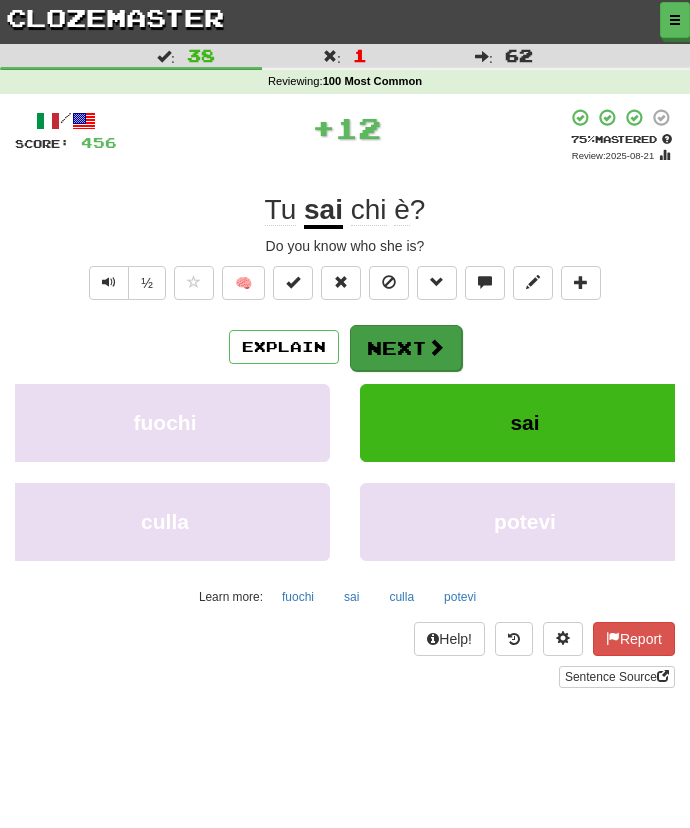 click on "Next" at bounding box center (406, 348) 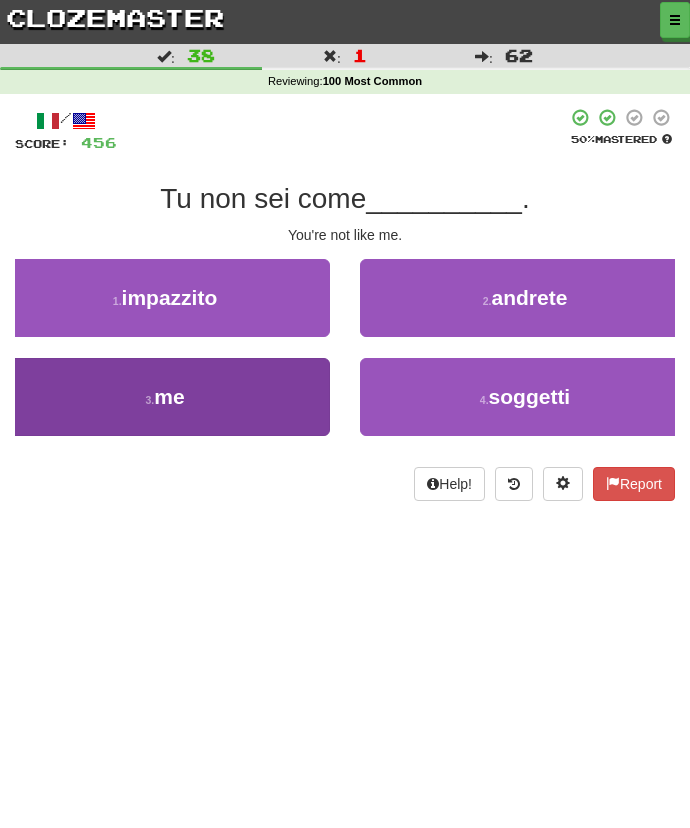 click on "3 .  me" at bounding box center (165, 397) 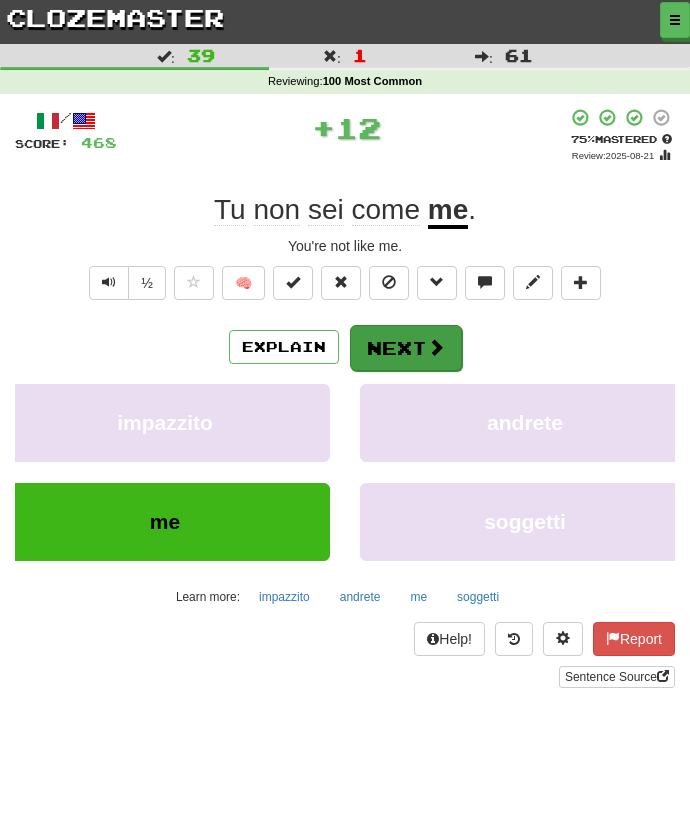 click on "Next" at bounding box center (406, 348) 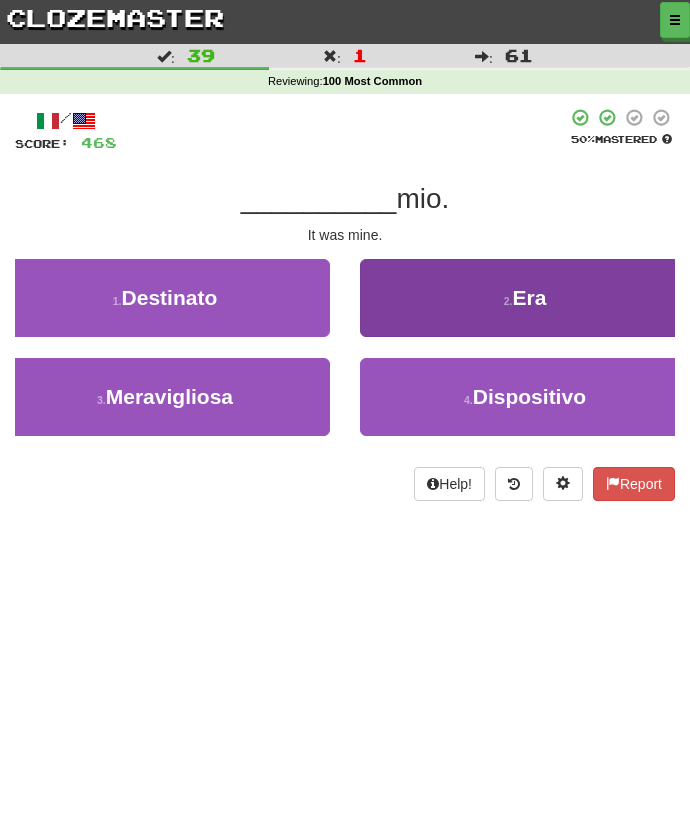 click on "2 .  Era" at bounding box center [525, 298] 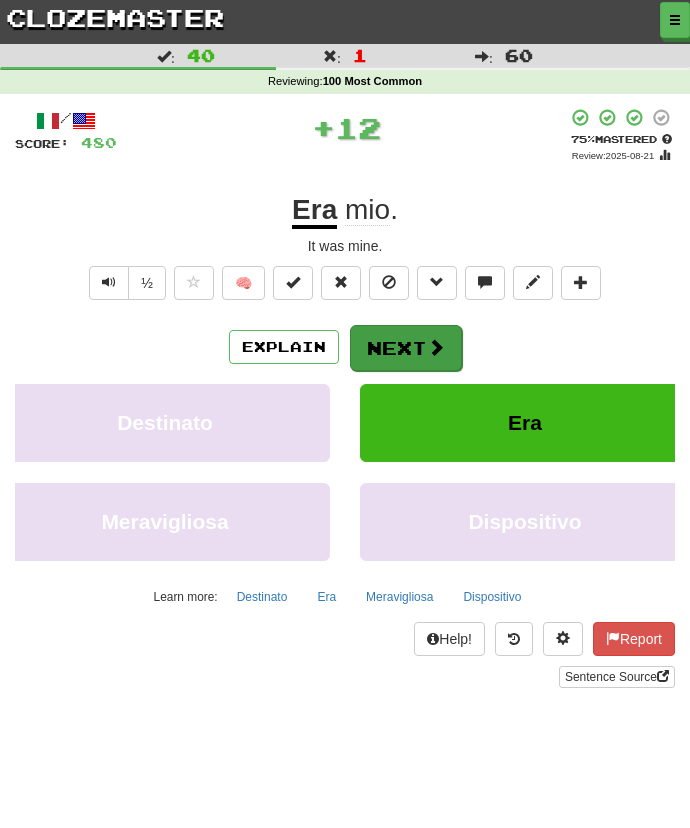 click on "Next" at bounding box center (406, 348) 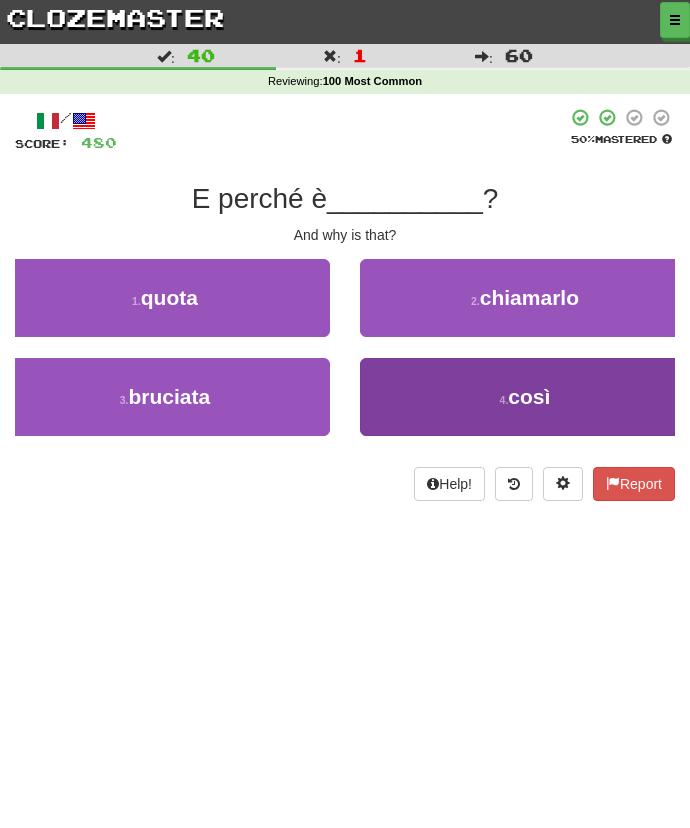 click on "4 .  così" at bounding box center [525, 397] 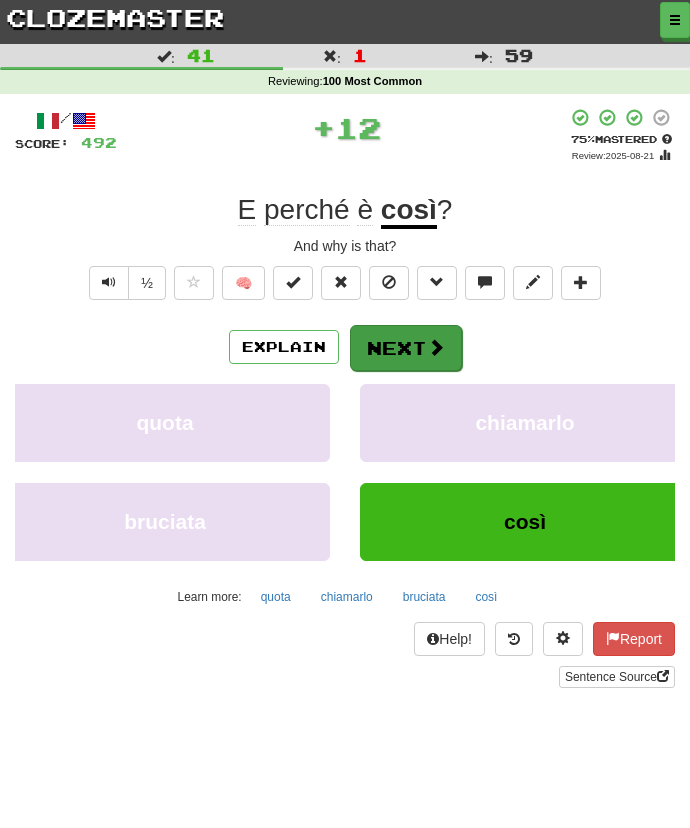 click at bounding box center (436, 347) 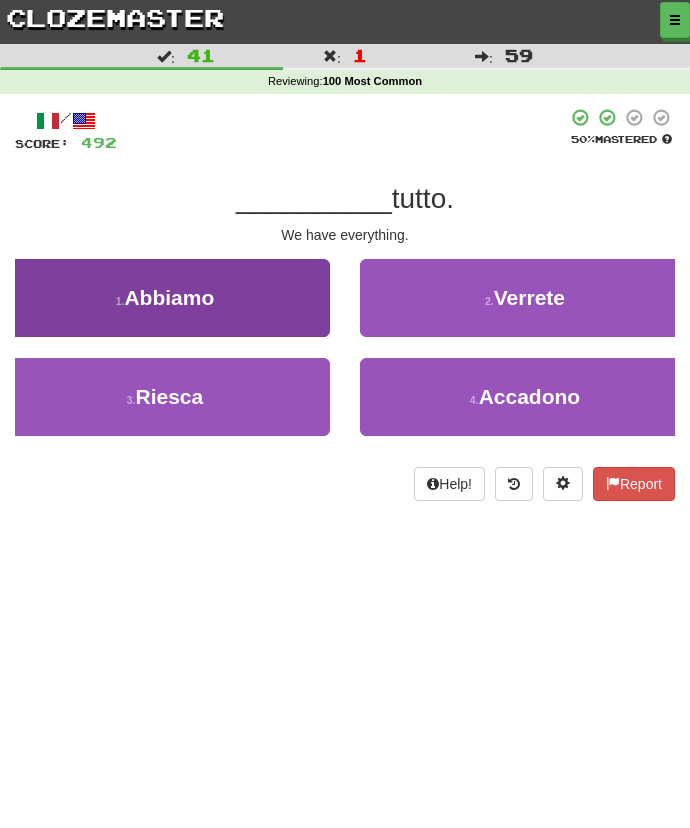 click on "1 .  Abbiamo" at bounding box center [165, 298] 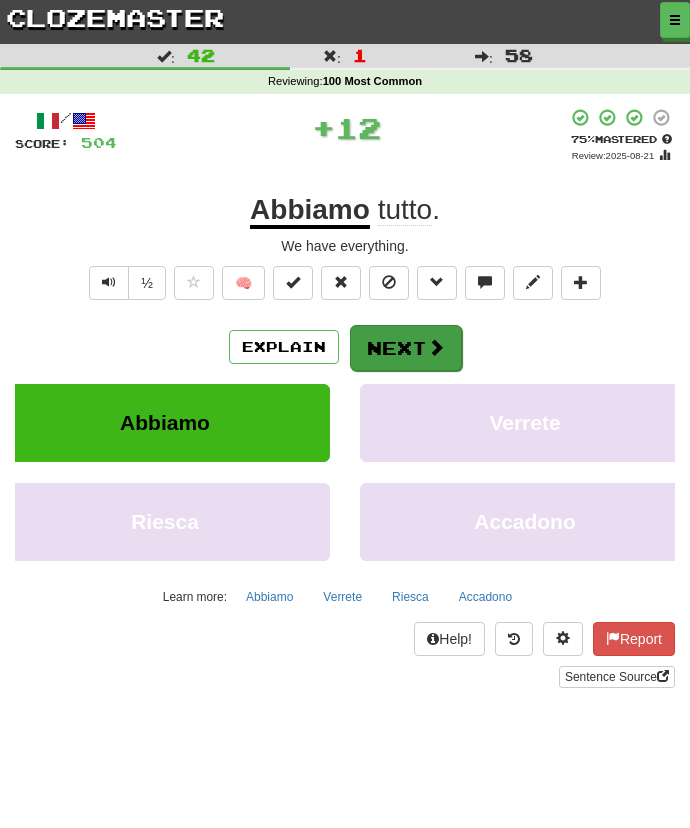 click on "Next" at bounding box center (406, 348) 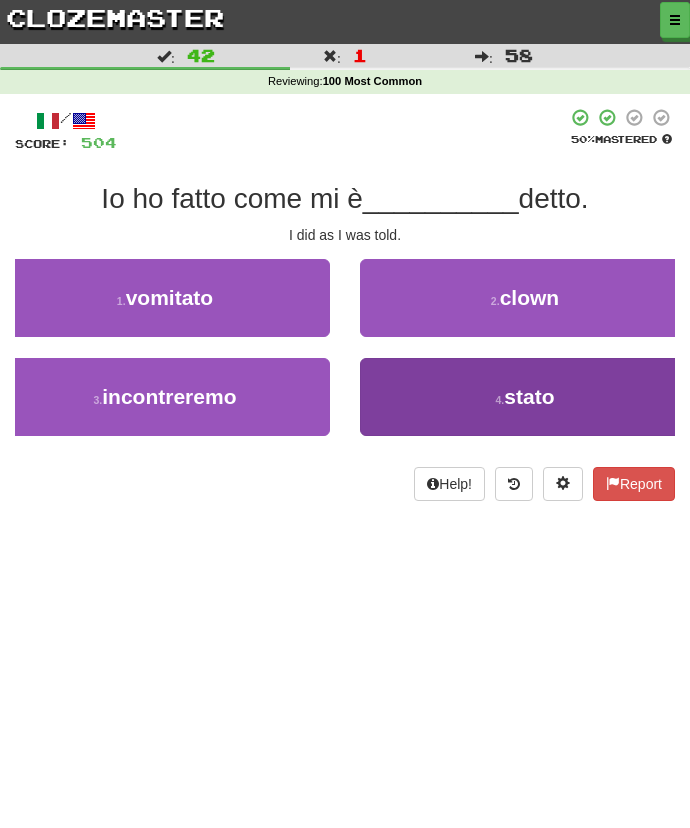 click on "4 .  stato" at bounding box center (525, 397) 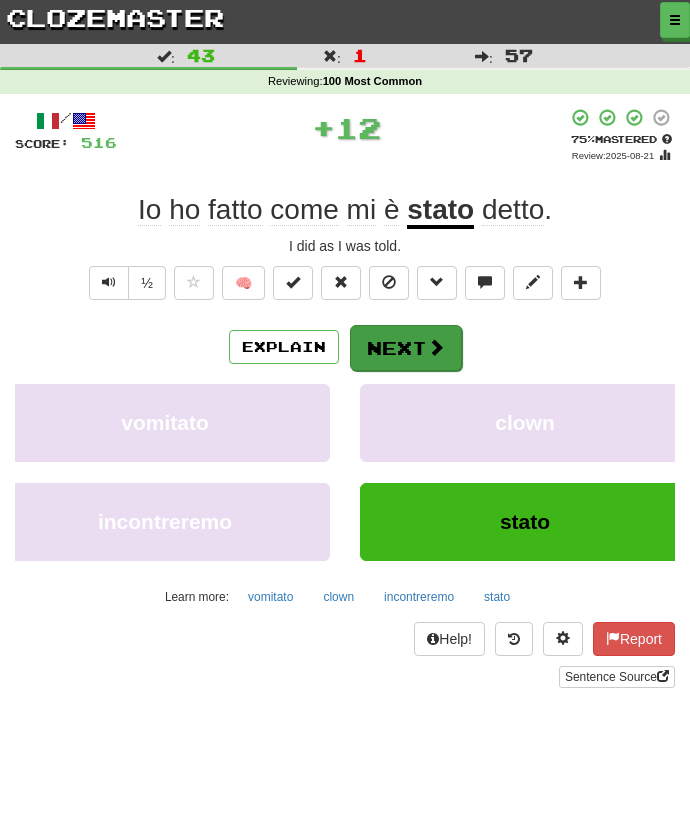 click on "Next" at bounding box center [406, 348] 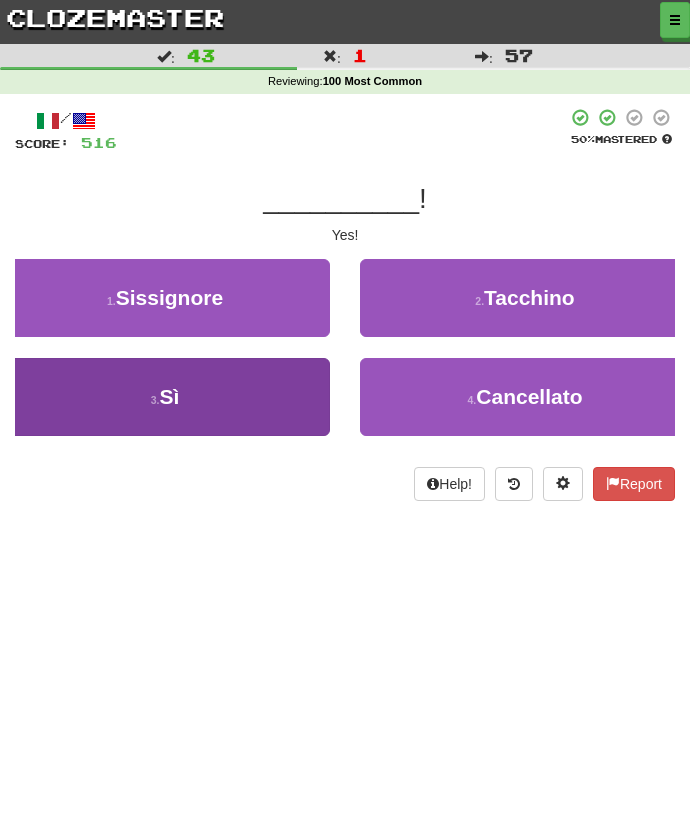 click on "3 .  Sì" at bounding box center (165, 397) 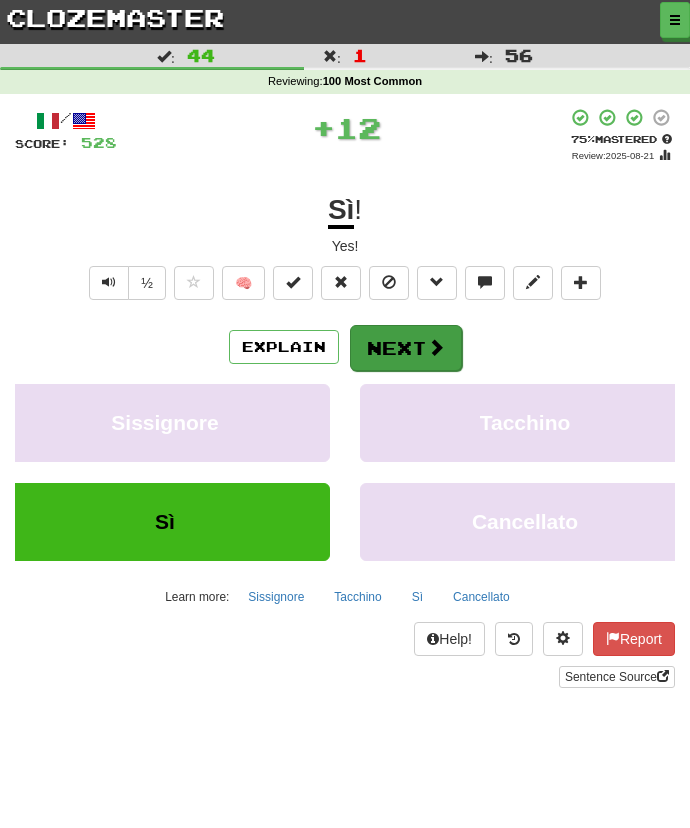 click on "Next" at bounding box center [406, 348] 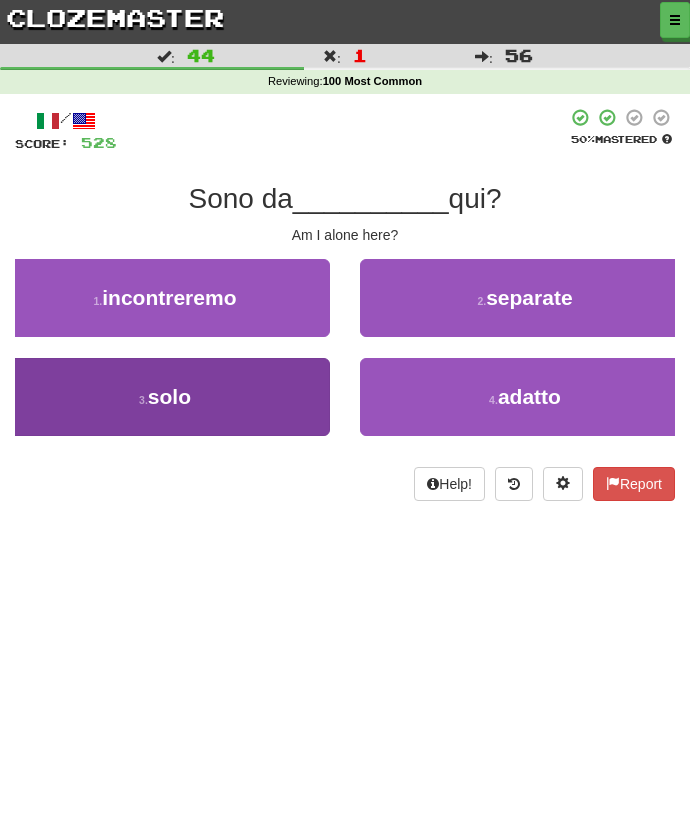 click on "3 .  solo" at bounding box center [165, 397] 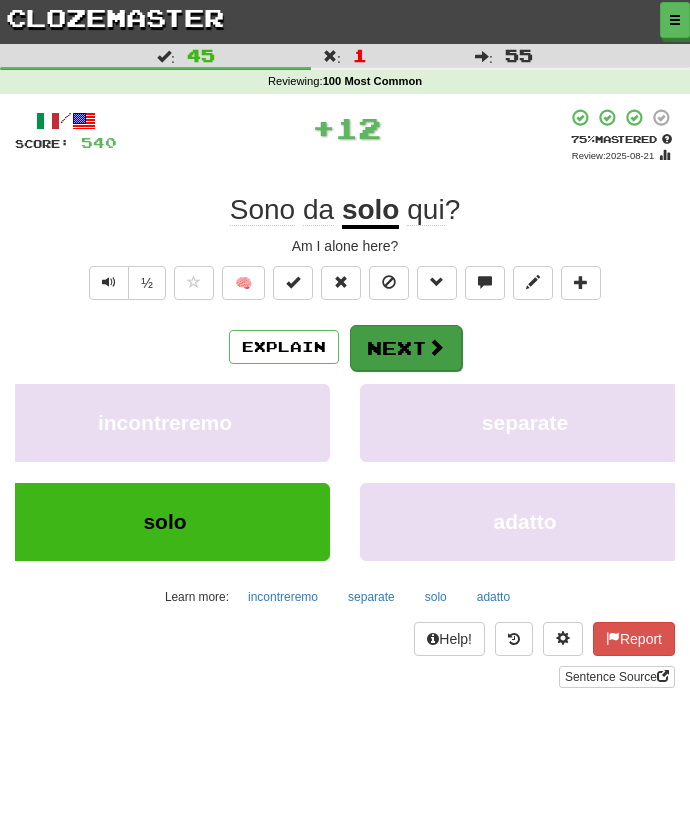 click on "Next" at bounding box center [406, 348] 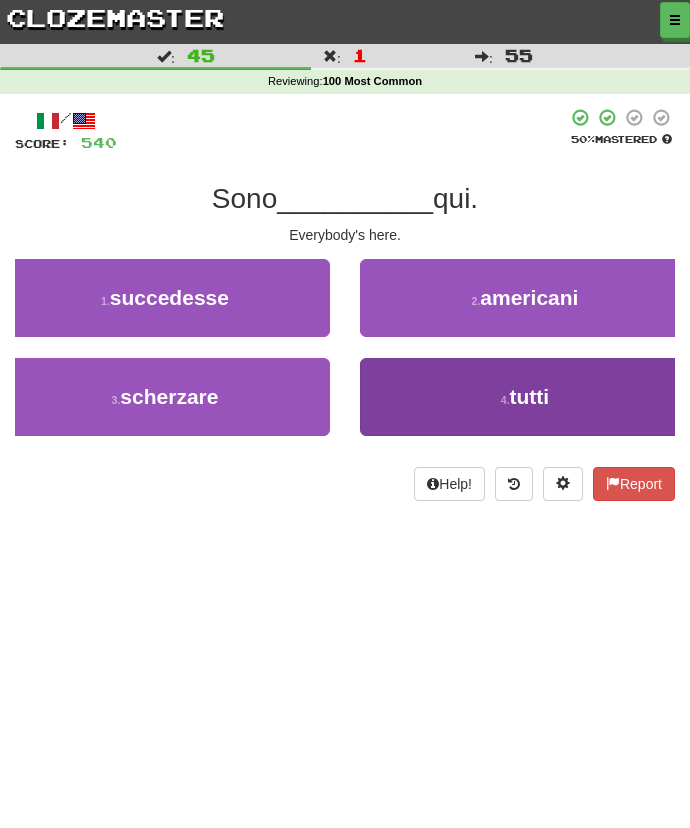 click on "4 .  tutti" at bounding box center [525, 397] 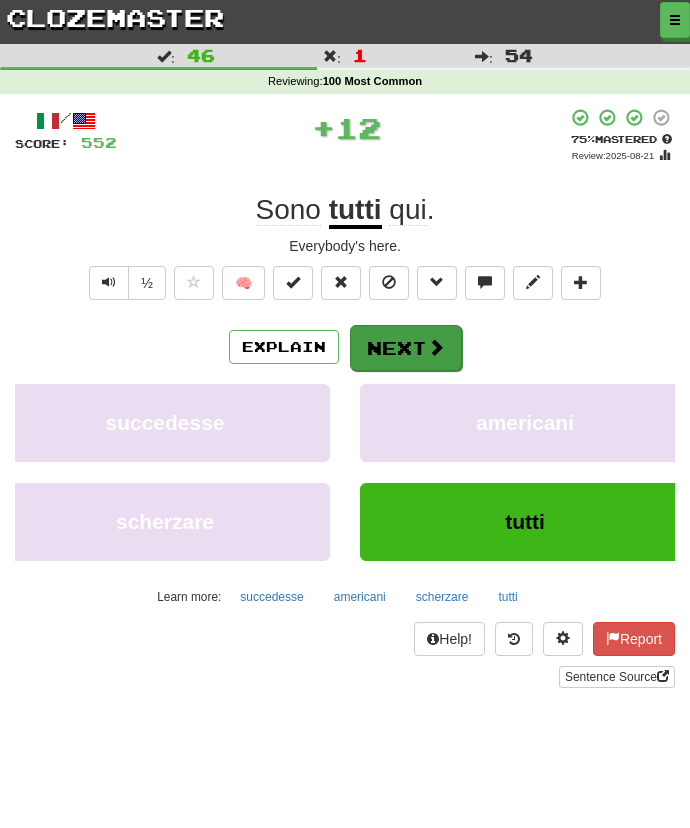 click on "Next" at bounding box center [406, 348] 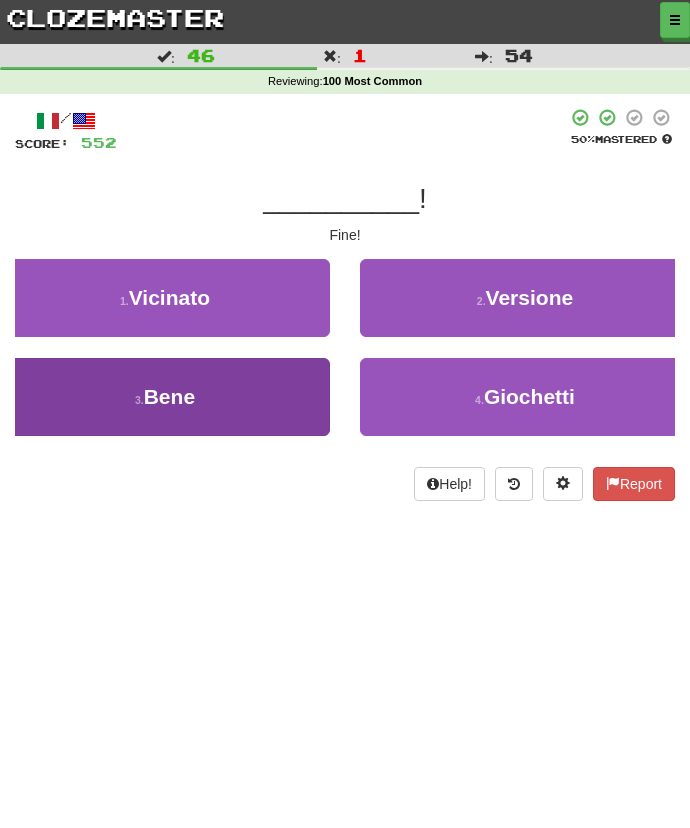 click on "3 .  Bene" at bounding box center [165, 397] 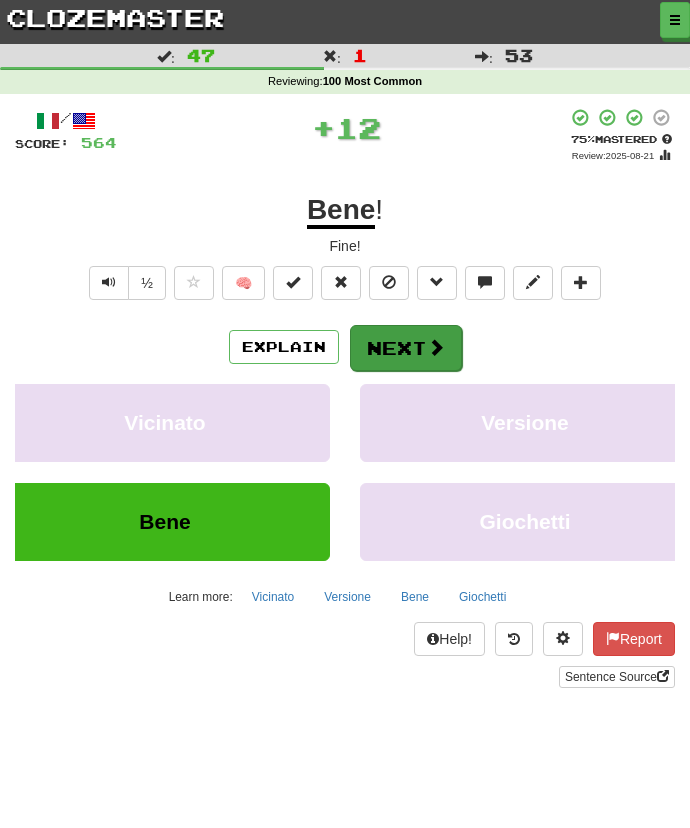 click on "Next" at bounding box center (406, 348) 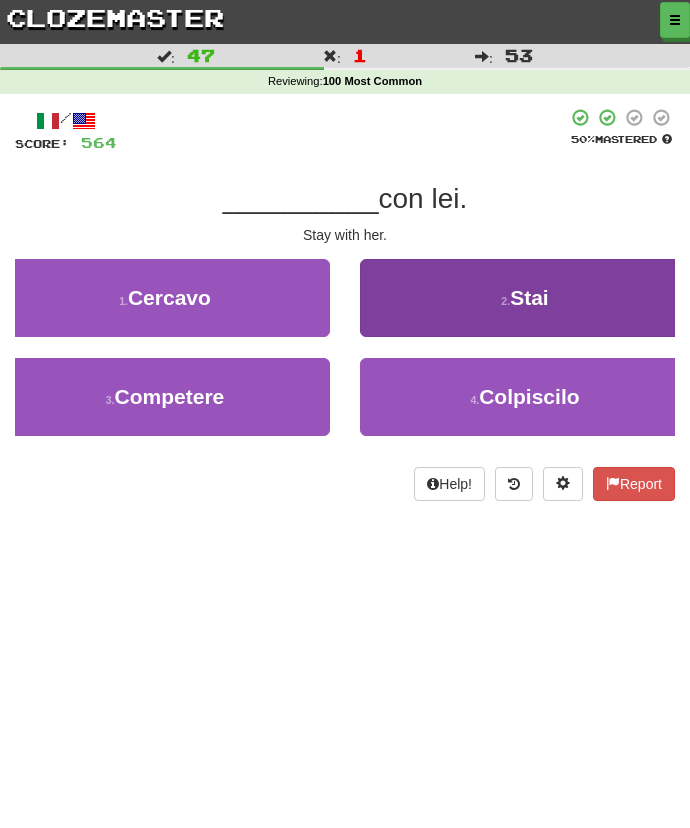 click on "2 .  Stai" at bounding box center [525, 298] 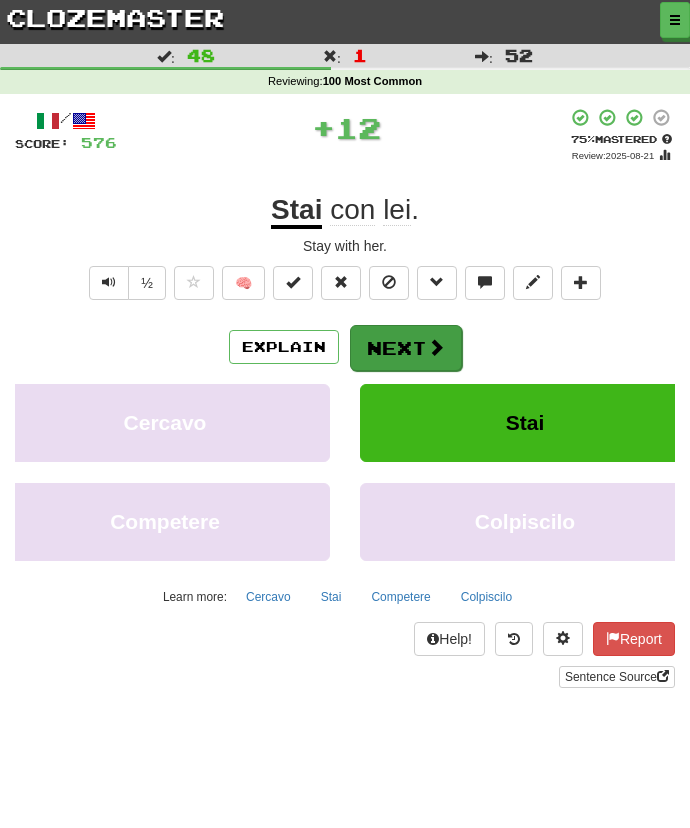 click on "Next" at bounding box center (406, 348) 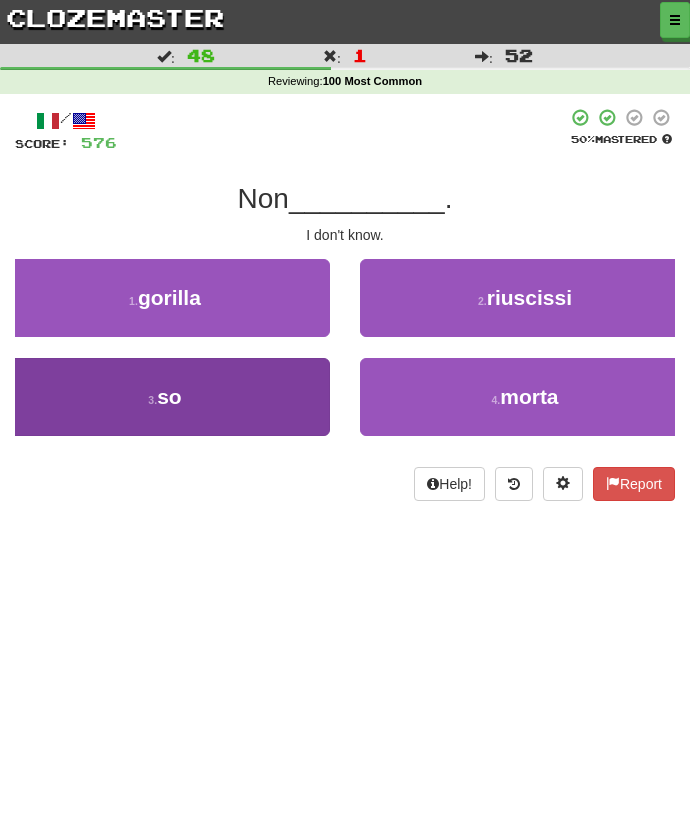click on "3 .  so" at bounding box center (165, 397) 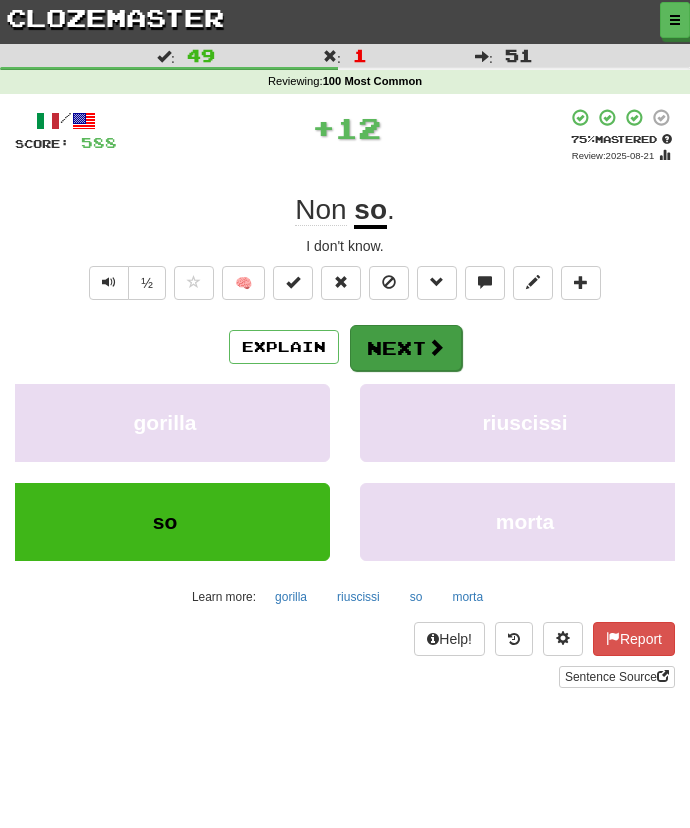 click on "Next" at bounding box center (406, 348) 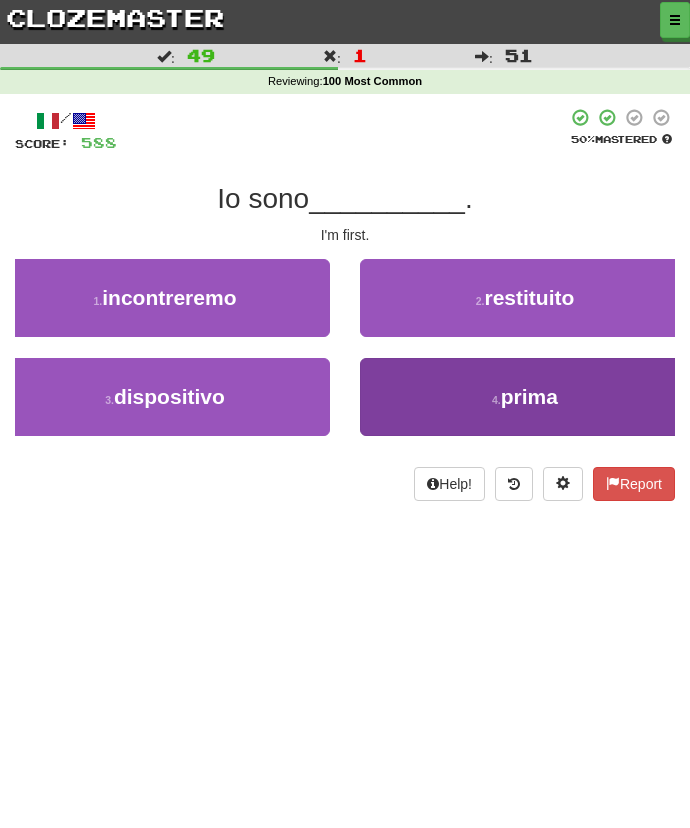 click on "4 .  prima" at bounding box center [525, 397] 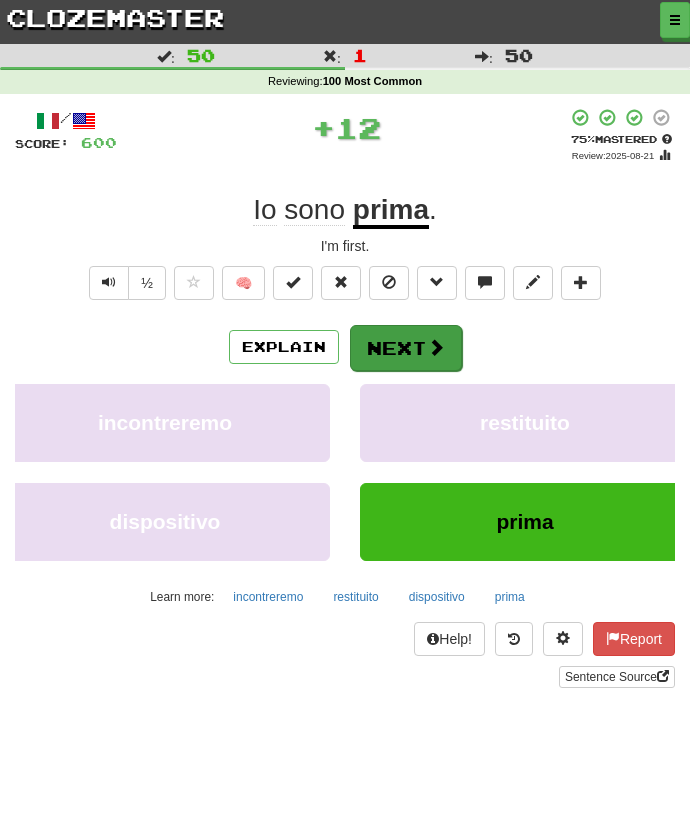 click on "Next" at bounding box center (406, 348) 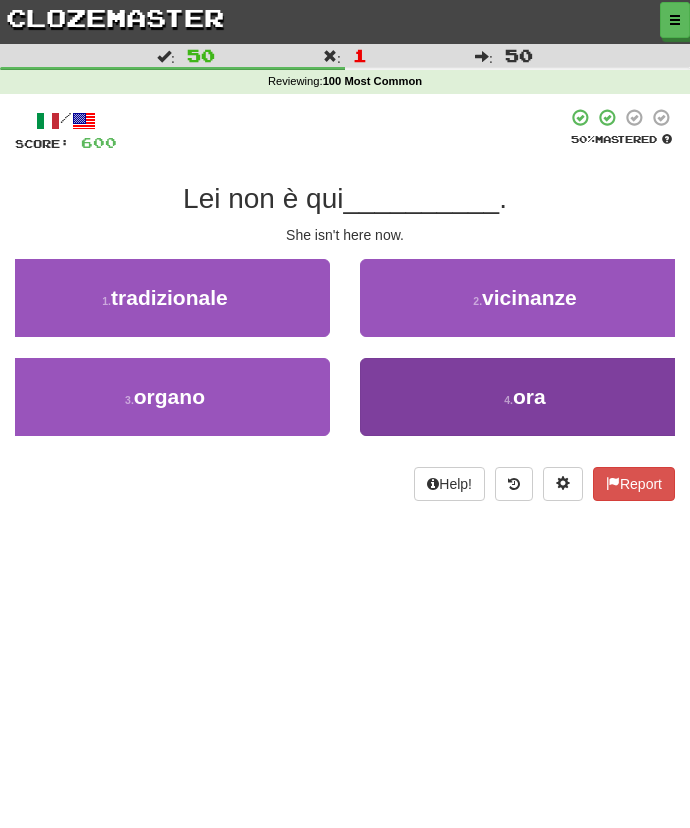 click on "4 .  ora" at bounding box center (525, 397) 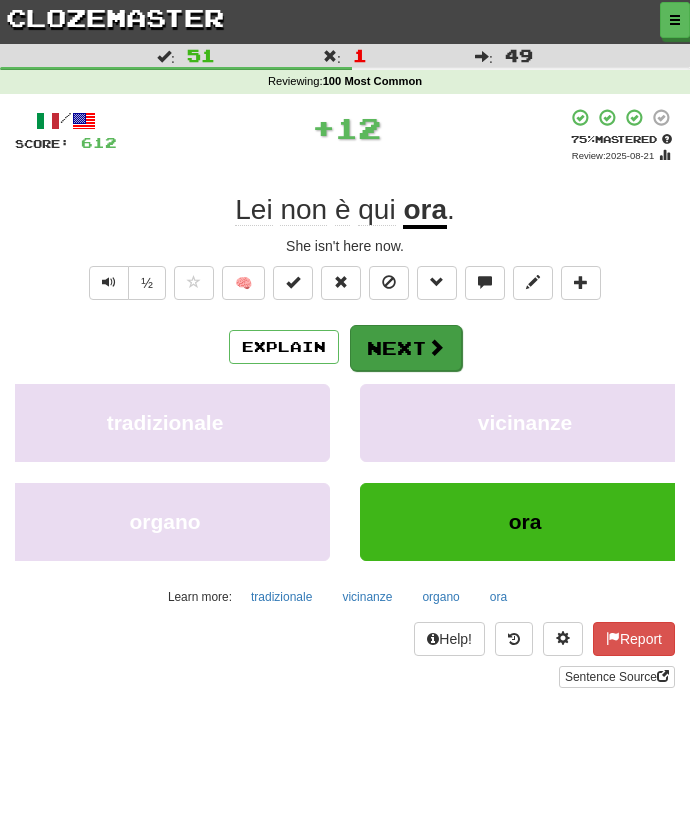 click on "Next" at bounding box center (406, 348) 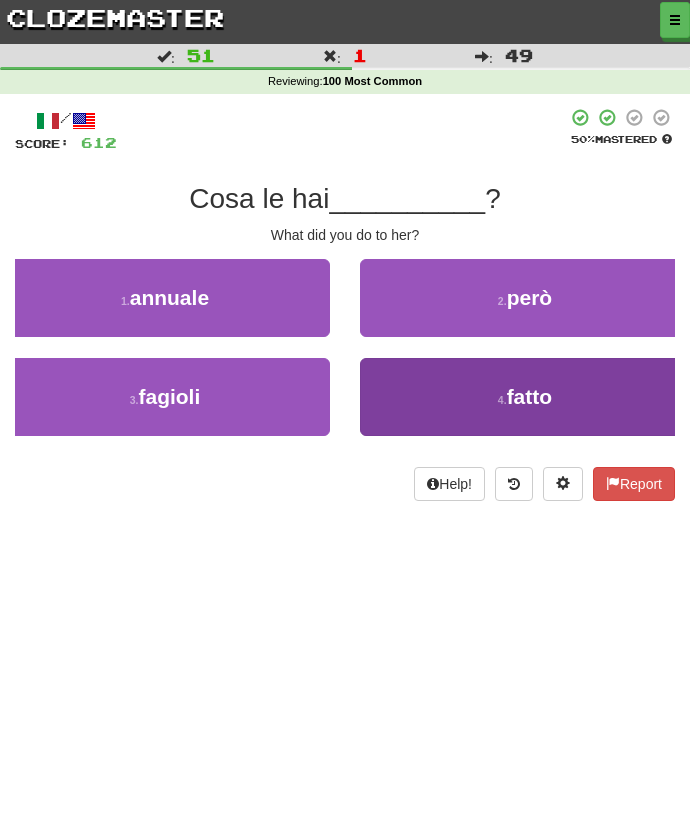 click on "4 .  fatto" at bounding box center [525, 397] 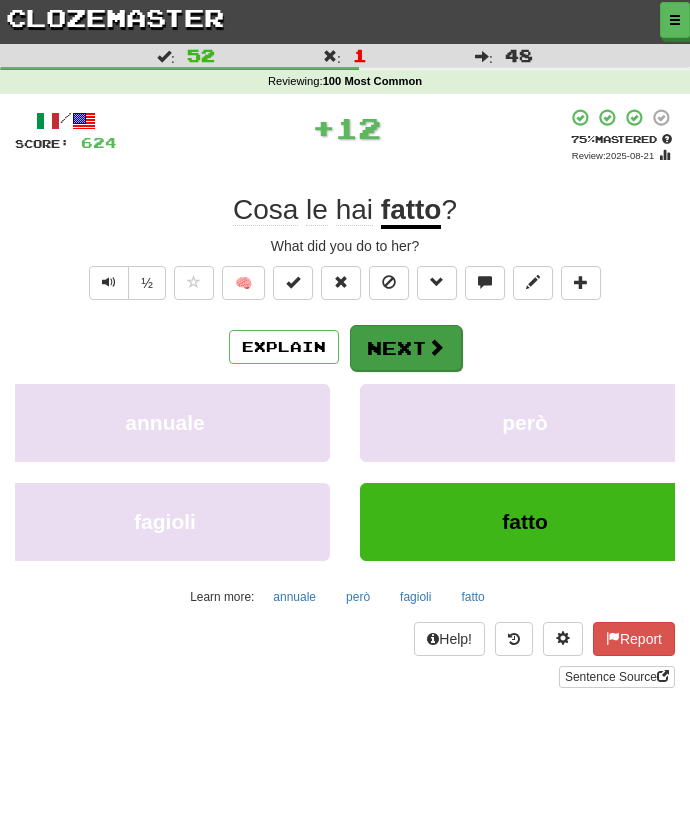 click on "Next" at bounding box center [406, 348] 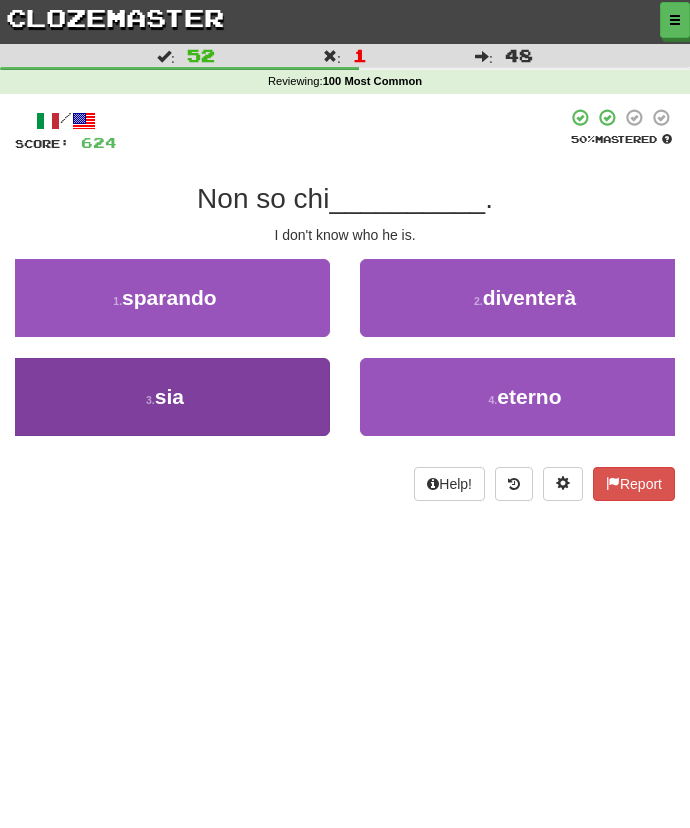 click on "3 .  sia" at bounding box center (165, 397) 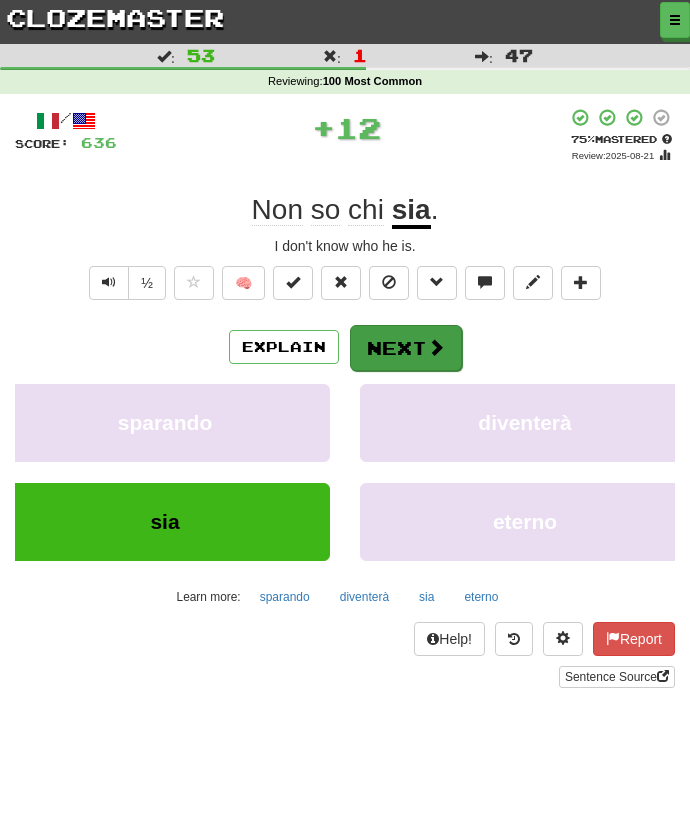 click on "Next" at bounding box center (406, 348) 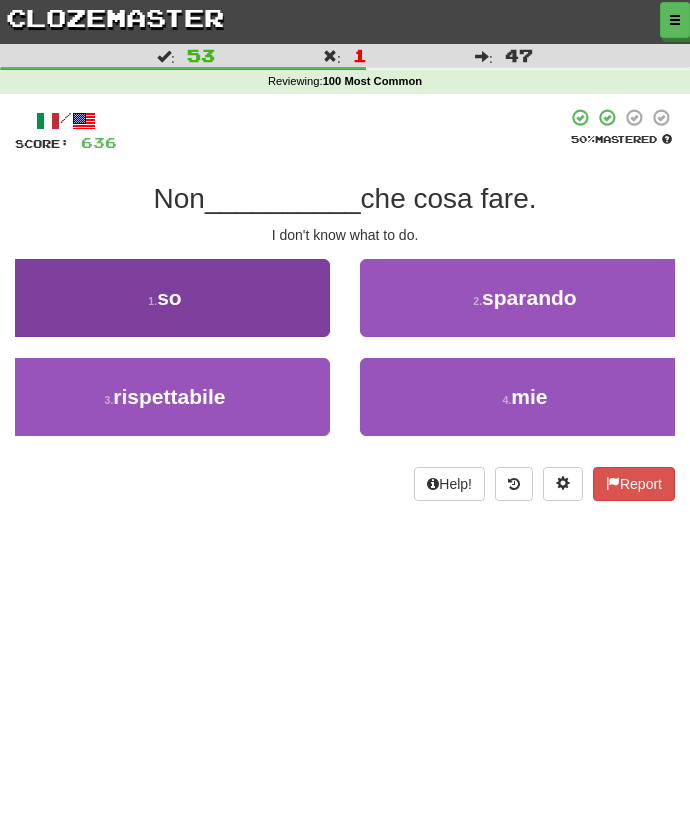 click on "1 .  so" at bounding box center [165, 298] 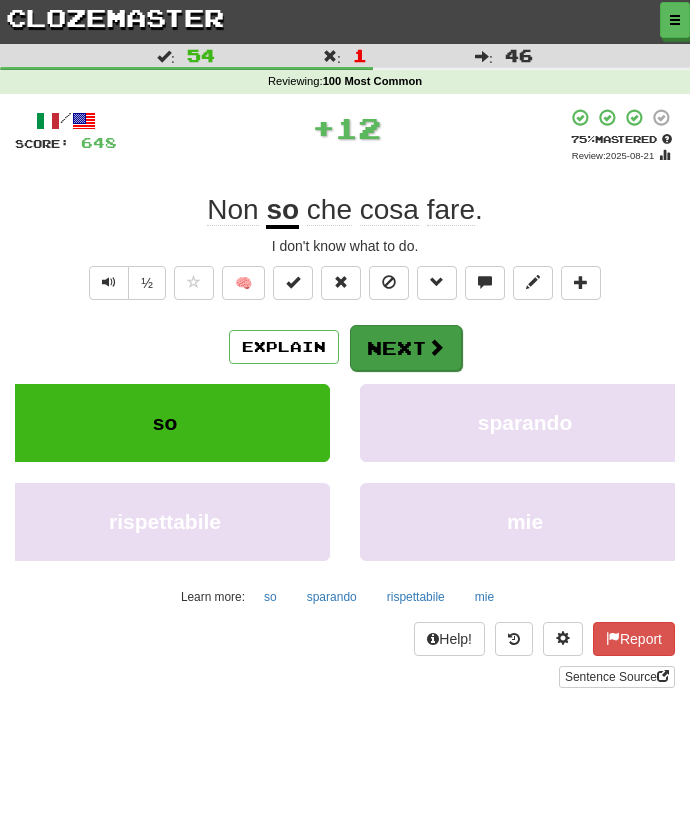click on "Next" at bounding box center [406, 348] 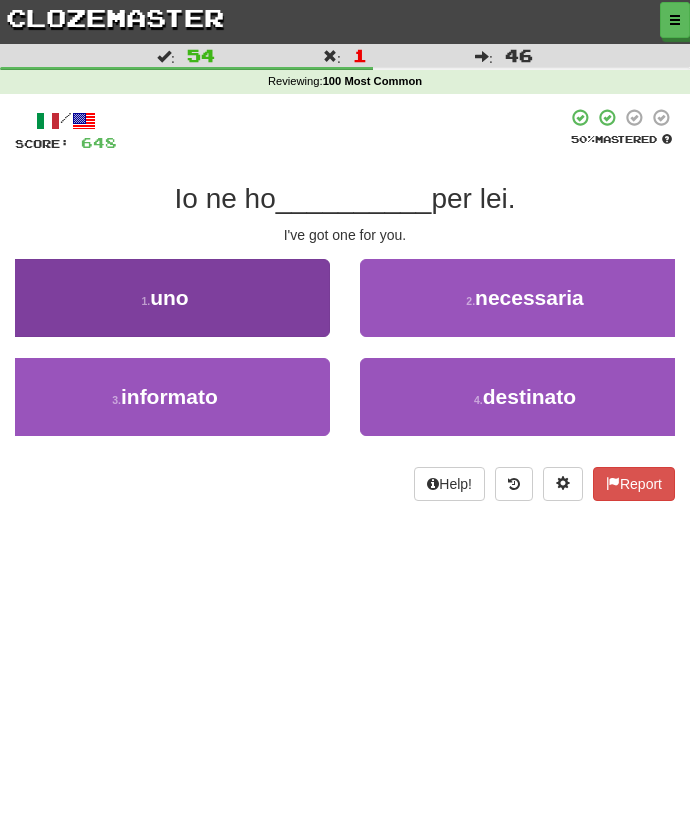 click on "1 .  uno" at bounding box center [165, 298] 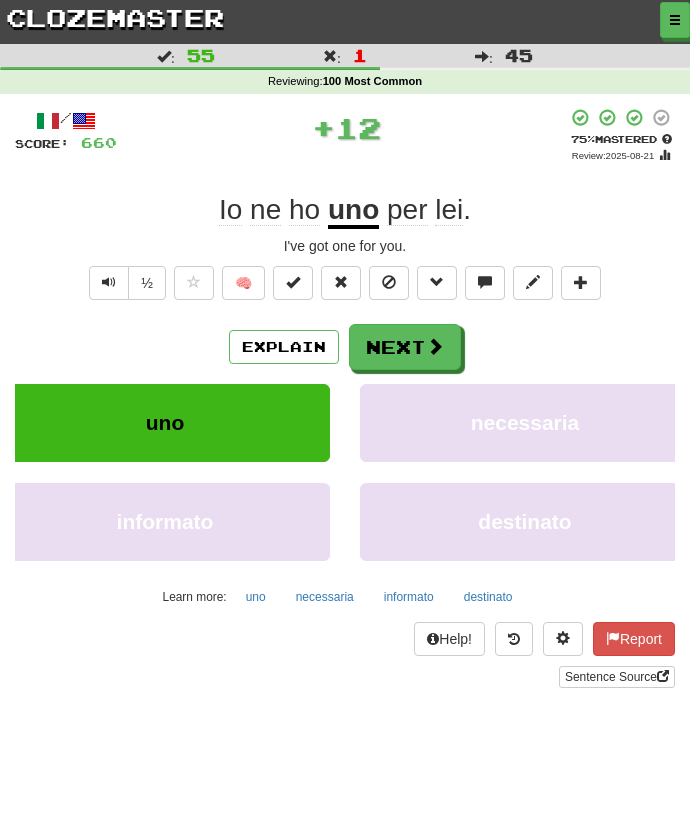 click on "/  Score:   660 + 12 75 %  Mastered Review:  2025-08-21 Io   ne   ho   uno   per   lei . I've got one for you. ½ 🧠 Explain Next uno necessaria informato destinato Learn more: uno necessaria informato destinato  Help!  Report Sentence Source" at bounding box center [345, 398] 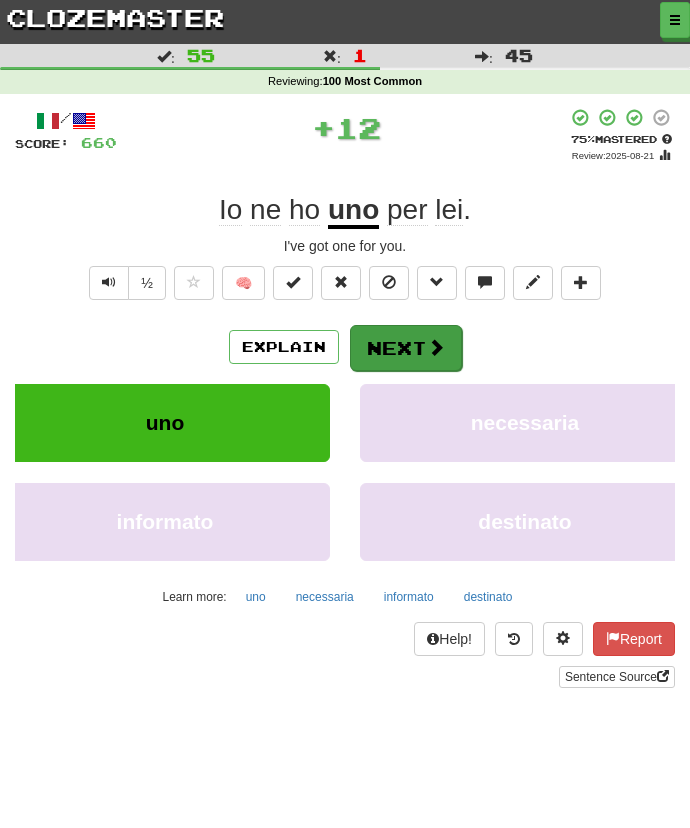 click on "Next" at bounding box center (406, 348) 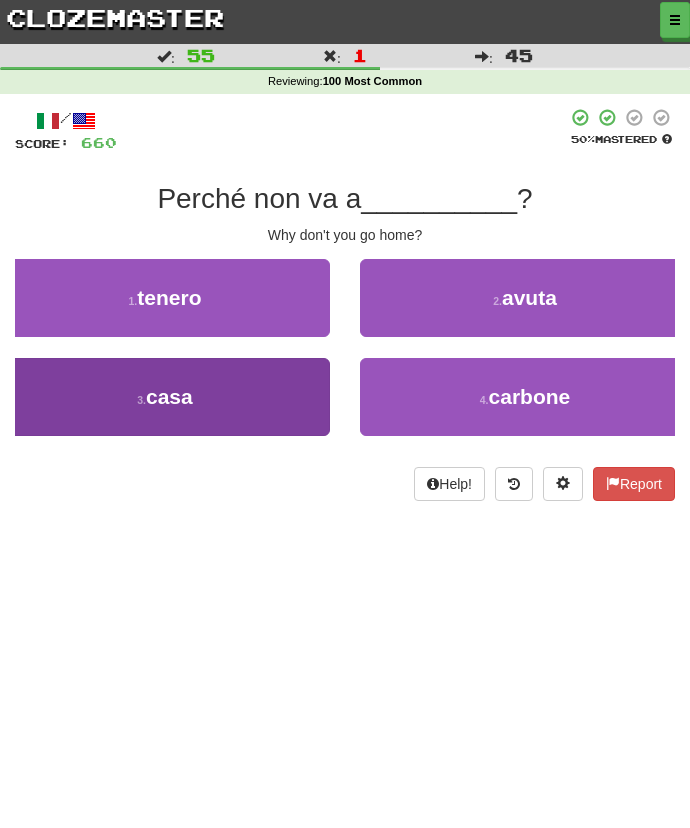 click on "3 .  casa" at bounding box center [165, 397] 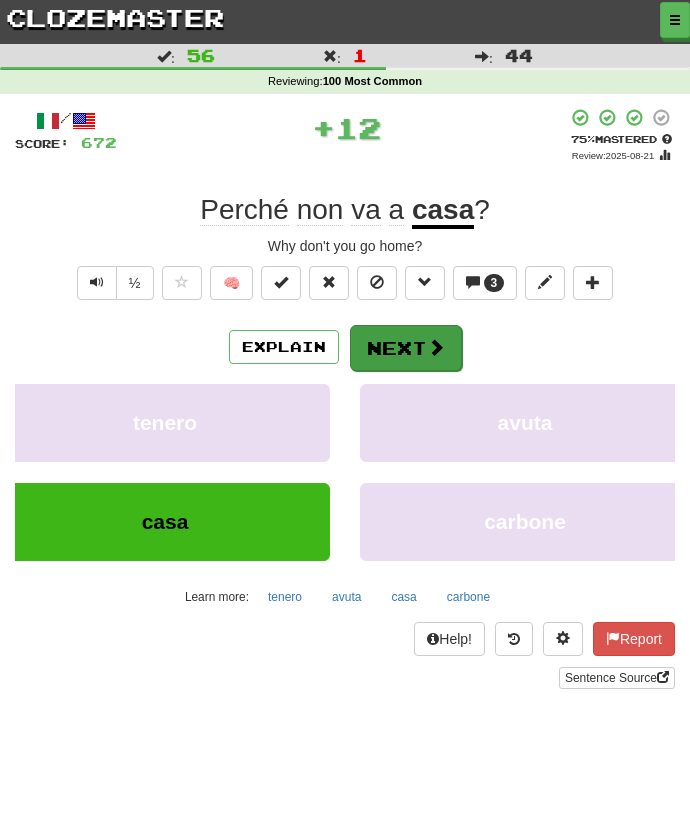 click on "Next" at bounding box center (406, 348) 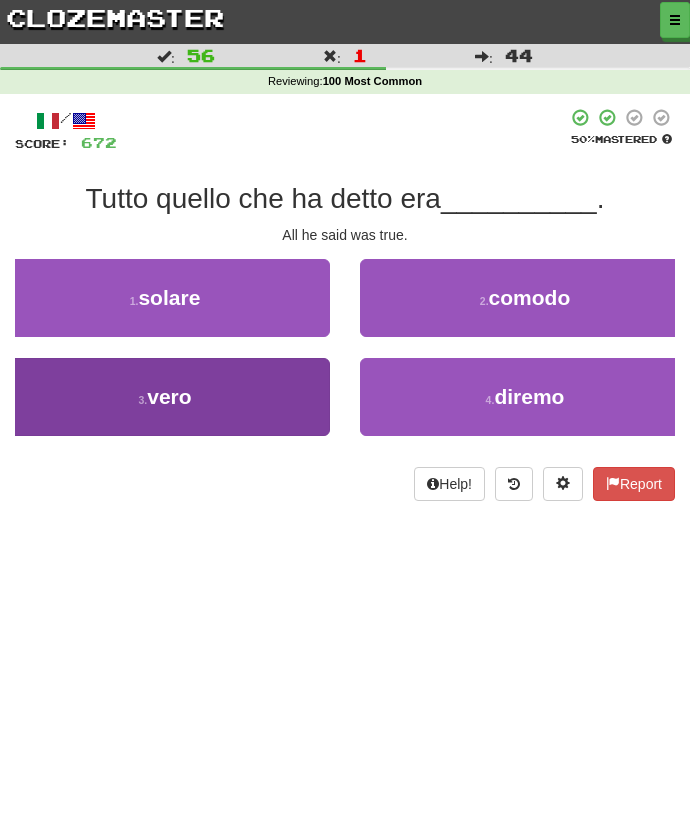 click on "3 .  vero" at bounding box center (165, 397) 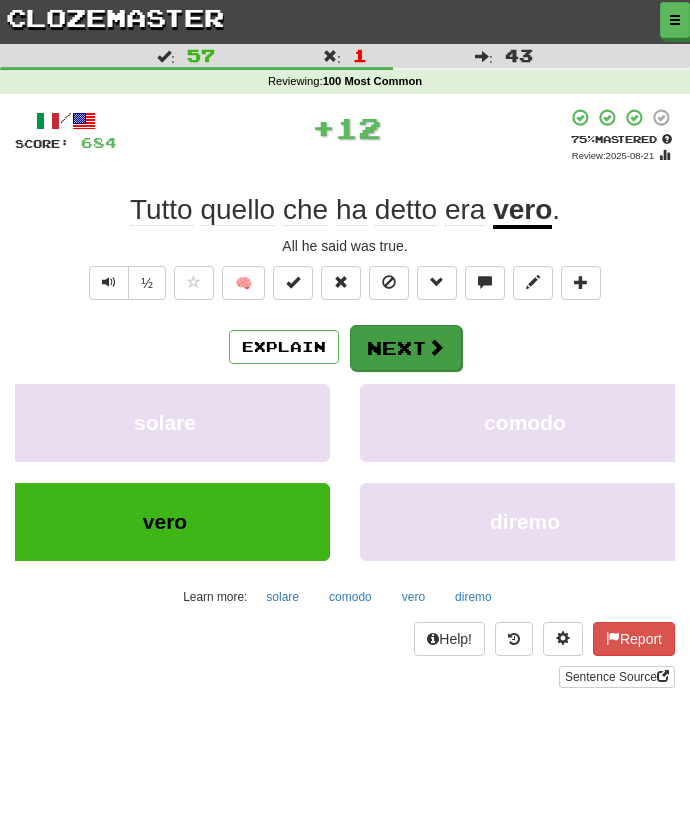 click on "Next" at bounding box center [406, 348] 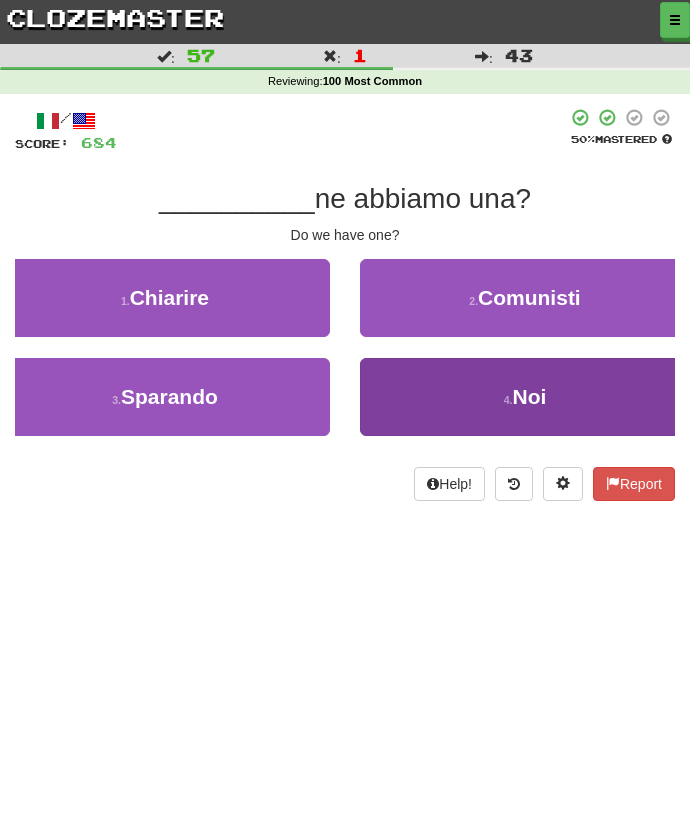click on "4 .  Noi" at bounding box center [525, 397] 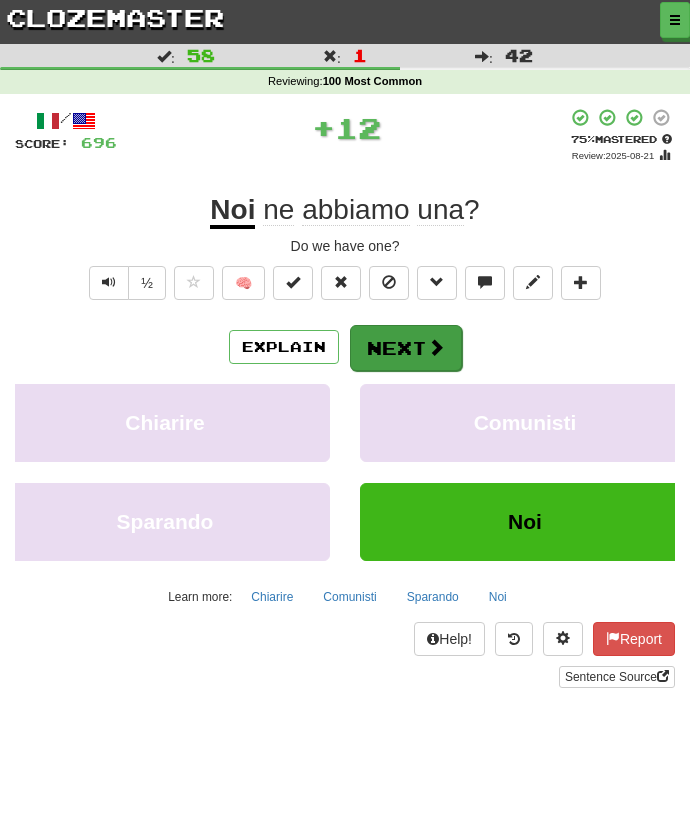 click on "Next" at bounding box center [406, 348] 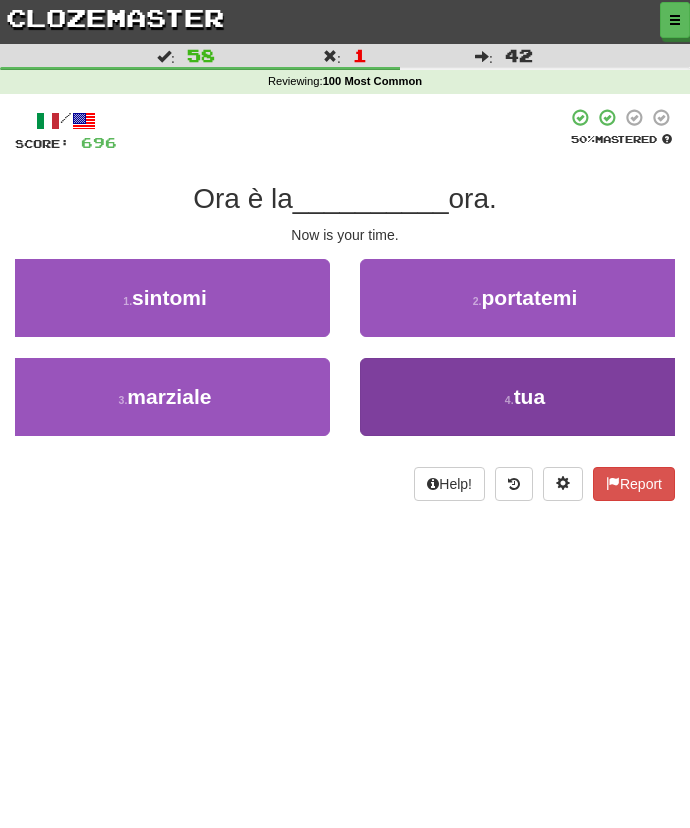 click on "4 .  tua" at bounding box center (525, 397) 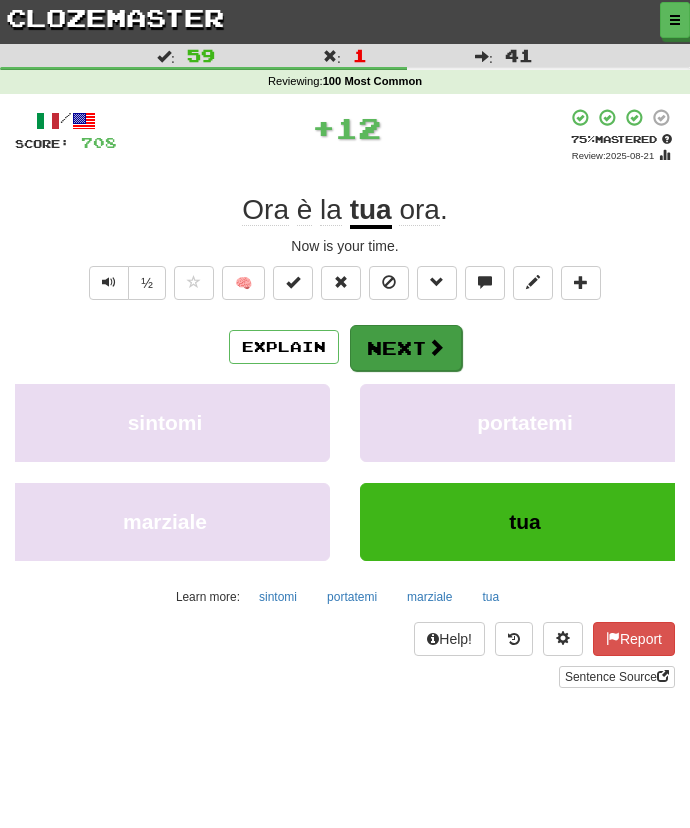 click on "Next" at bounding box center [406, 348] 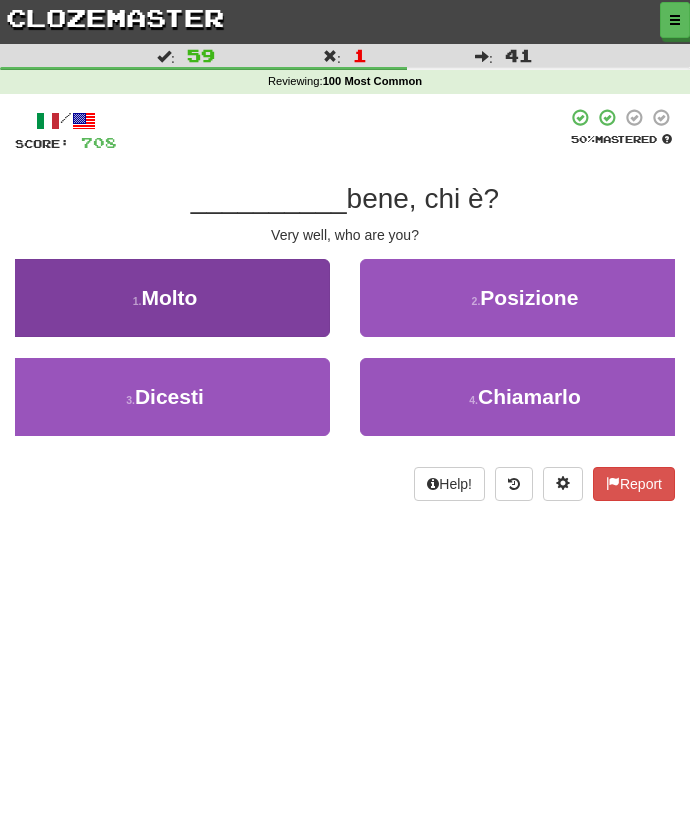 click on "1 .  Molto" at bounding box center [165, 298] 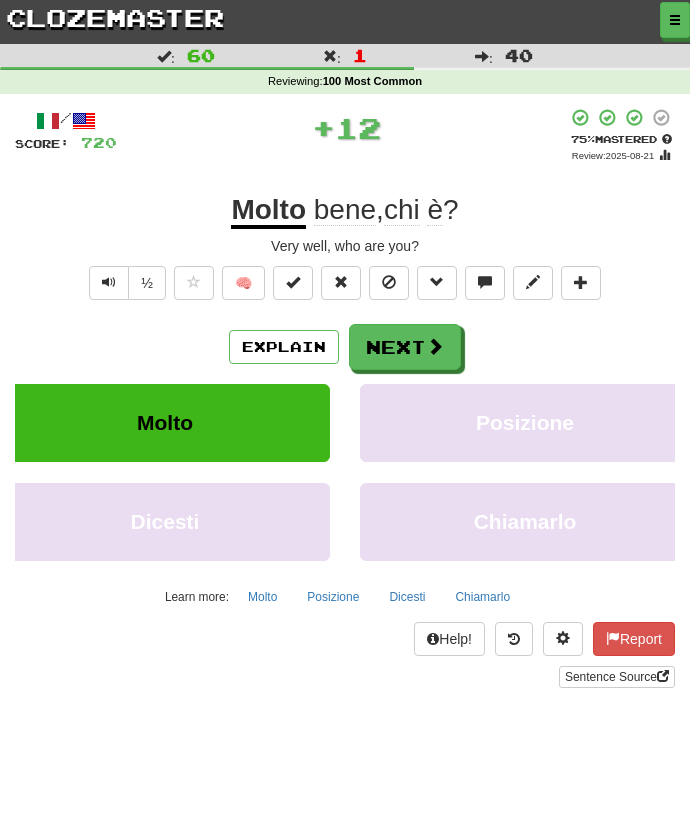 click on "/  Score:   720 + 12 75 %  Mastered Review:  2025-08-21 Molto   bene ,  chi   è ? Very well, who are you? ½ 🧠 Explain Next Molto Posizione Dicesti Chiamarlo Learn more: Molto Posizione Dicesti Chiamarlo  Help!  Report Sentence Source" at bounding box center [345, 398] 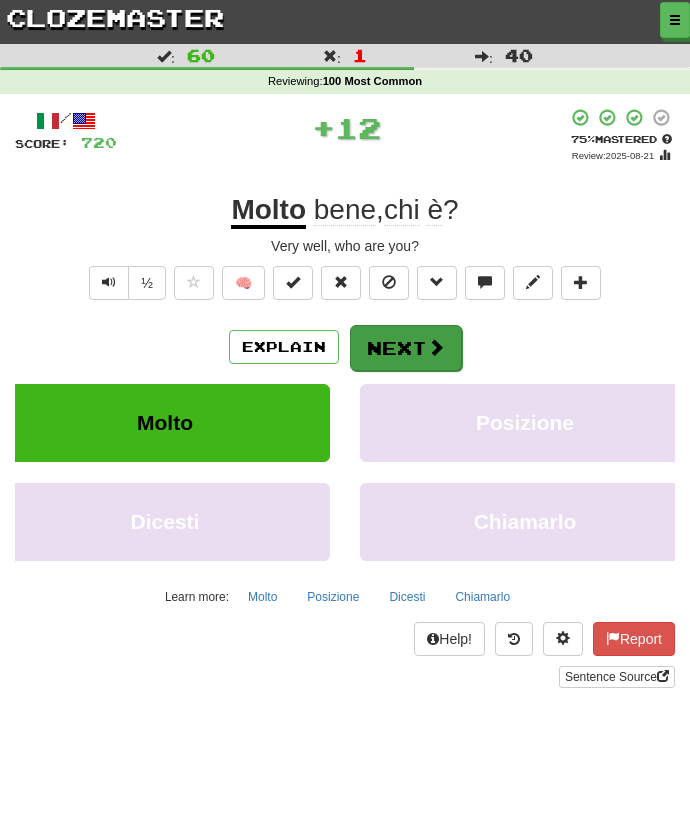 click on "Next" at bounding box center (406, 348) 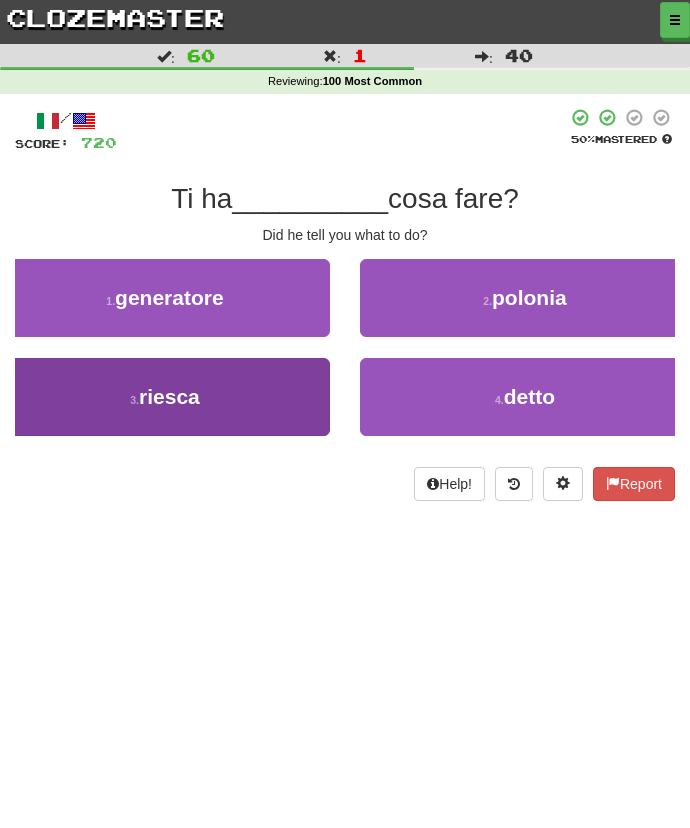 click on "3 .  riesca" at bounding box center [165, 397] 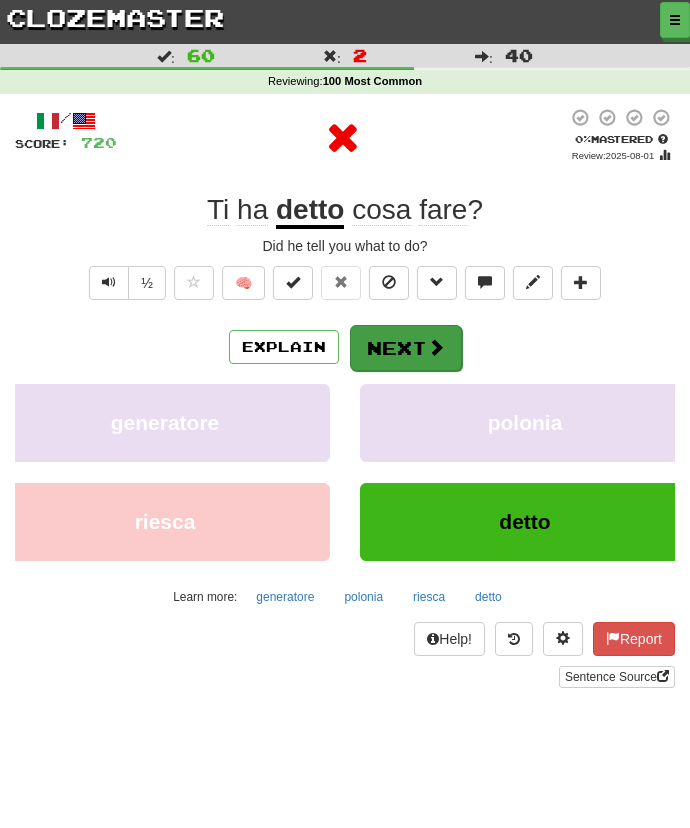 click on "Next" at bounding box center (406, 348) 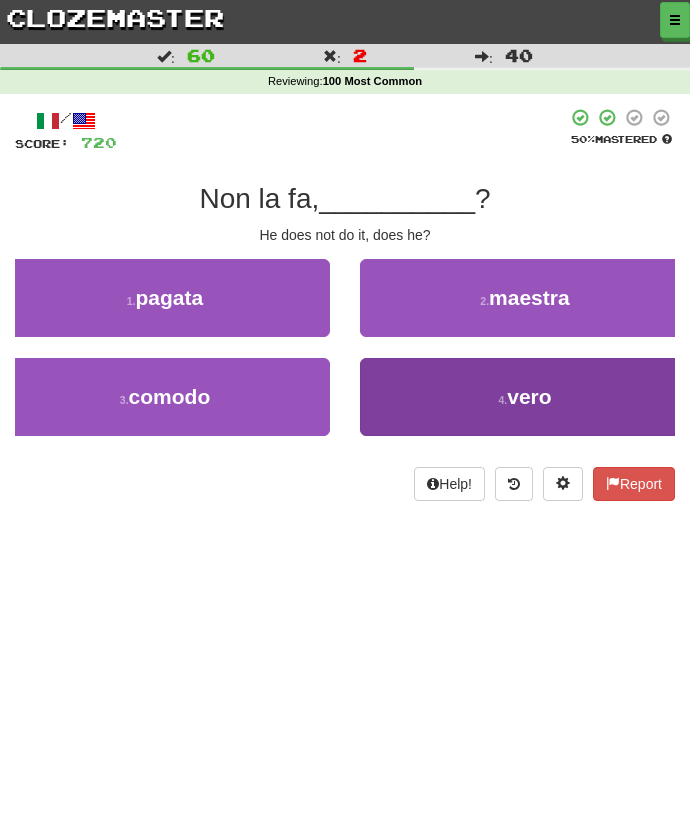 click on "4 .  vero" at bounding box center [525, 397] 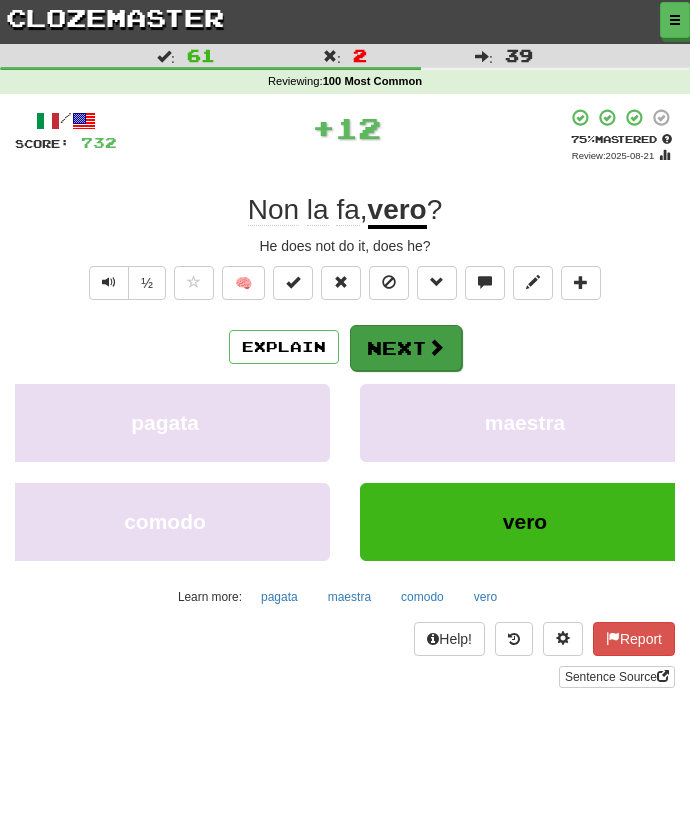 click on "Next" at bounding box center [406, 348] 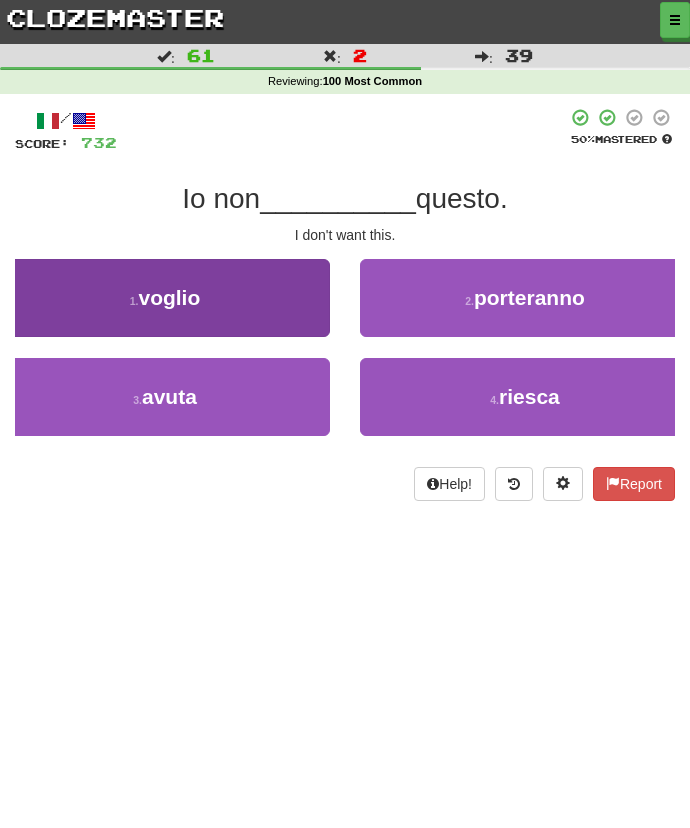 click on "1 .  voglio" at bounding box center [165, 298] 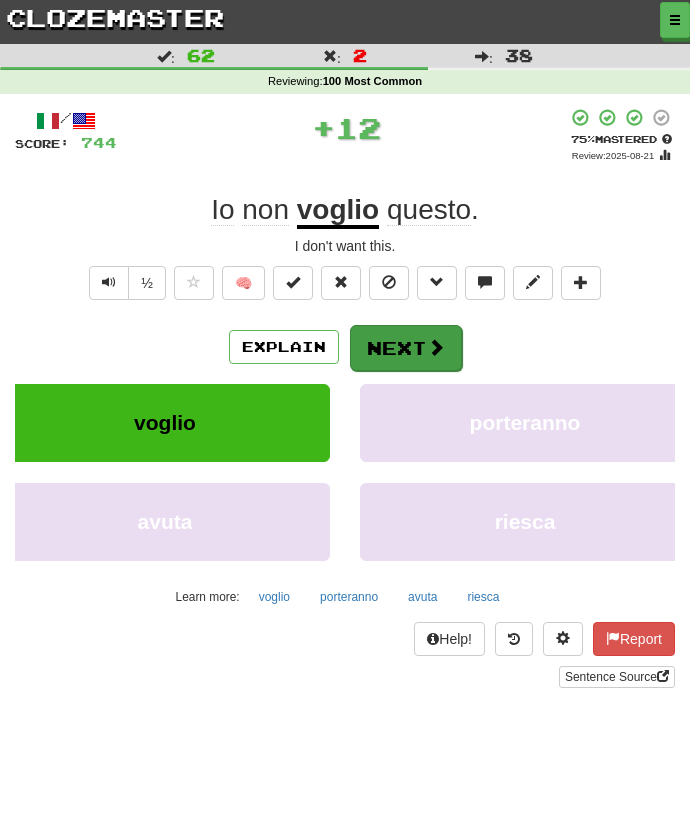 drag, startPoint x: 285, startPoint y: 310, endPoint x: 403, endPoint y: 348, distance: 123.967735 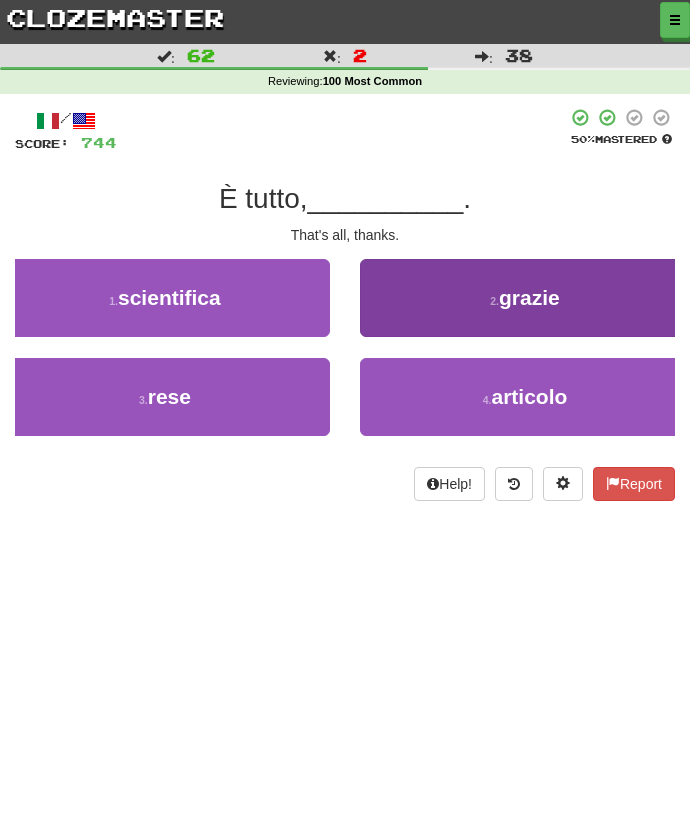 click on "2 .  grazie" at bounding box center [525, 298] 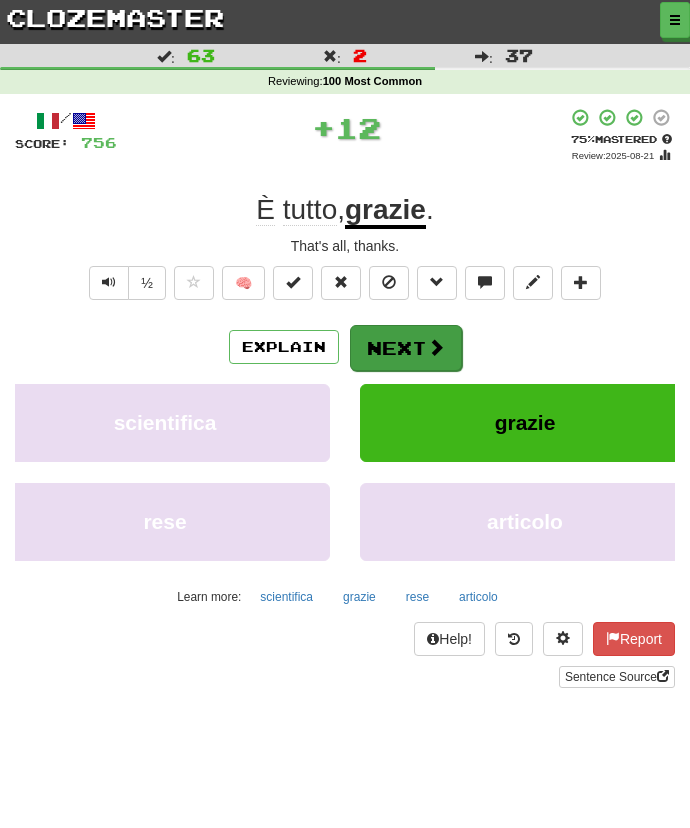 click on "Next" at bounding box center [406, 348] 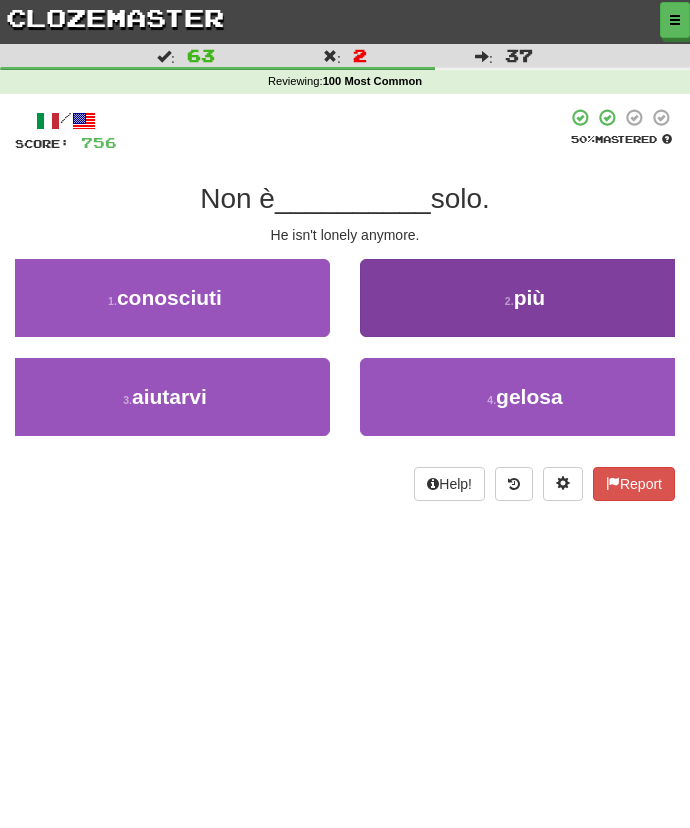 click on "2 .  più" at bounding box center [525, 298] 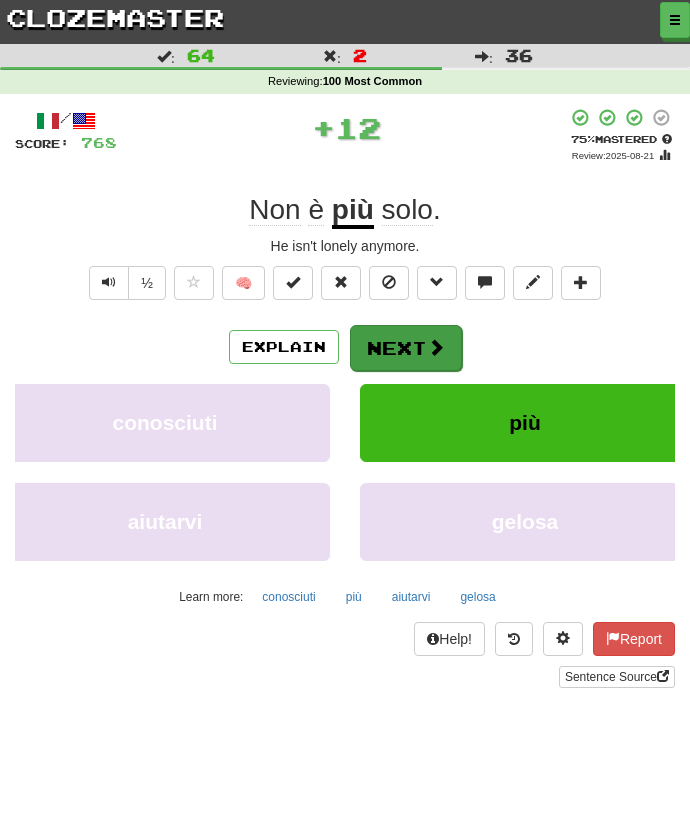 click at bounding box center [436, 347] 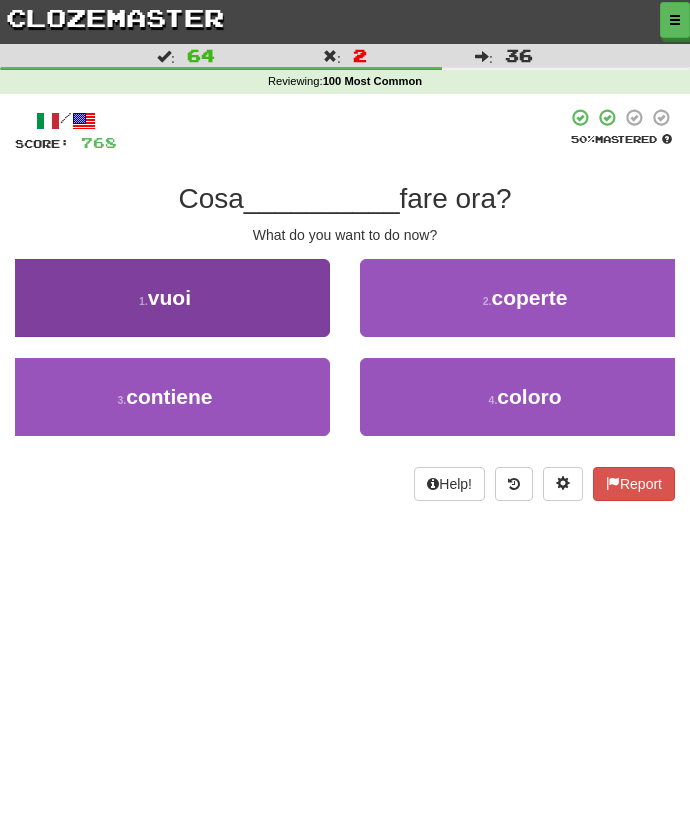 click on "1 .  vuoi" at bounding box center (165, 298) 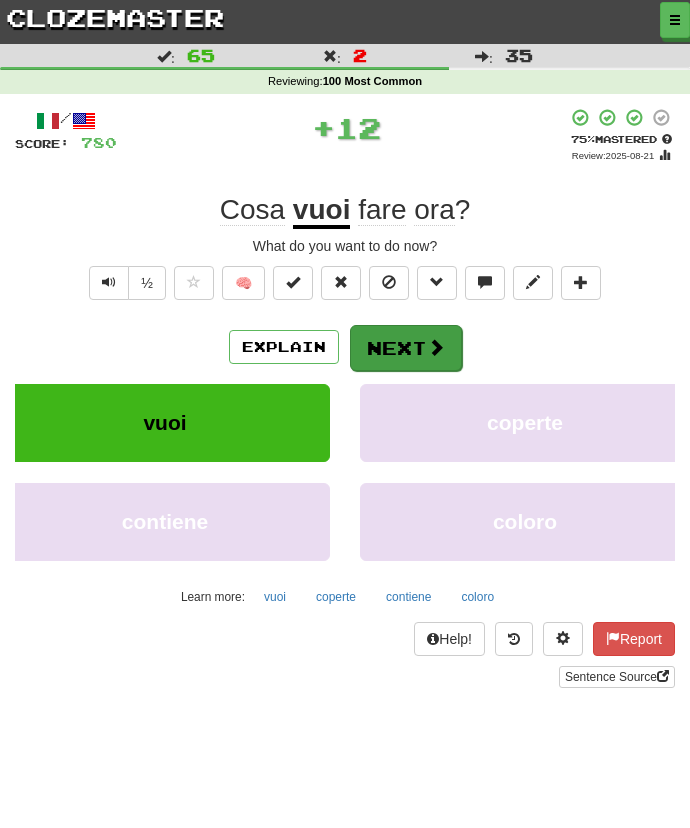 click at bounding box center (436, 347) 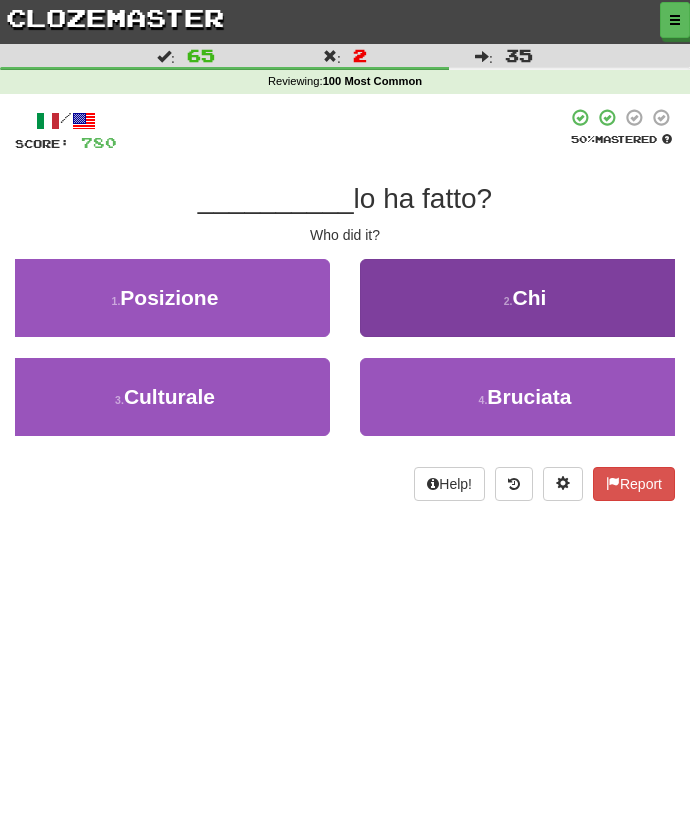 click on "2 .  Chi" at bounding box center (525, 298) 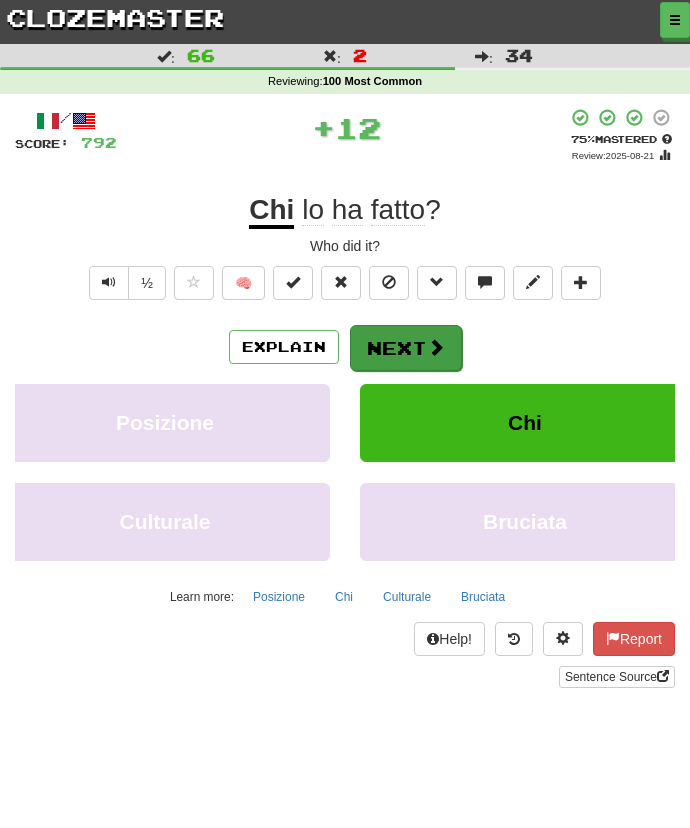 click on "Next" at bounding box center (406, 348) 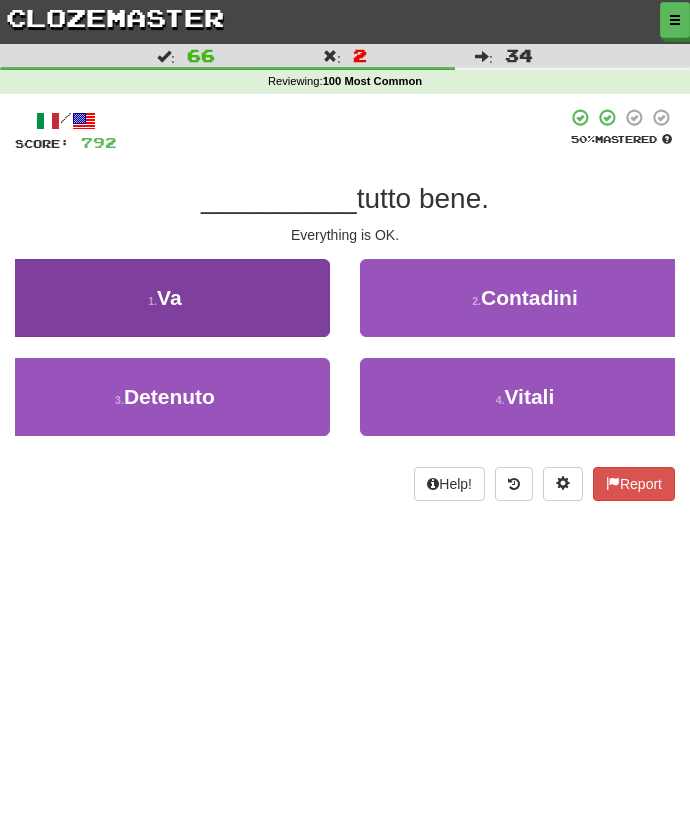 click on "1 .  Va" at bounding box center (165, 298) 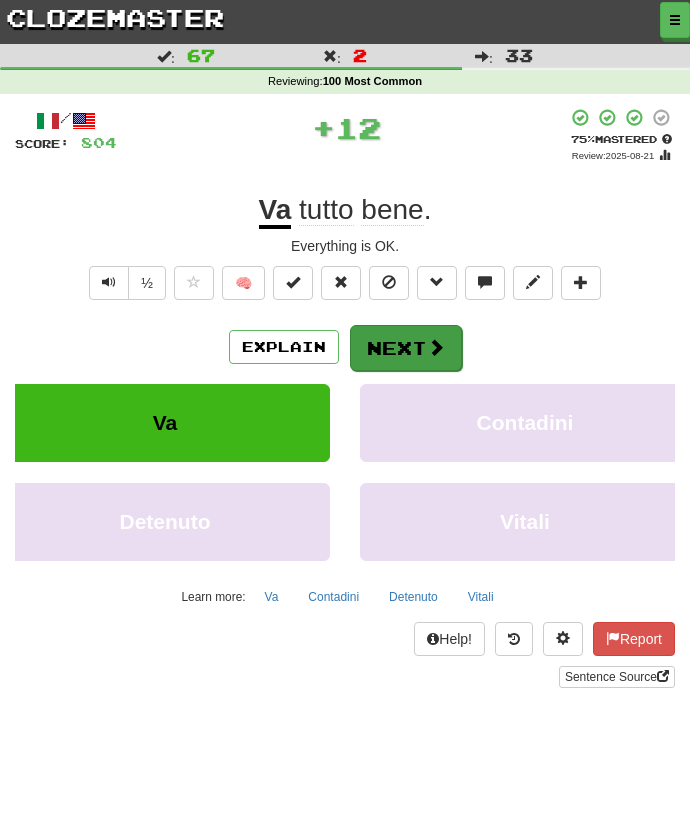 click on "Next" at bounding box center (406, 348) 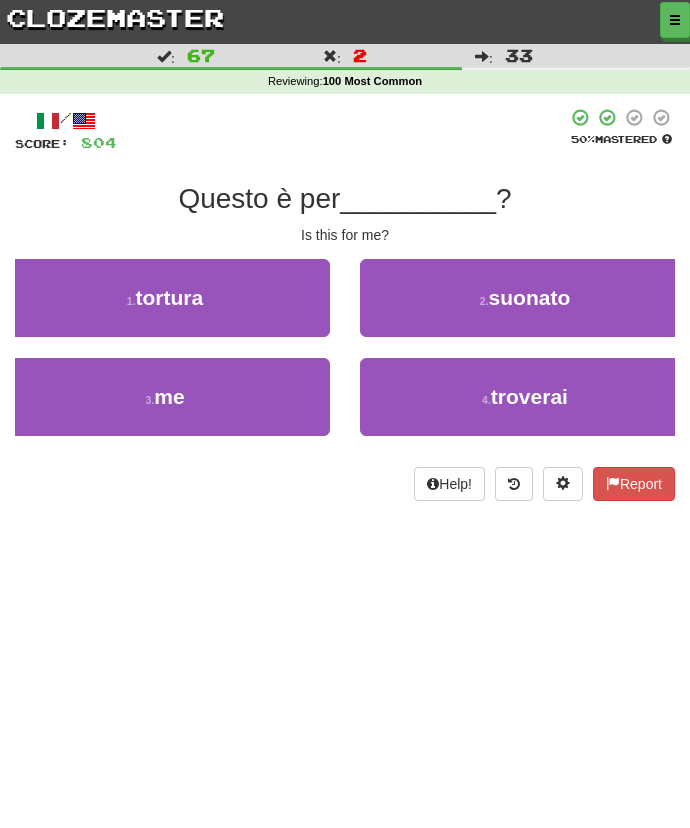 click on "3 .  me" at bounding box center (165, 407) 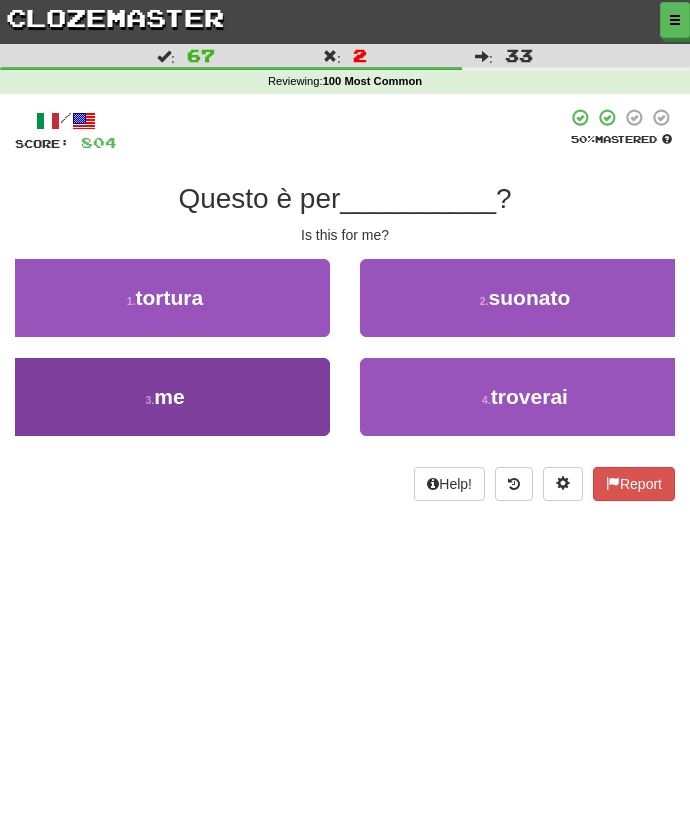 click on "3 .  me" at bounding box center [165, 397] 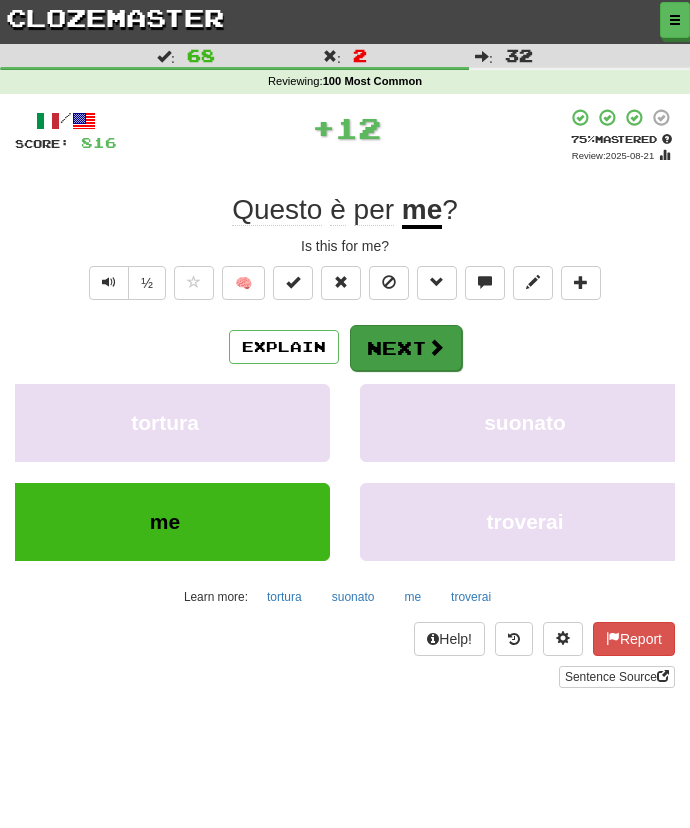 click on "Next" at bounding box center (406, 348) 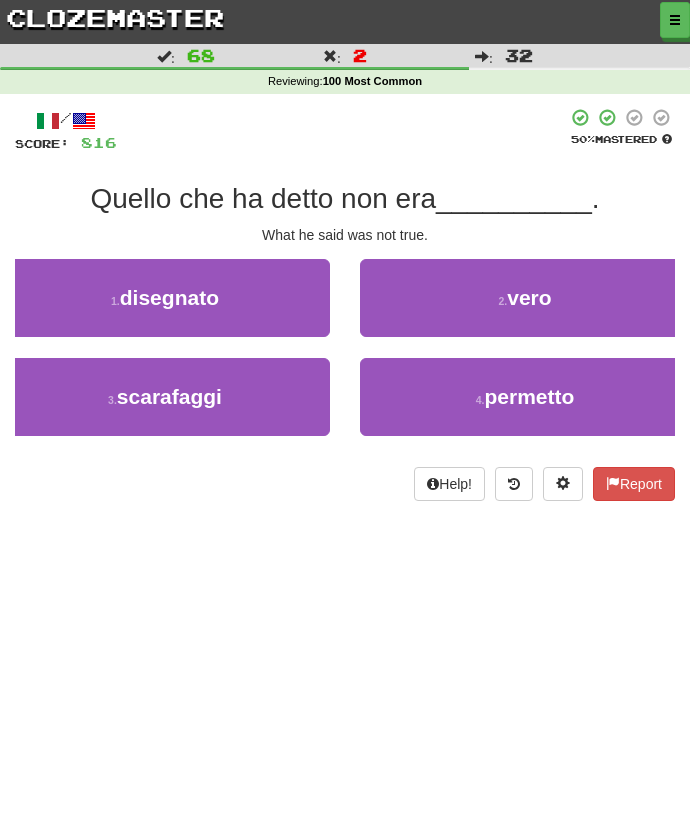 click on "What he said was not true." at bounding box center (345, 235) 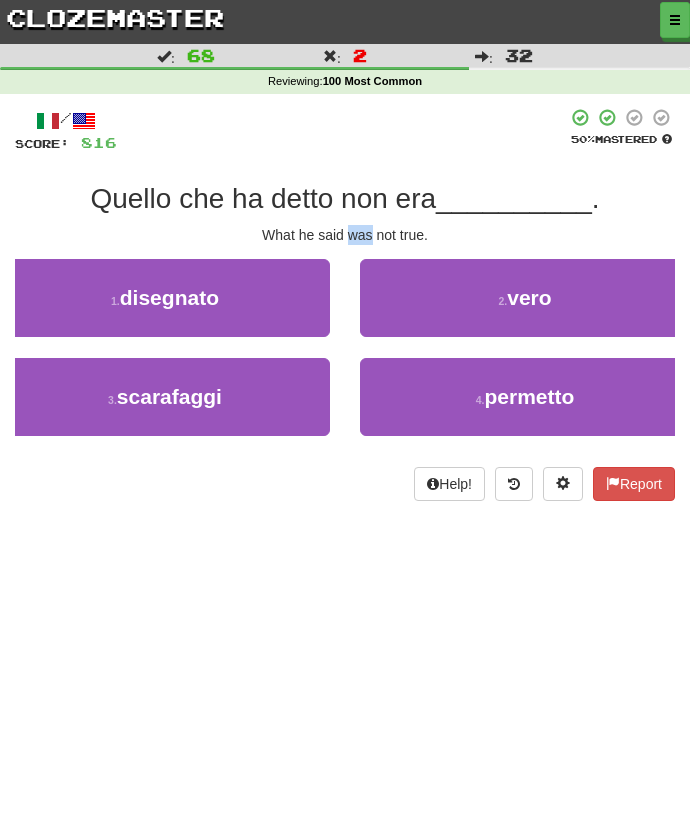 click on "What he said was not true." at bounding box center (345, 235) 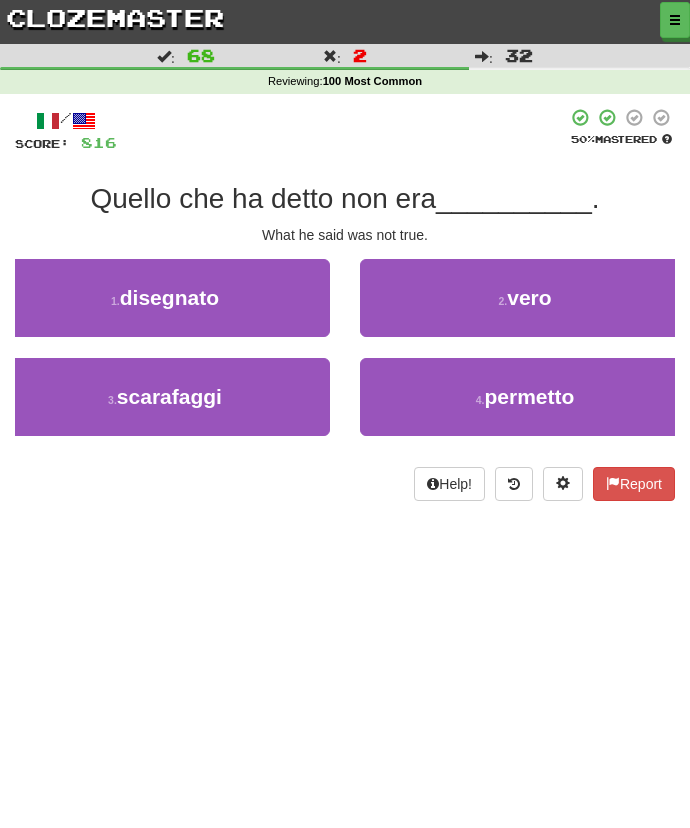 click on "What he said was not true." at bounding box center (345, 235) 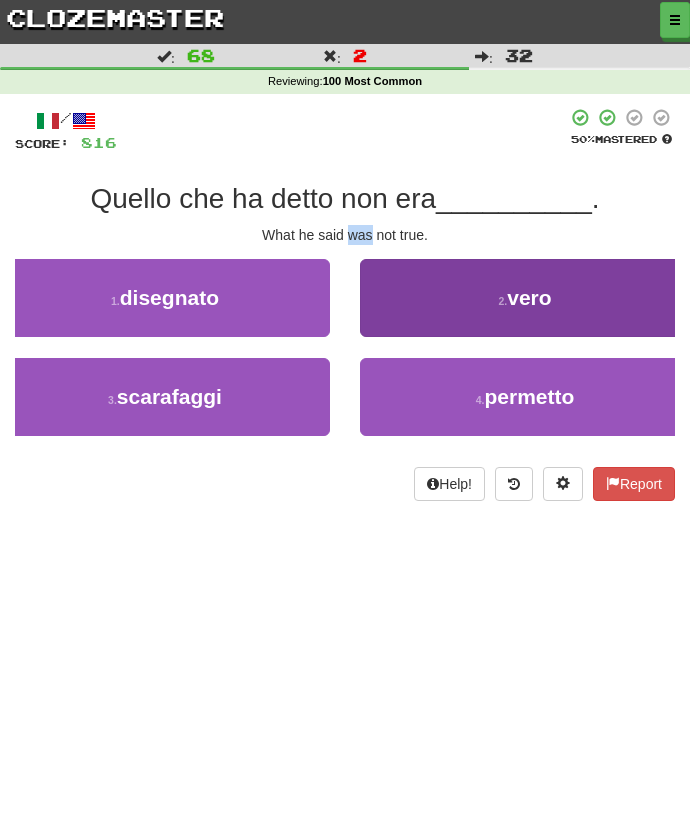 click on "2 .  vero" at bounding box center (525, 298) 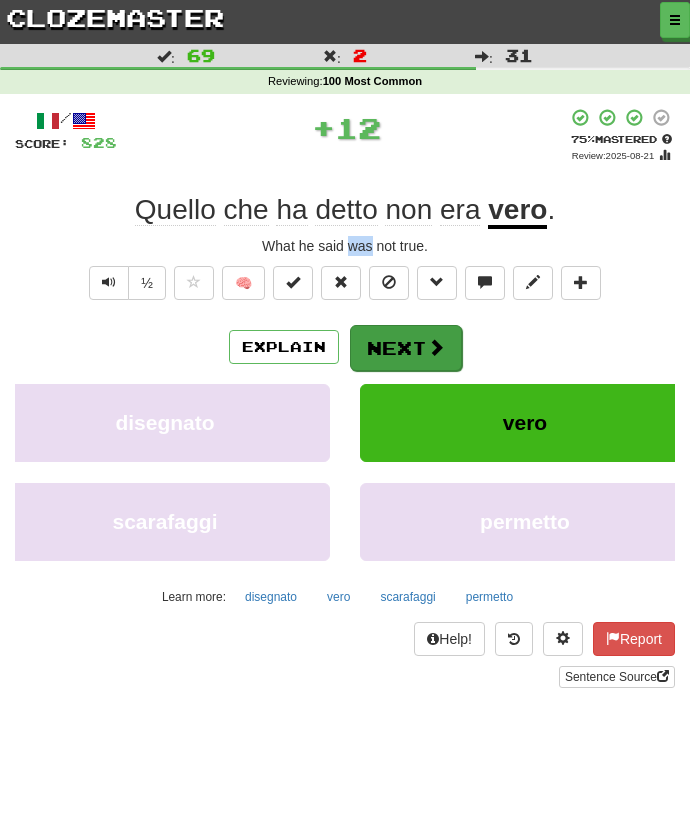 click on "Next" at bounding box center (406, 348) 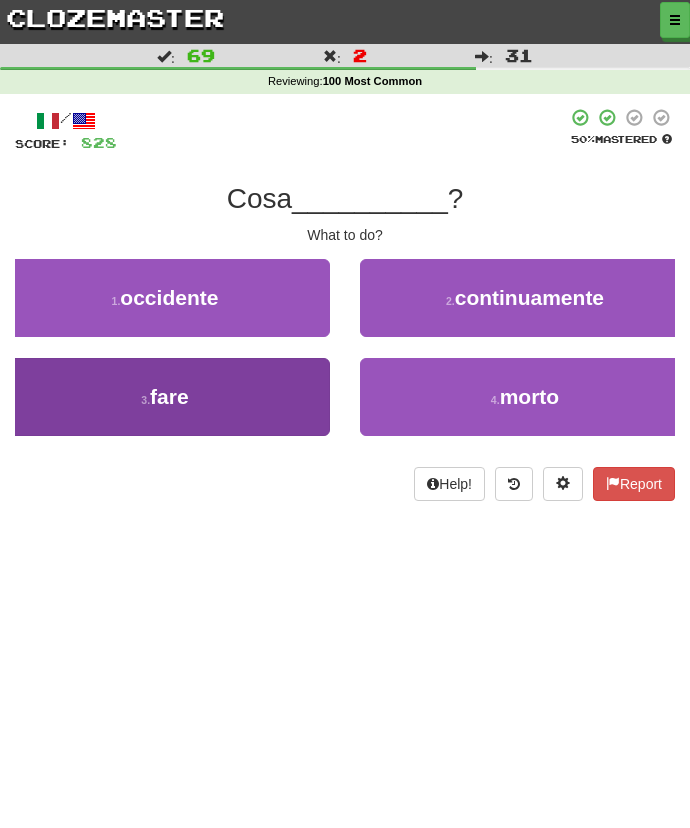 click on "3 .  fare" at bounding box center (165, 397) 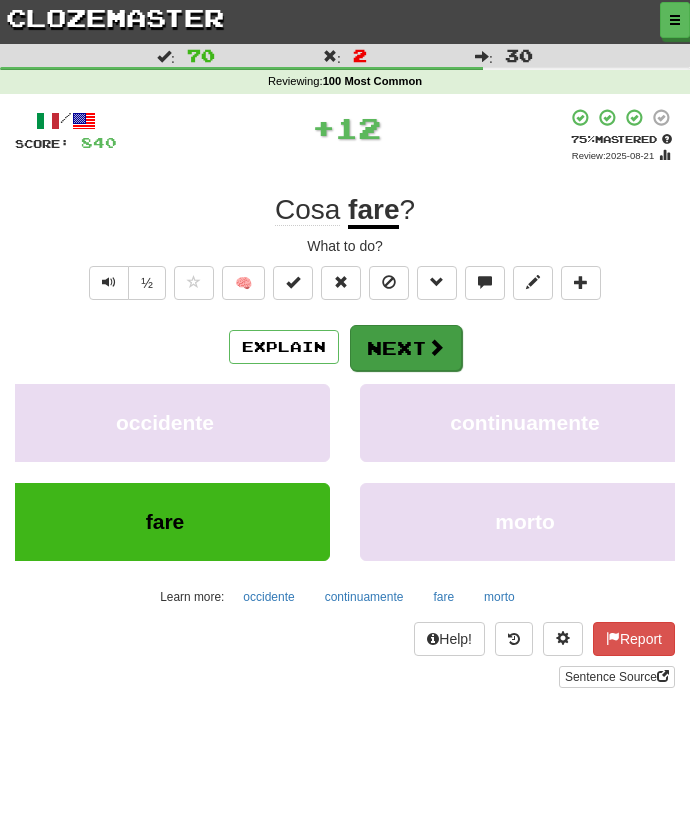 click on "Next" at bounding box center [406, 348] 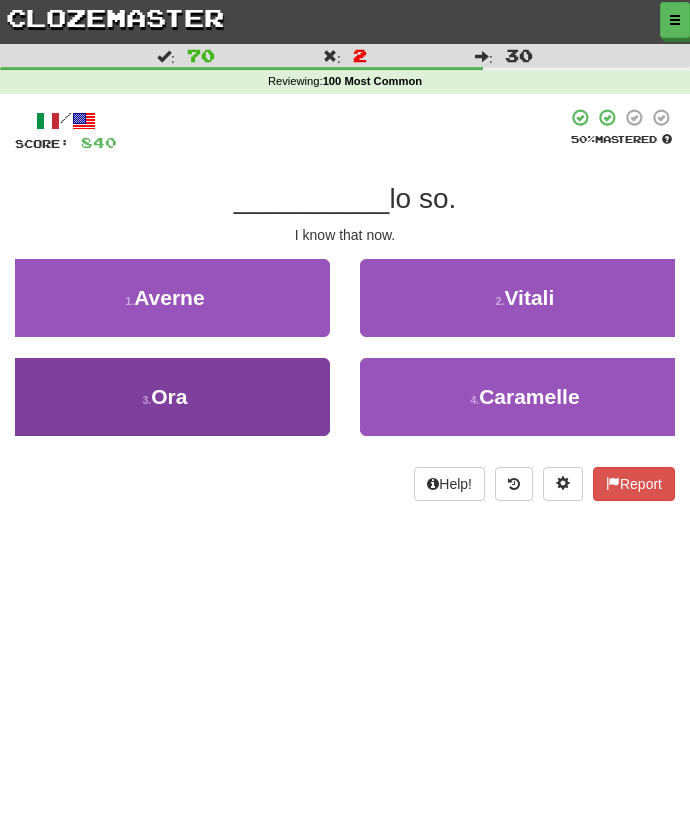 click on "3 .  Ora" at bounding box center (165, 397) 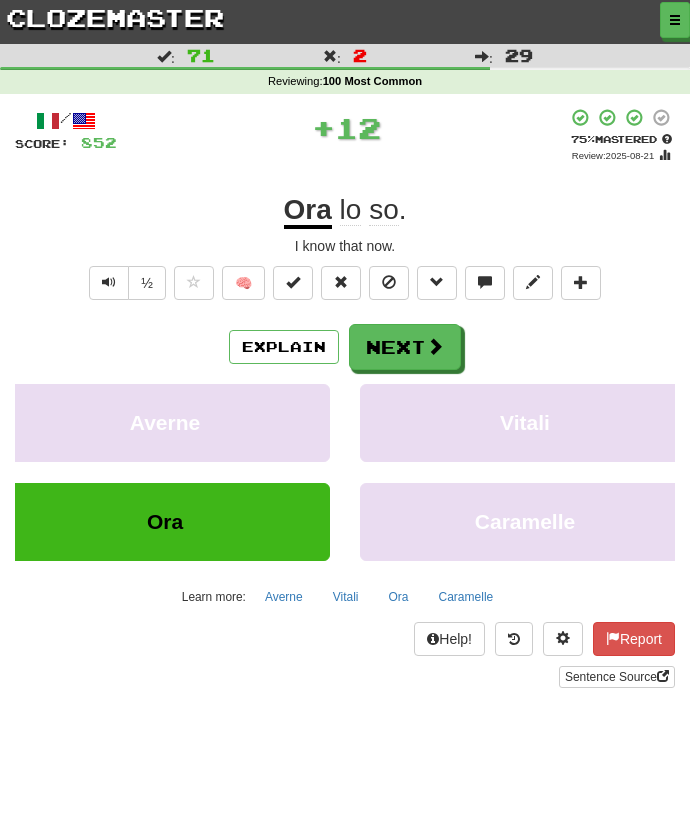 click on "/  Score:   852 + 12 75 %  Mastered Review:  2025-08-21 Ora   lo   so . I know that now. ½ 🧠 Explain Next Averne Vitali Ora Caramelle Learn more: Averne Vitali Ora Caramelle  Help!  Report Sentence Source" at bounding box center (345, 398) 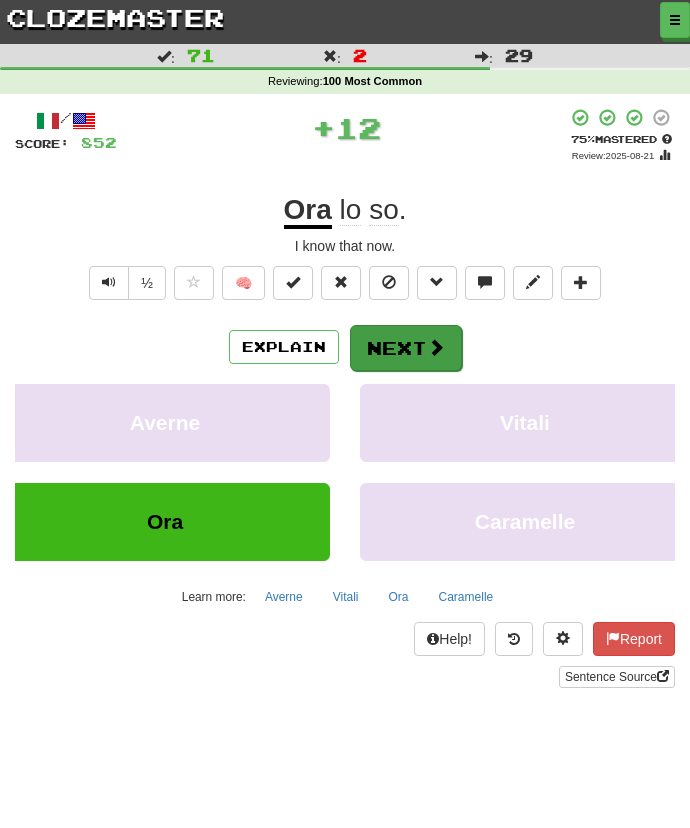 click on "Next" at bounding box center (406, 348) 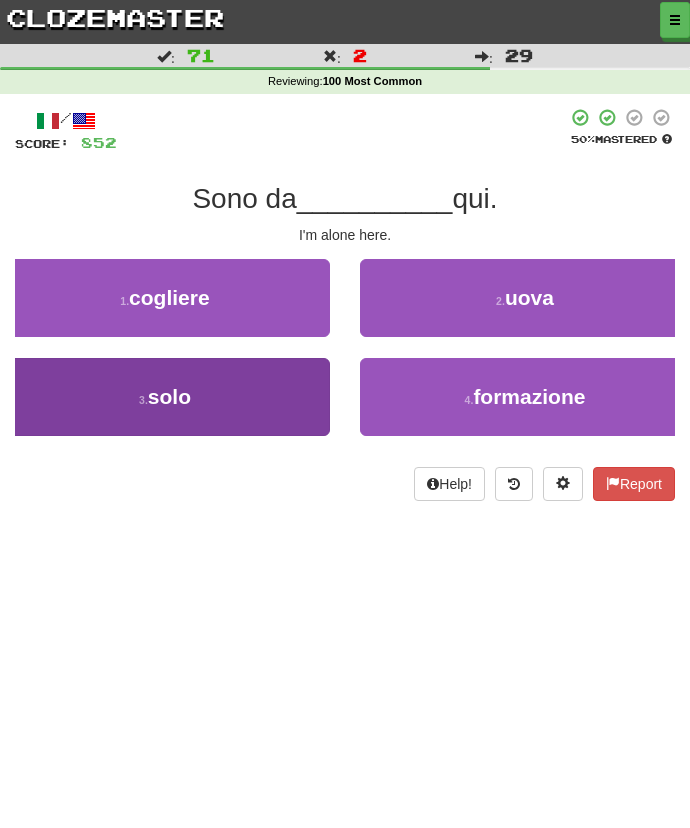 click on "3 .  solo" at bounding box center (165, 397) 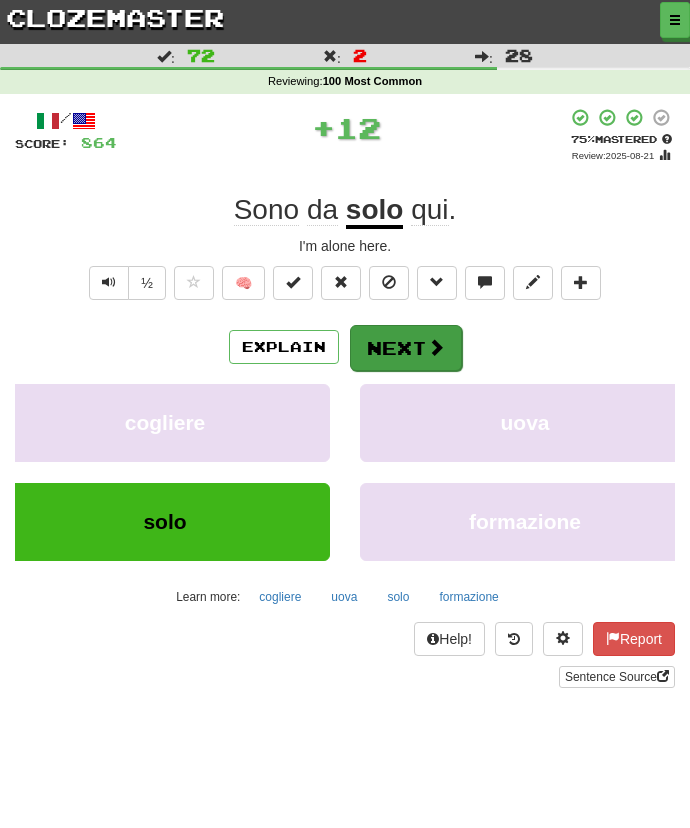 click on "Explain Next" at bounding box center (345, 347) 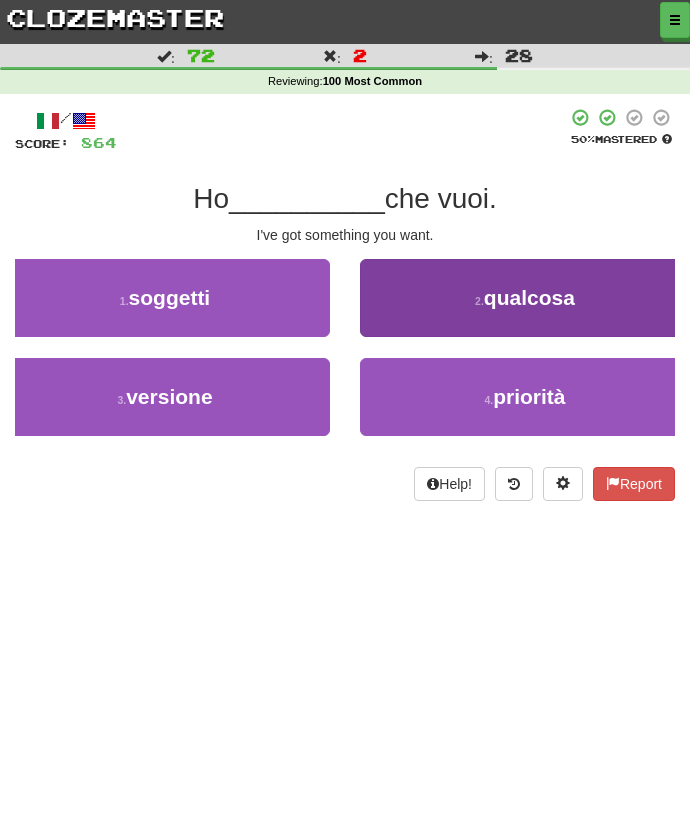 click on "2 .  qualcosa" at bounding box center (525, 298) 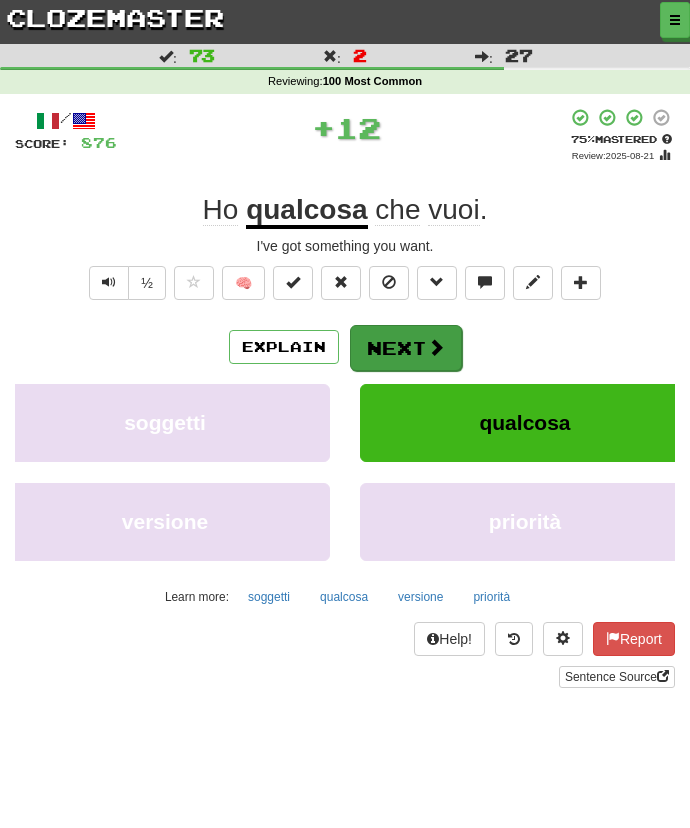 click on "Next" at bounding box center [406, 348] 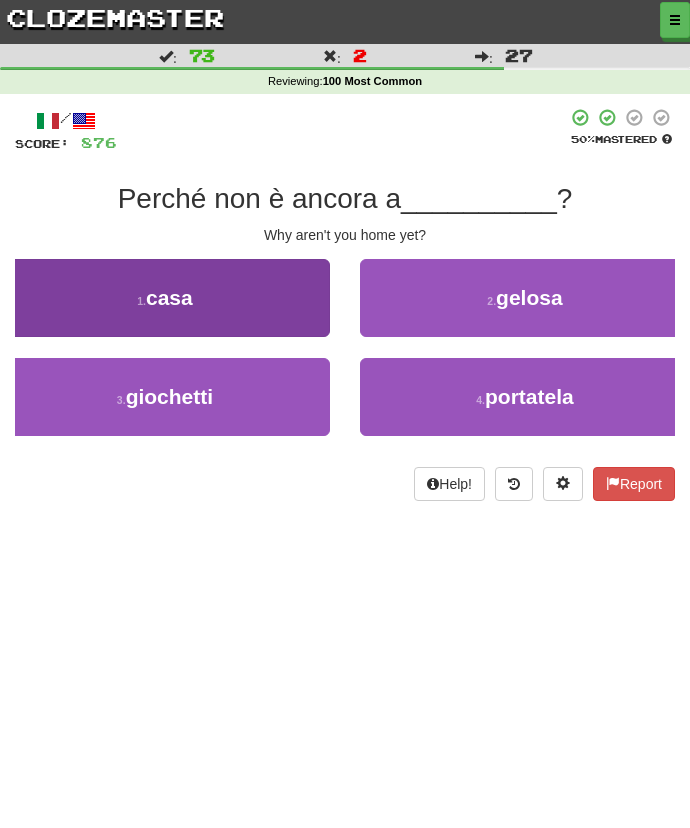 click on "1 .  casa" at bounding box center [165, 298] 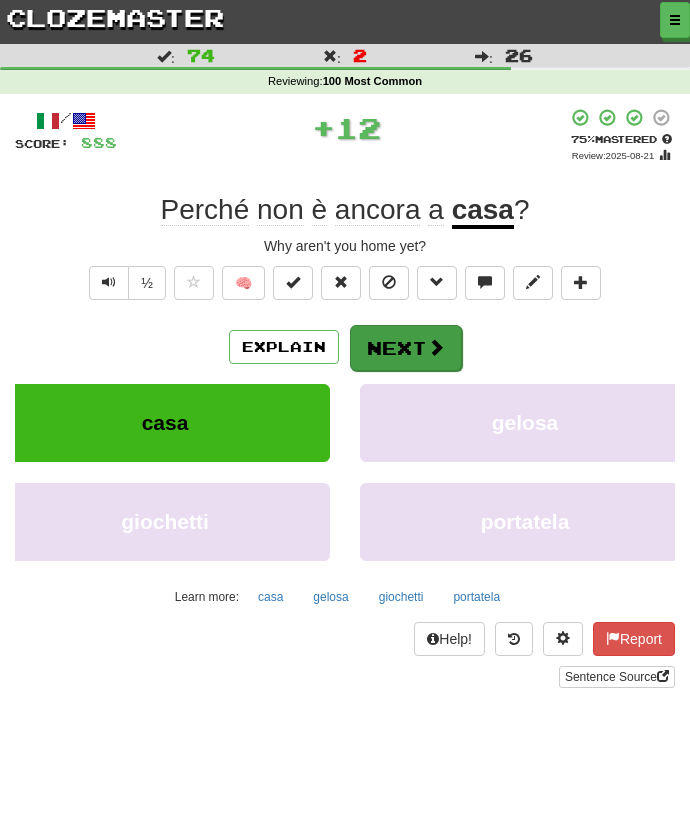 click on "Next" at bounding box center (406, 348) 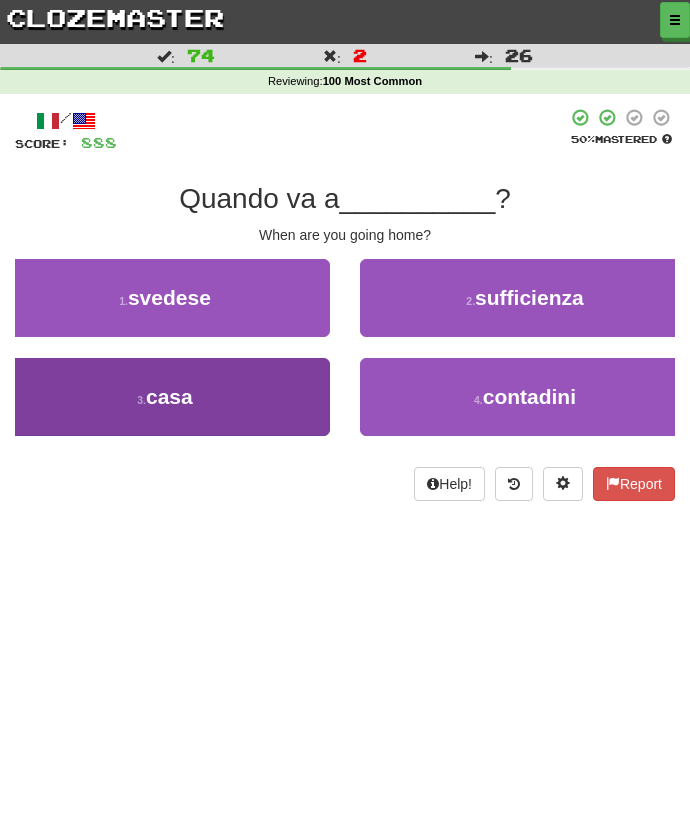 click on "3 .  casa" at bounding box center (165, 397) 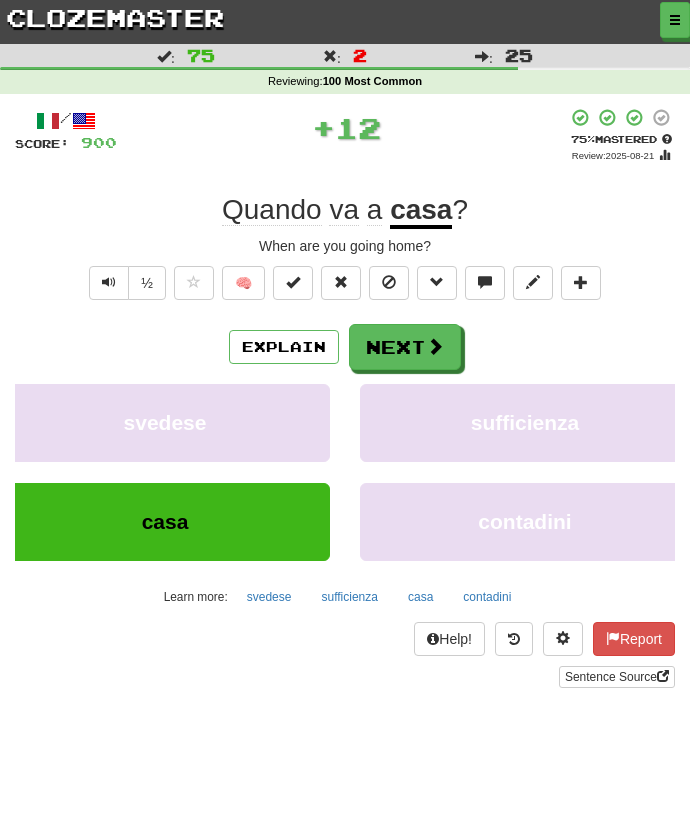 click on "Explain Next" at bounding box center (345, 347) 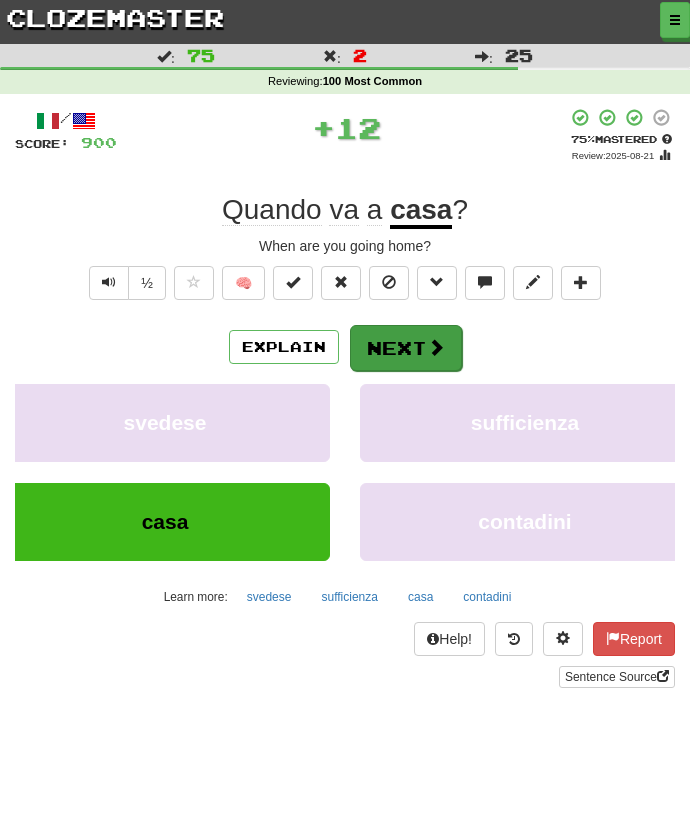 click on "Next" at bounding box center (406, 348) 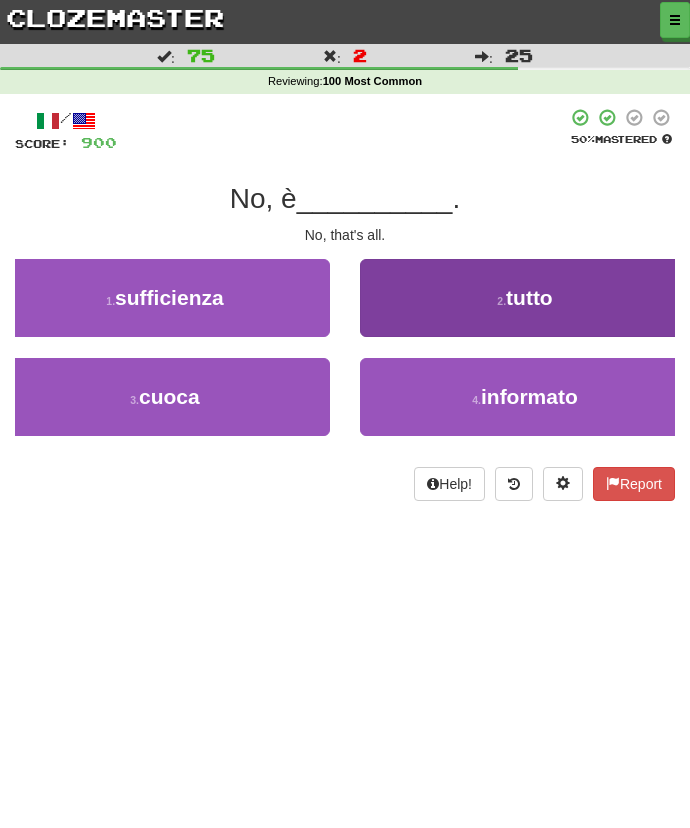 click on "2 .  tutto" at bounding box center [525, 298] 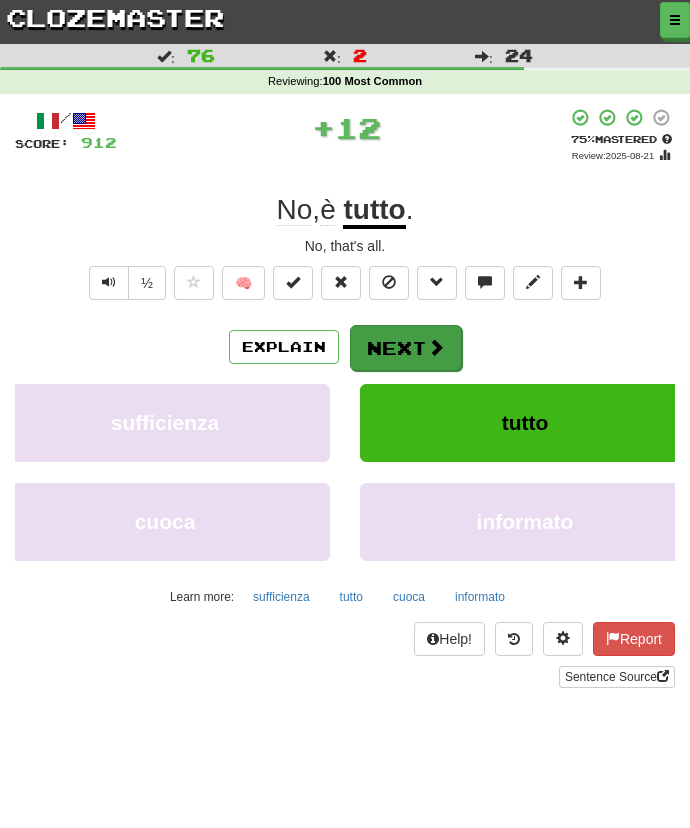 click on "Next" at bounding box center [406, 348] 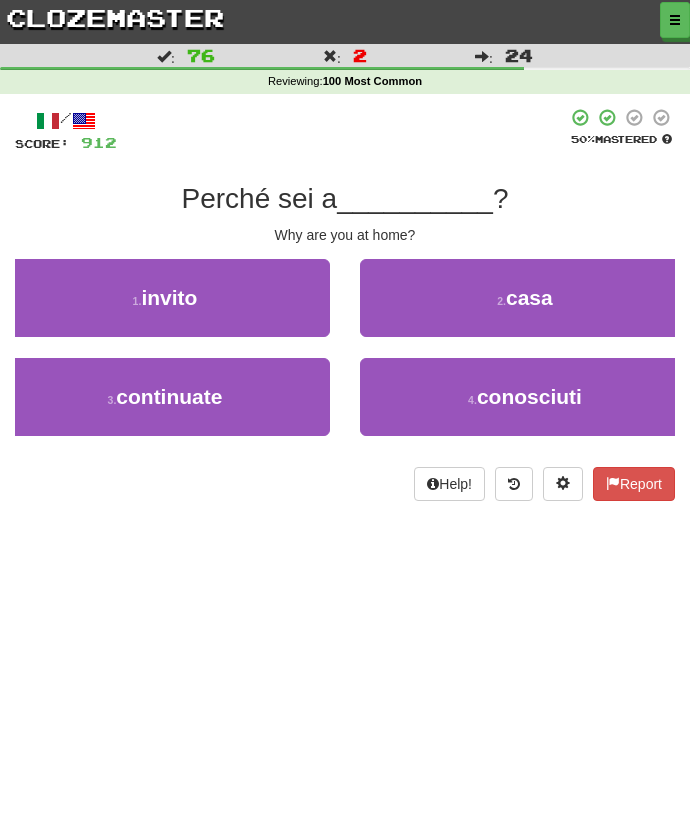 click on "2 .  casa" at bounding box center (525, 298) 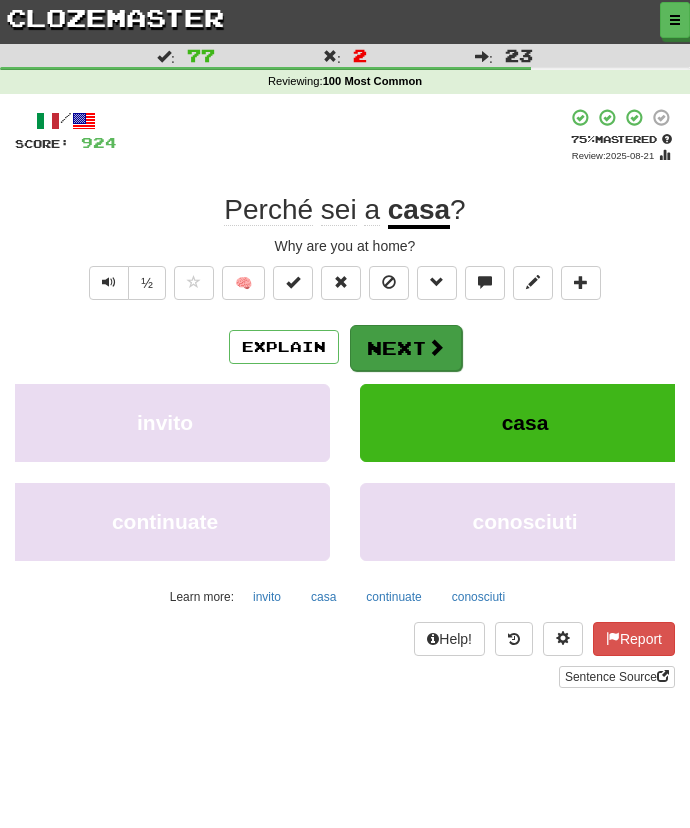 click on "Next" at bounding box center [406, 348] 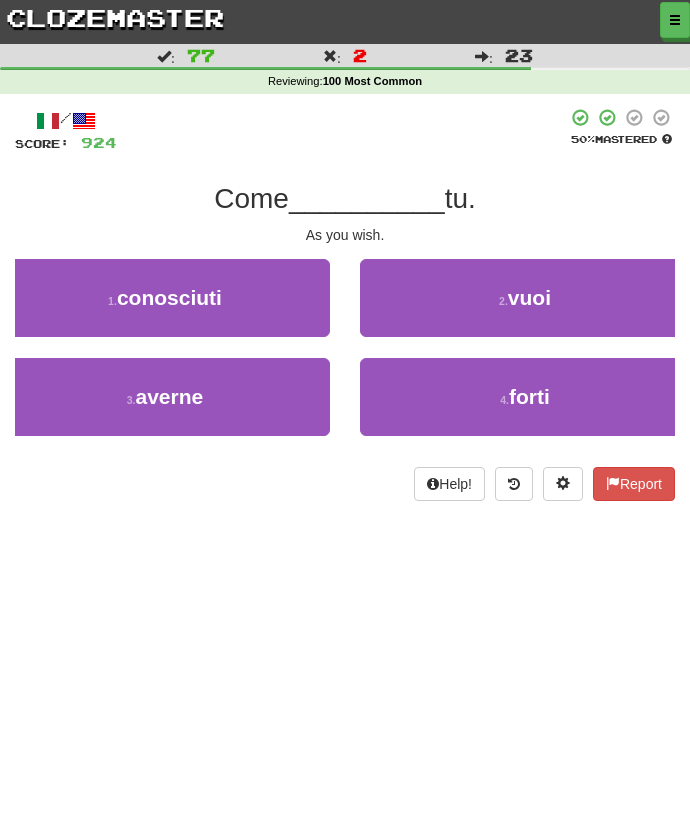 click on "2 .  vuoi" at bounding box center [525, 298] 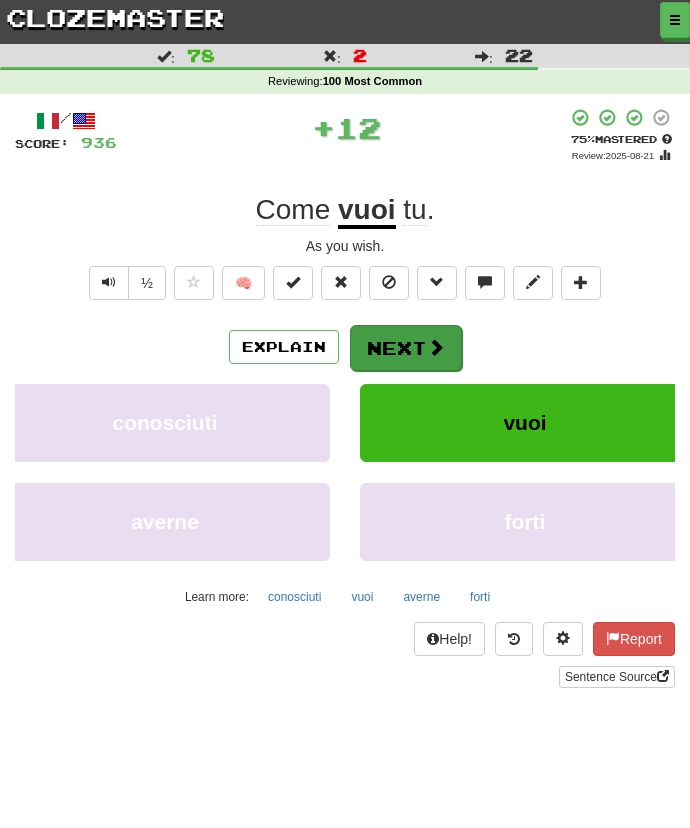 click on "Next" at bounding box center [406, 348] 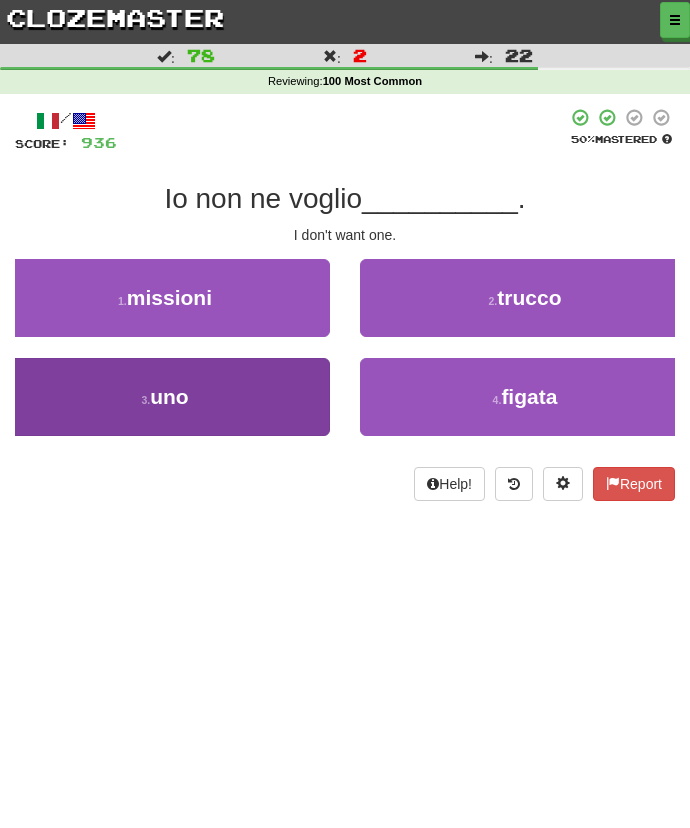 click on "3 .  uno" at bounding box center (165, 397) 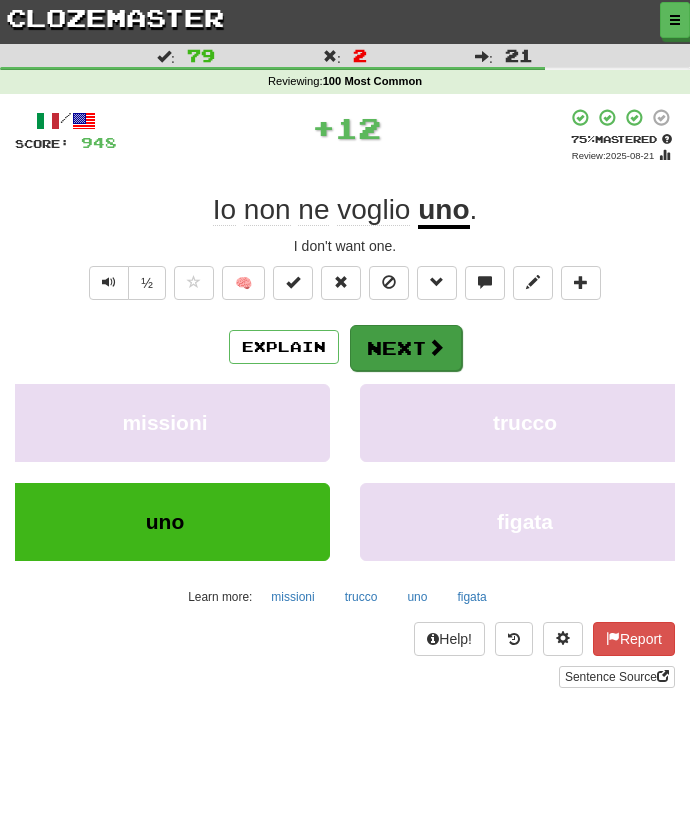 click on "Next" at bounding box center (406, 348) 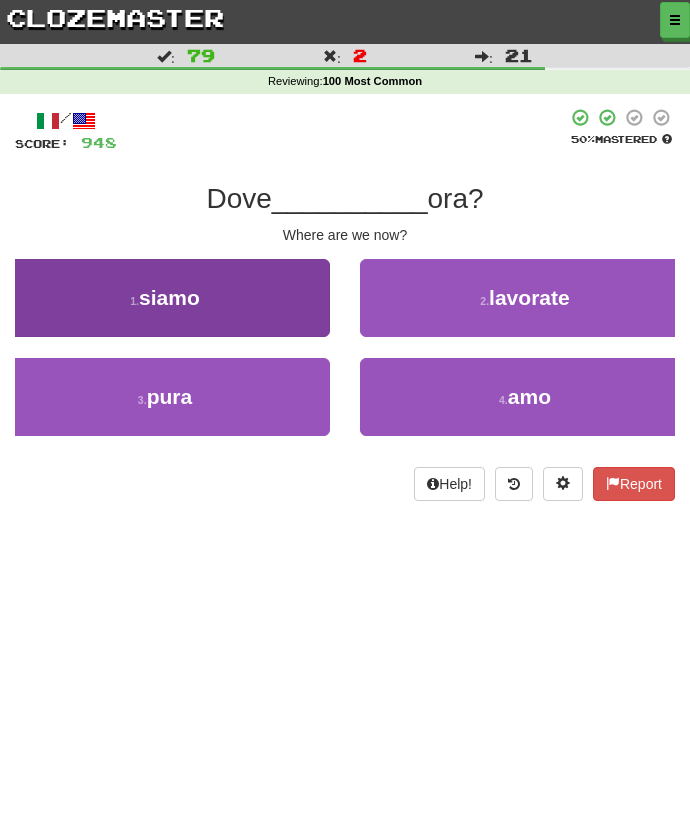 click on "1 .  siamo" at bounding box center (165, 298) 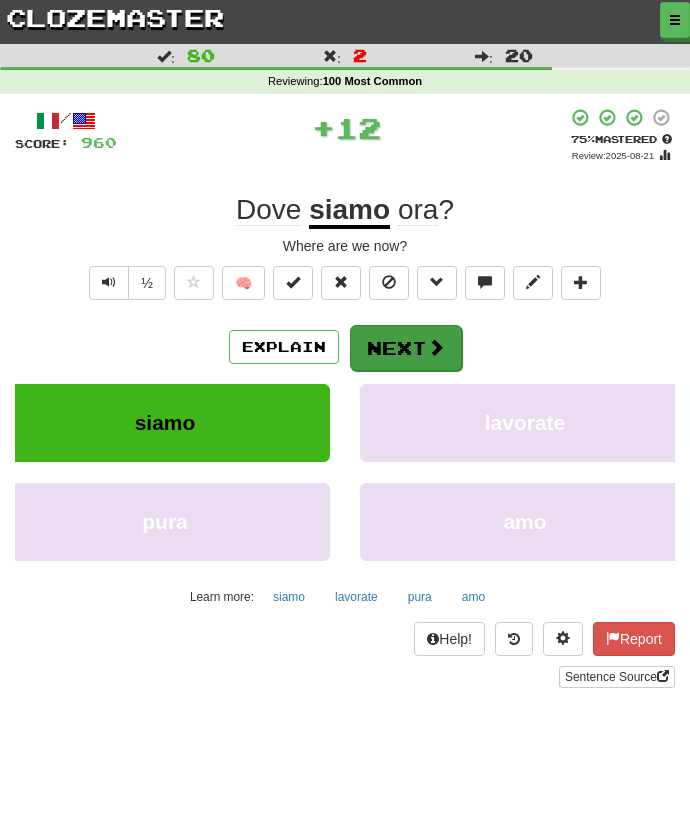 click on "Next" at bounding box center [406, 348] 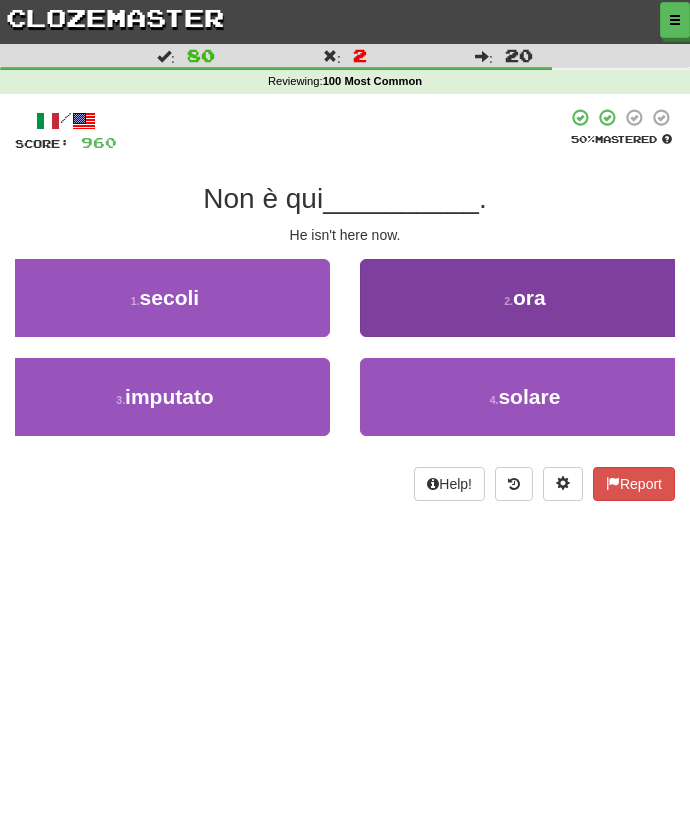 click on "2 .  ora" at bounding box center [525, 298] 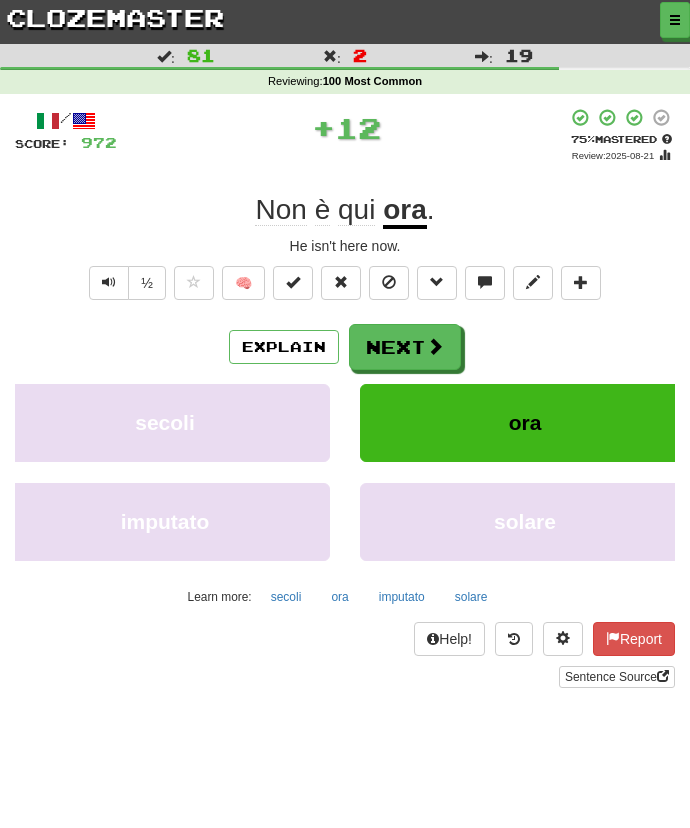 click on "Explain Next secoli ora imputato solare Learn more: secoli ora imputato solare" at bounding box center [345, 468] 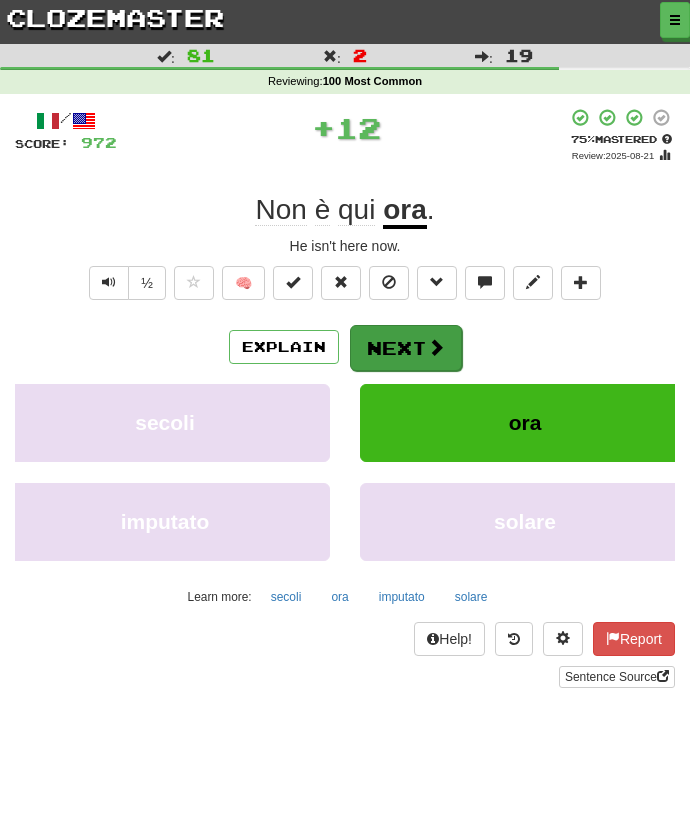 click on "Next" at bounding box center (406, 348) 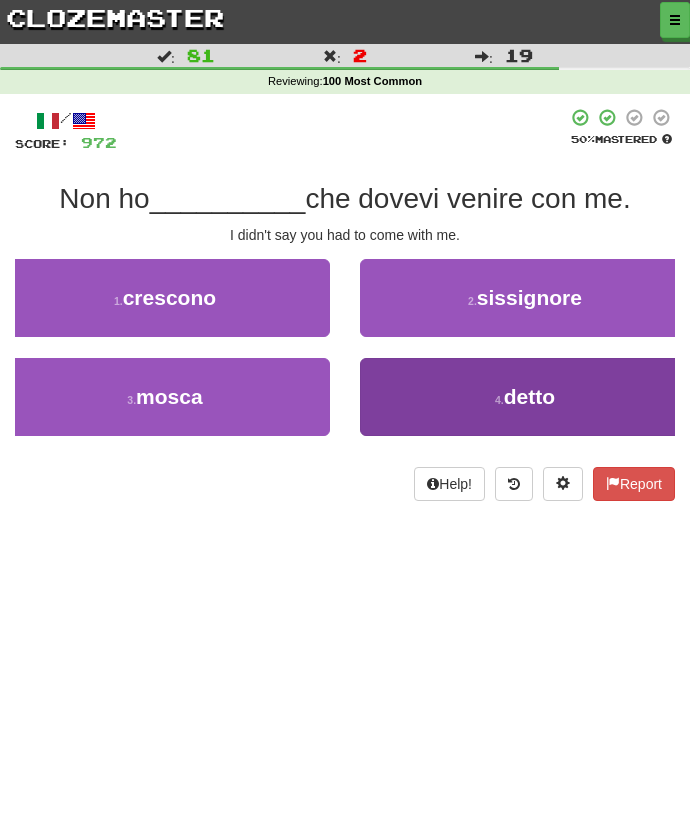 click on "4 .  detto" at bounding box center (525, 397) 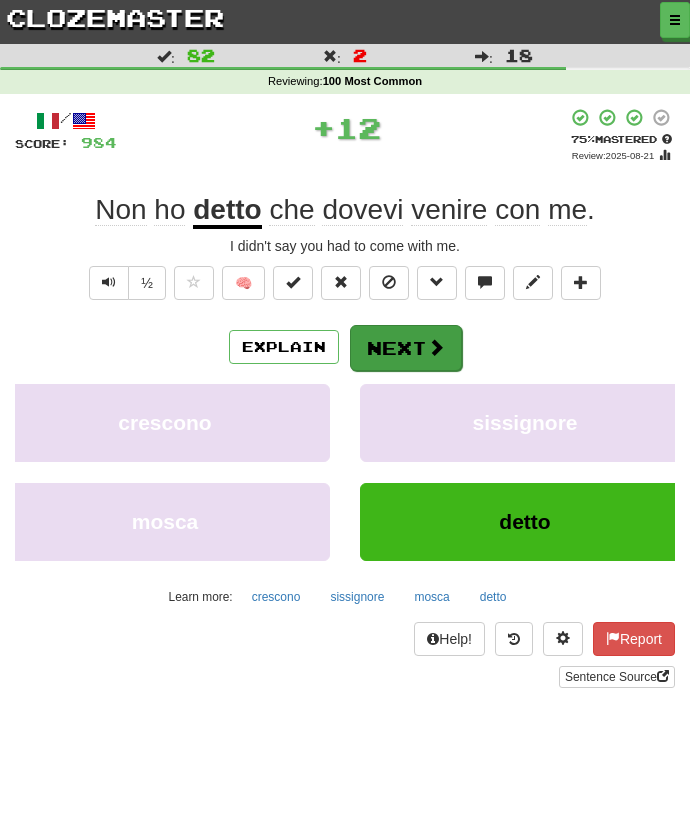 click on "Next" at bounding box center (406, 348) 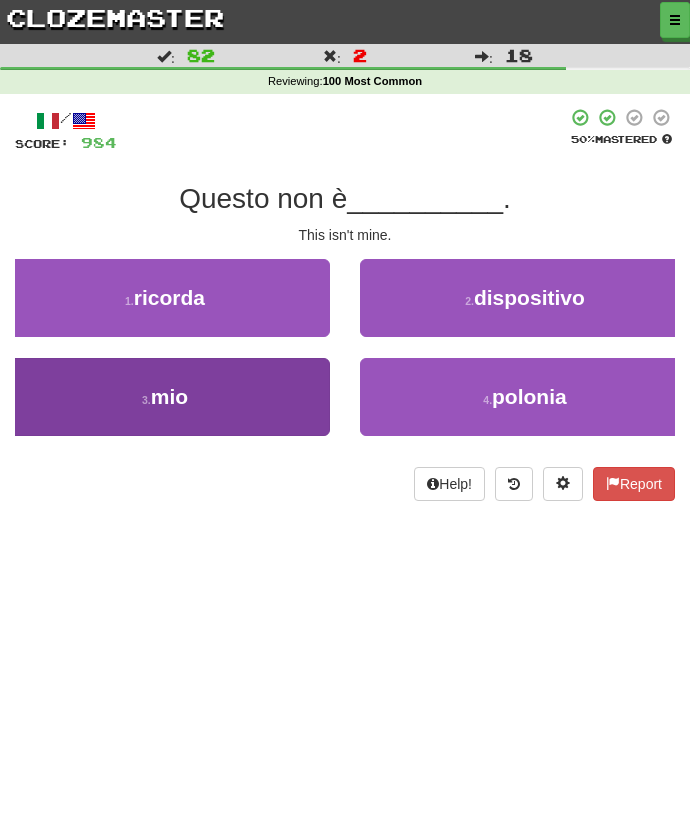 click on "3 .  mio" at bounding box center [165, 397] 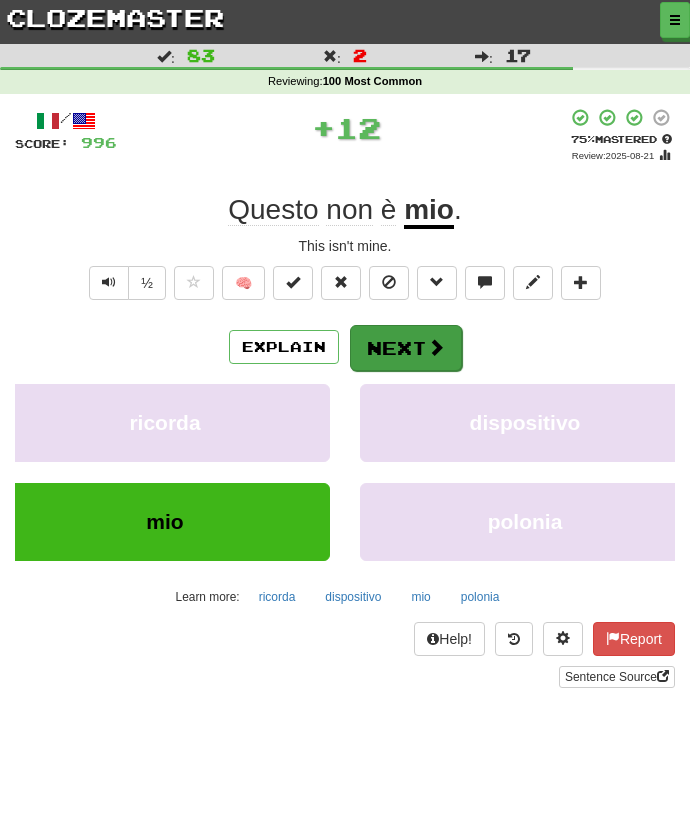 click on "Next" at bounding box center [406, 348] 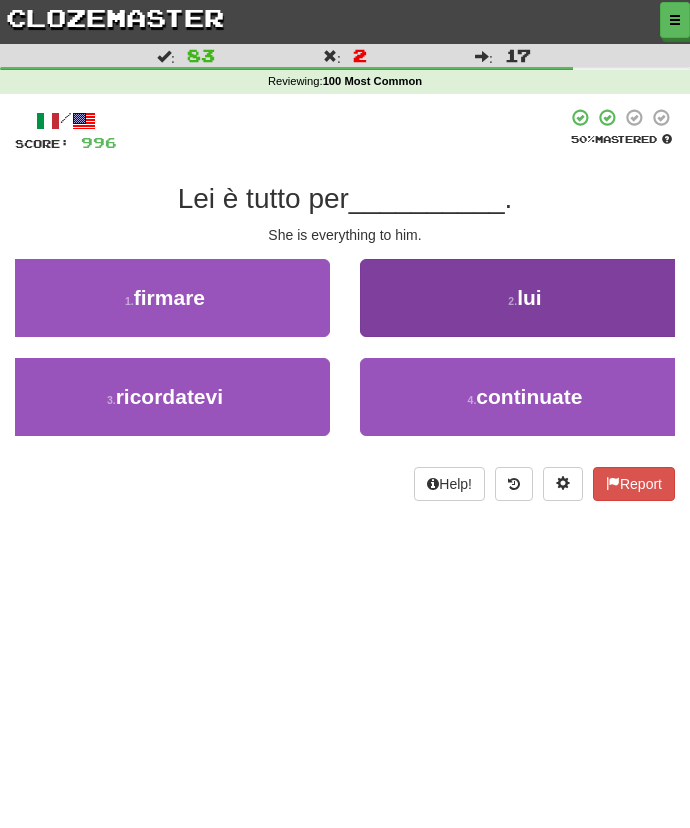click on "2 .  lui" at bounding box center (525, 298) 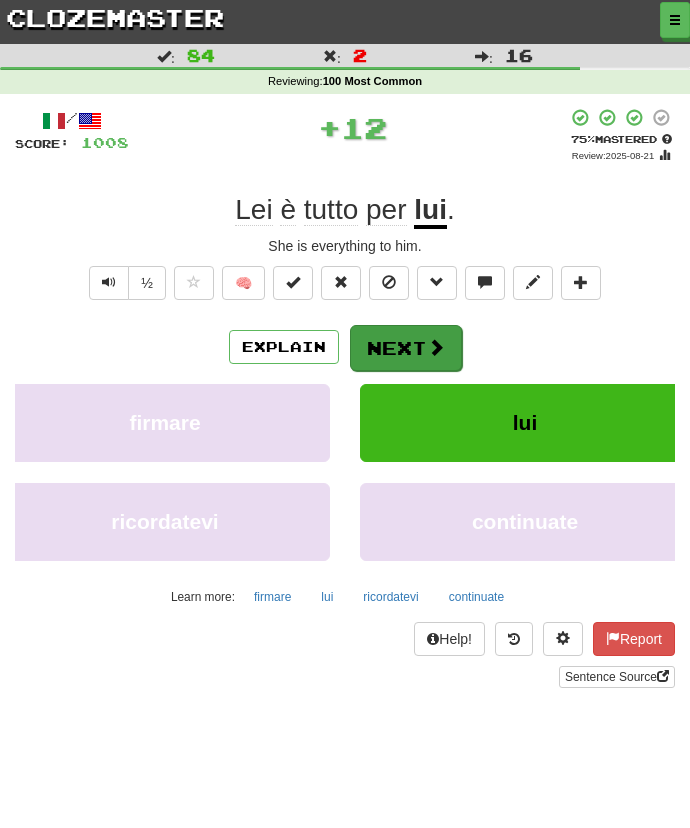 click on "Next" at bounding box center [406, 348] 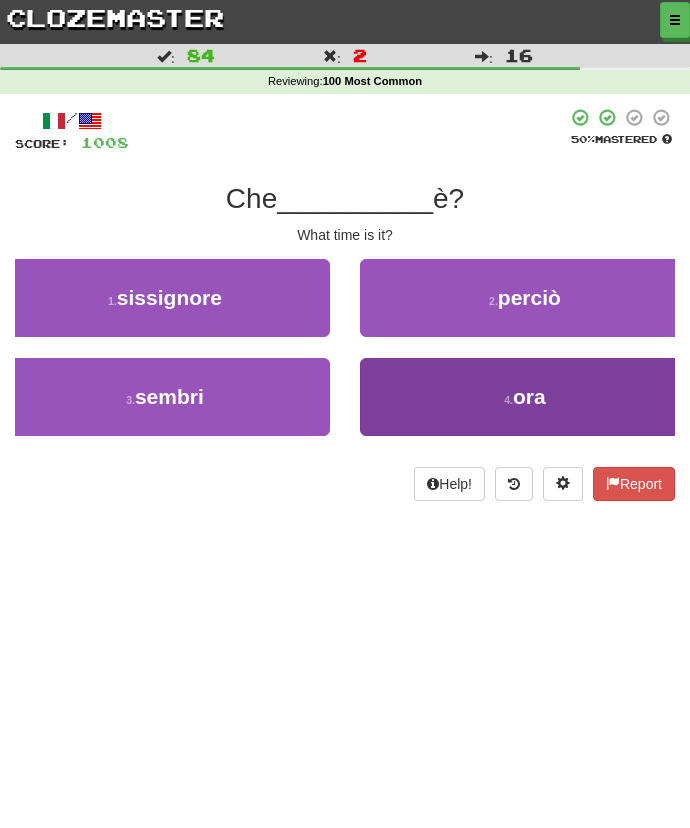 click on "4 .  ora" at bounding box center [525, 397] 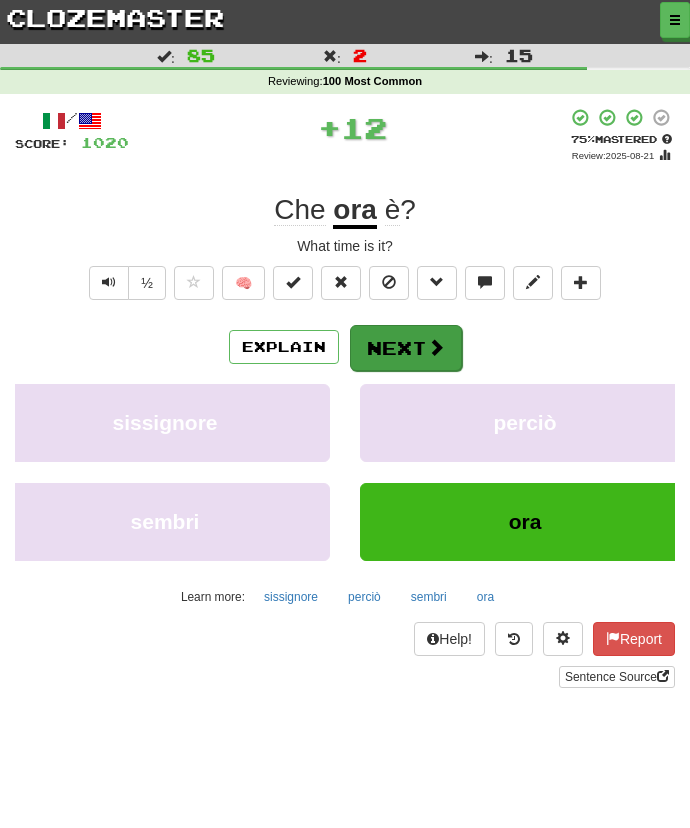click on "Next" at bounding box center (406, 348) 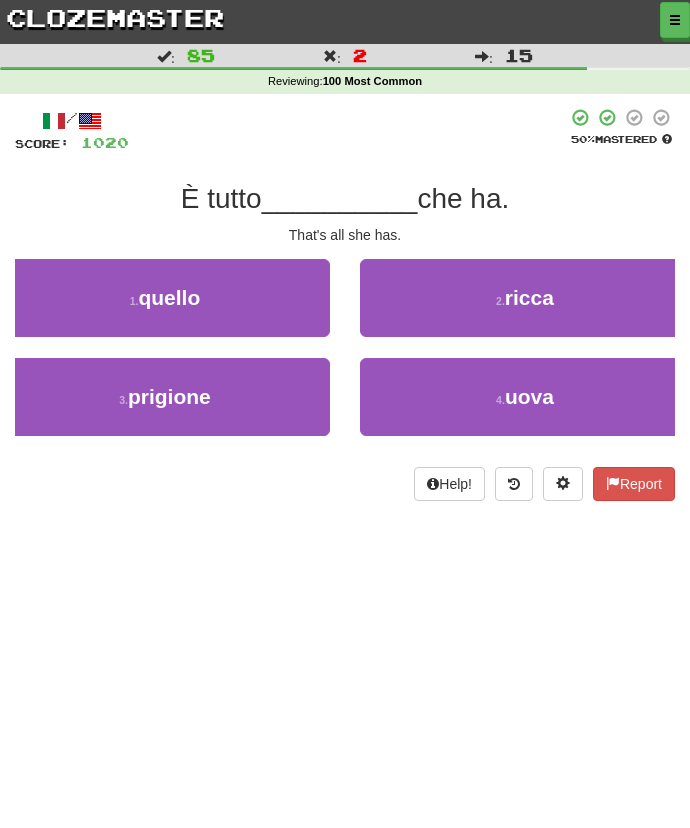 click on "2 .  ricca" at bounding box center [525, 308] 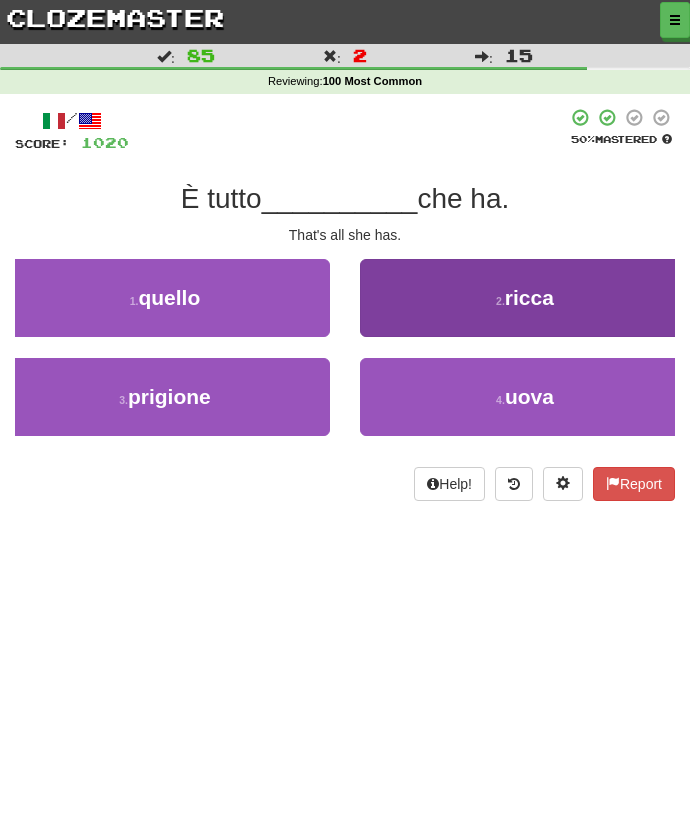click on "2 .  ricca" at bounding box center [525, 298] 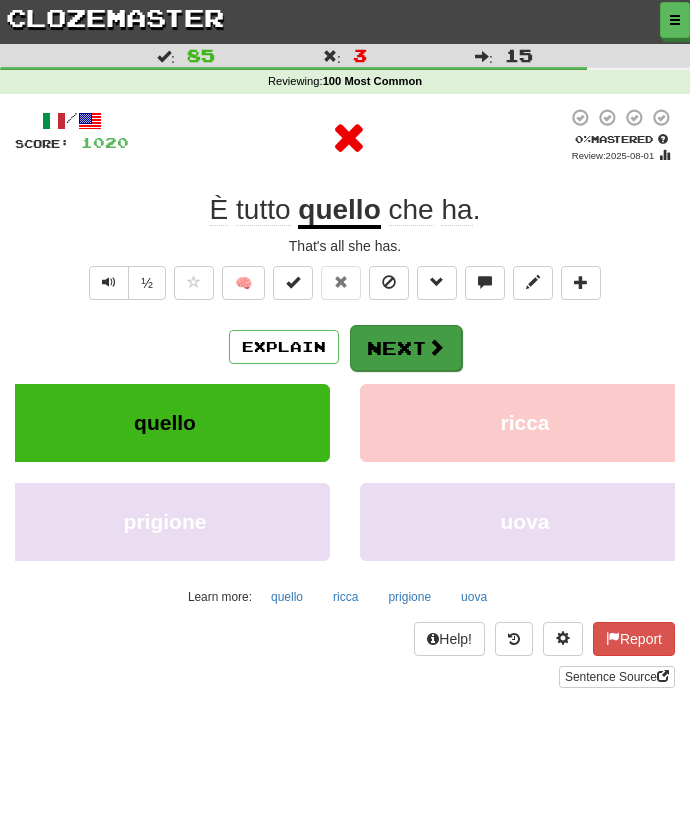 click on "Next" at bounding box center [406, 348] 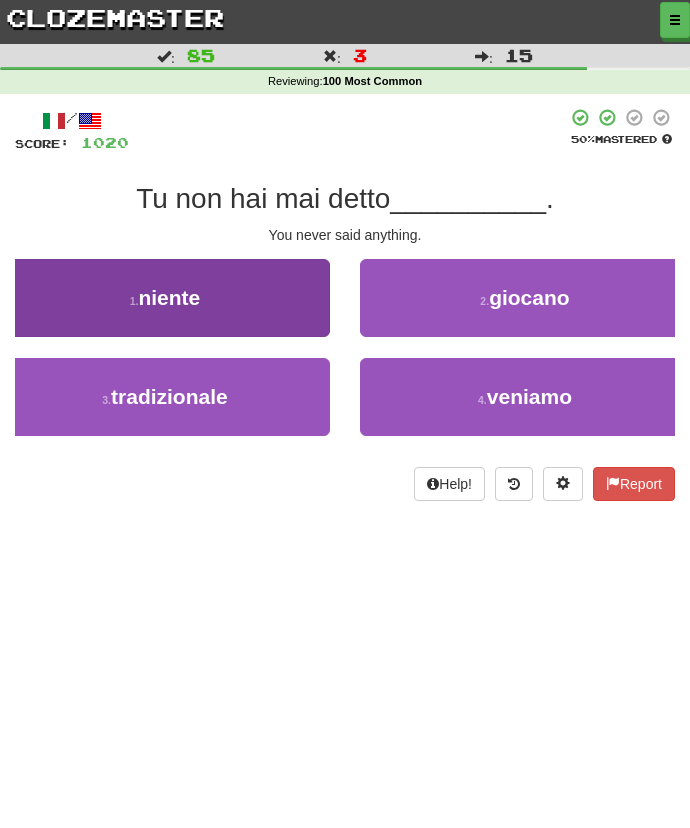 click on "1 .  niente" at bounding box center [165, 298] 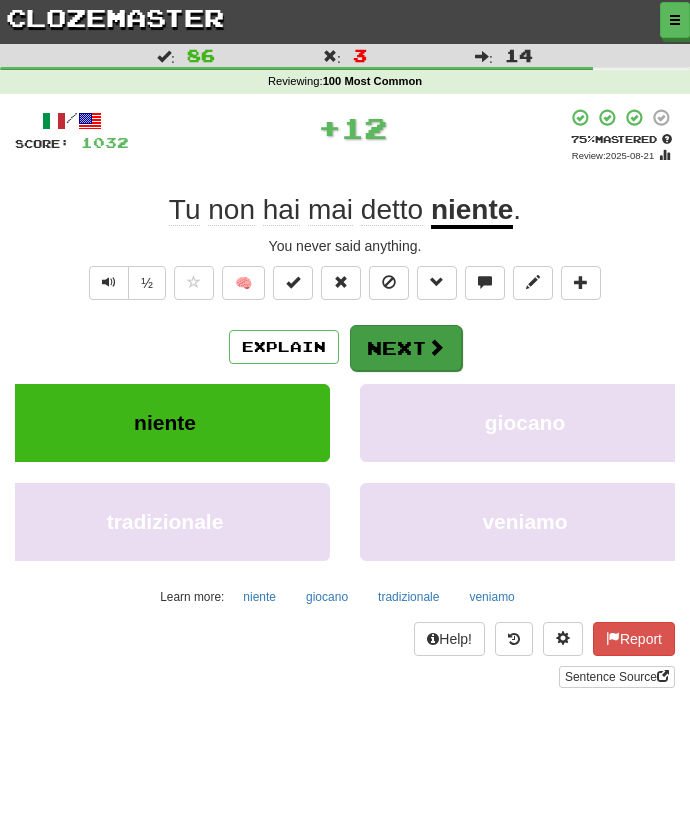 click on "Next" at bounding box center (406, 348) 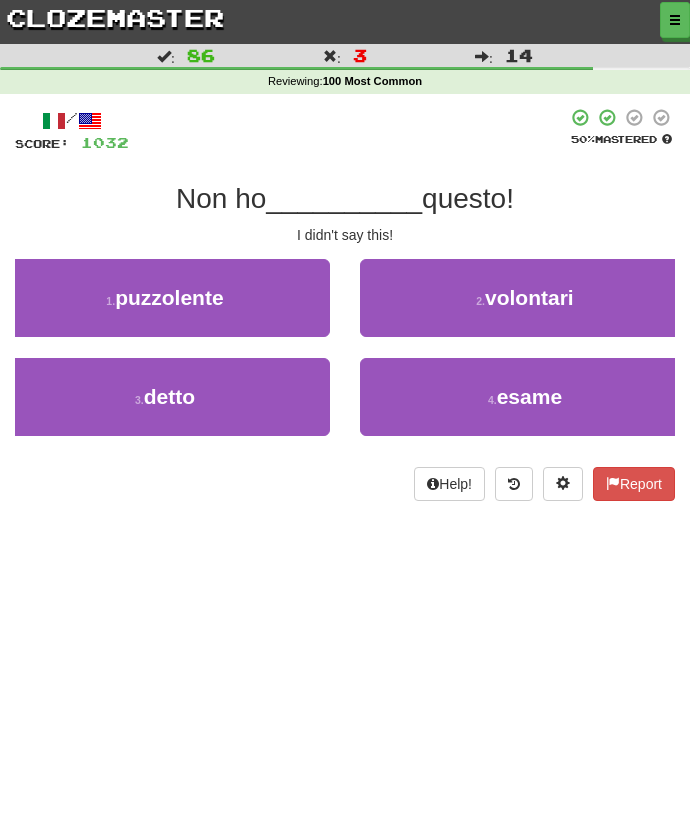 click on "2 .  volontari" at bounding box center (525, 308) 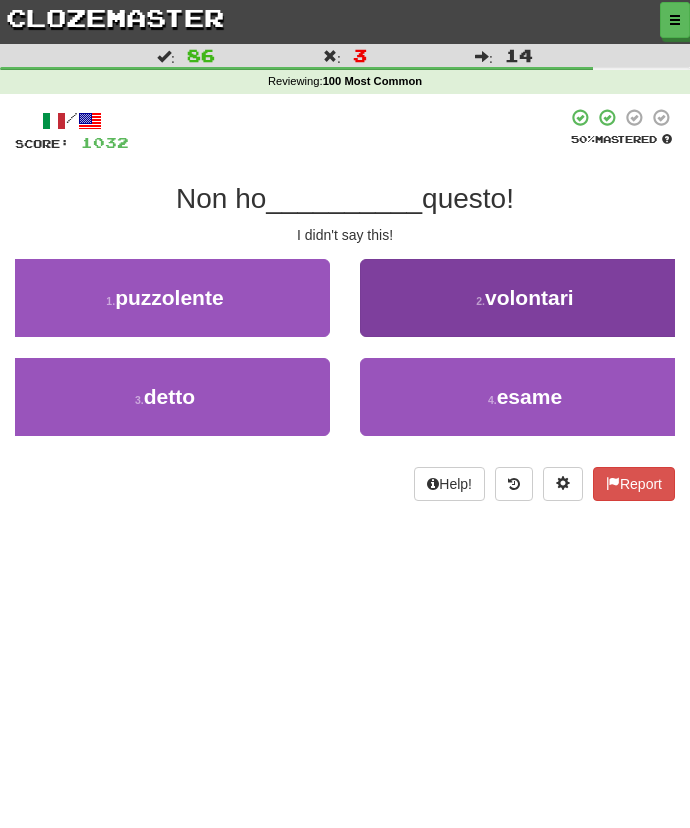 click on "2 .  volontari" at bounding box center (525, 298) 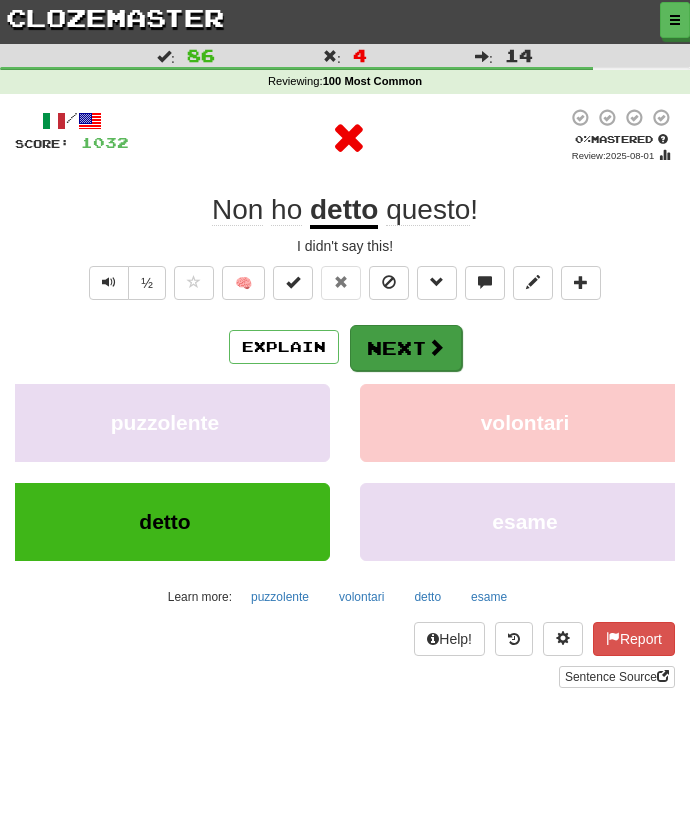 click on "Next" at bounding box center (406, 348) 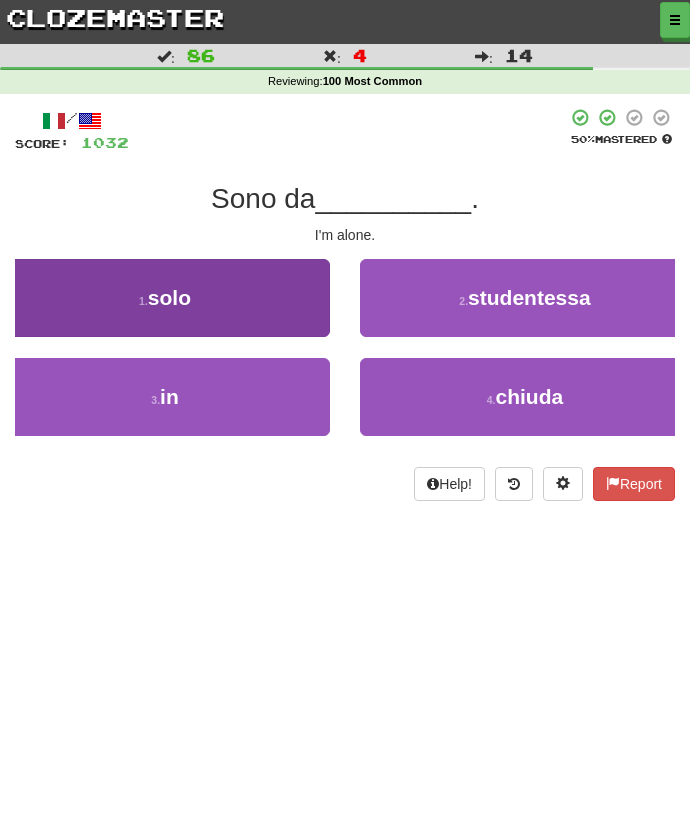 click on "1 .  solo" at bounding box center (165, 298) 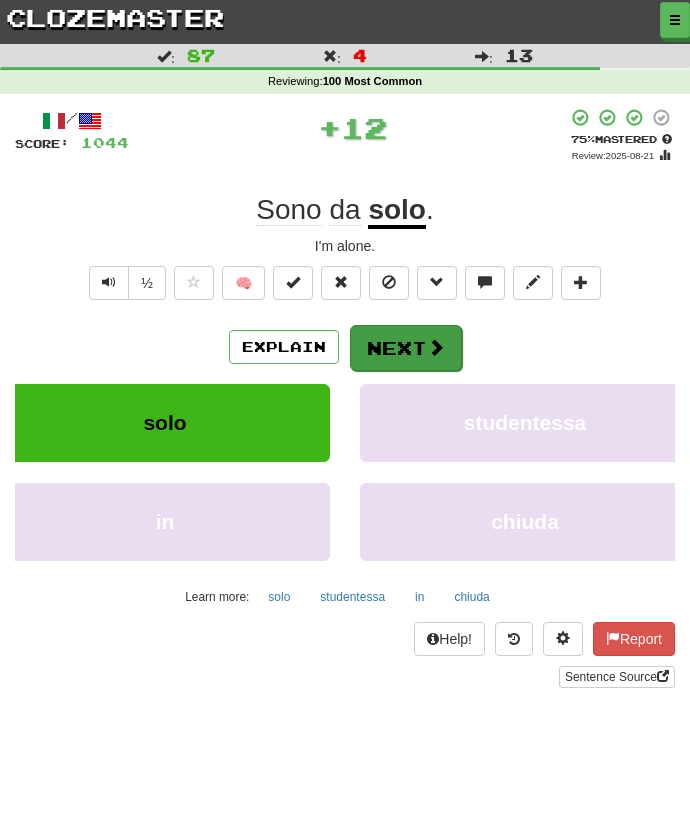 click on "Next" at bounding box center (406, 348) 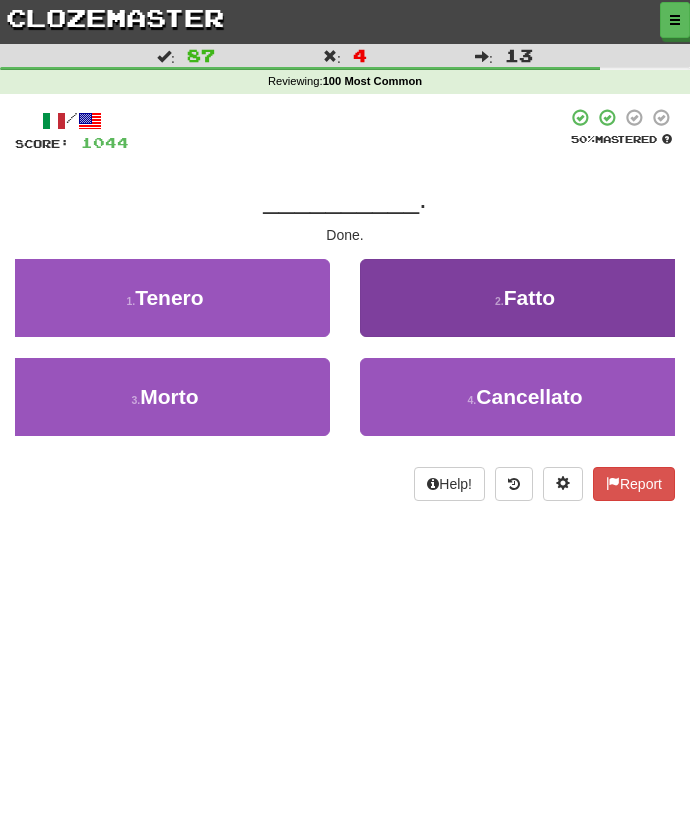 click on "2 .  Fatto" at bounding box center [525, 298] 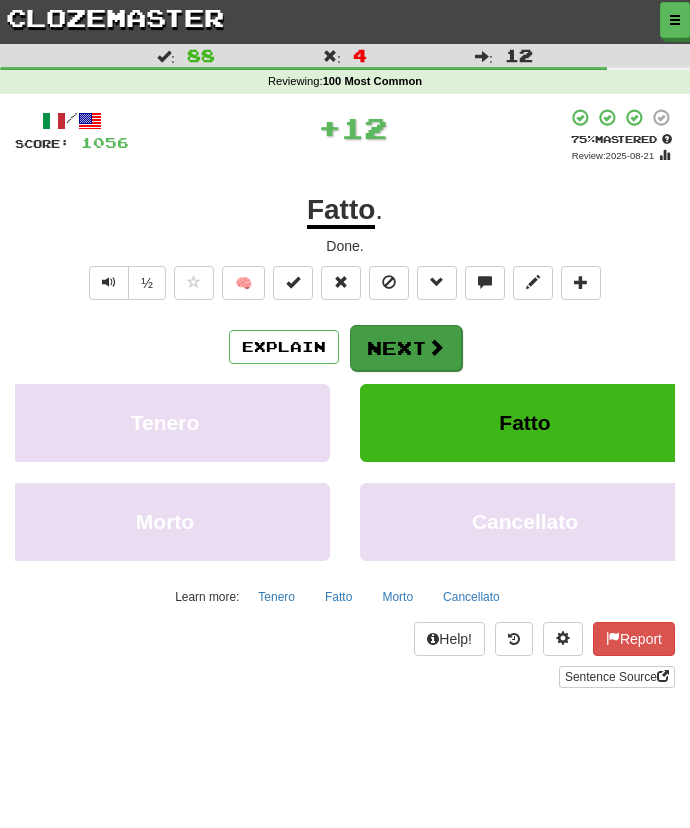 click on "Next" at bounding box center [406, 348] 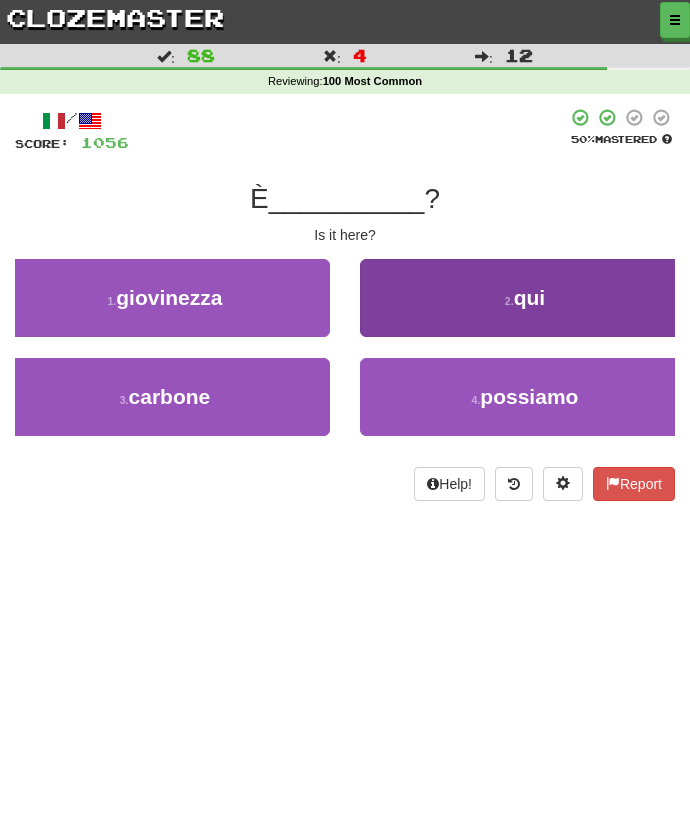 click on "2 .  qui" at bounding box center (525, 298) 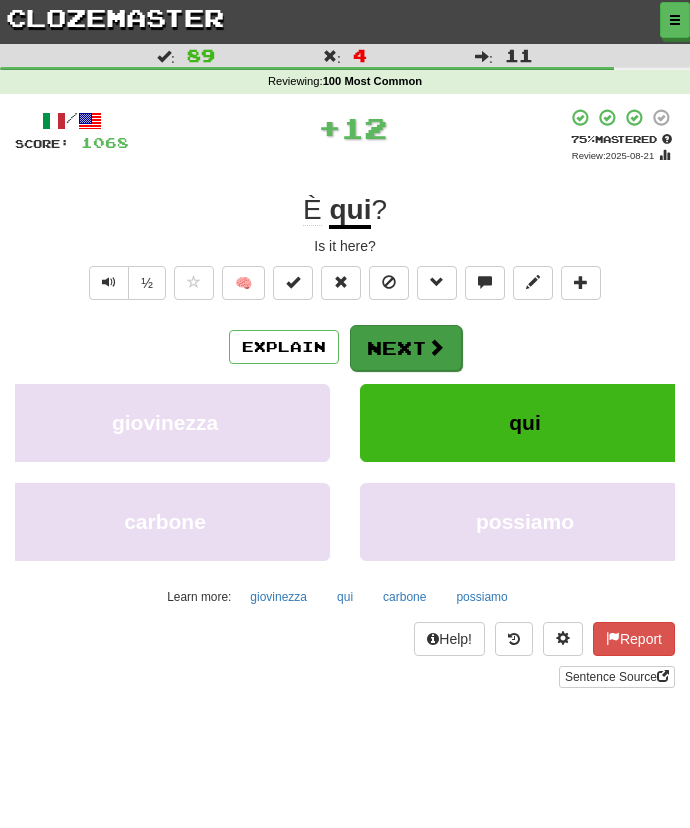 click on "Next" at bounding box center (406, 348) 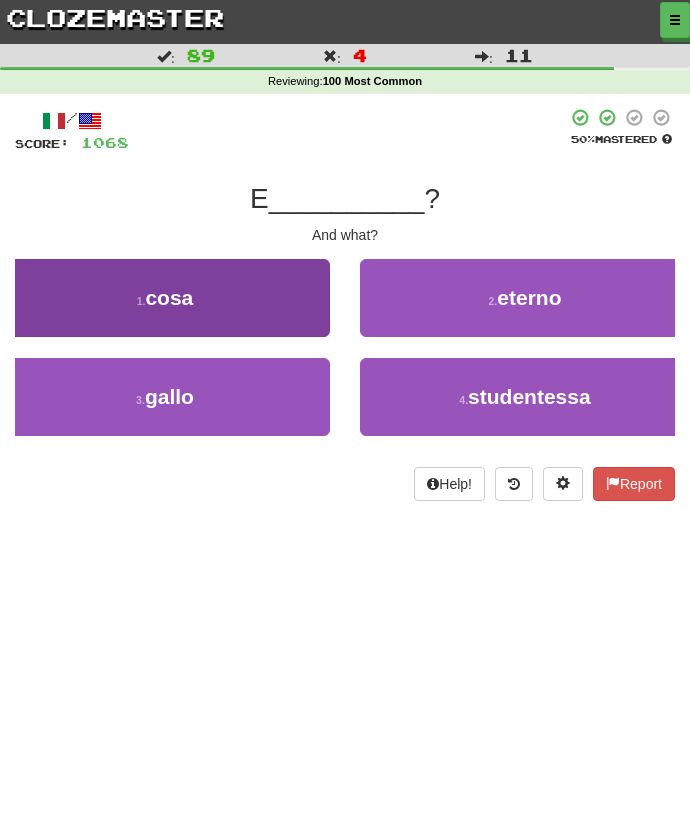click on "1 .  cosa" at bounding box center [165, 298] 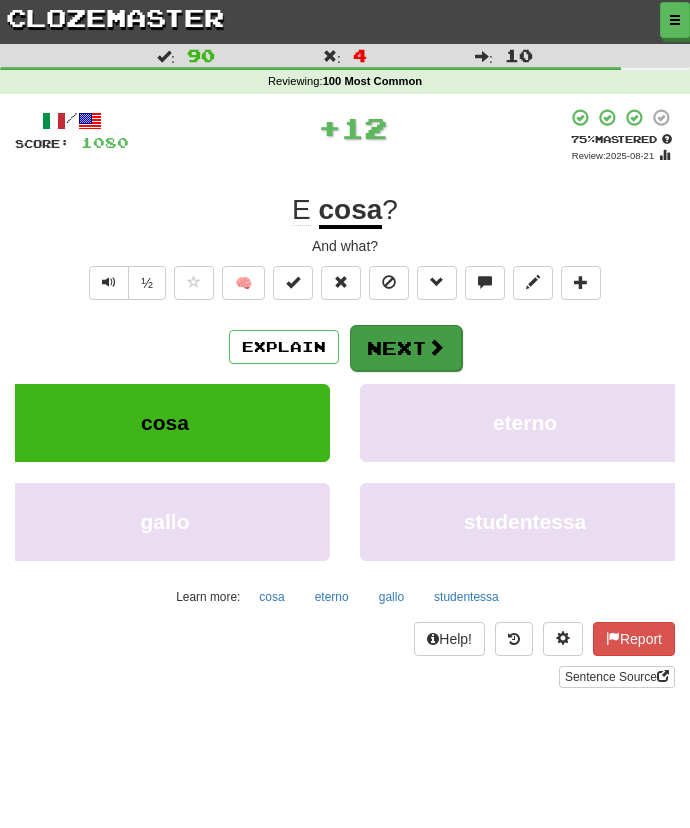 click on "Next" at bounding box center (406, 348) 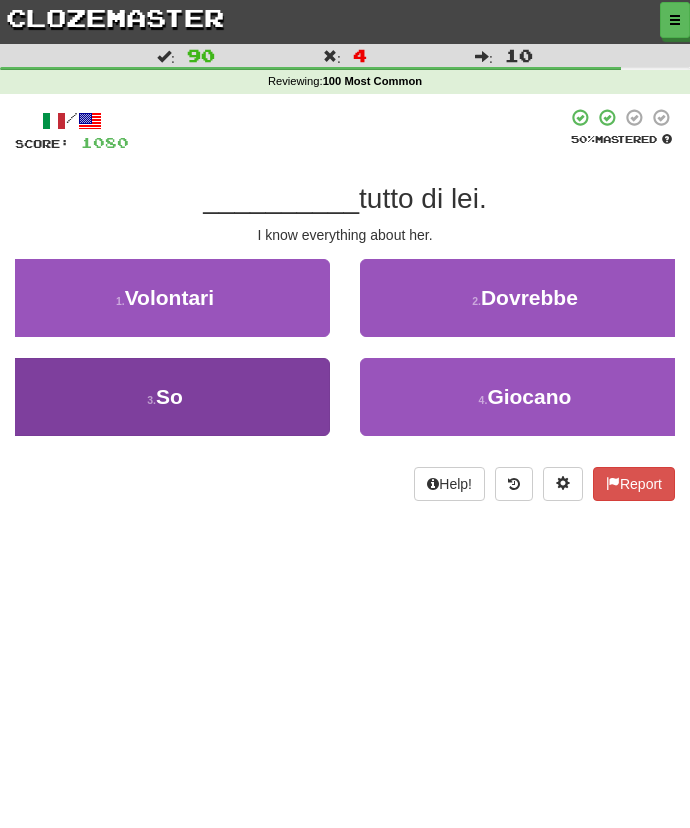 click on "3 .  So" at bounding box center (165, 397) 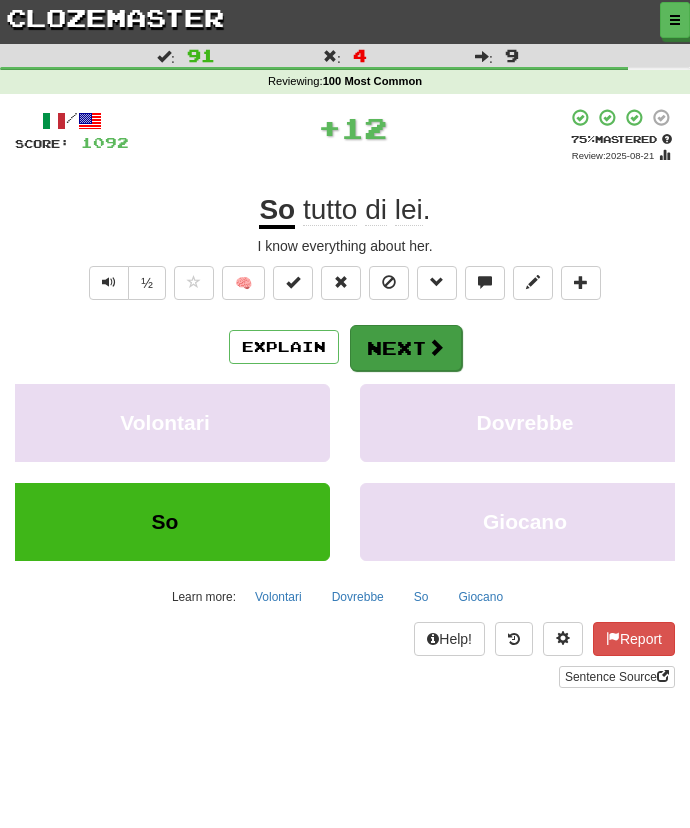 click on "Next" at bounding box center (406, 348) 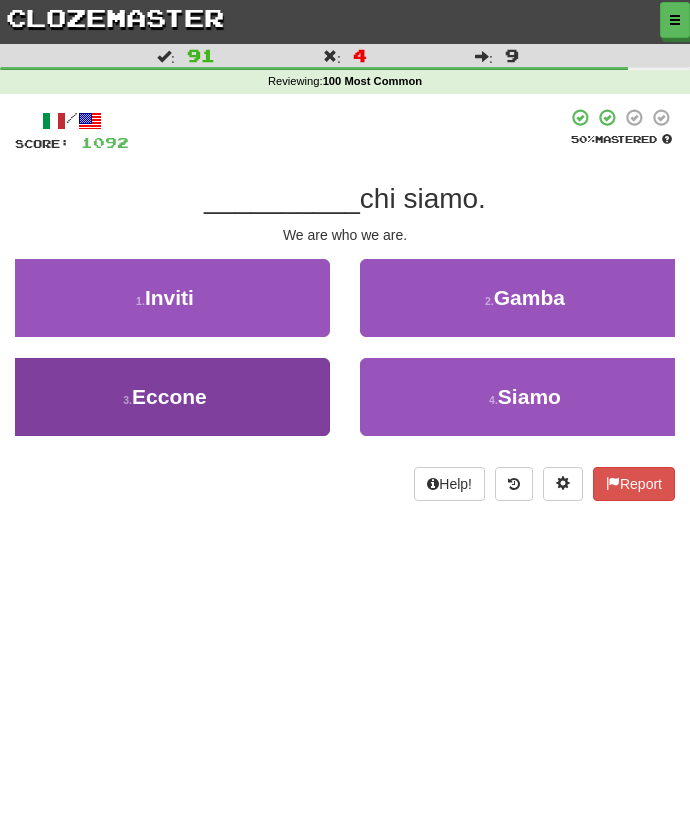click on "3 .  Eccone" at bounding box center [165, 397] 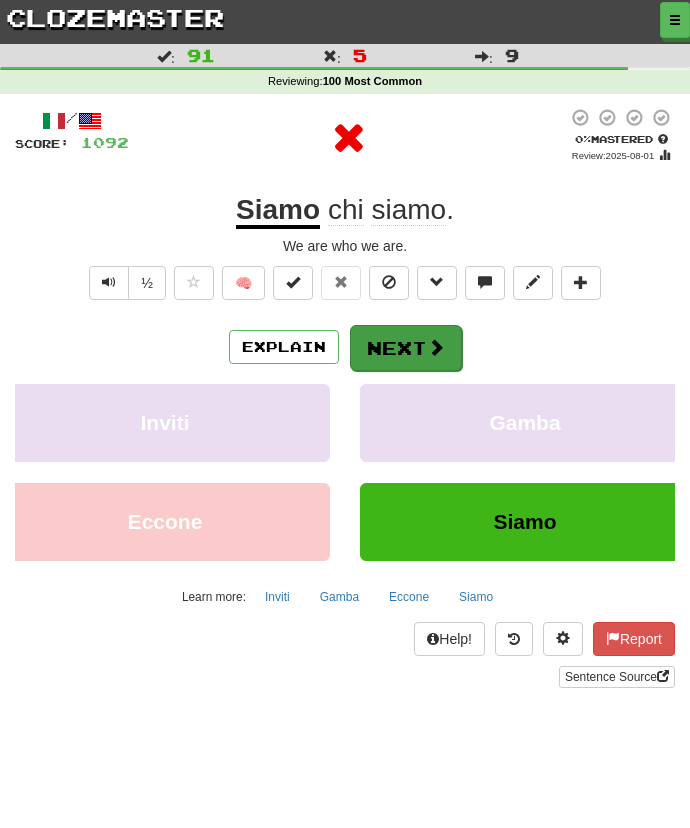 click on "Next" at bounding box center [406, 348] 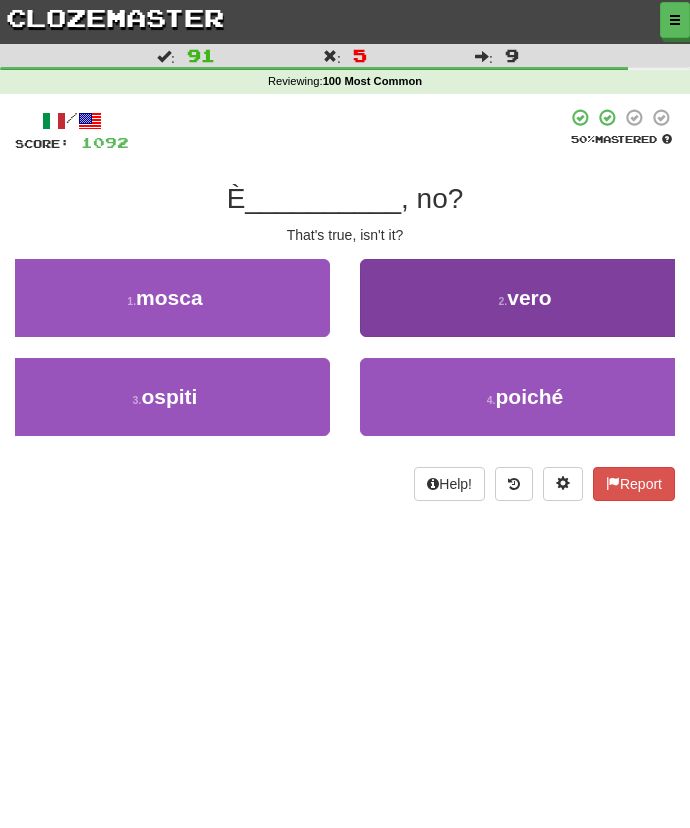 click on "2 .  vero" at bounding box center (525, 298) 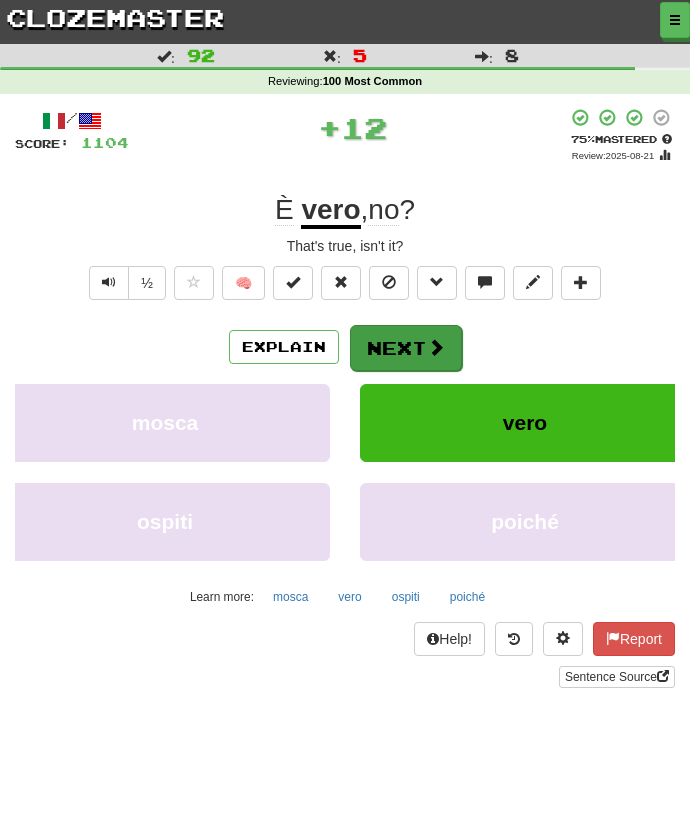 click on "Next" at bounding box center [406, 348] 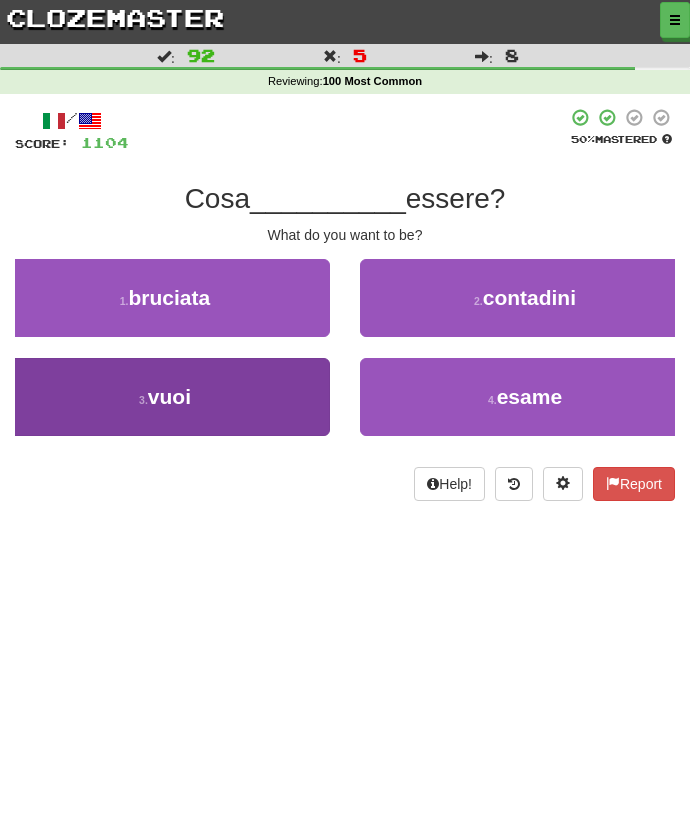 click on "3 .  vuoi" at bounding box center [165, 397] 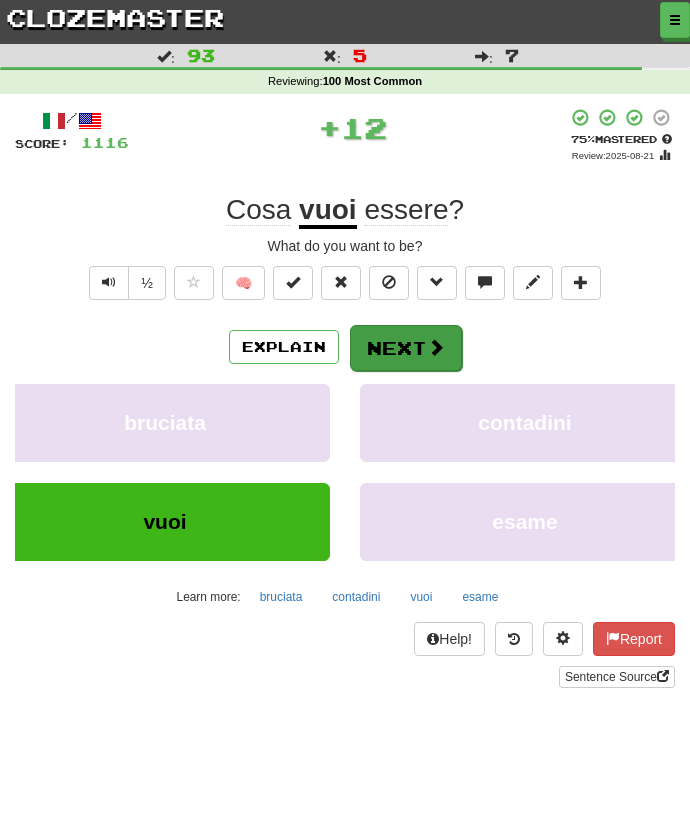 click on "Next" at bounding box center (406, 348) 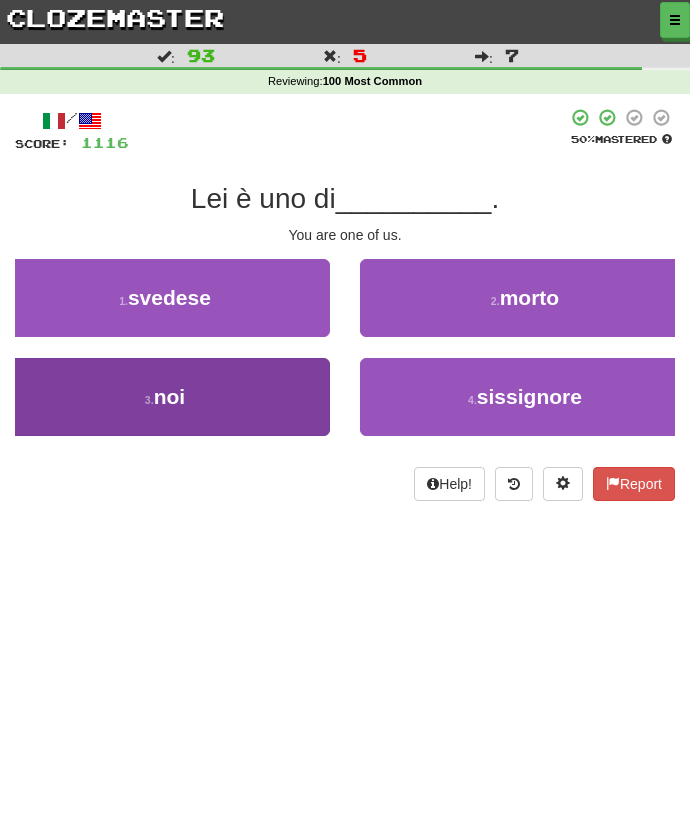 click on "3 .  noi" at bounding box center [165, 397] 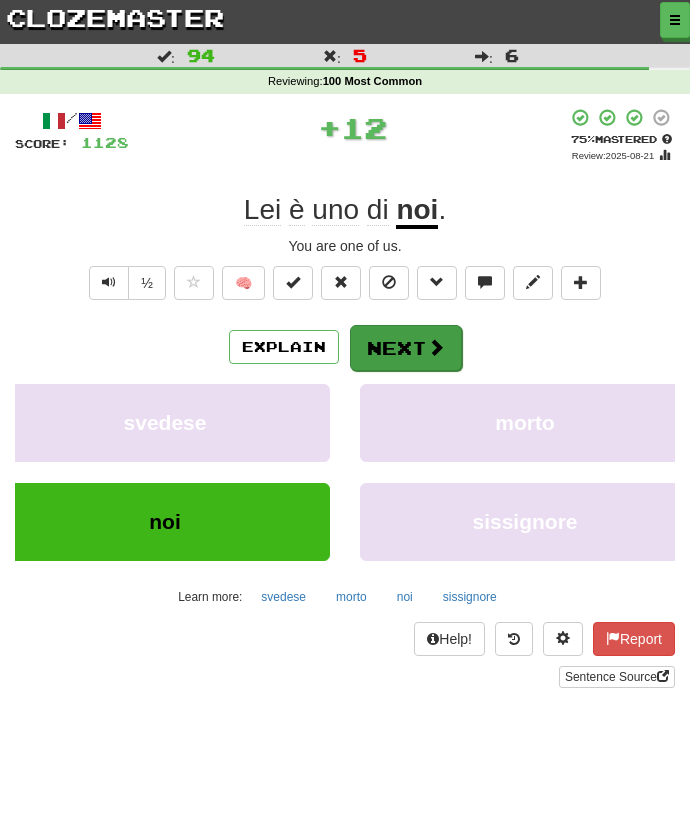 click on "Next" at bounding box center (406, 348) 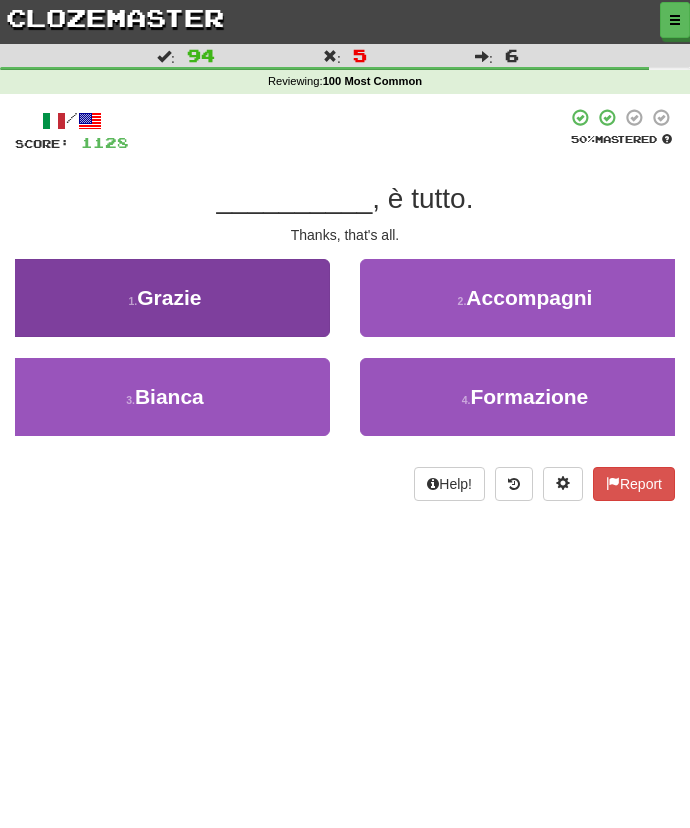 click on "1 .  Grazie" at bounding box center [165, 298] 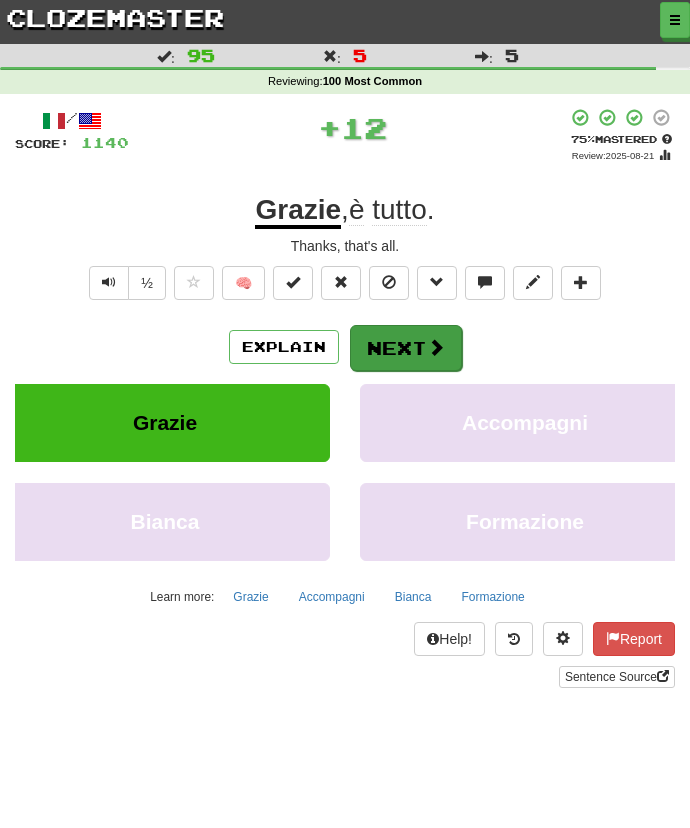 click on "Next" at bounding box center (406, 348) 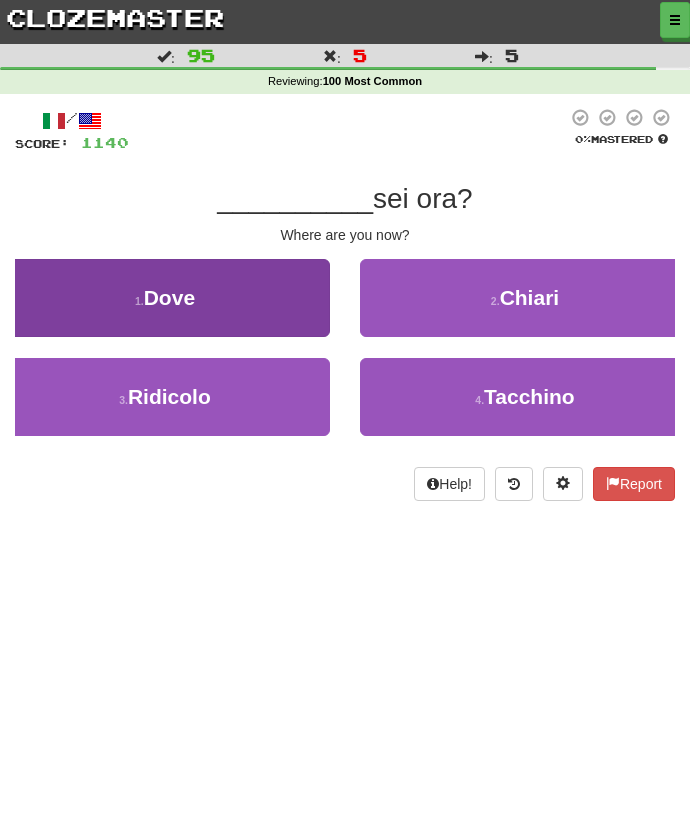 click on "1 .  Dove" at bounding box center (165, 298) 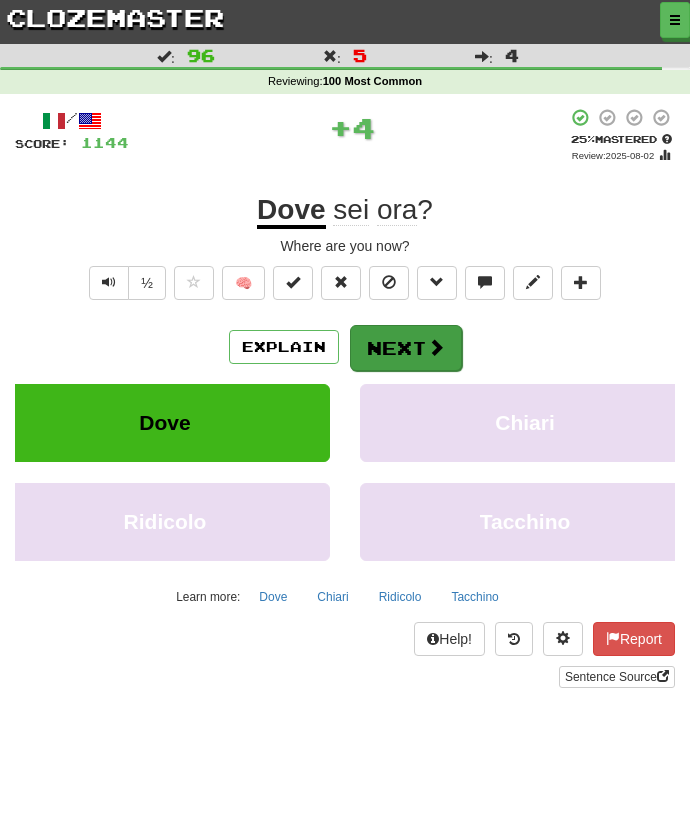 click on "Next" at bounding box center (406, 348) 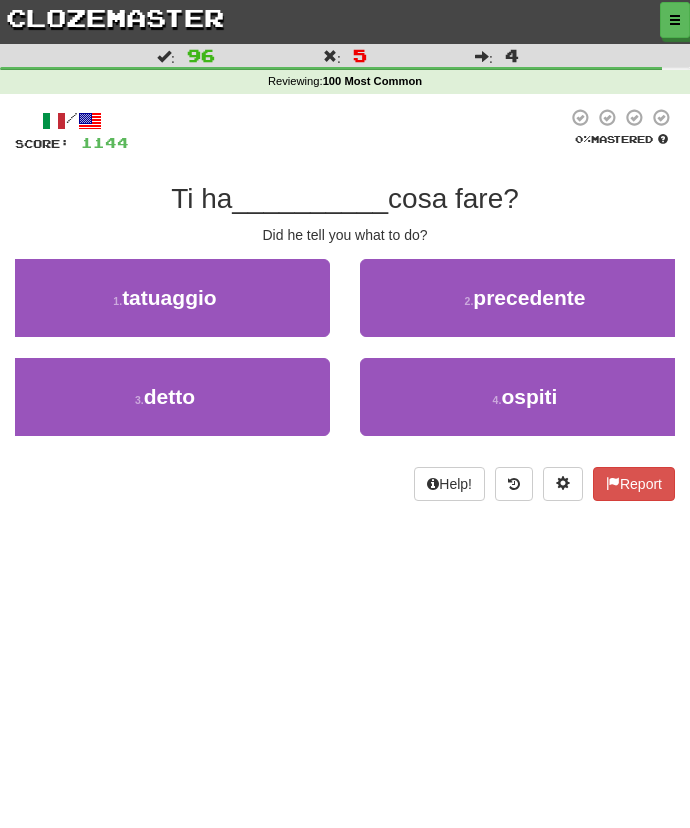 click on "1 .  tatuaggio" at bounding box center [165, 308] 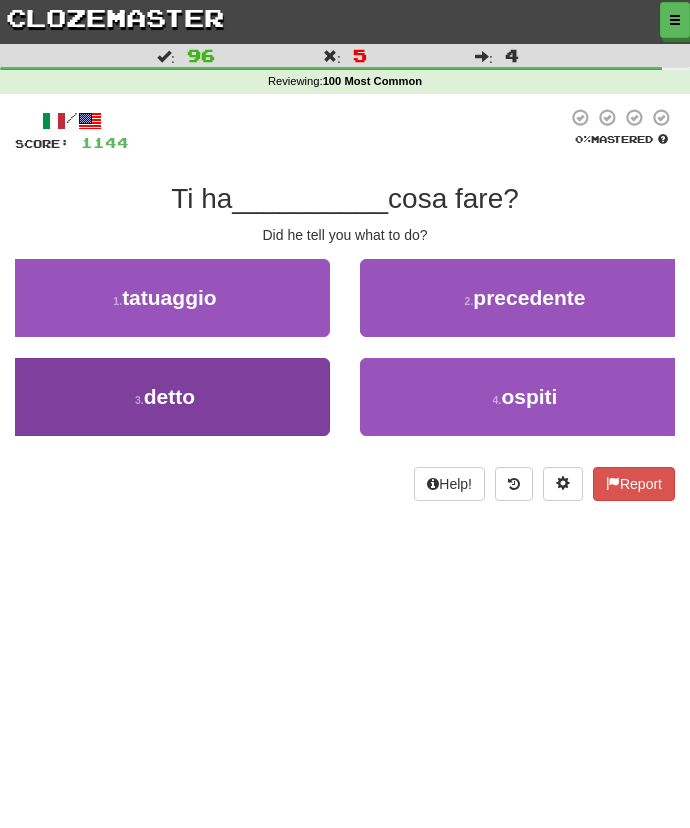 click on "3 .  detto" at bounding box center [165, 397] 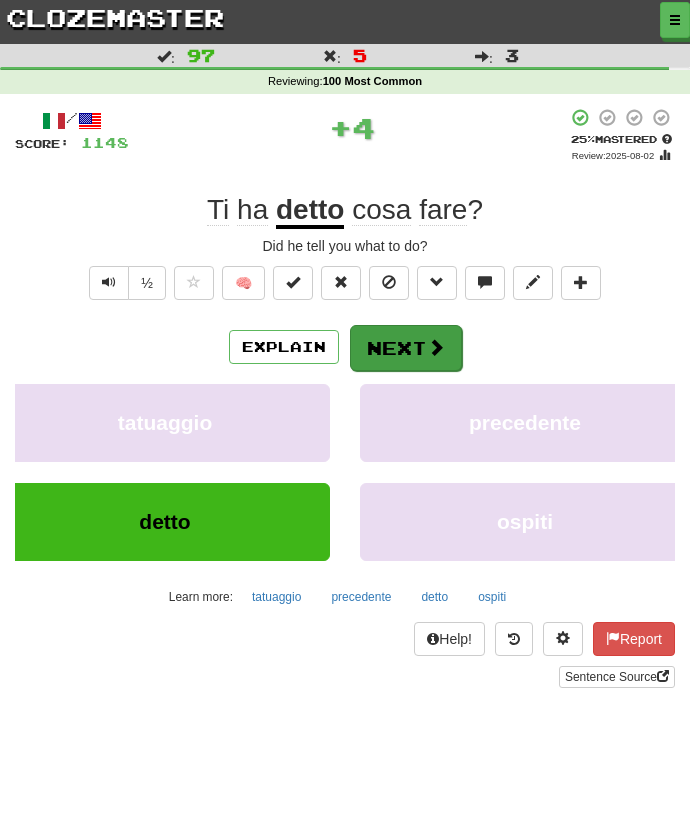 click at bounding box center (436, 347) 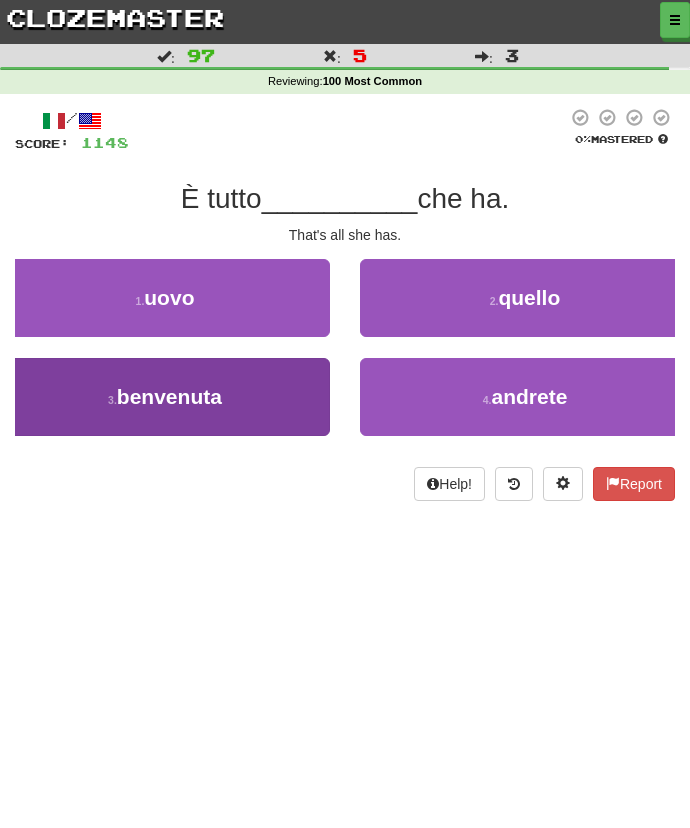 click on "3 .  benvenuta" at bounding box center [165, 397] 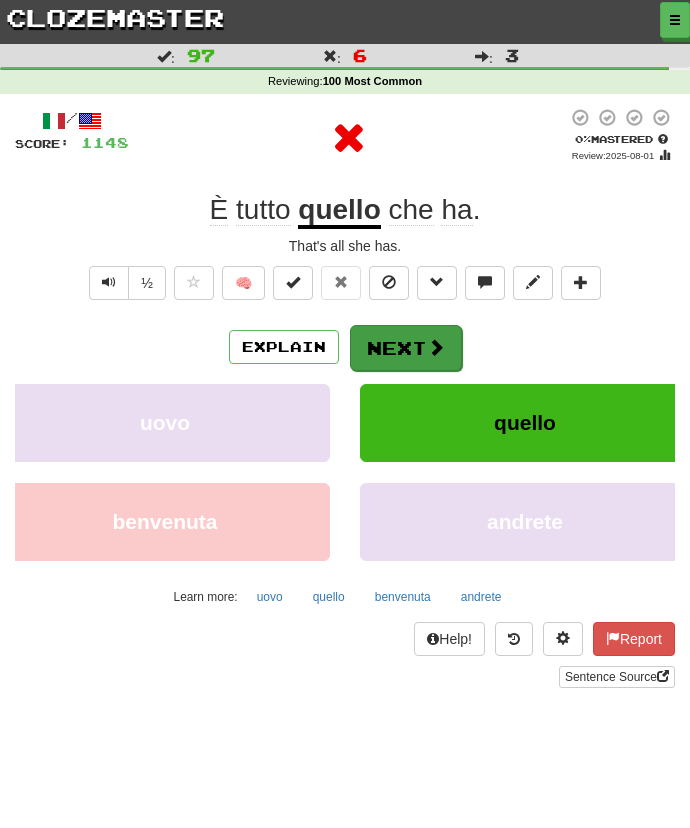 click on "Next" at bounding box center (406, 348) 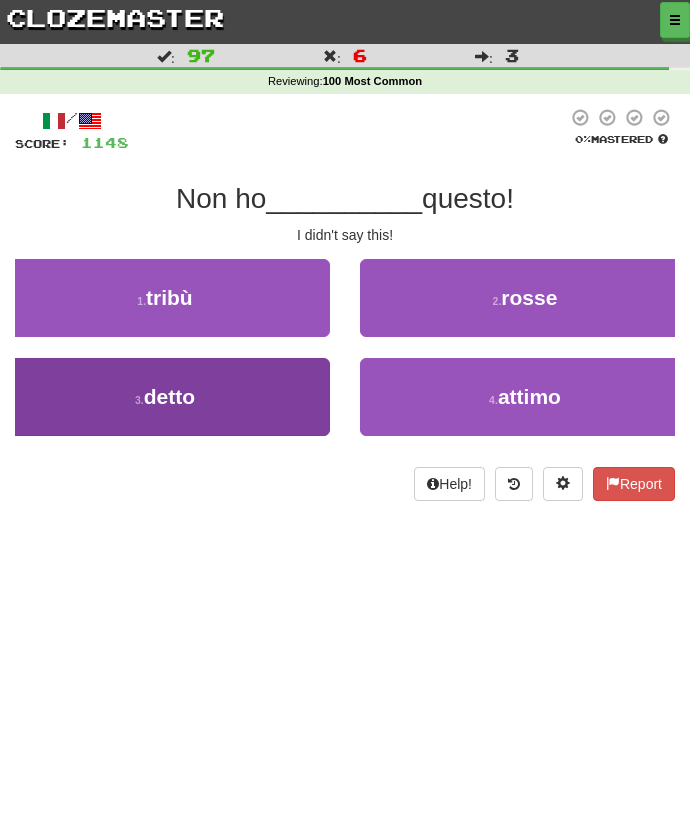 click on "3 .  detto" at bounding box center [165, 397] 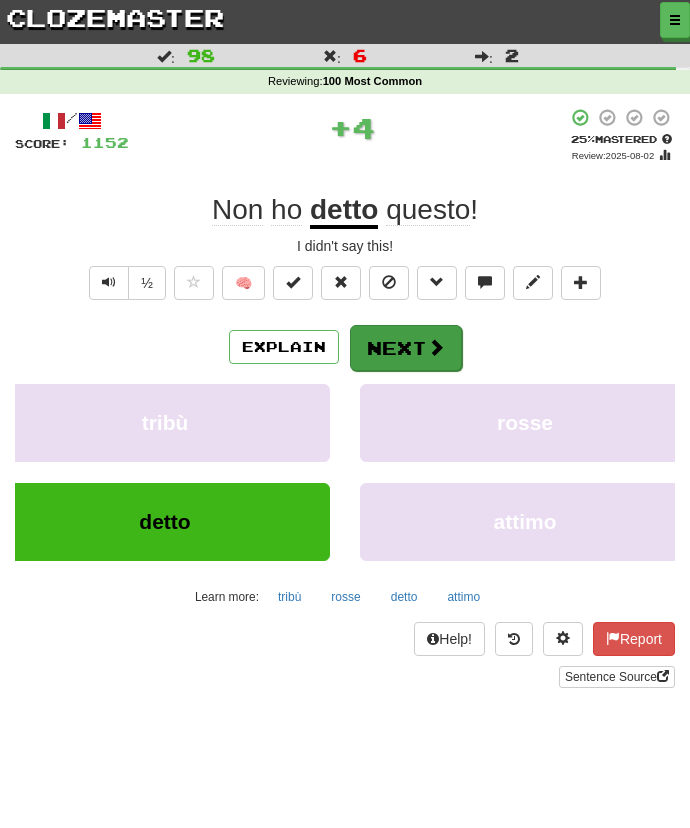 click on "Next" at bounding box center (406, 348) 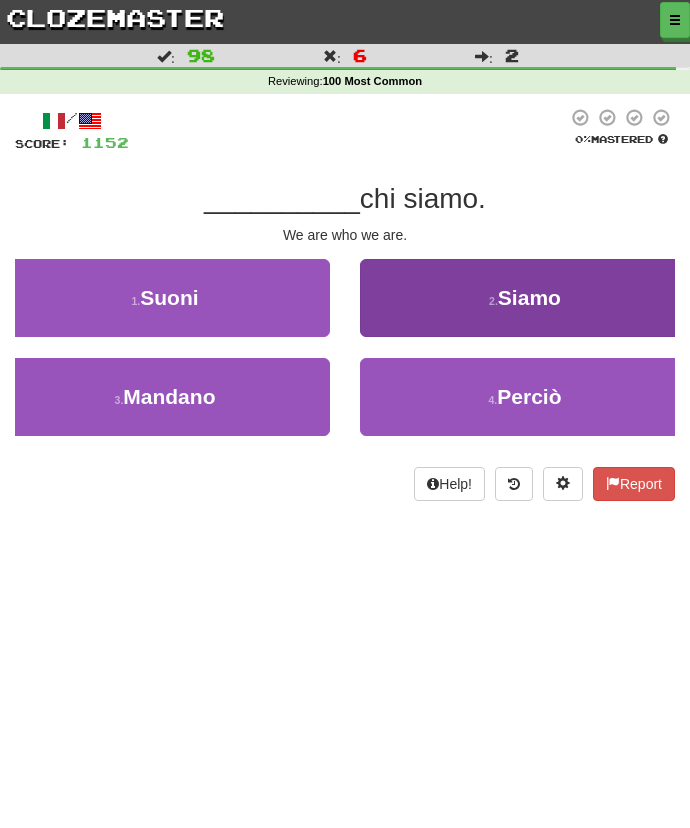 click on "2 .  Siamo" at bounding box center [525, 298] 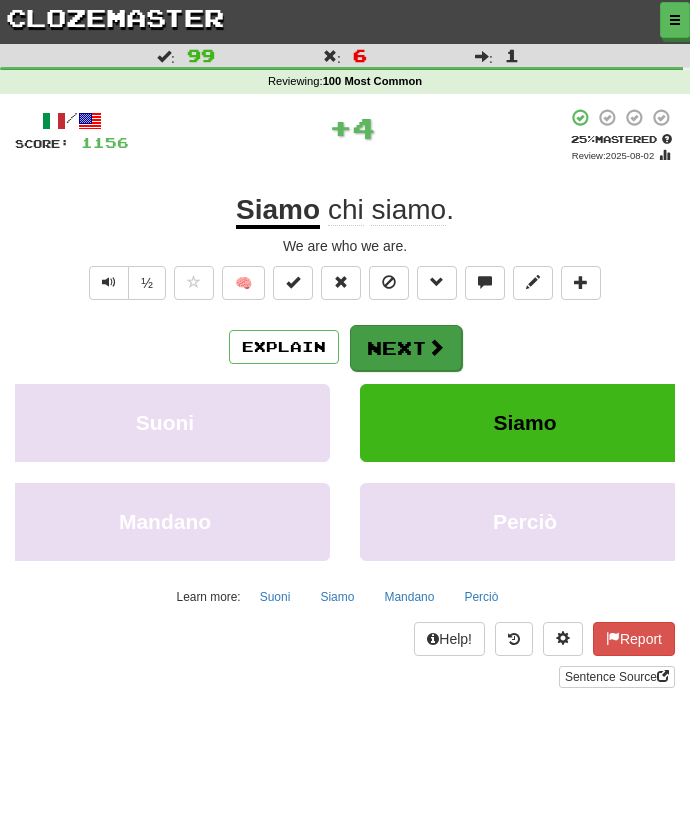 click on "Next" at bounding box center (406, 348) 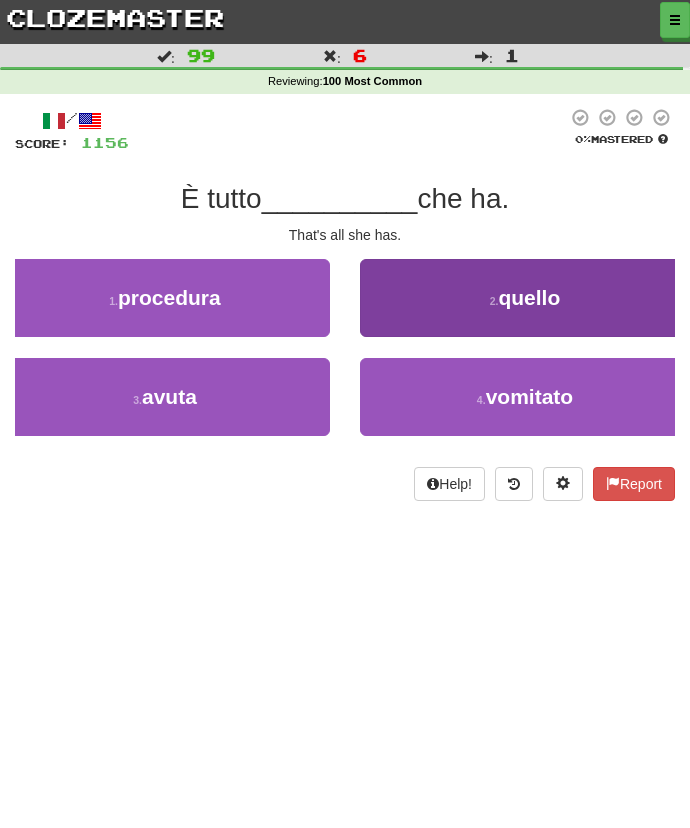 click on "2 .  quello" at bounding box center (525, 298) 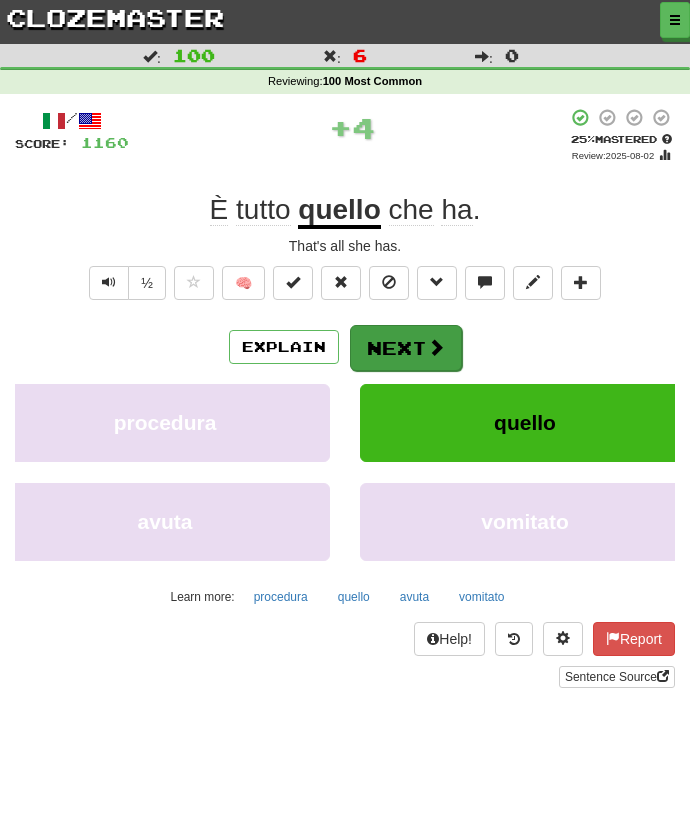 click on "Next" at bounding box center [406, 348] 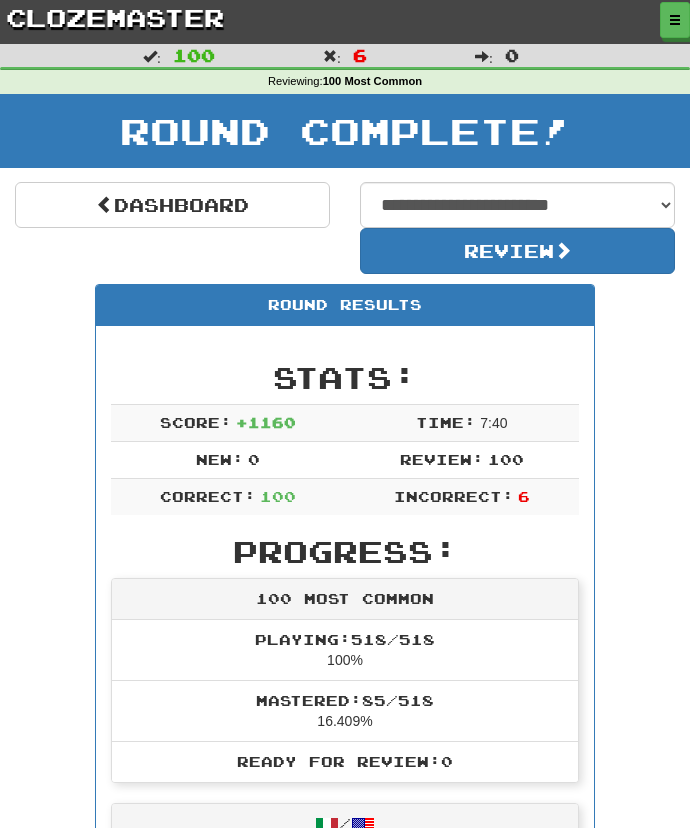 click on "**********" at bounding box center (345, 228) 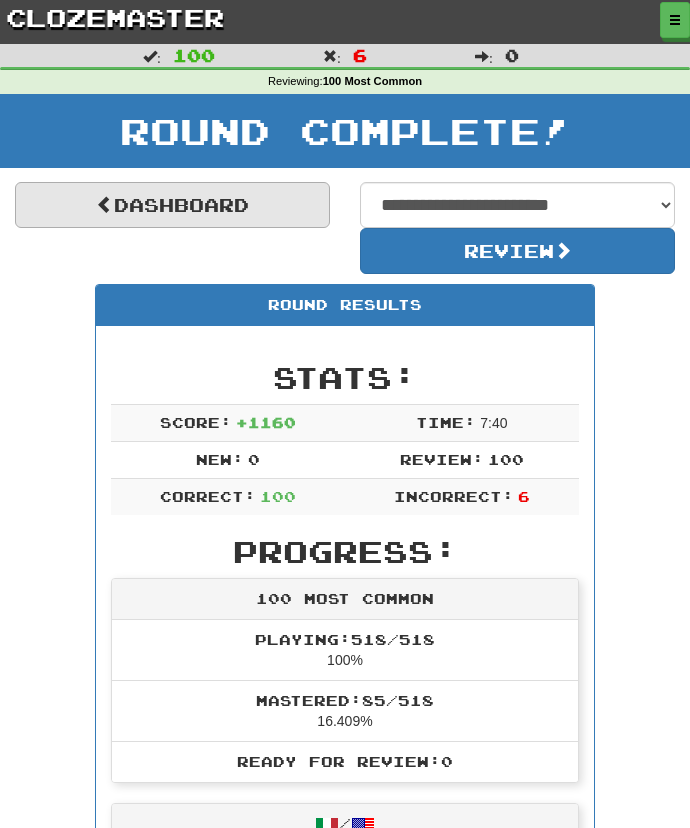 click on "Dashboard" at bounding box center [172, 205] 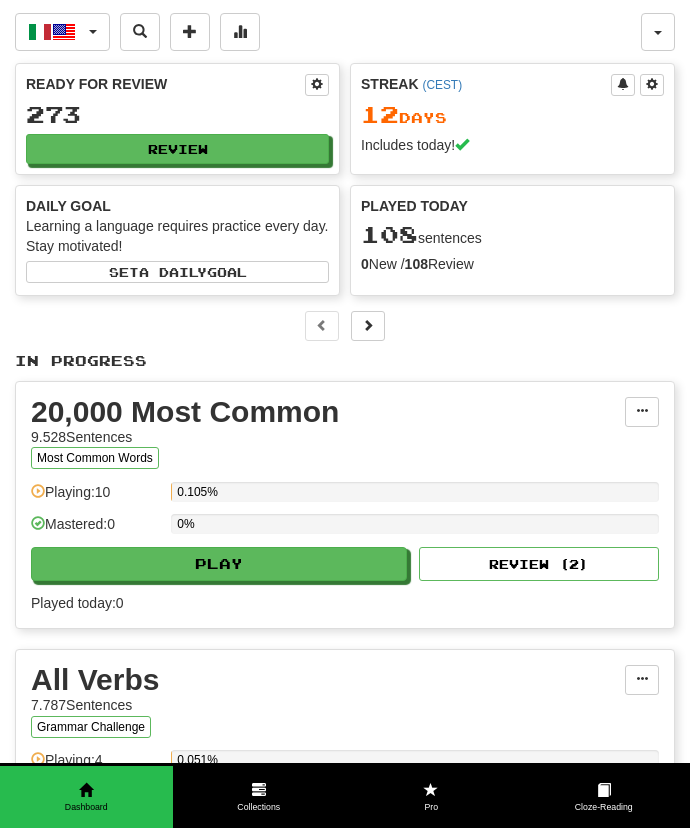 scroll, scrollTop: 0, scrollLeft: 0, axis: both 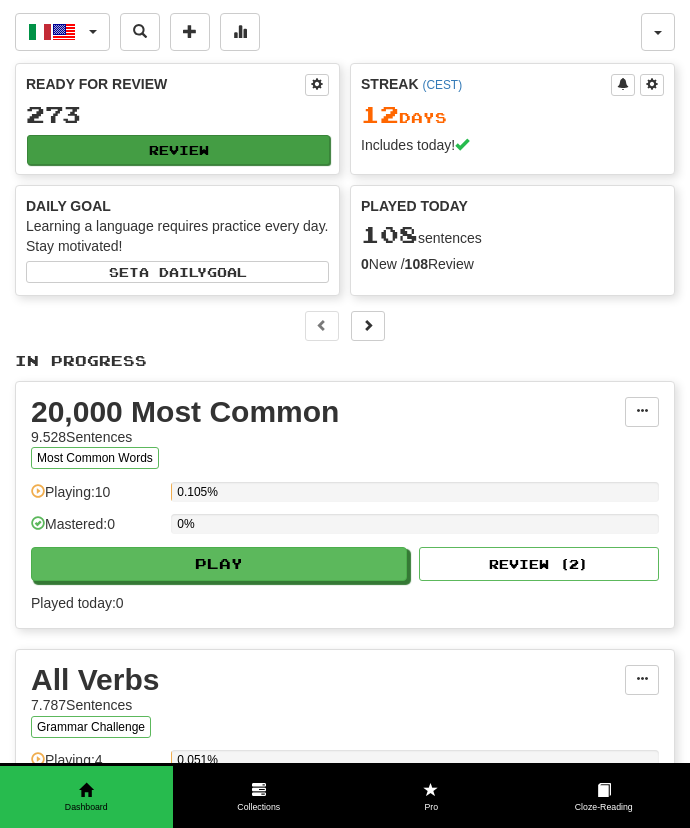 click on "Review" at bounding box center (178, 150) 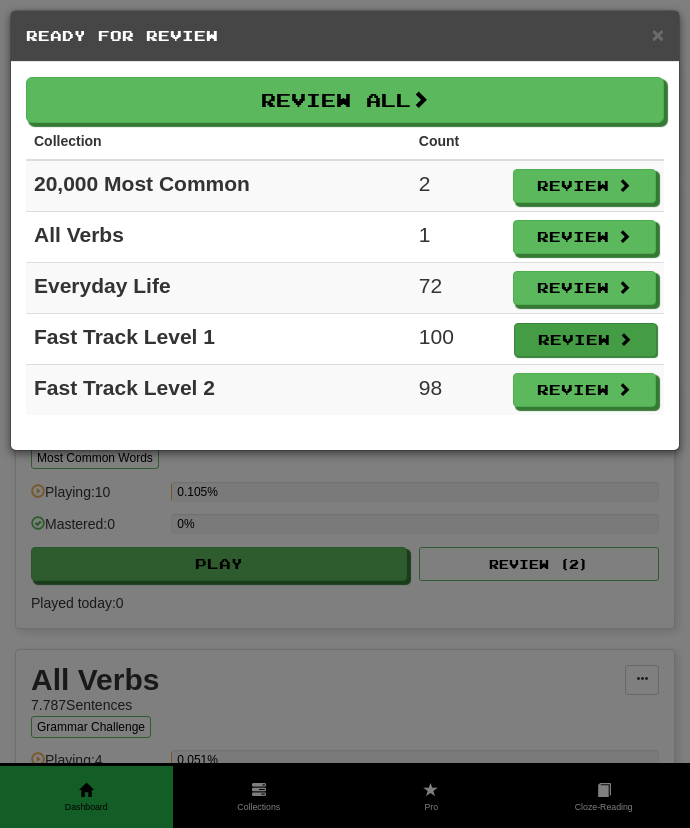 click on "Review" at bounding box center [586, 340] 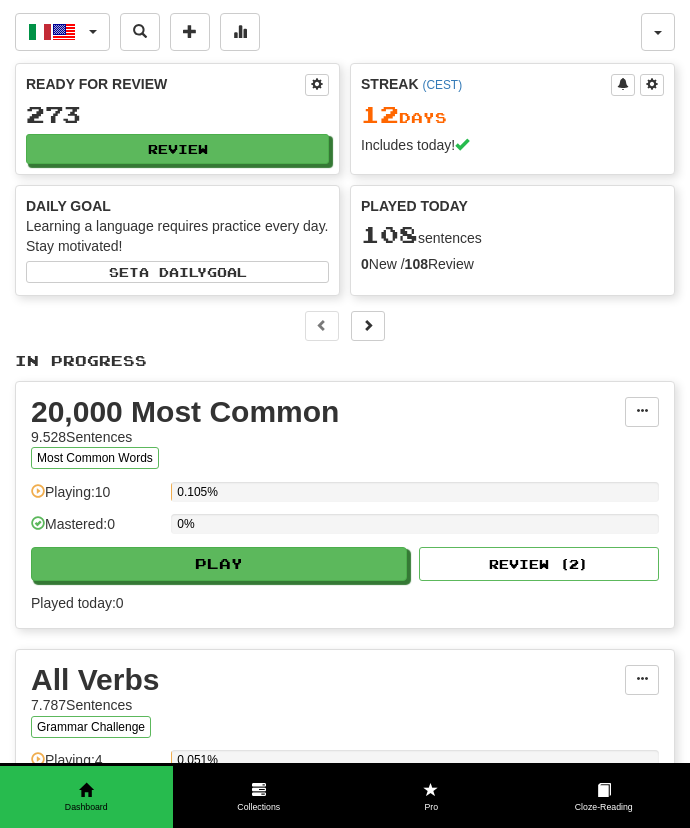 select on "***" 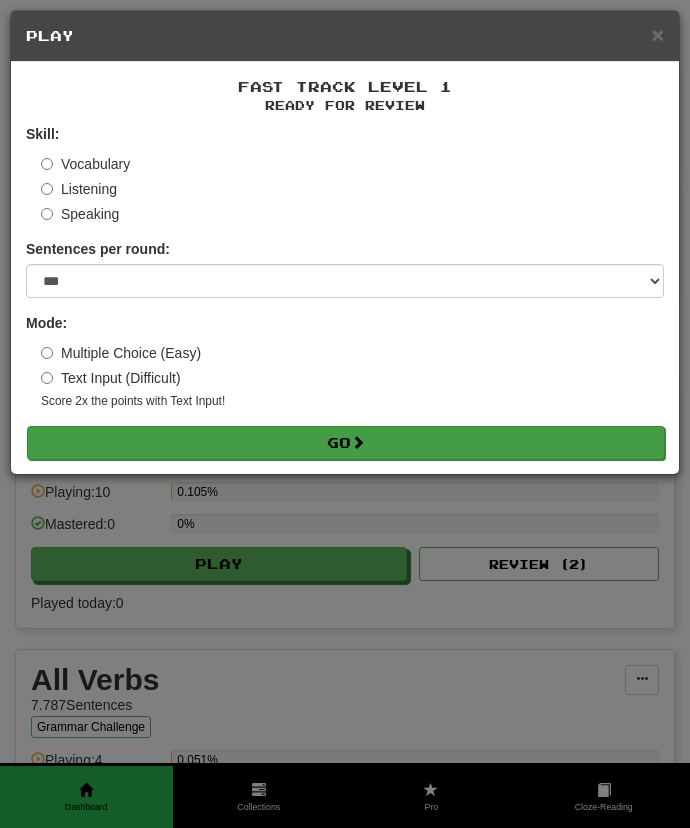 click on "Go" at bounding box center (346, 443) 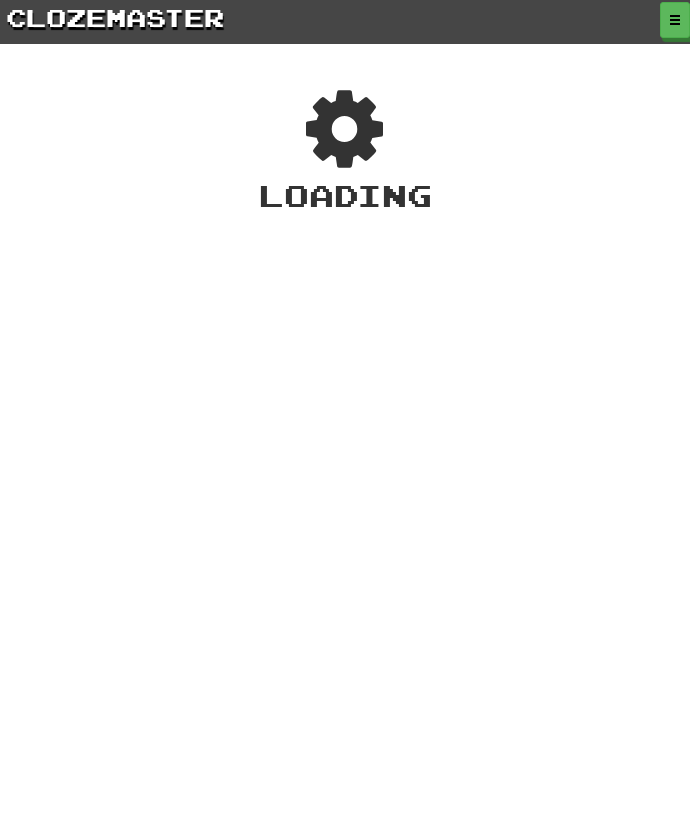 scroll, scrollTop: 0, scrollLeft: 0, axis: both 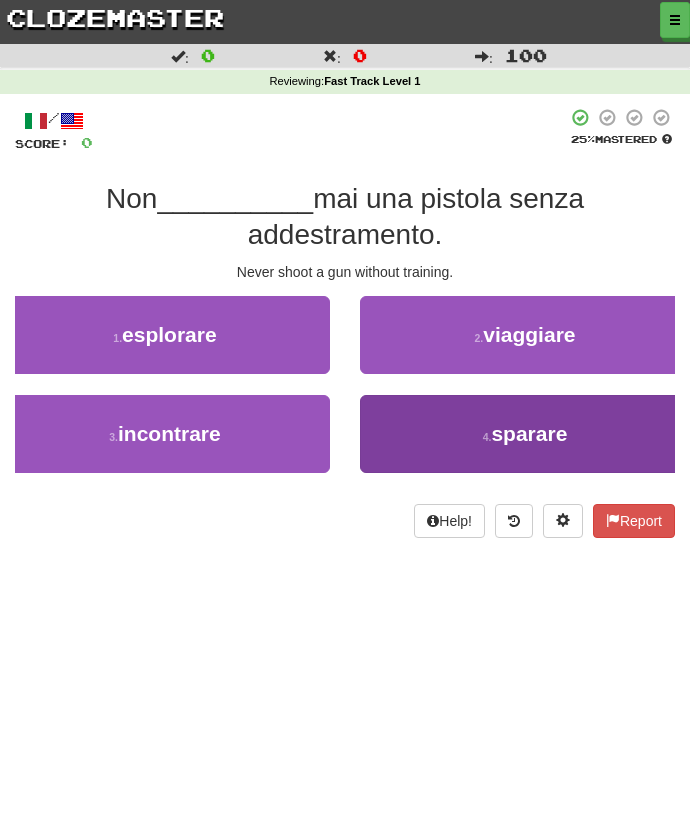 click on "4 .  sparare" at bounding box center (525, 434) 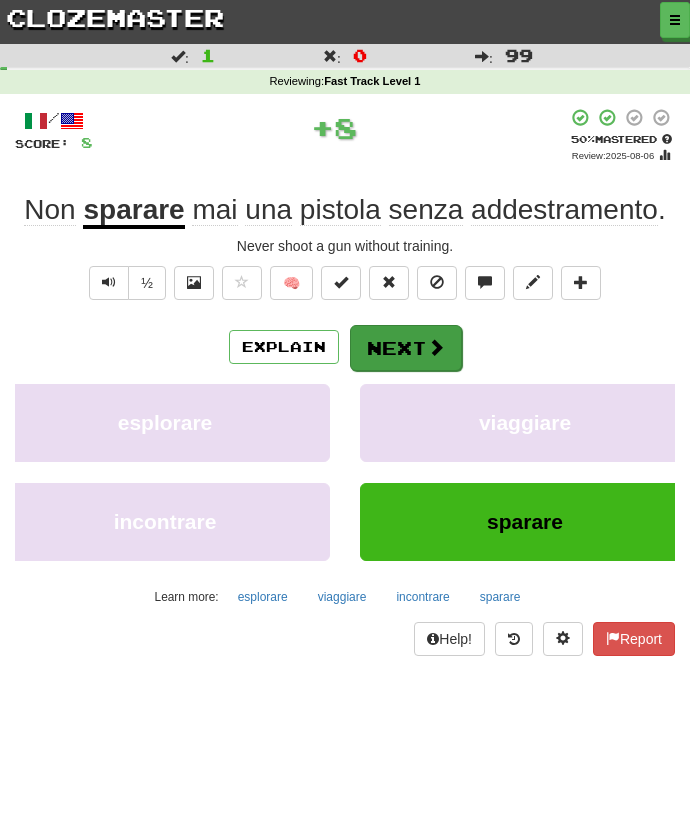 click on "Next" at bounding box center [406, 348] 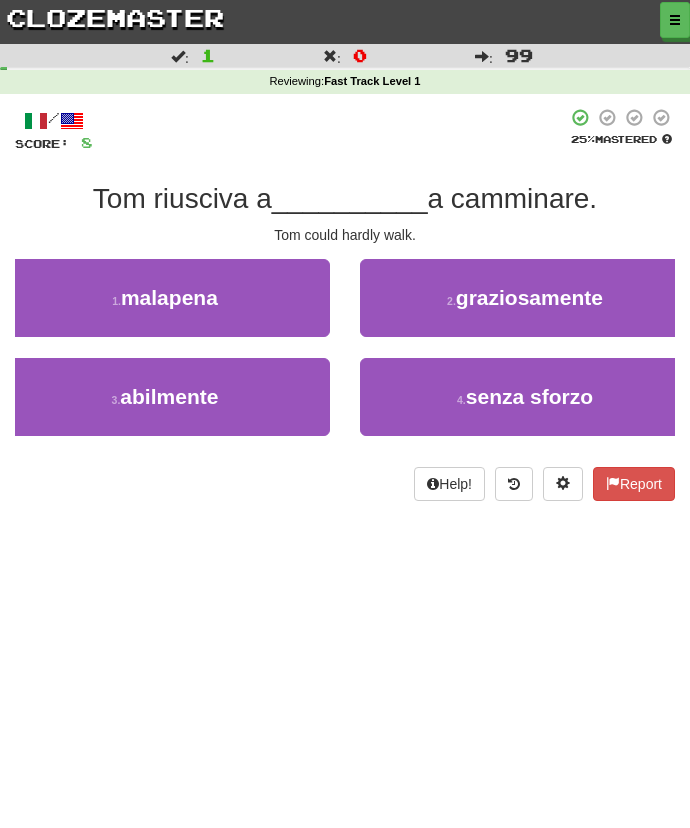 click on "Help!  Report" at bounding box center (345, 484) 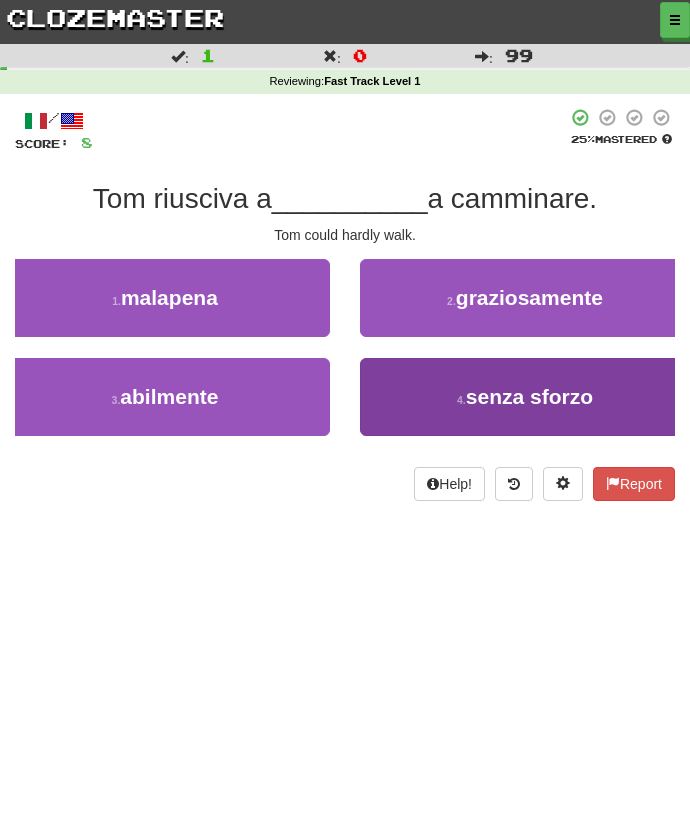 click on "4 .  senza sforzo" at bounding box center [525, 397] 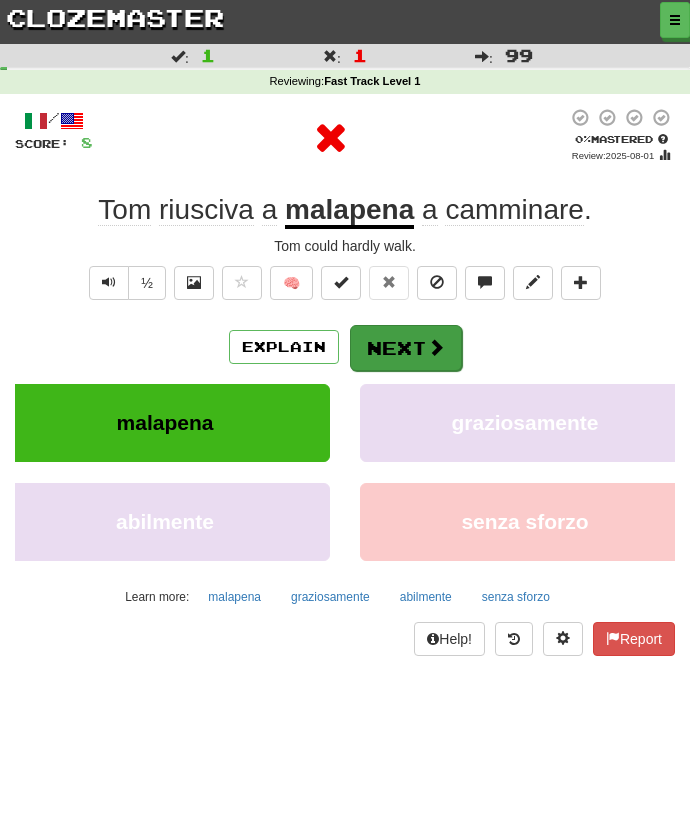 click on "Next" at bounding box center [406, 348] 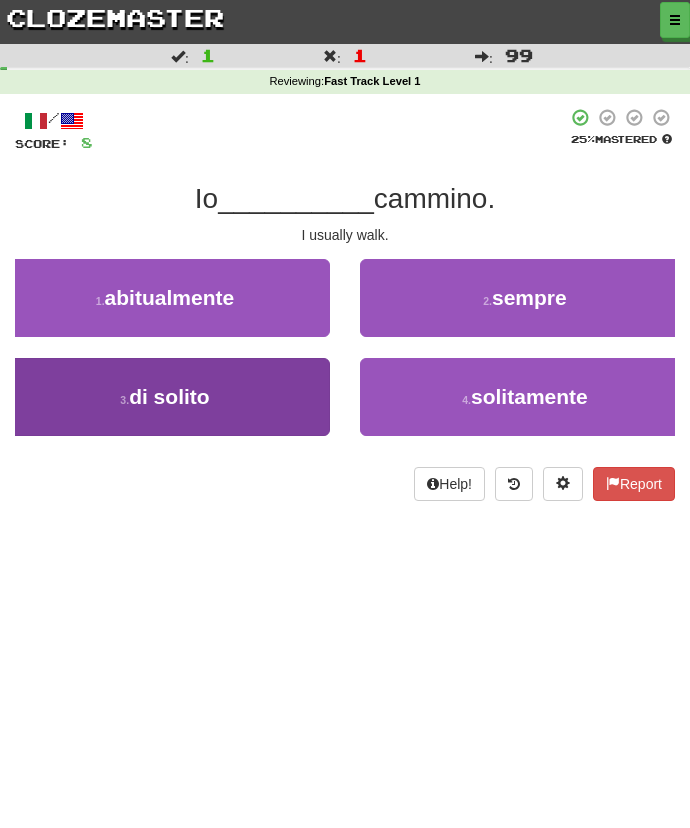 click on "3 .  di solito" at bounding box center [165, 397] 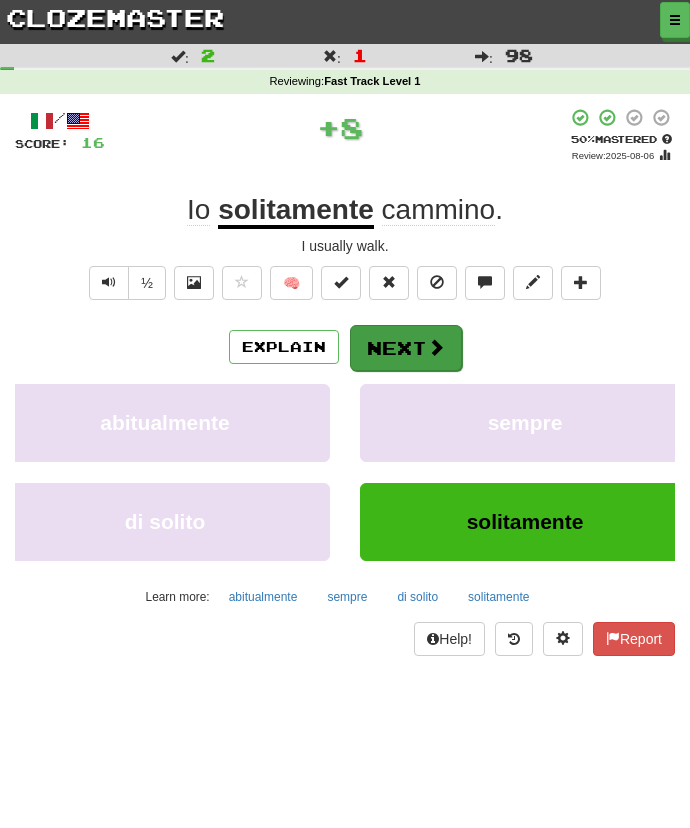 click on "Next" at bounding box center (406, 348) 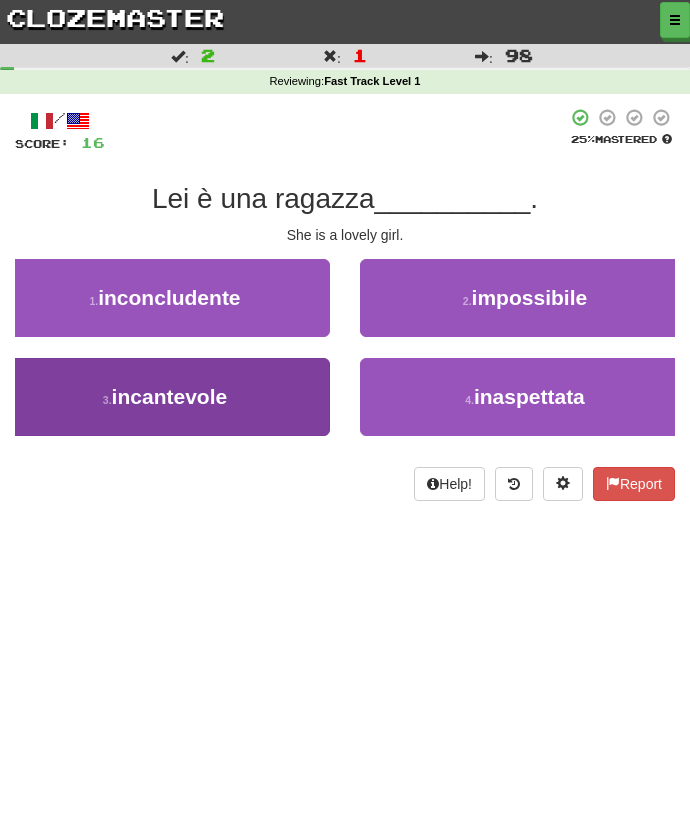 click on "3 .  incantevole" at bounding box center [165, 397] 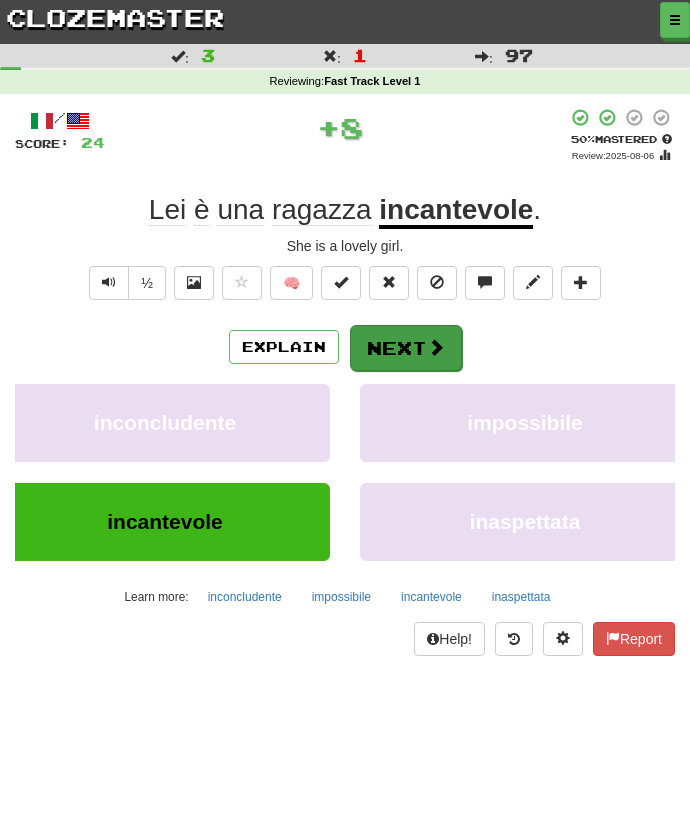 click on "Next" at bounding box center (406, 348) 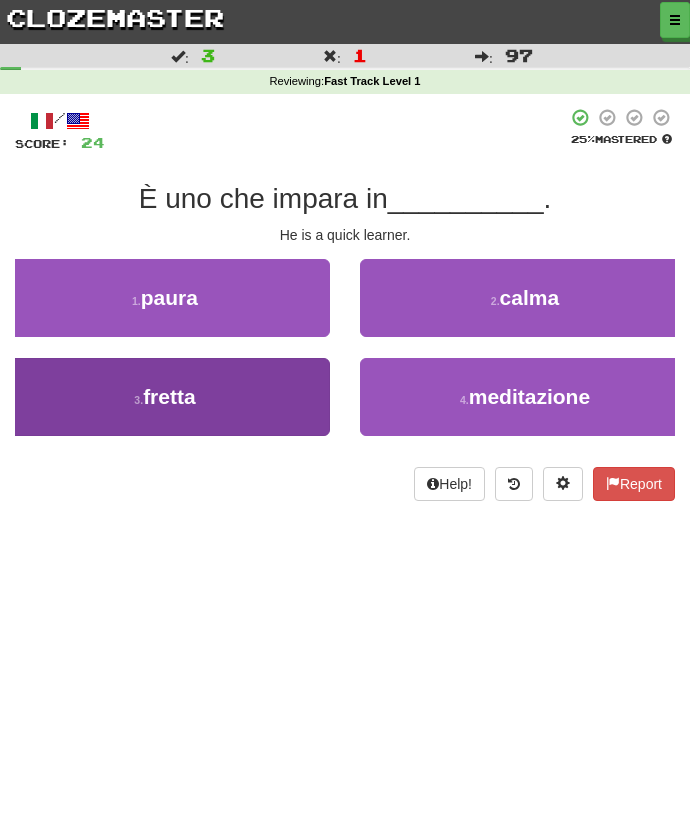 click on "3 .  fretta" at bounding box center (165, 397) 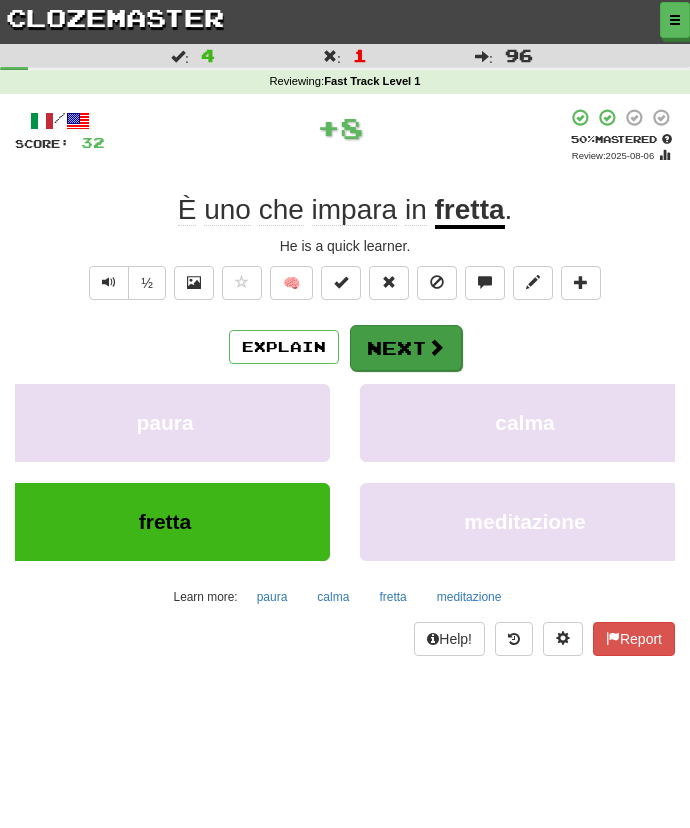 click on "Next" at bounding box center [406, 348] 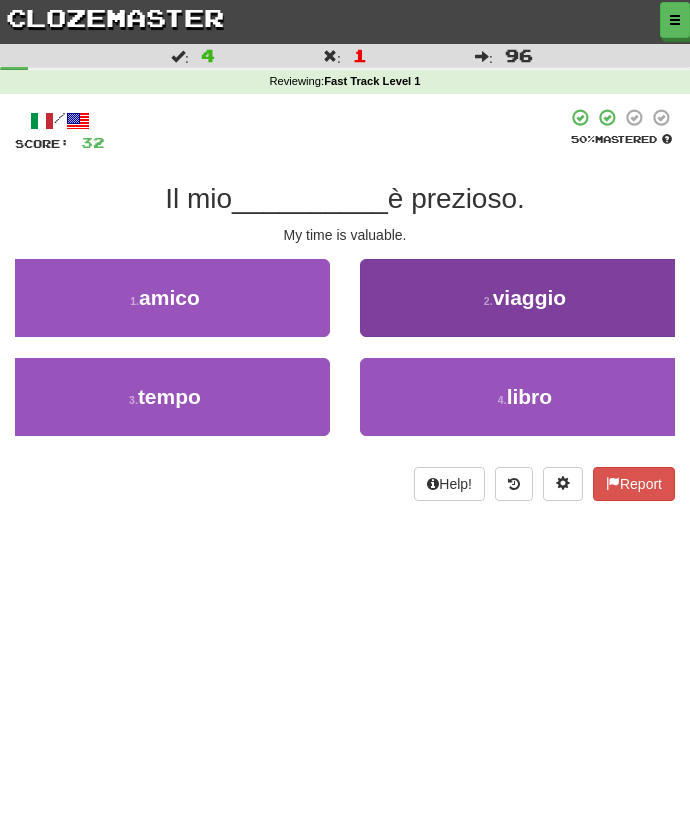 click on "2 .  viaggio" at bounding box center (525, 298) 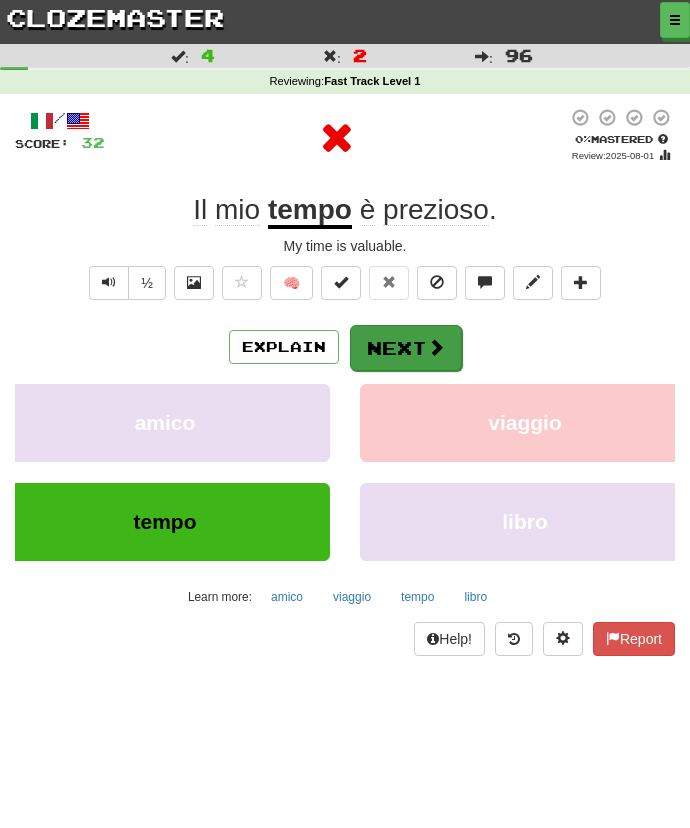 click on "Next" at bounding box center (406, 348) 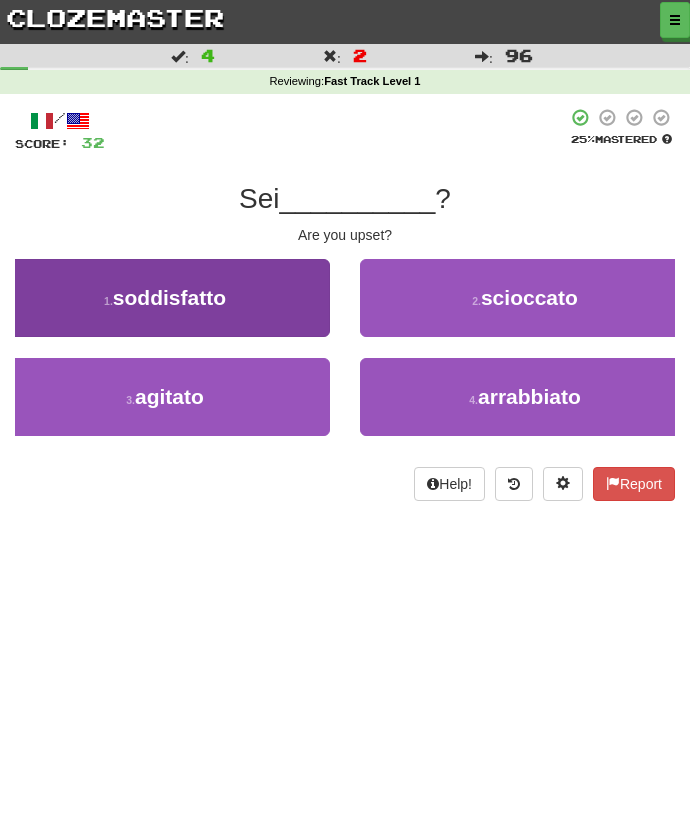 click on "1 .  soddisfatto" at bounding box center [165, 298] 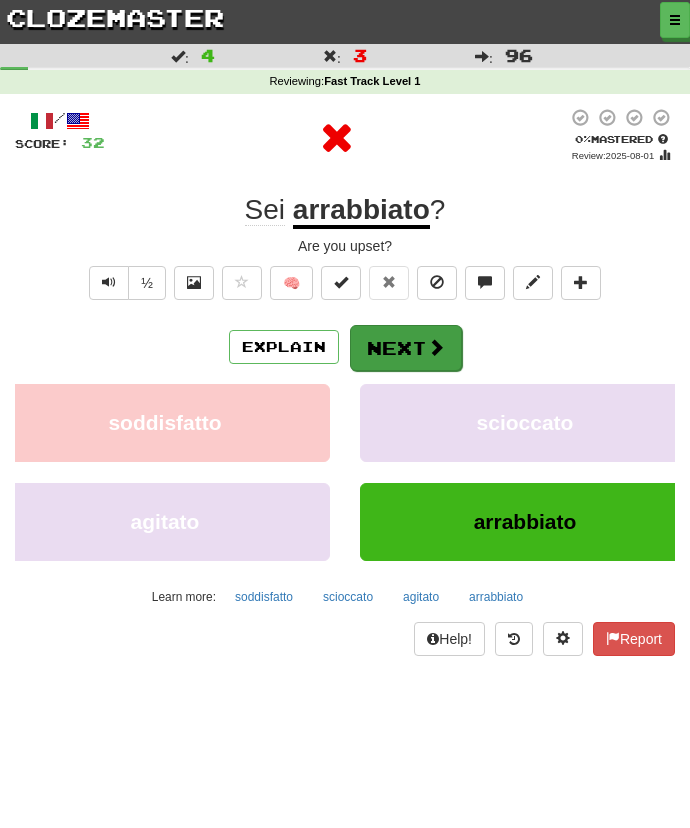 click on "Next" at bounding box center [406, 348] 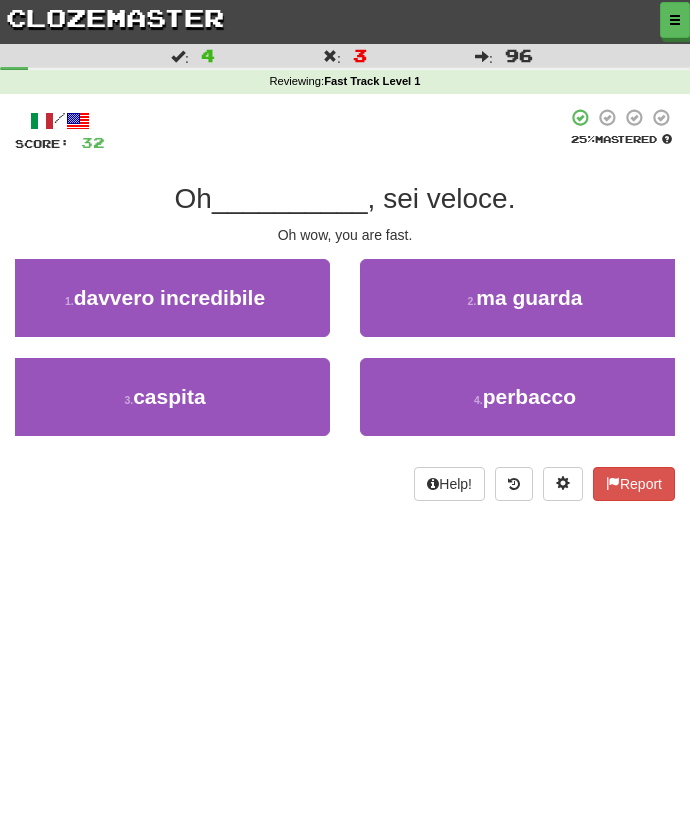 click on "1 .  davvero incredibile" at bounding box center [165, 308] 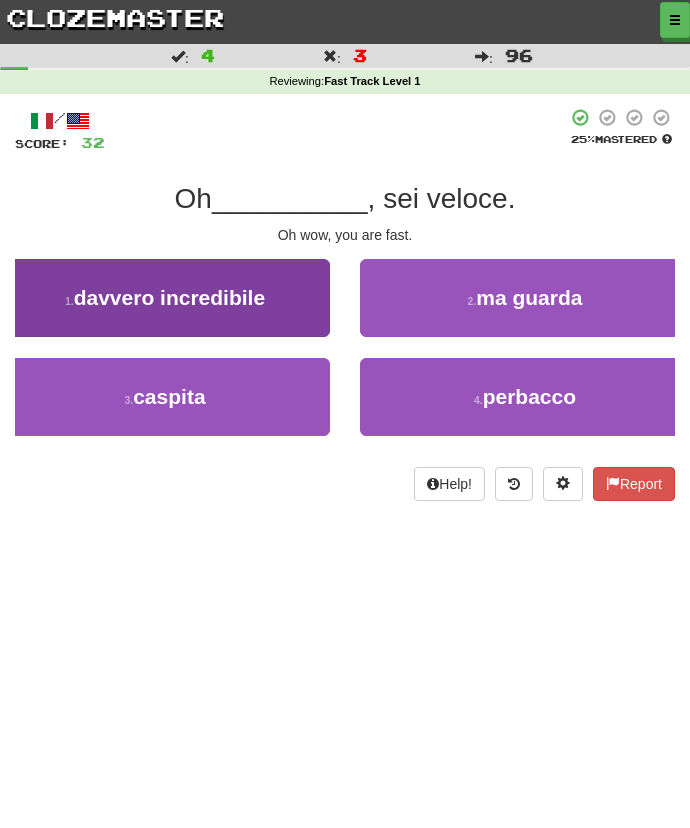 click on "1 .  davvero incredibile" at bounding box center (165, 298) 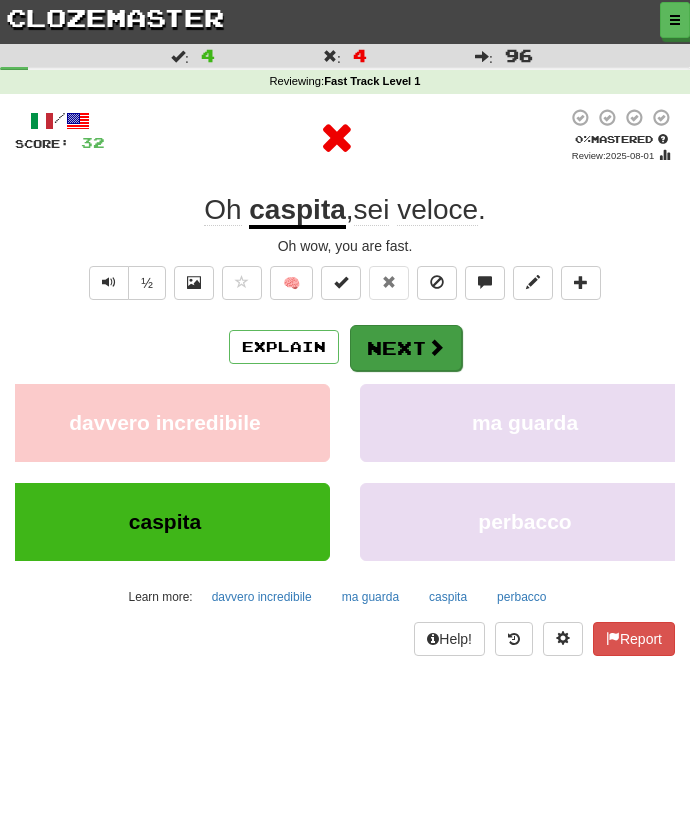 click on "Next" at bounding box center (406, 348) 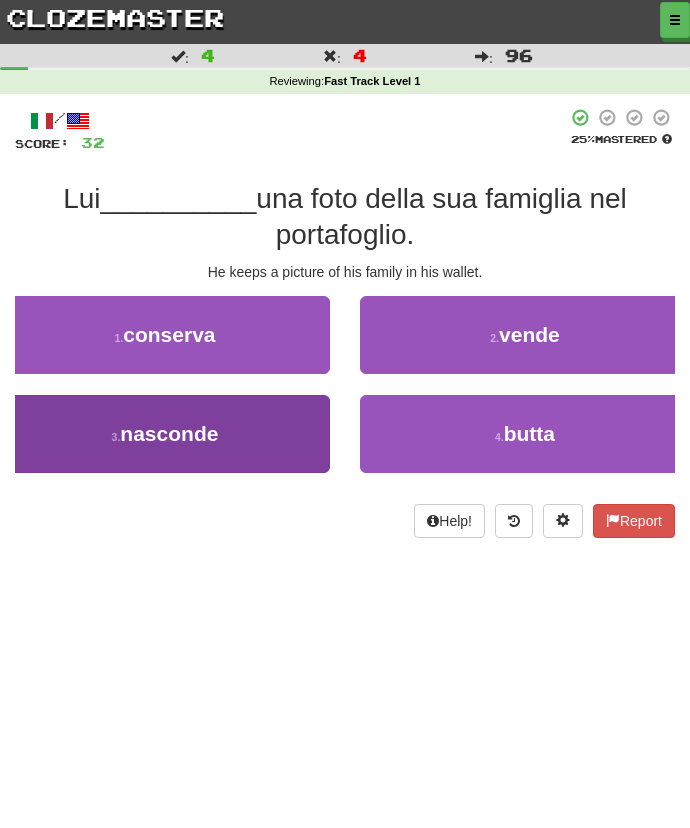 click on "3 .  nasconde" at bounding box center (165, 434) 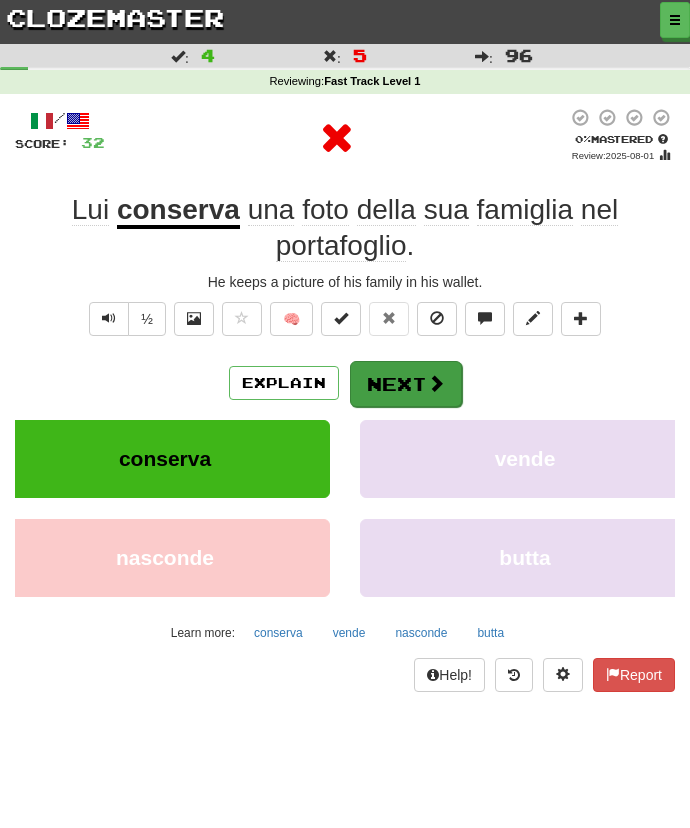 click on "Next" at bounding box center (406, 384) 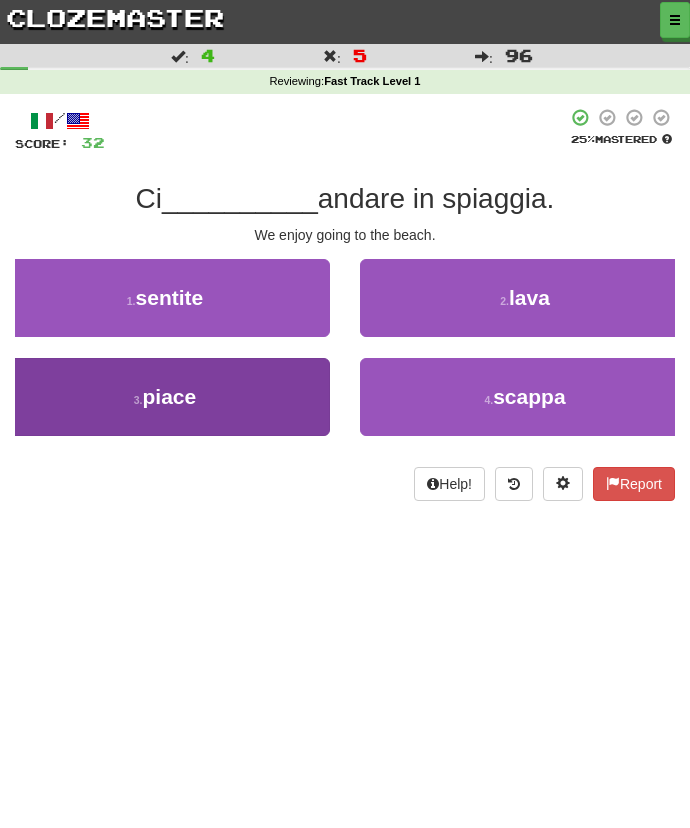 click on "3 .  piace" at bounding box center [165, 397] 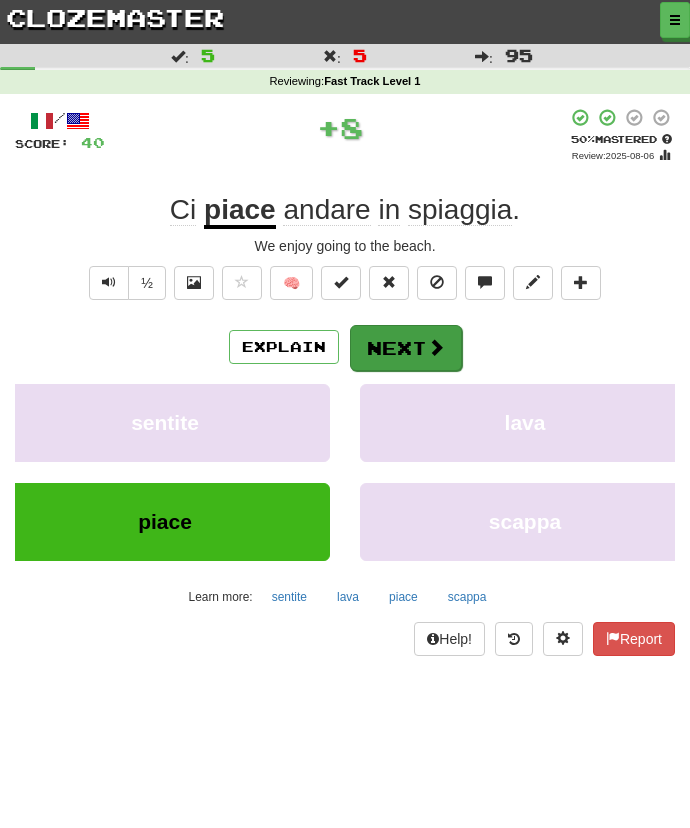 click on "Next" at bounding box center [406, 348] 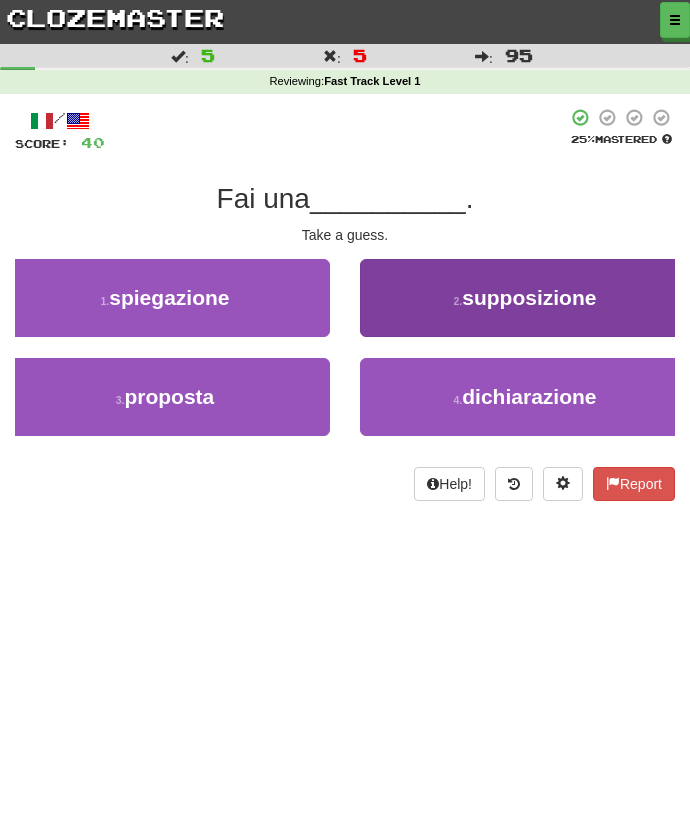 click on "2 .  supposizione" at bounding box center [525, 298] 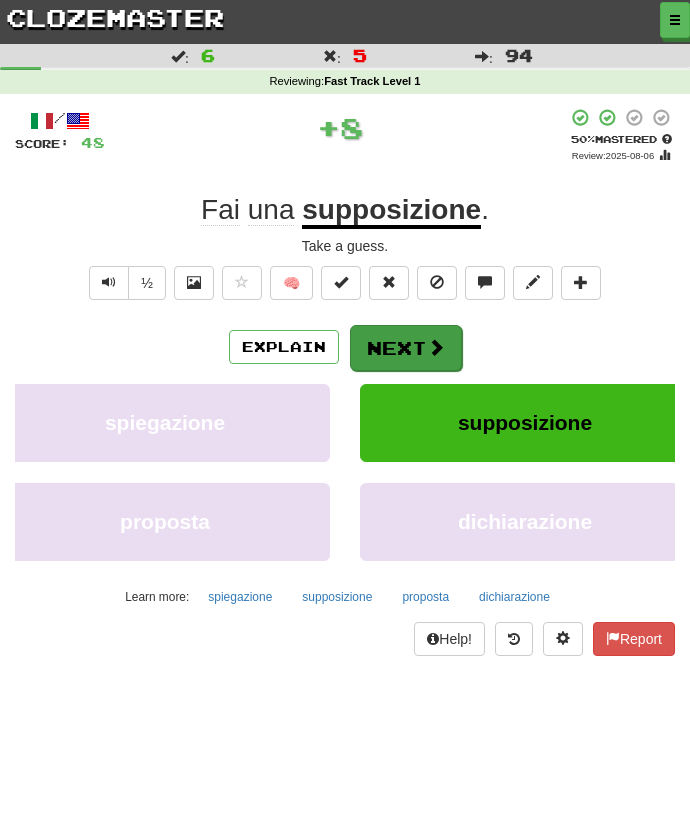 click on "Next" at bounding box center (406, 348) 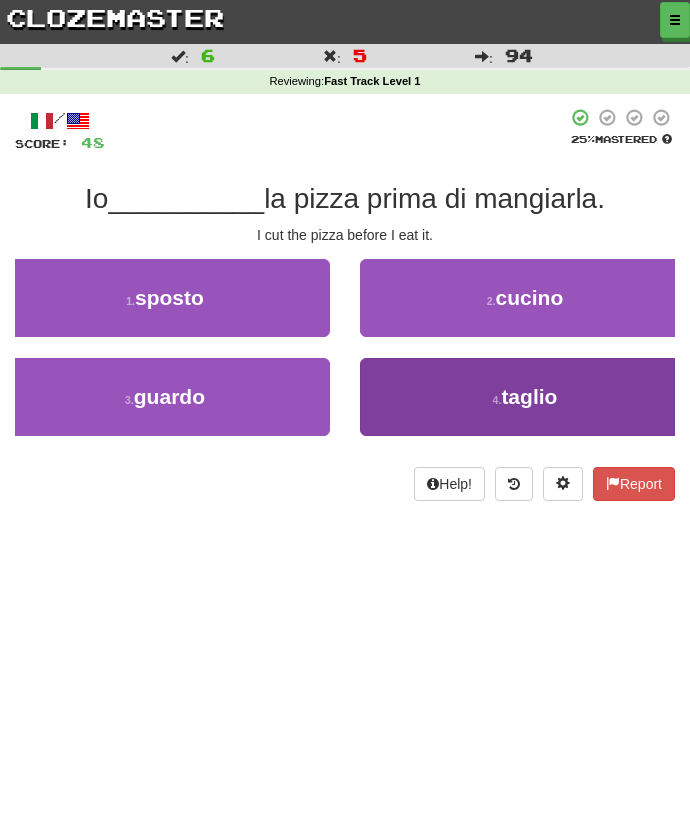click on "4 .  taglio" at bounding box center (525, 397) 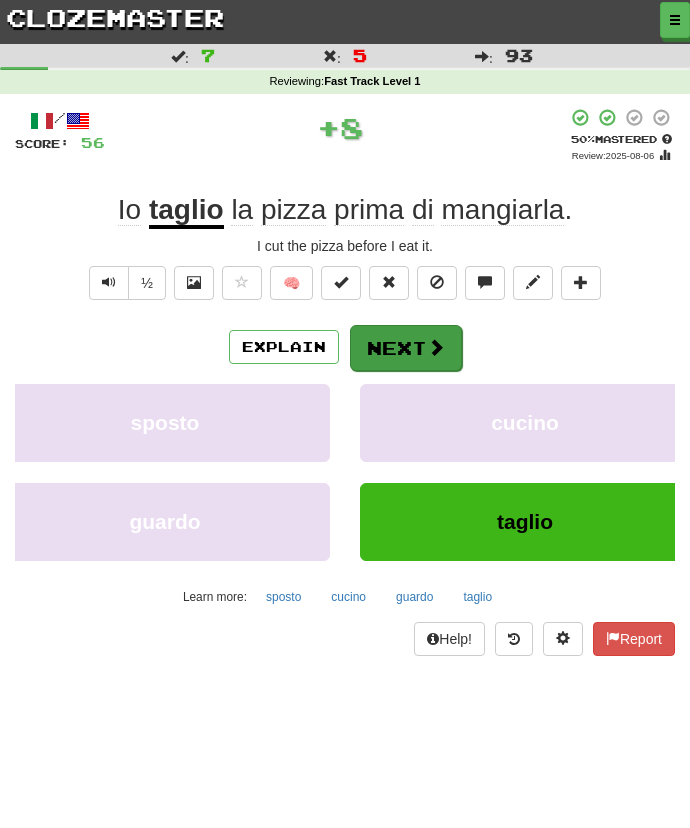 click on "Next" at bounding box center [406, 348] 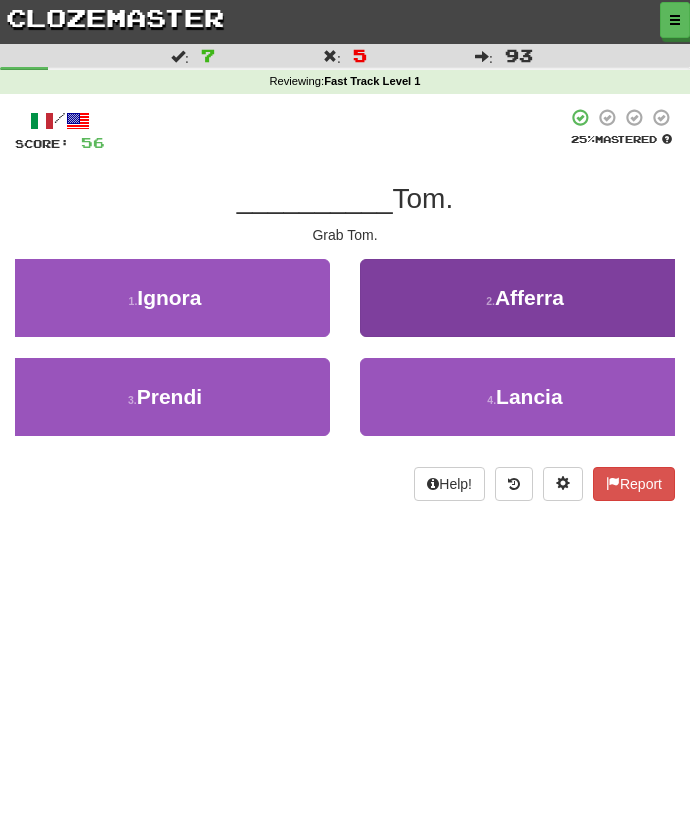 click on "2 .  Afferra" at bounding box center [525, 298] 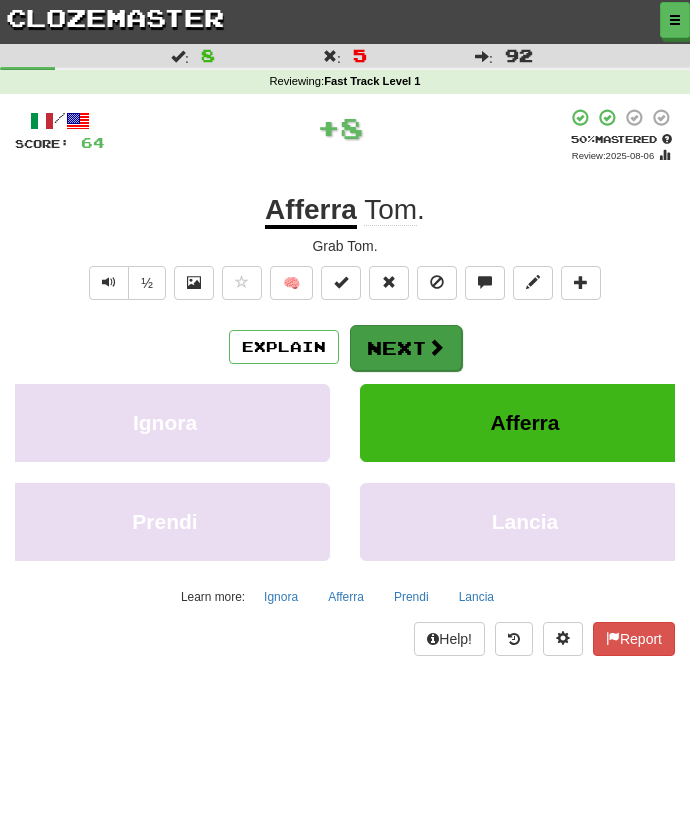 click on "Next" at bounding box center [406, 348] 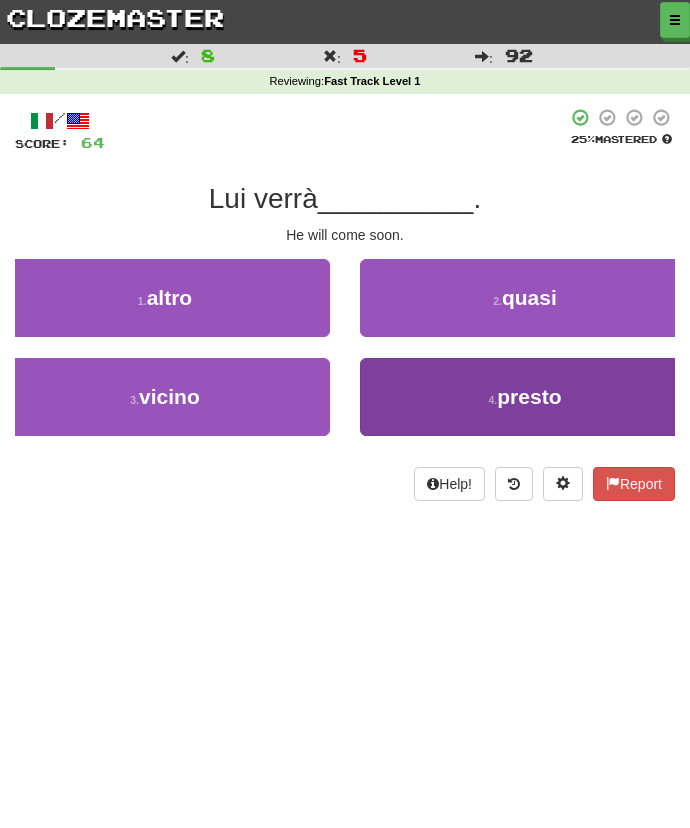 click on "4 .  presto" at bounding box center [525, 397] 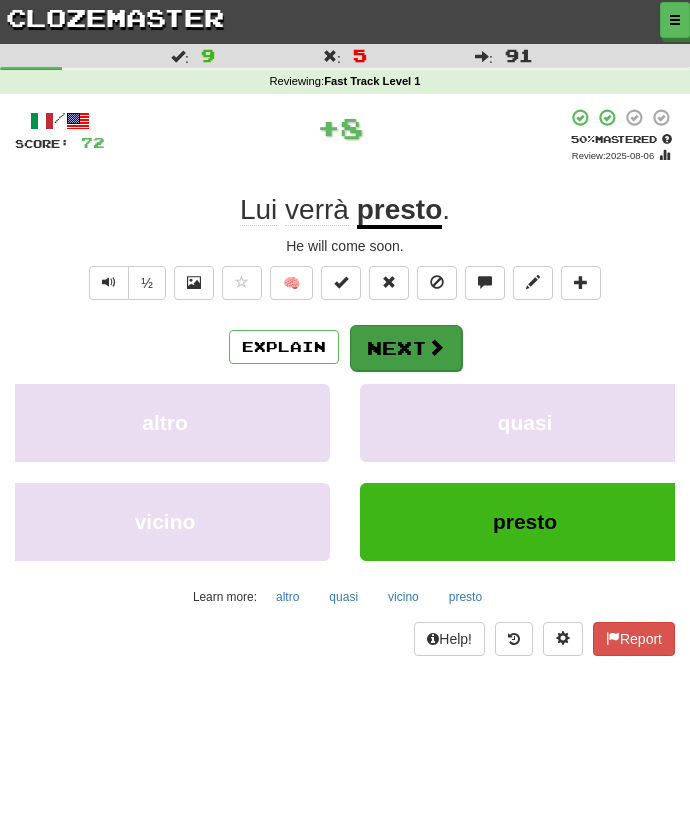 click on "Next" at bounding box center [406, 348] 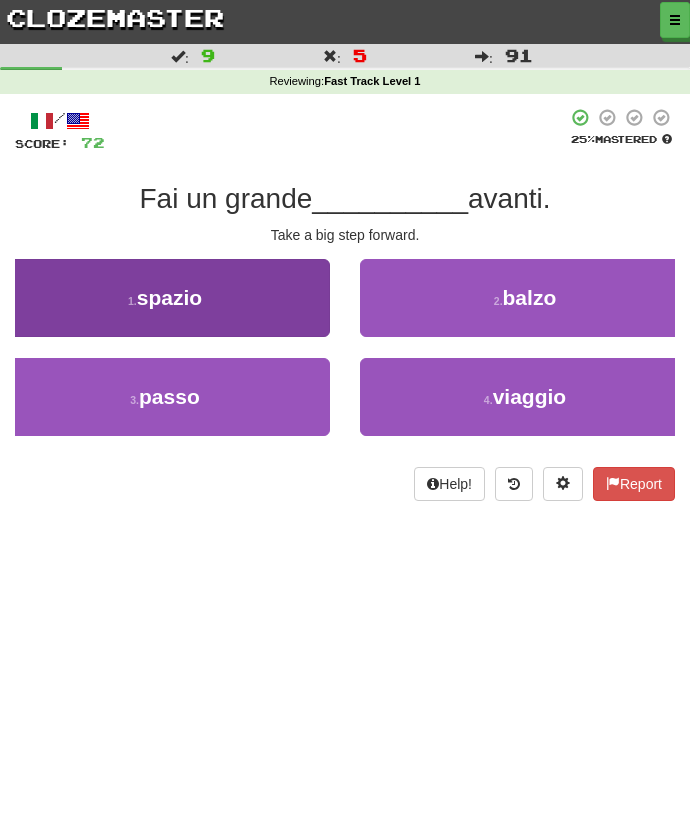 click on "1 .  spazio" at bounding box center (165, 298) 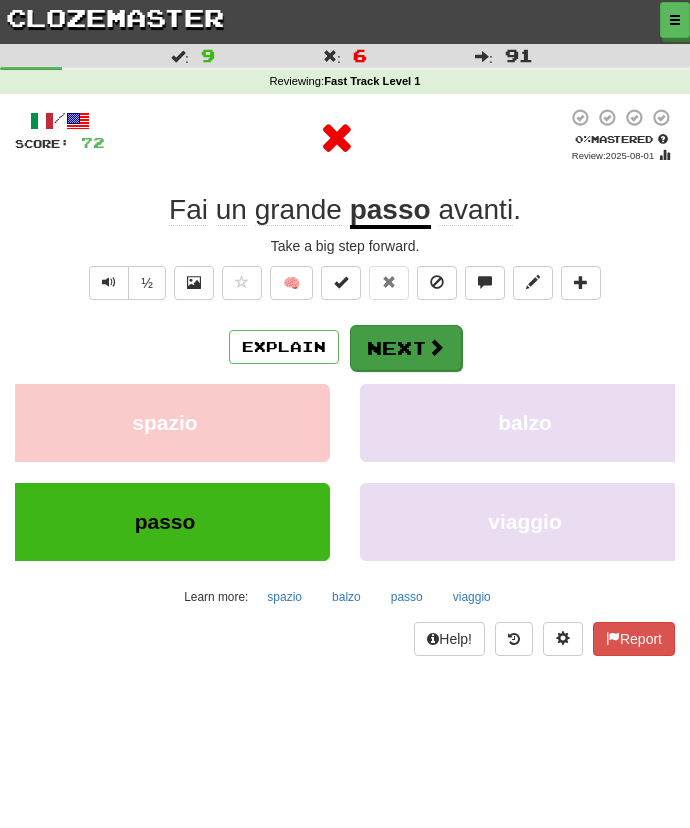 click on "Next" at bounding box center [406, 348] 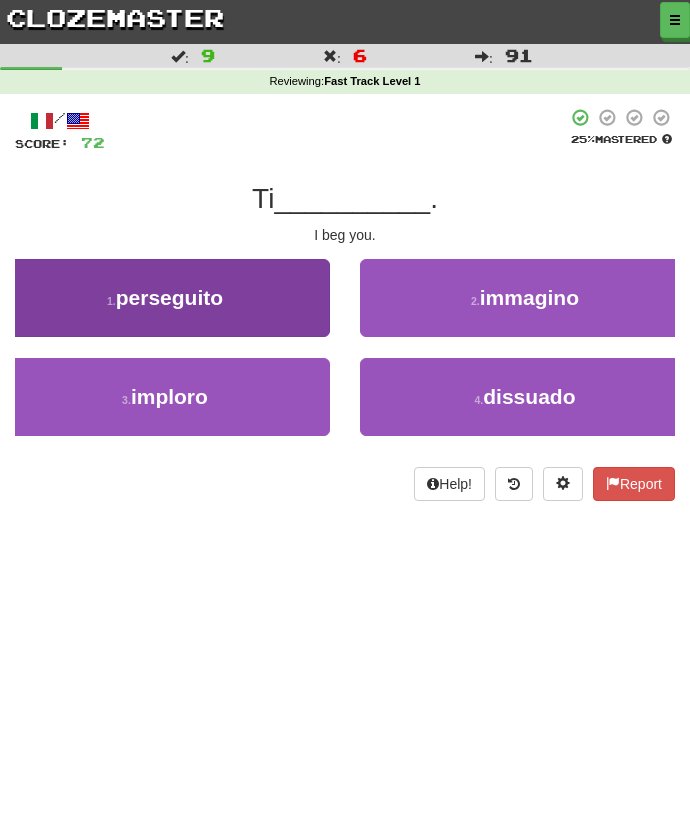 click on "1 .  perseguito" at bounding box center (165, 298) 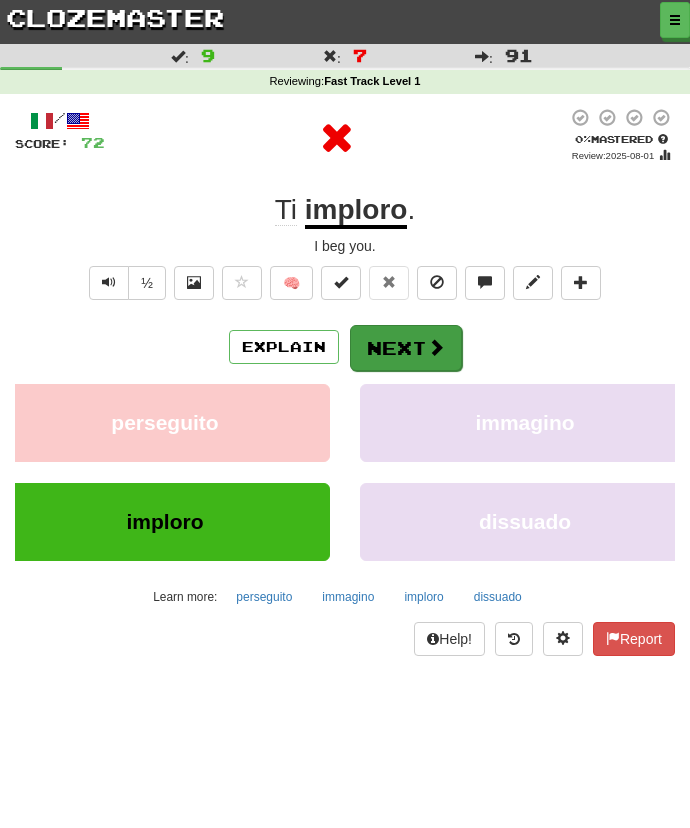 click on "Next" at bounding box center [406, 348] 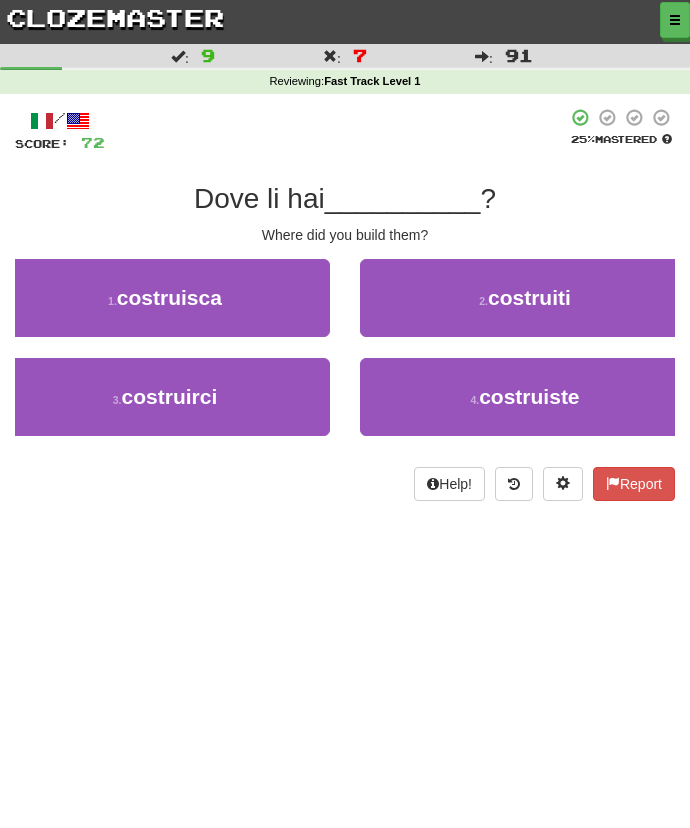 click on "Where did you build them?" at bounding box center [345, 235] 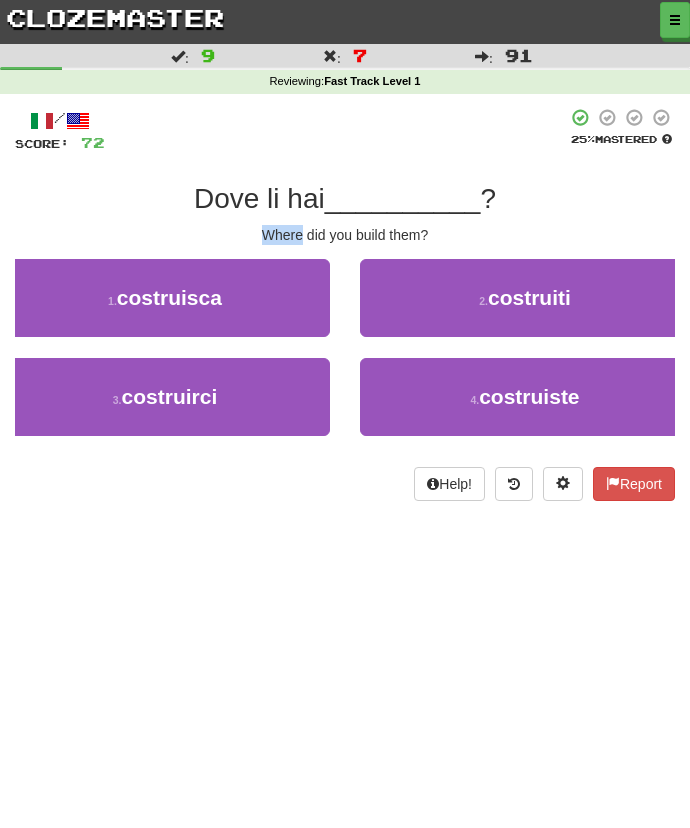 click on "Where did you build them?" at bounding box center [345, 235] 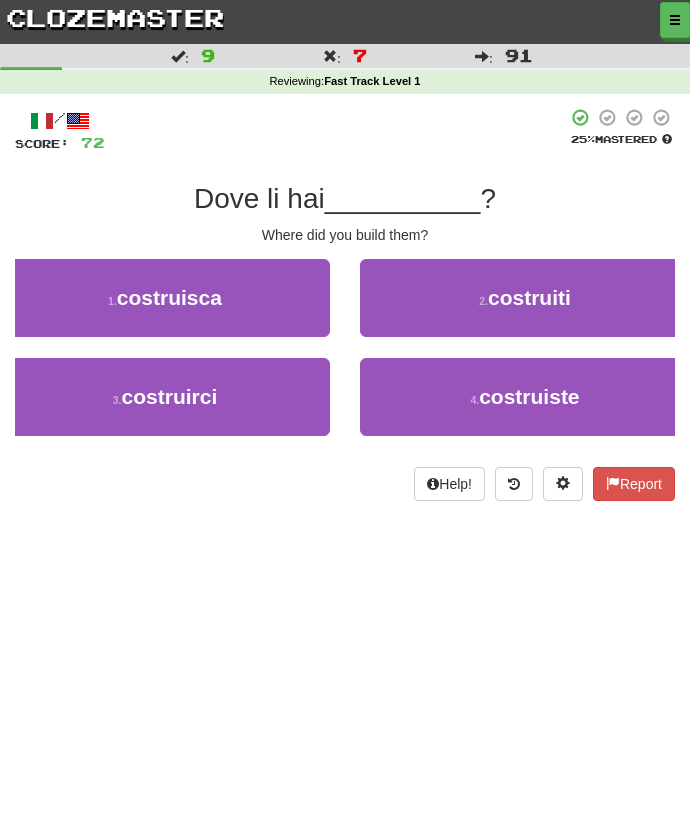 click on "Where did you build them?" at bounding box center [345, 235] 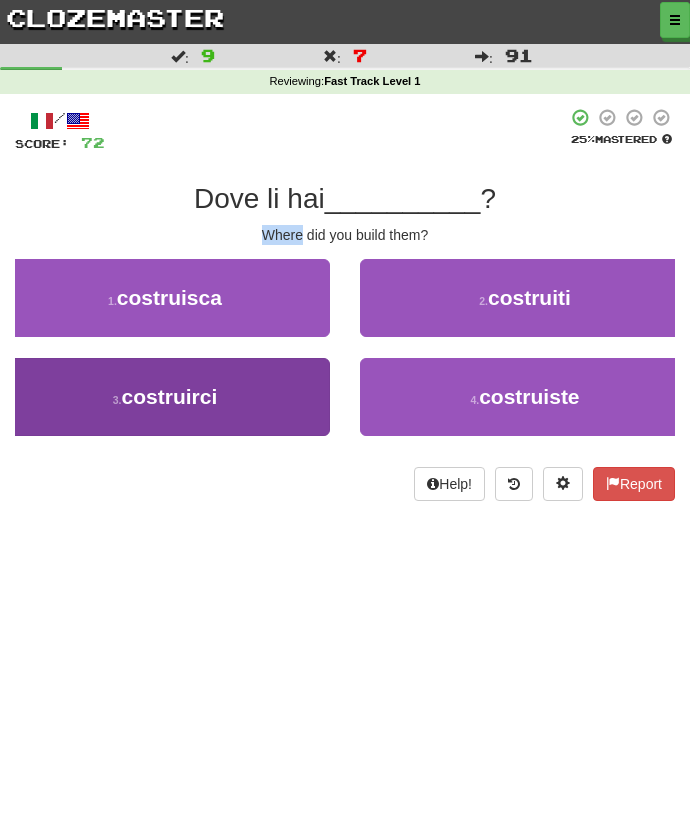 click on "3 .  costruirci" at bounding box center (165, 397) 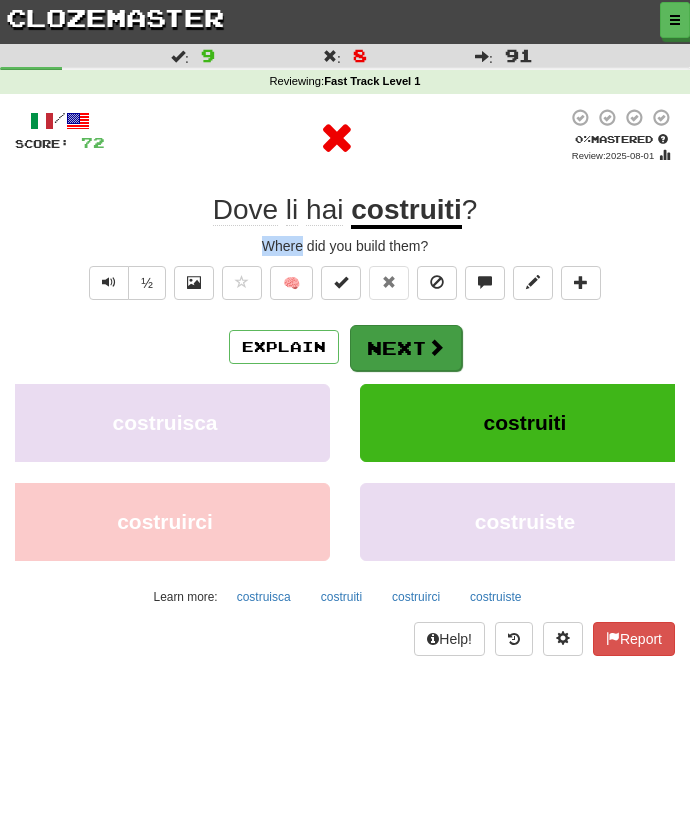 click on "Next" at bounding box center (406, 348) 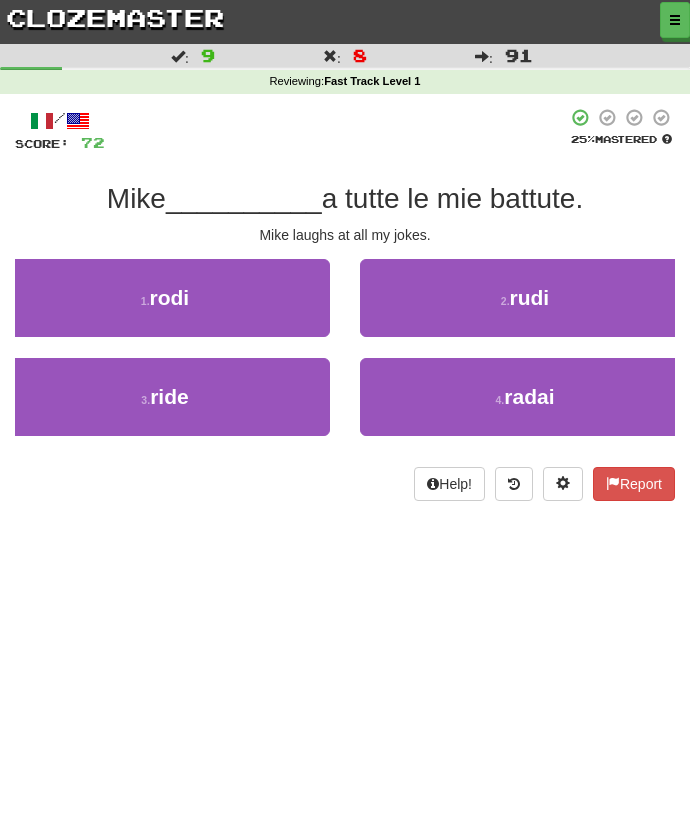 click on "Help!  Report" at bounding box center [345, 484] 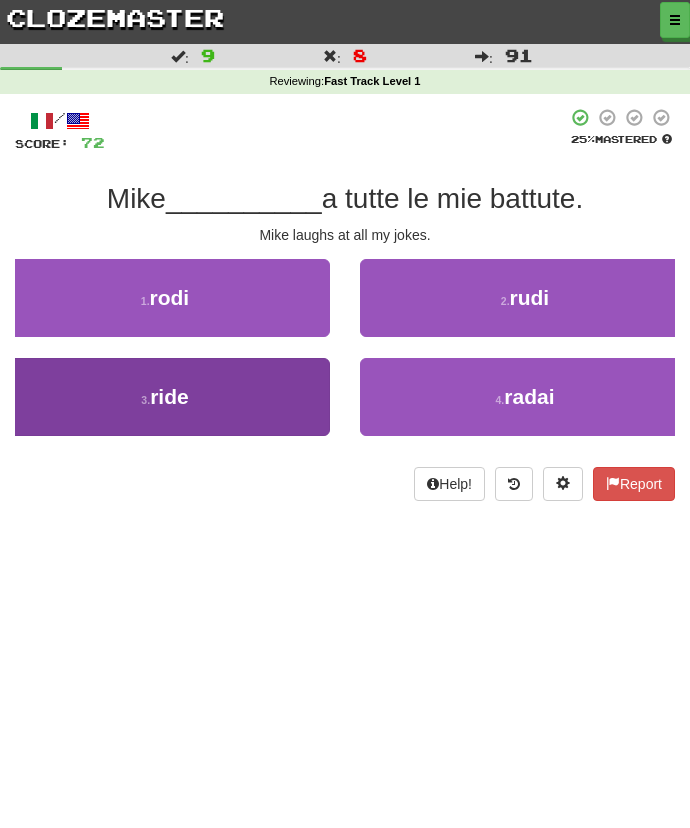 click on "3 .  ride" at bounding box center [165, 397] 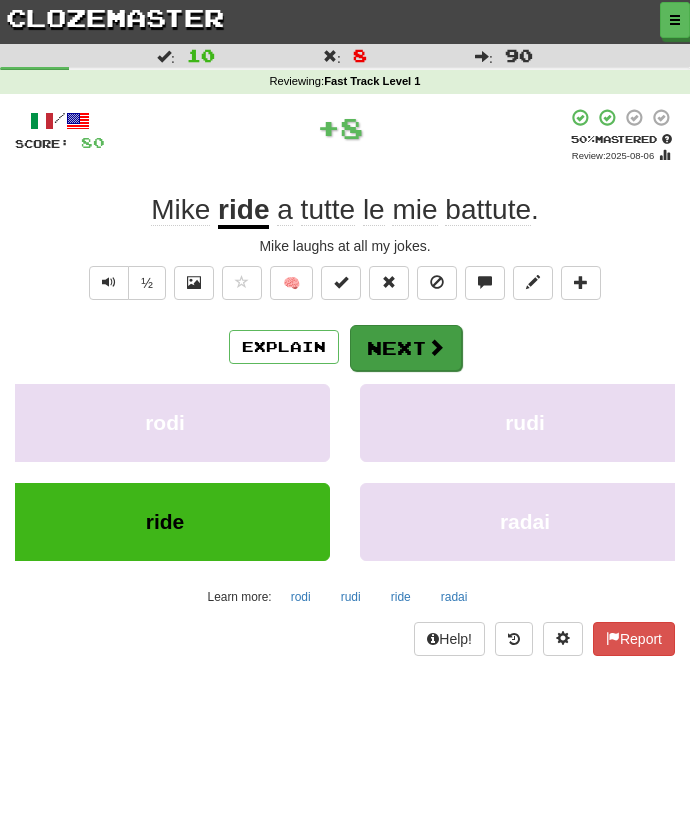 click on "Next" at bounding box center (406, 348) 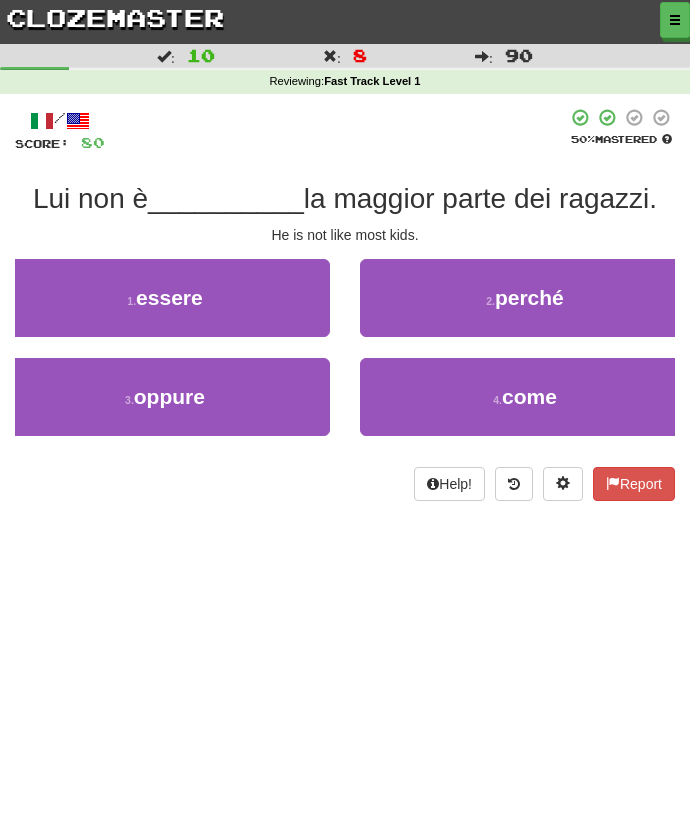 click on "/ Score: 80 50 % Mastered Lui non è __________ la maggior parte dei ragazzi. He is not like most kids. 1 . essere 2 . perché 3 . oppure 4 . come Help! Report" at bounding box center (345, 304) 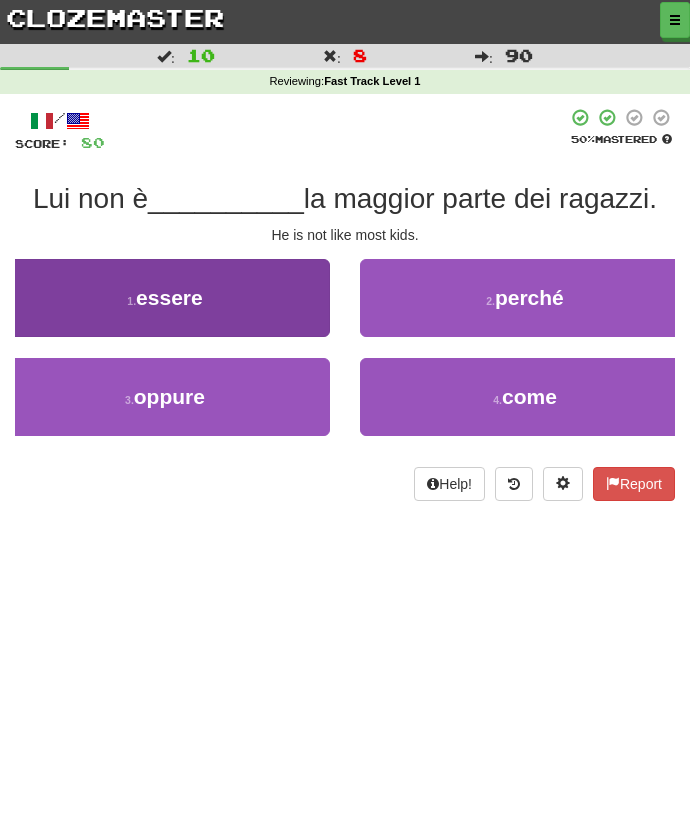 click on "1 .  essere" at bounding box center (165, 298) 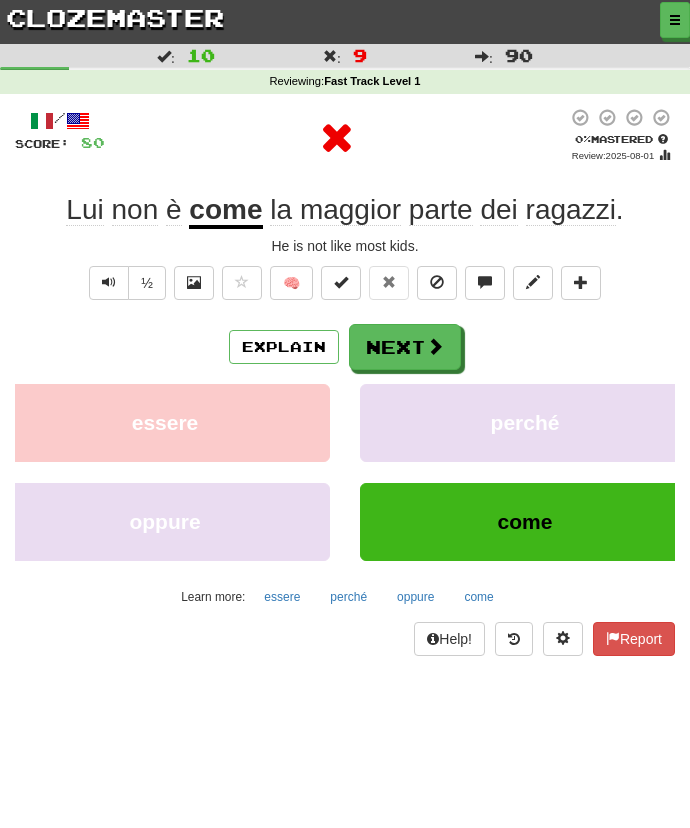 click on "/ Score: 80 0 % Mastered Review: 2025-08-01 Lui non è come la maggior parte dei ragazzi . He is not like most kids. ½ 🧠 Explain Next essere perché oppure come Learn more: essere perché oppure come Help! Report" at bounding box center [345, 382] 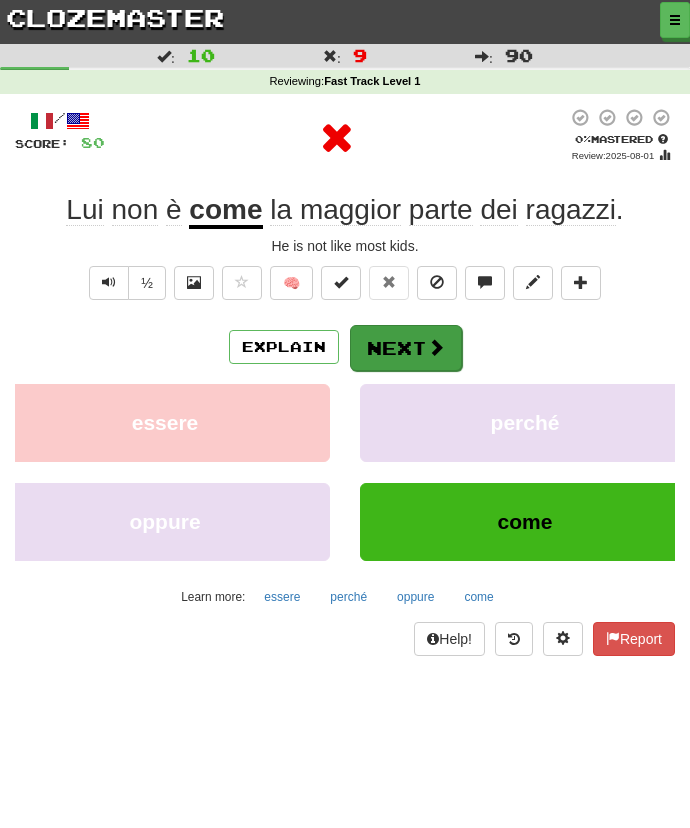 click on "Next" at bounding box center (406, 348) 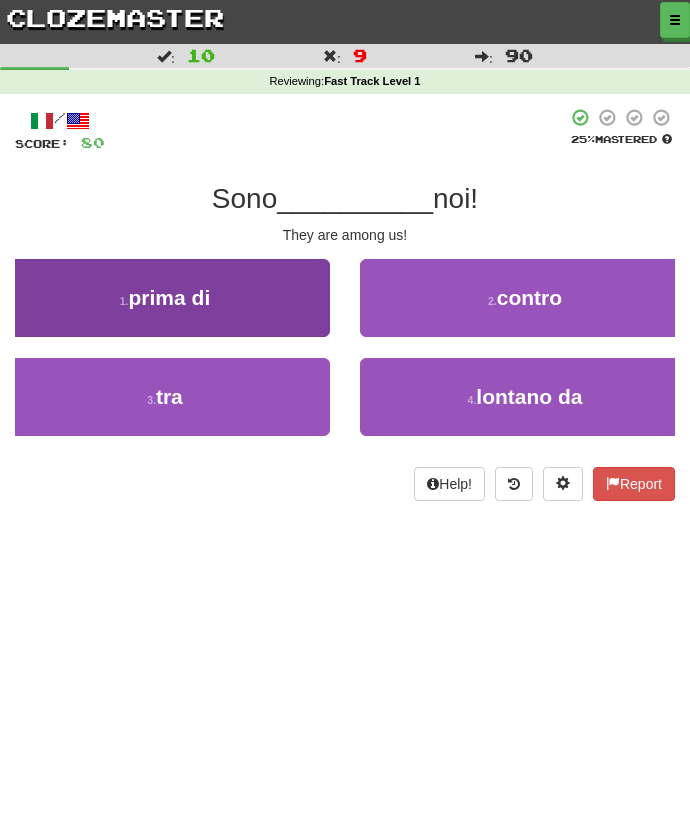 click on "1 .  prima di" at bounding box center (165, 298) 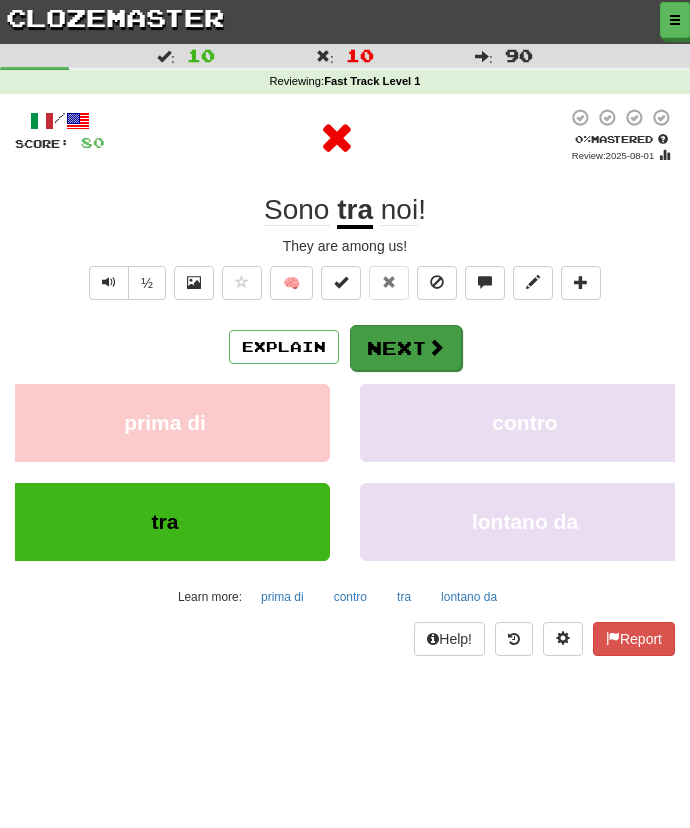 click on "Next" at bounding box center [406, 348] 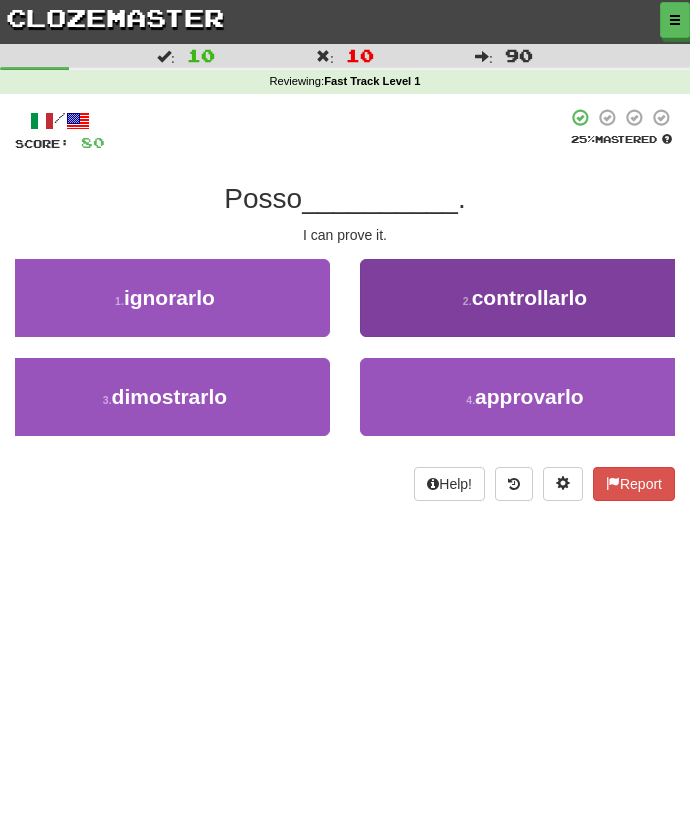click on "2 .  controllarlo" at bounding box center (525, 298) 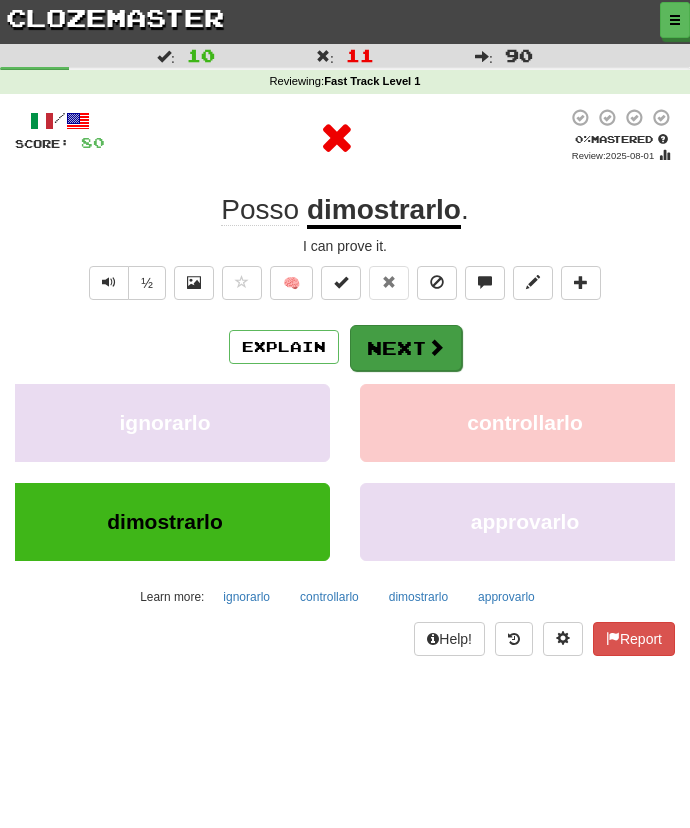 click on "Next" at bounding box center (406, 348) 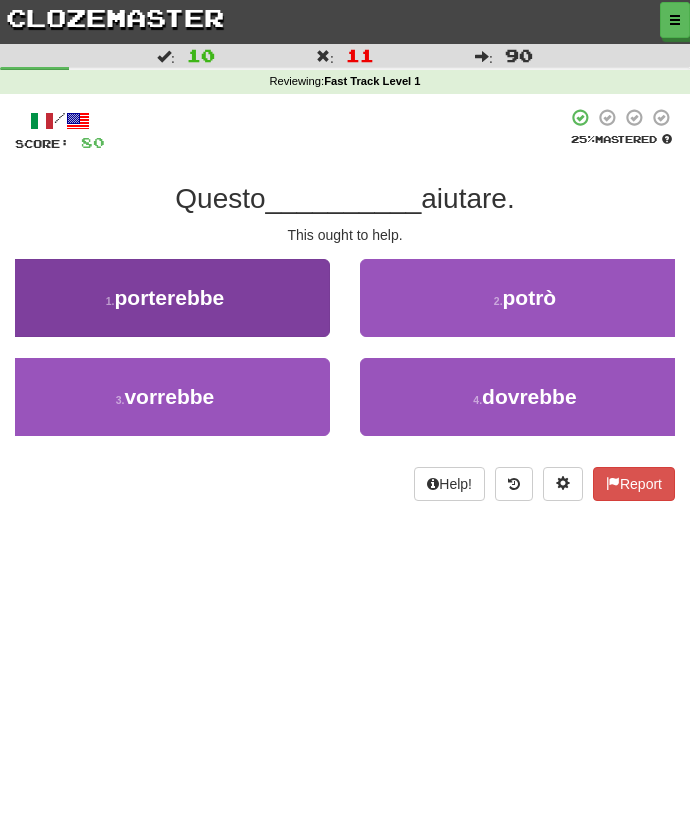 click on "1 .  porterebbe" at bounding box center [165, 298] 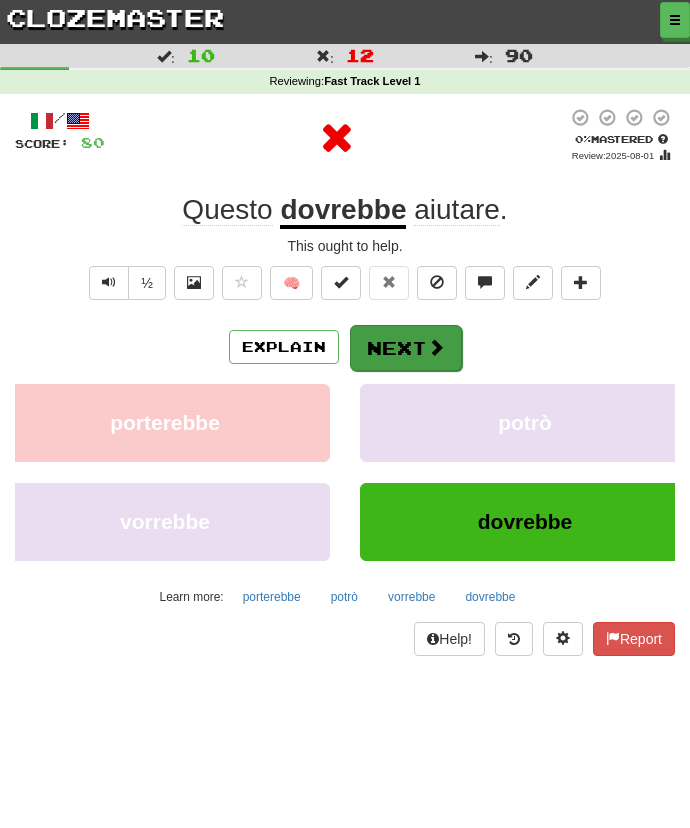 click on "Next" at bounding box center (406, 348) 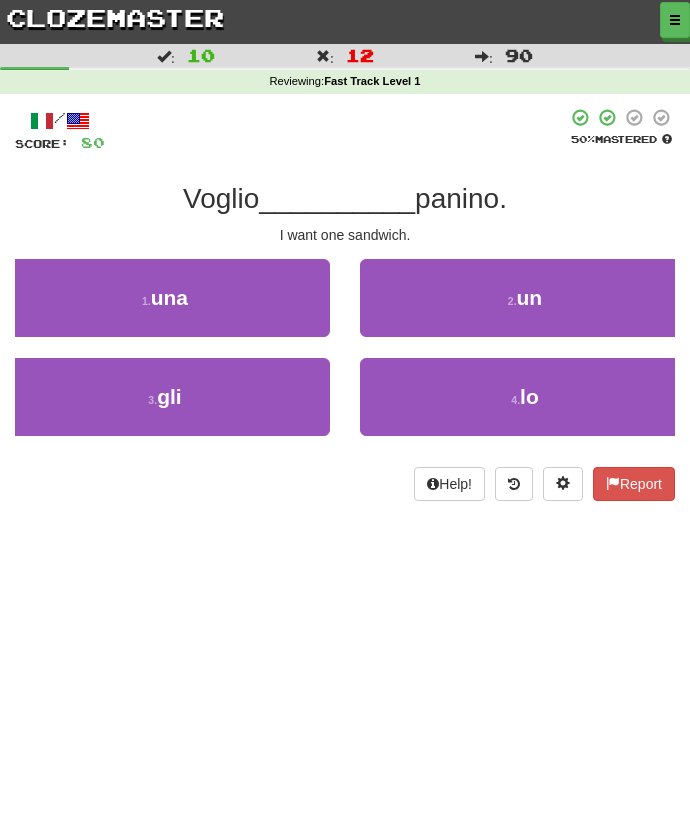 click on "2 .  un" at bounding box center (525, 298) 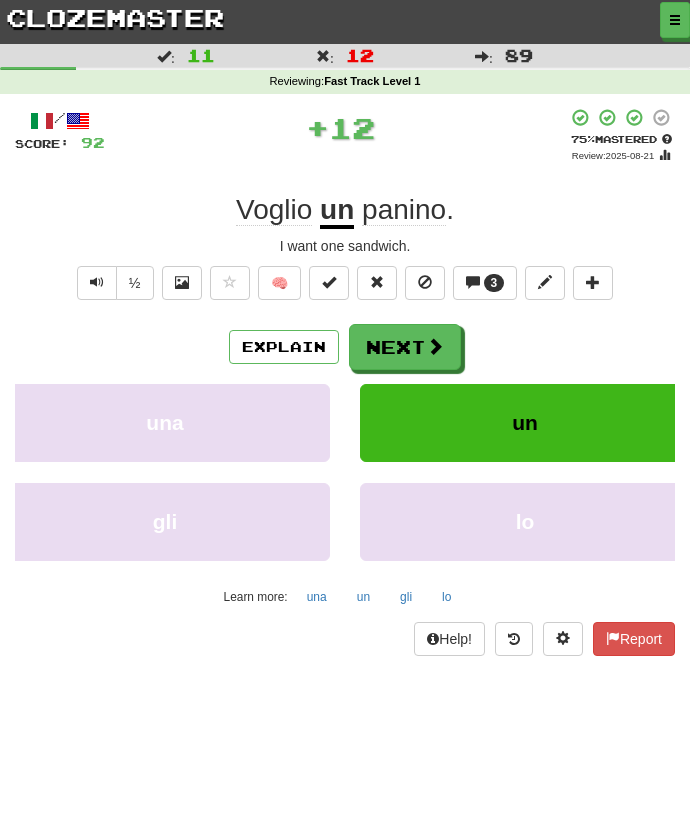 click on "Next" at bounding box center (405, 347) 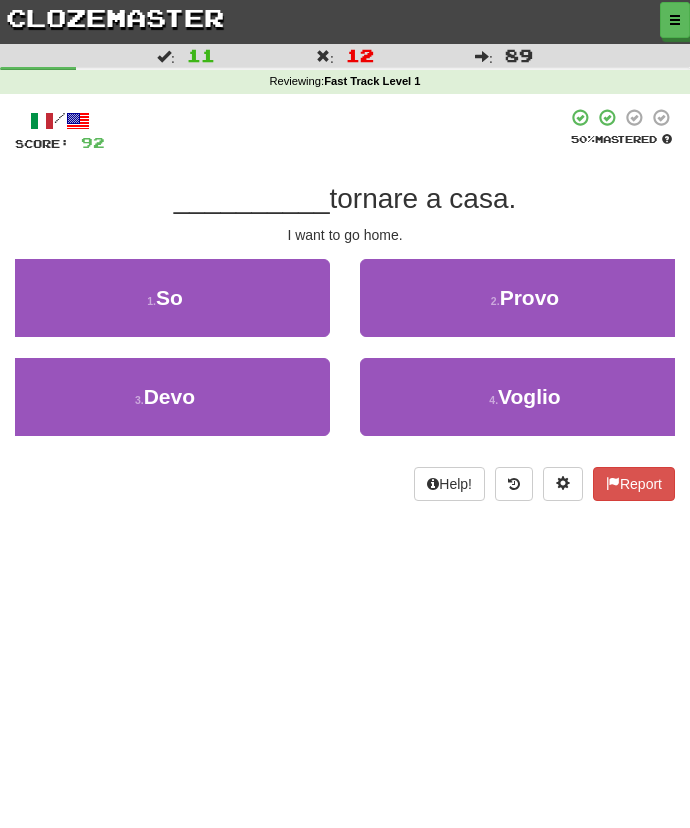 click on "4 .  Voglio" at bounding box center (525, 397) 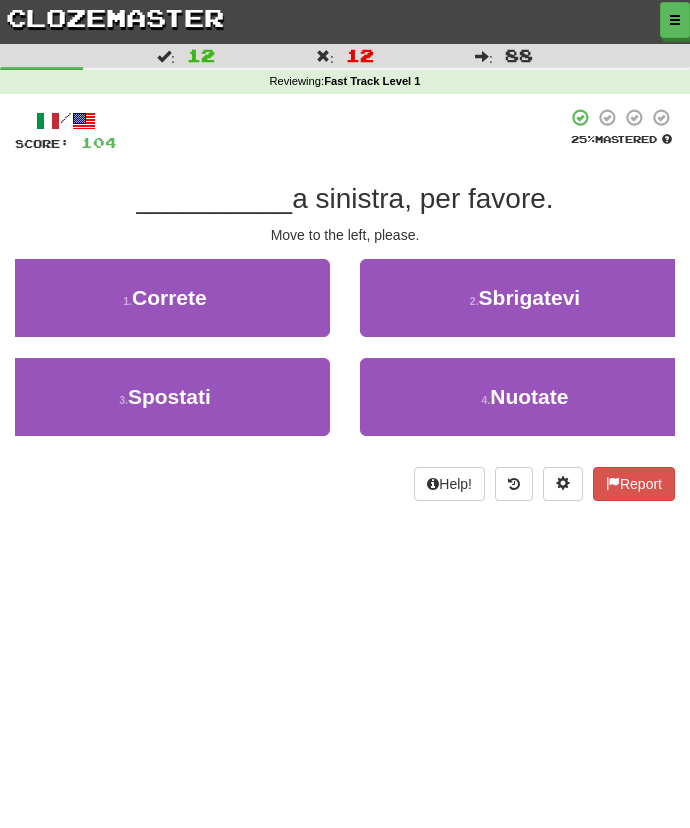 click on "4 .  Nuotate" at bounding box center [525, 407] 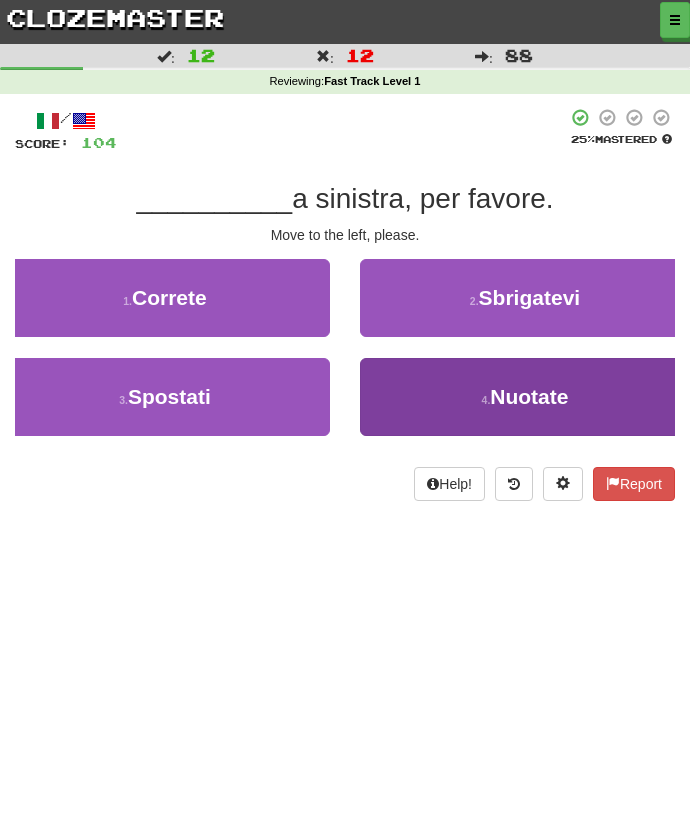 click on "4 .  Nuotate" at bounding box center [525, 397] 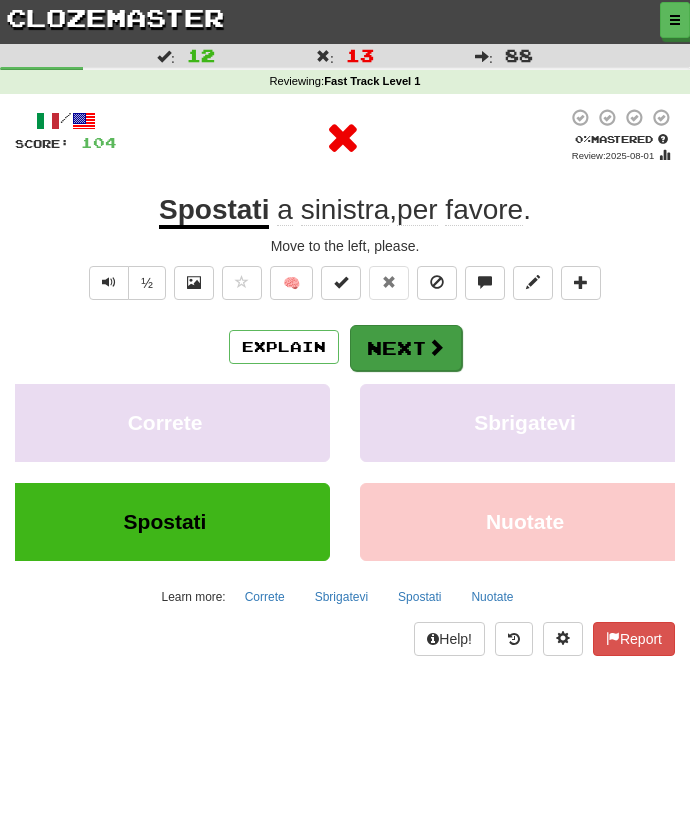 click on "Next" at bounding box center (406, 348) 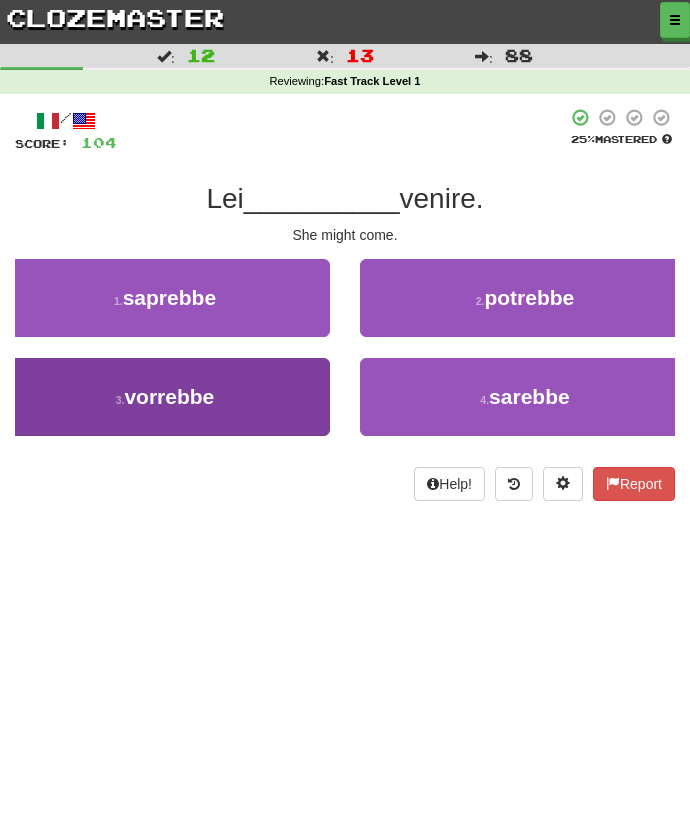 click on "3 .  vorrebbe" at bounding box center (165, 397) 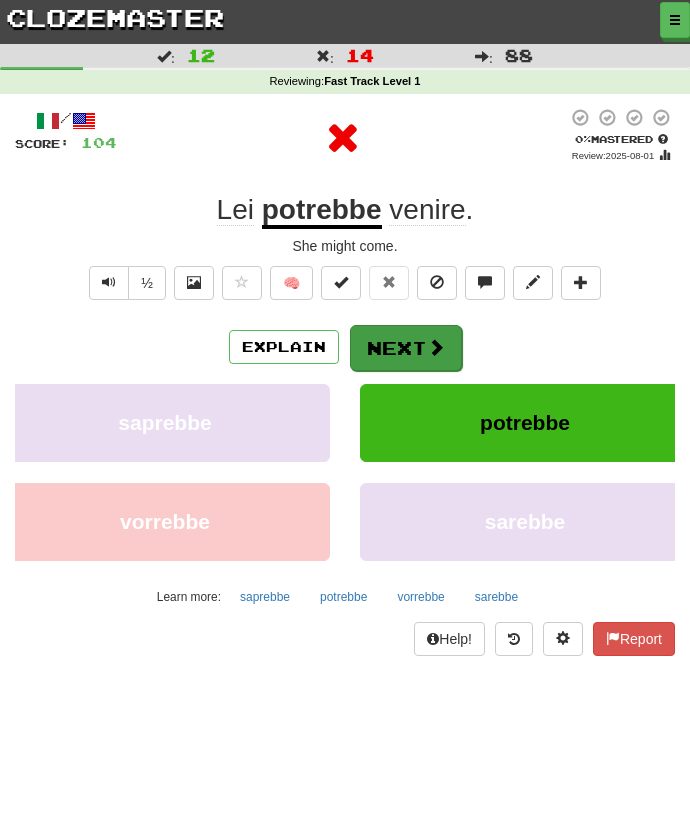 click on "Next" at bounding box center [406, 348] 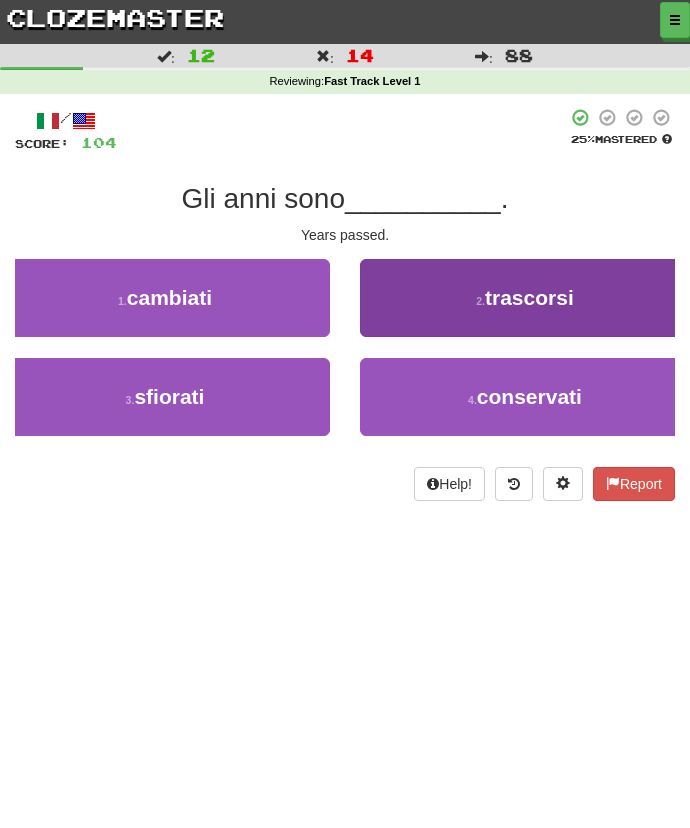 click on "2 .  trascorsi" at bounding box center [525, 298] 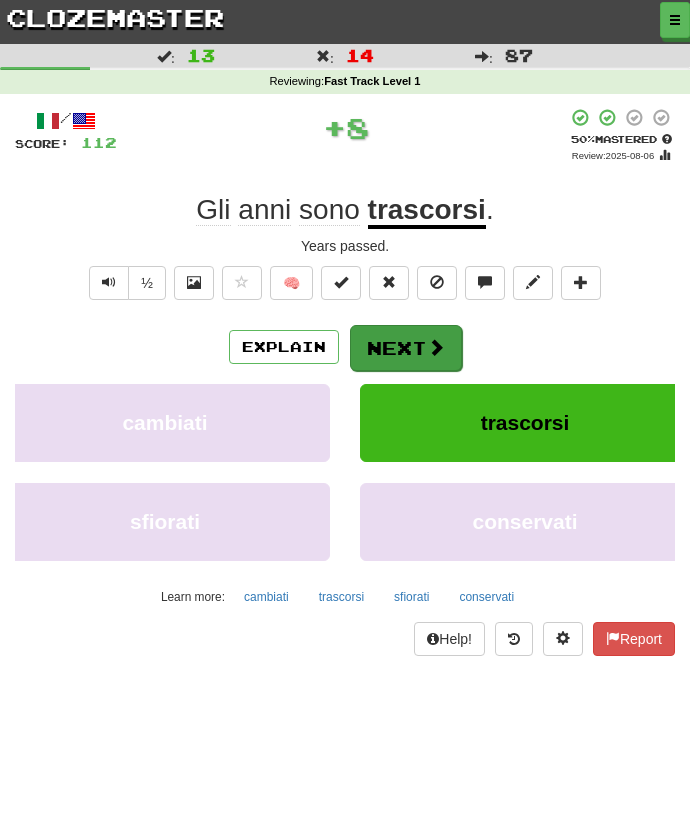 click on "Next" at bounding box center [406, 348] 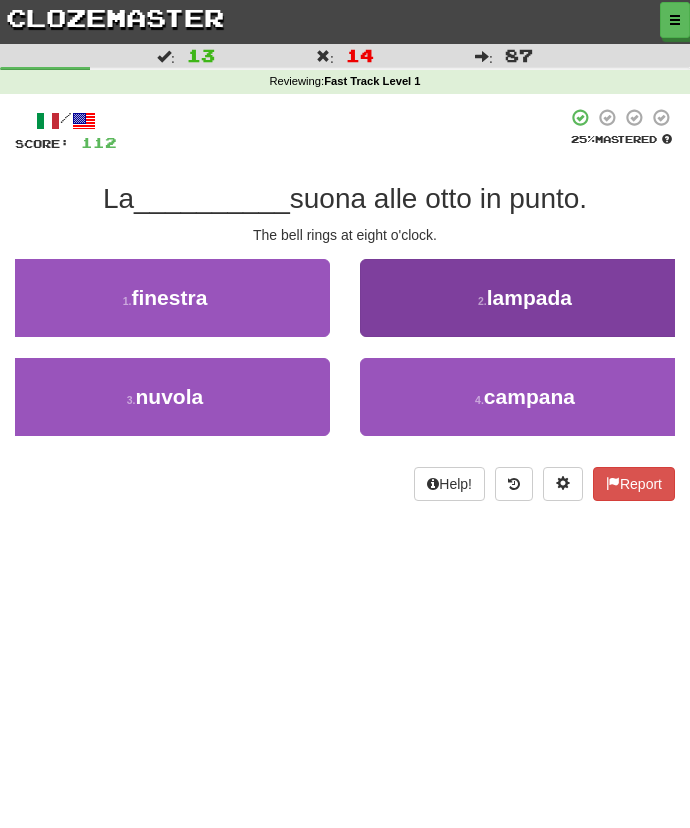 click on "2 .  lampada" at bounding box center (525, 298) 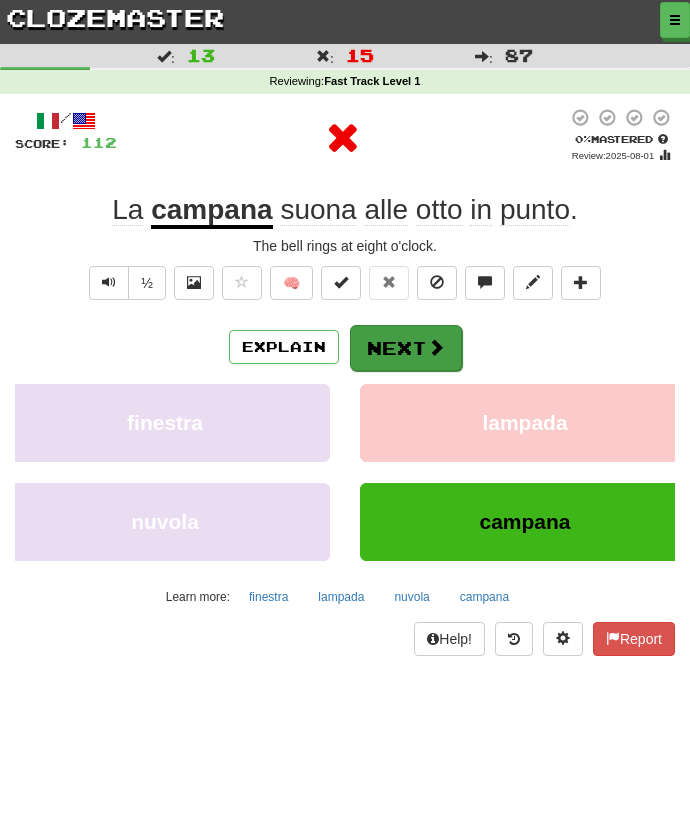 click on "Next" at bounding box center (406, 348) 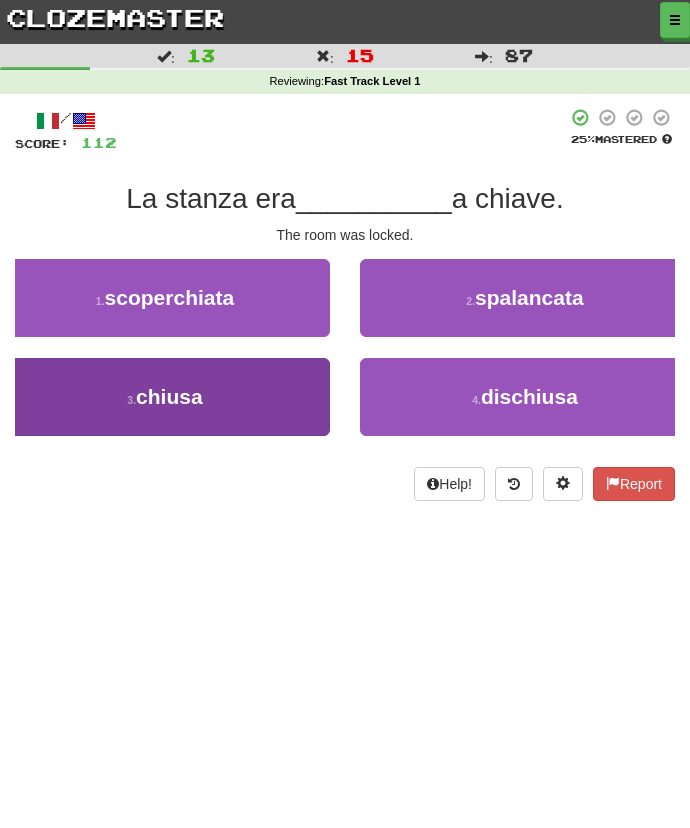 click on "3 .  chiusa" at bounding box center (165, 397) 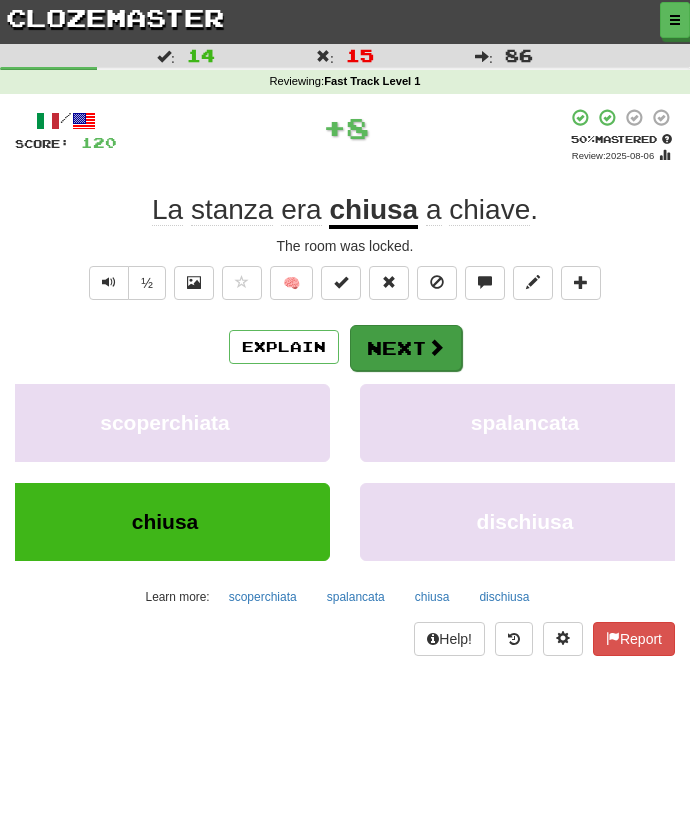 click on "Next" at bounding box center [406, 348] 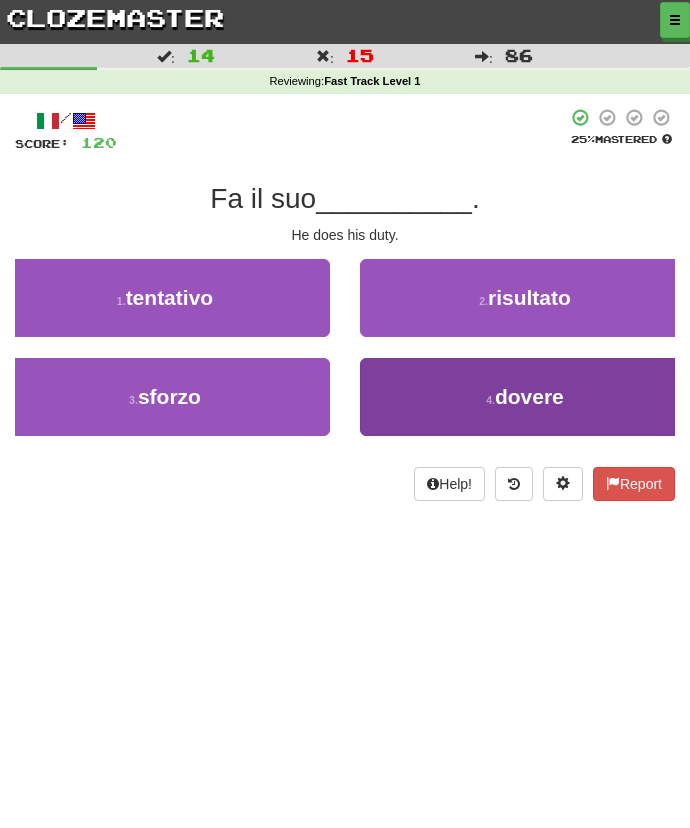 click on "4 .  dovere" at bounding box center (525, 397) 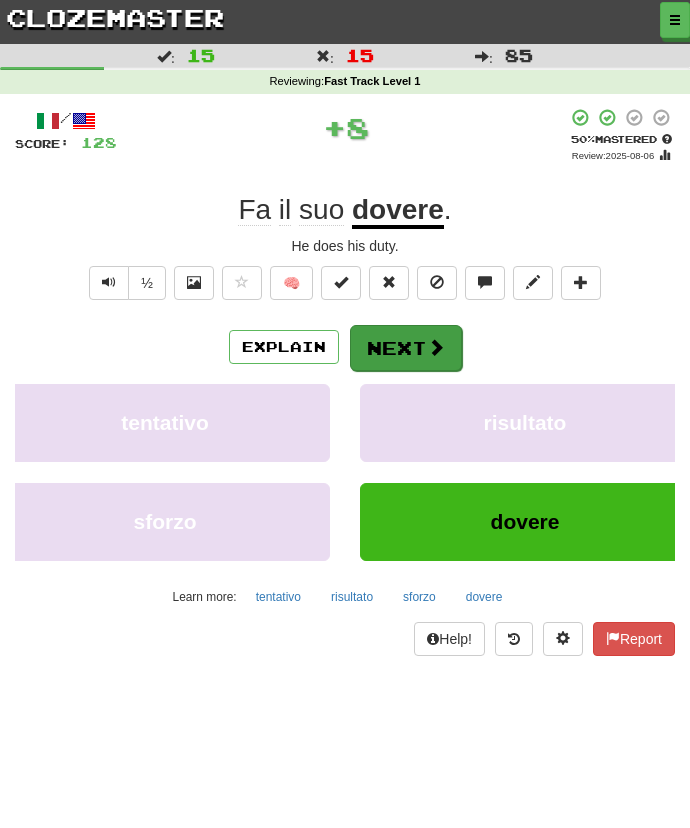 click on "Next" at bounding box center (406, 348) 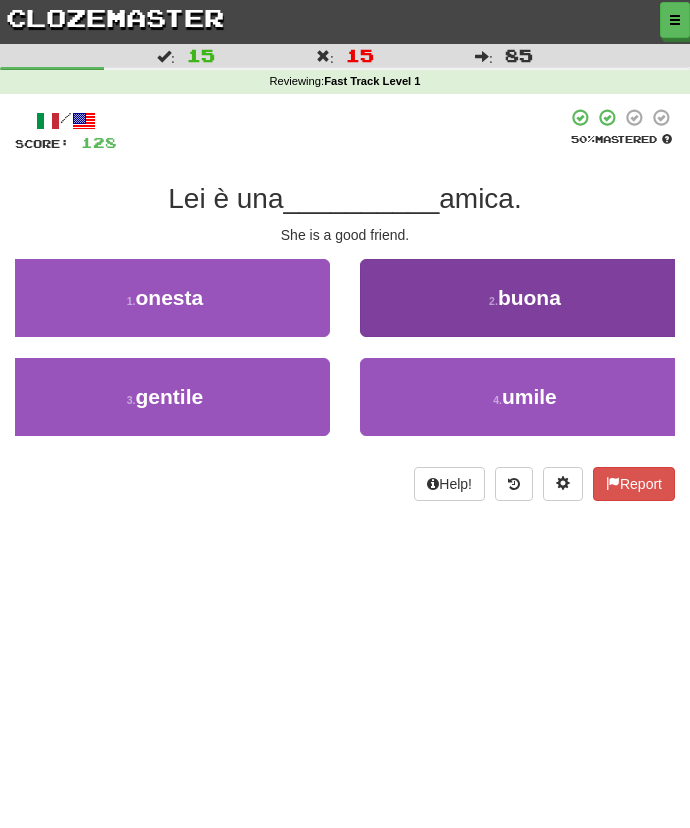 click on "2 .  buona" at bounding box center (525, 298) 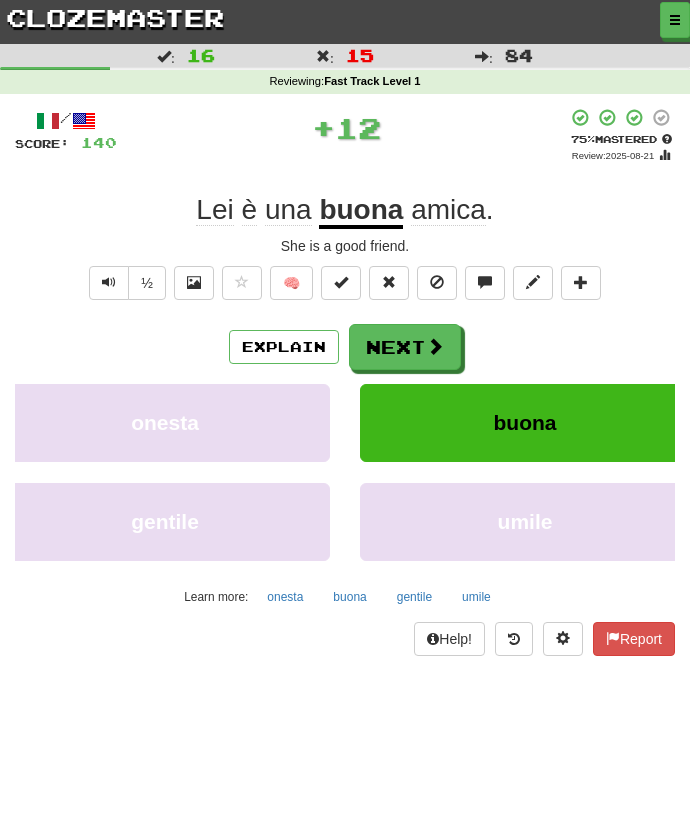 click on "/ Score: 140 + 12 75 % Mastered Review: 2025-08-21 Lei è una buona amica . She is a good friend. ½ 🧠 Explain Next onesta buona gentile umile Learn more: onesta buona gentile umile Help! Report" at bounding box center (345, 382) 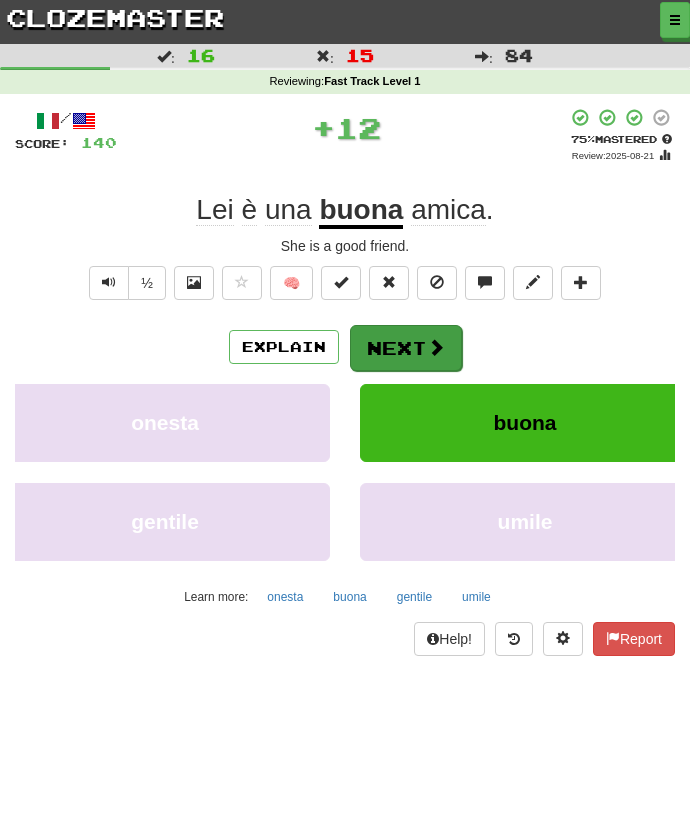 click on "Next" at bounding box center [406, 348] 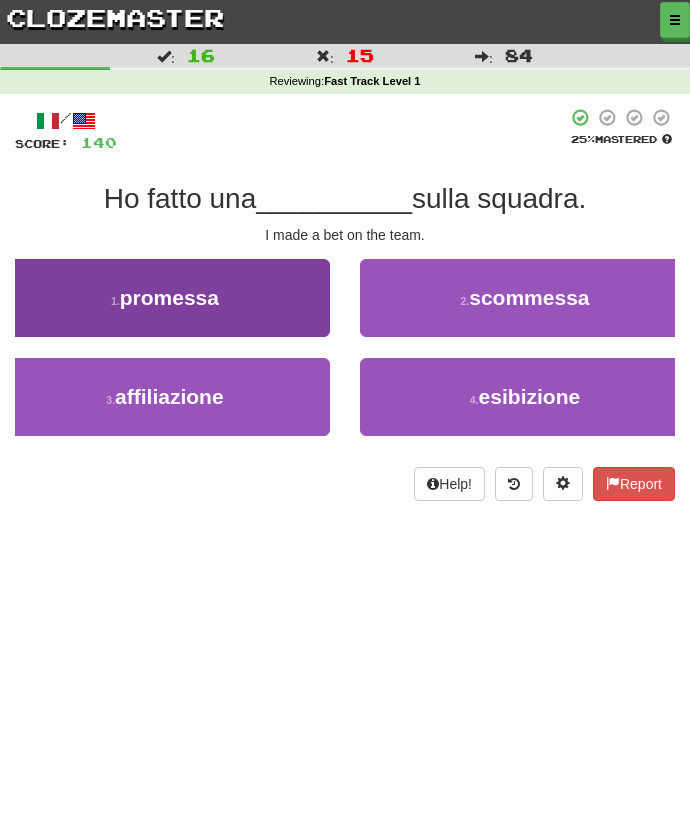 click on "1 .  promessa" at bounding box center [165, 298] 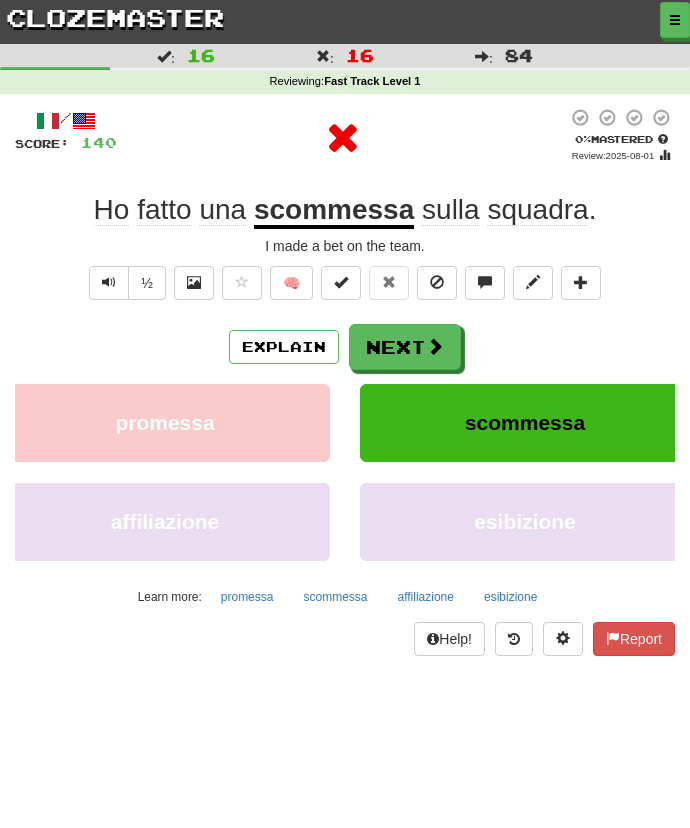 click on "Explain Next" at bounding box center (345, 347) 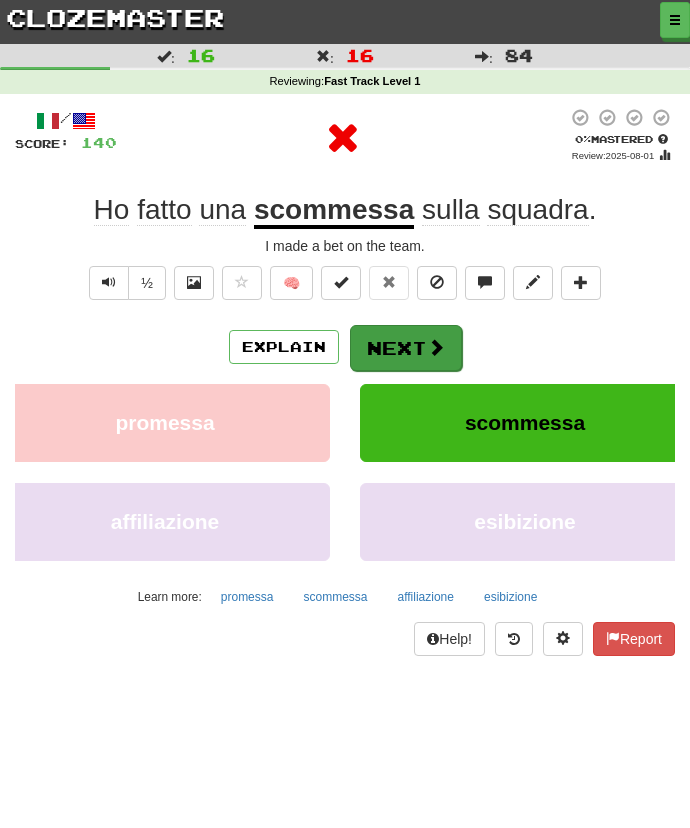 click on "Next" at bounding box center (406, 348) 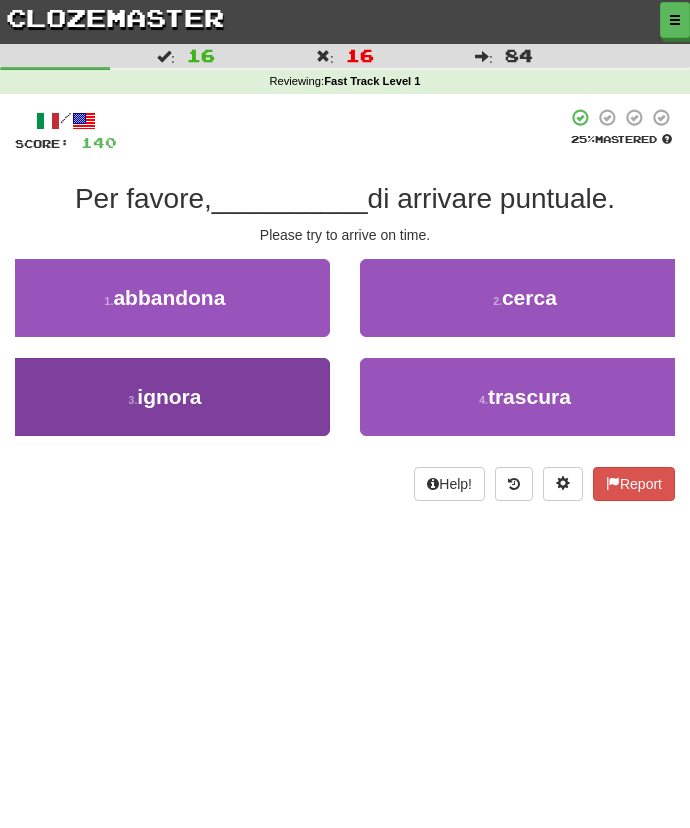click on "3 .  ignora" at bounding box center [165, 397] 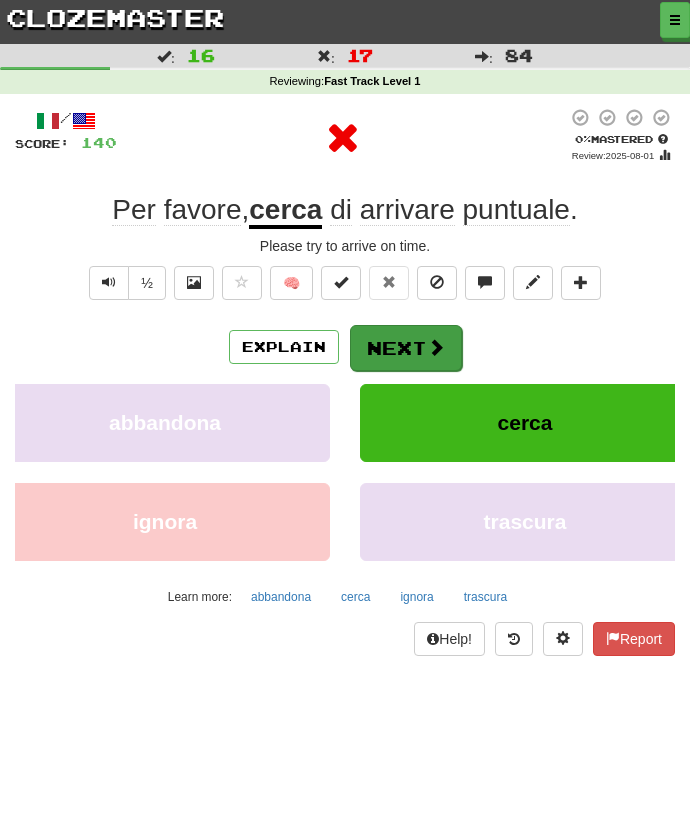 click on "Next" at bounding box center (406, 348) 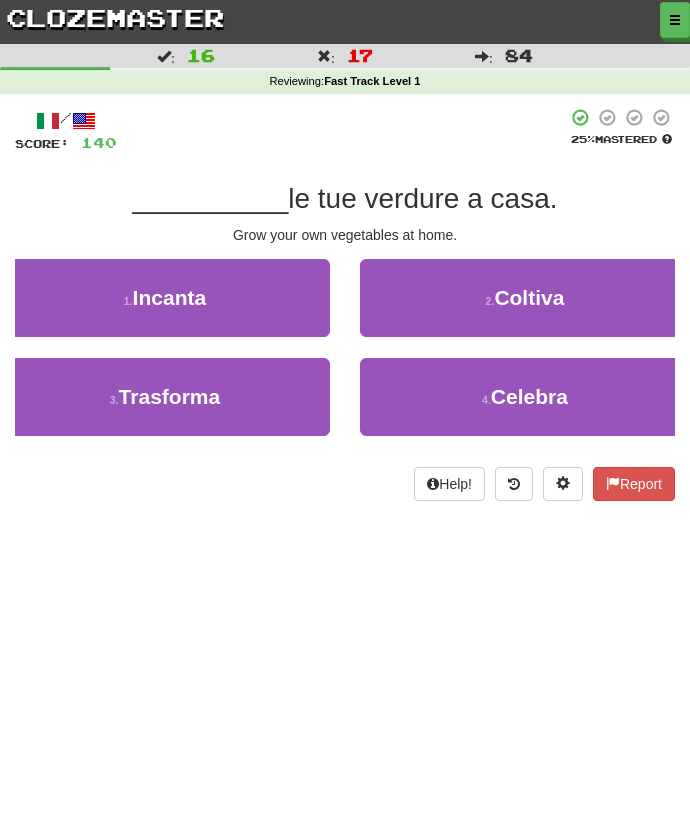 click on "1 .  Incanta" at bounding box center [165, 308] 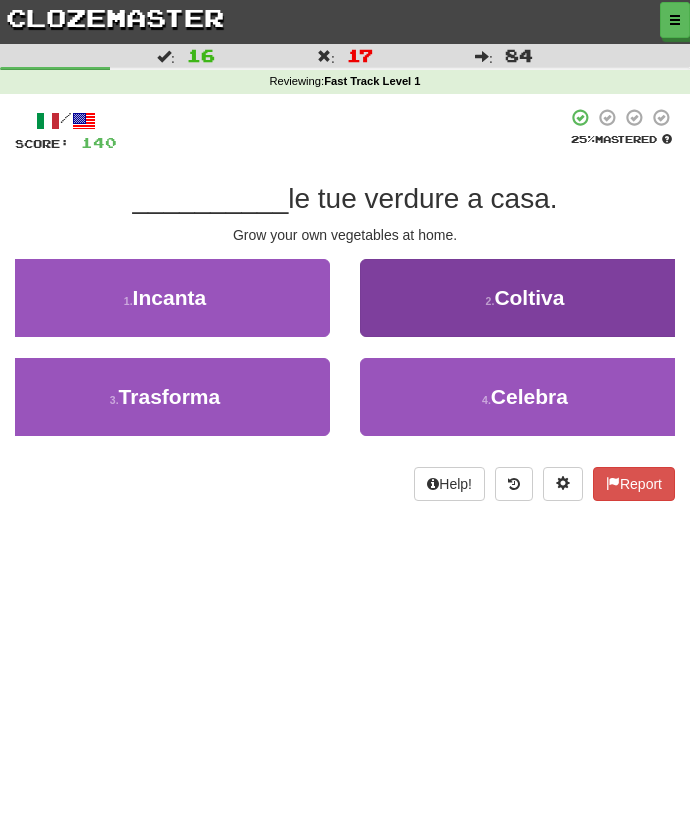 click on "2 .  Coltiva" at bounding box center [525, 298] 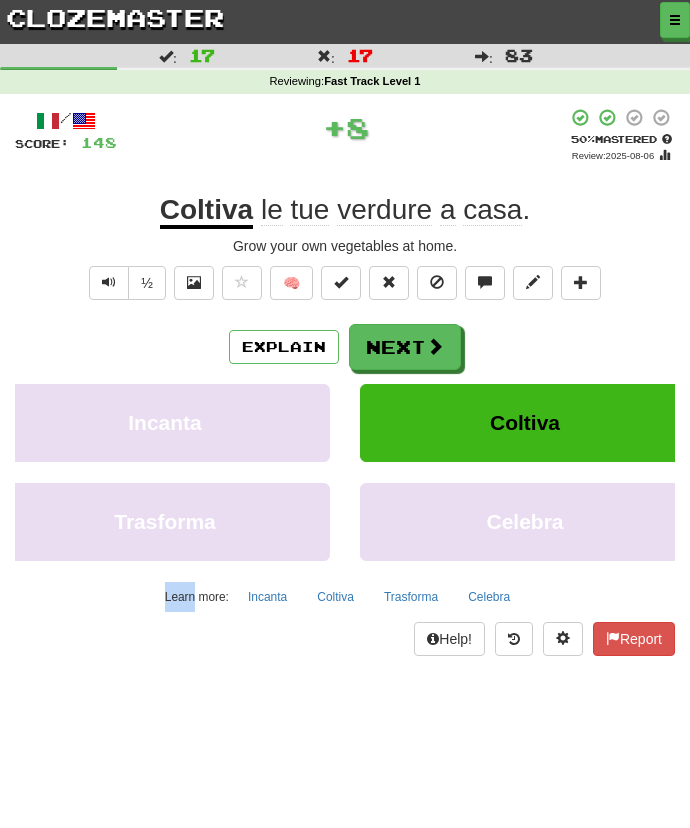 click on "/ Score: 148 + 8 50 % Mastered Review: 2025-08-06 Coltiva le tue verdure a casa. Grow your own vegetables at home. ½ 🧠 Explain Next Incanta Coltiva Trasforma Celebra Learn more: Incanta Coltiva Trasforma Celebra Help! Report" at bounding box center (345, 382) 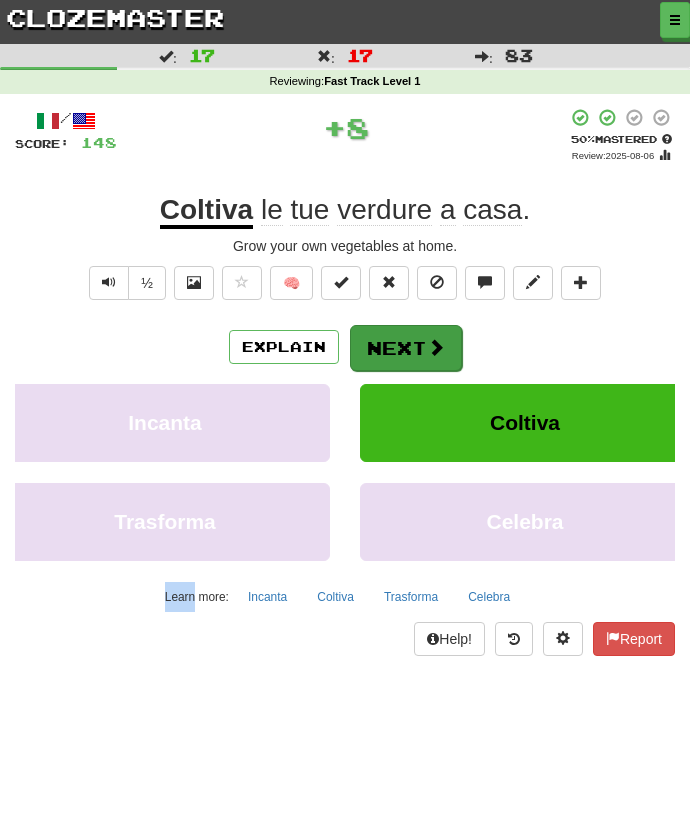 click on "Next" at bounding box center (406, 348) 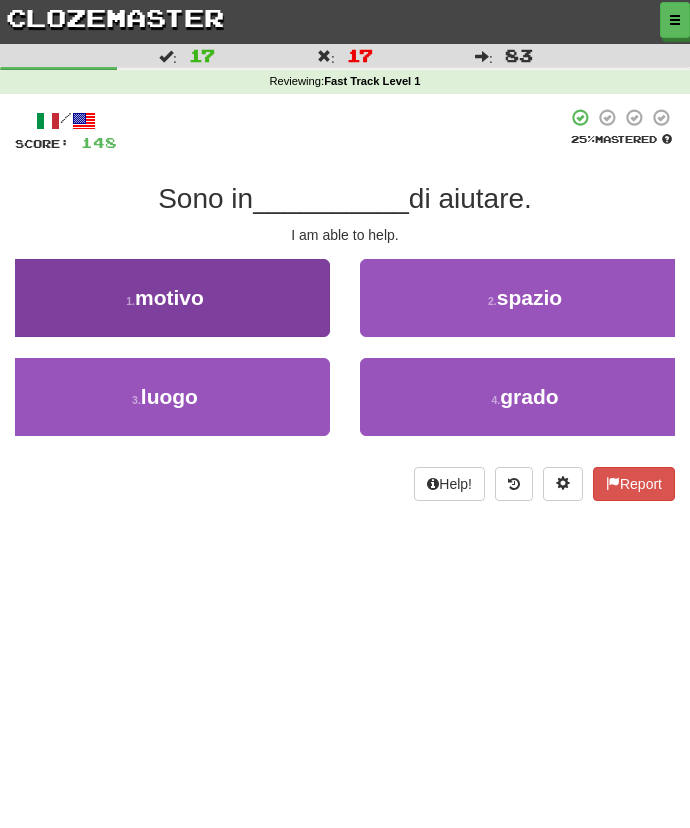 click on "1 .  motivo" at bounding box center [165, 298] 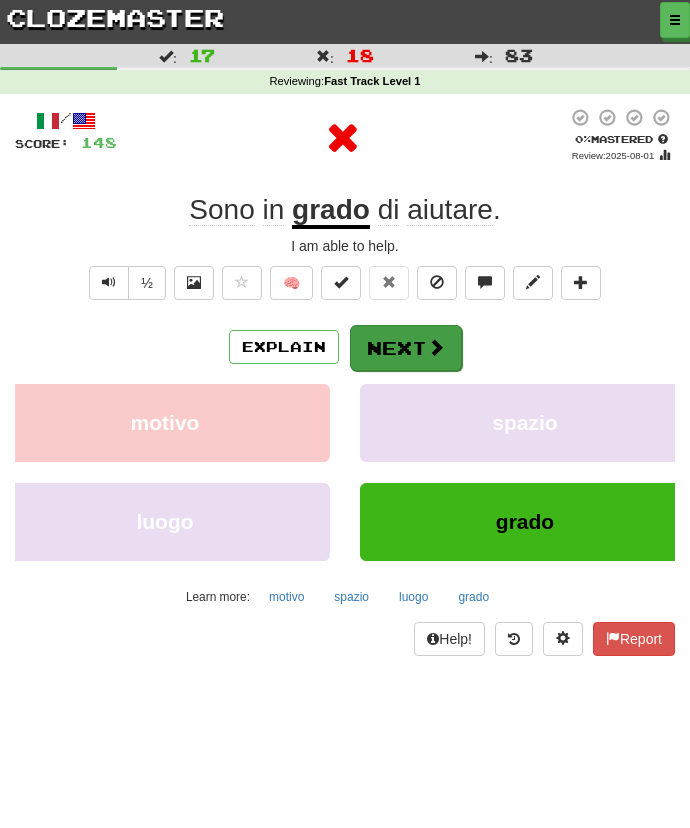 click on "Next" at bounding box center (406, 348) 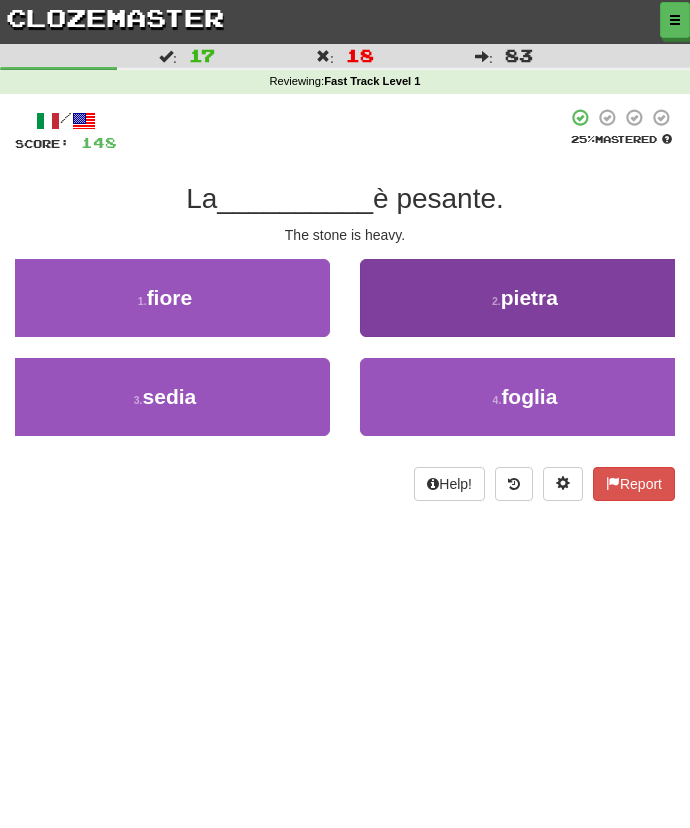 drag, startPoint x: 330, startPoint y: 383, endPoint x: 451, endPoint y: 290, distance: 152.61061 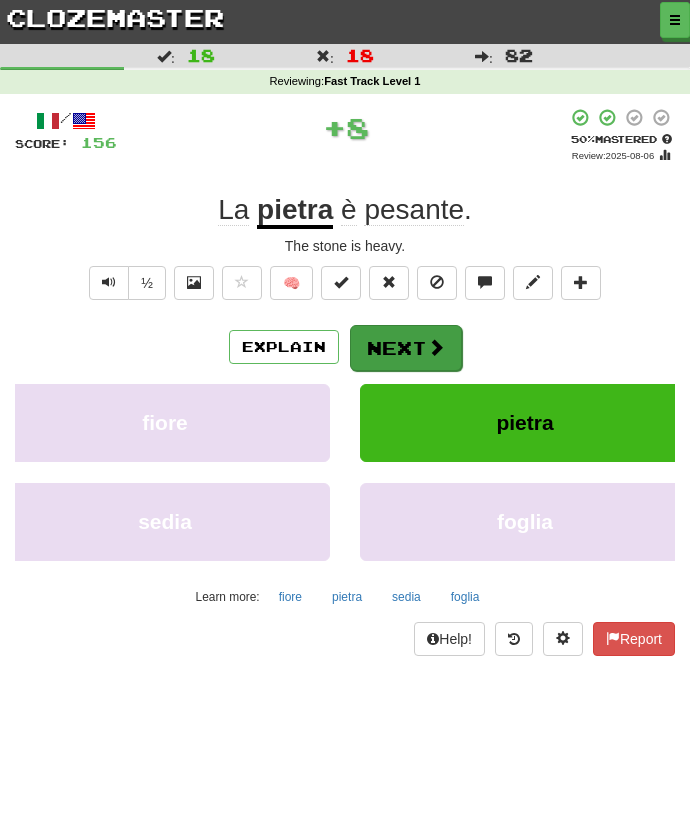 click on "Next" at bounding box center [406, 348] 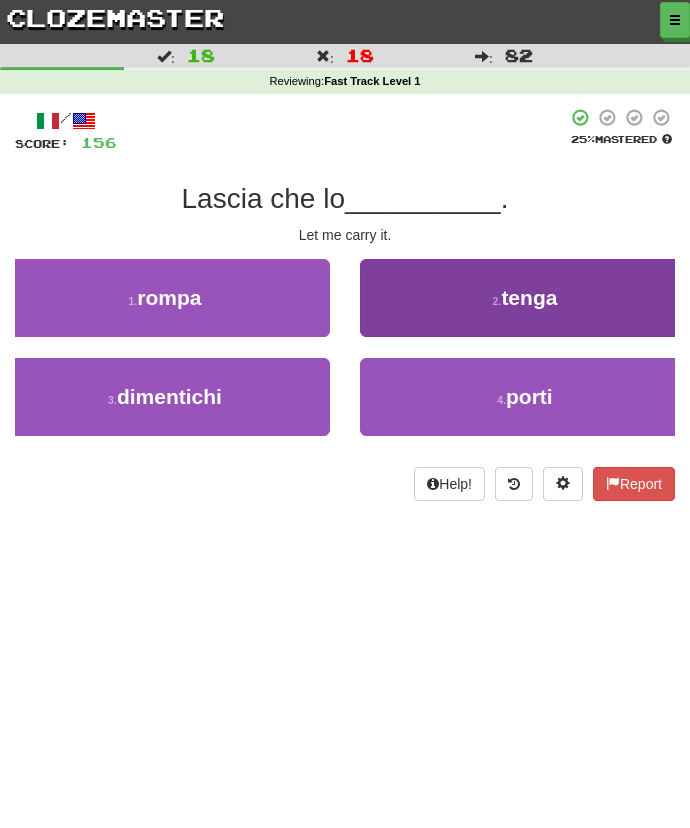 click on "2 .  tenga" at bounding box center (525, 298) 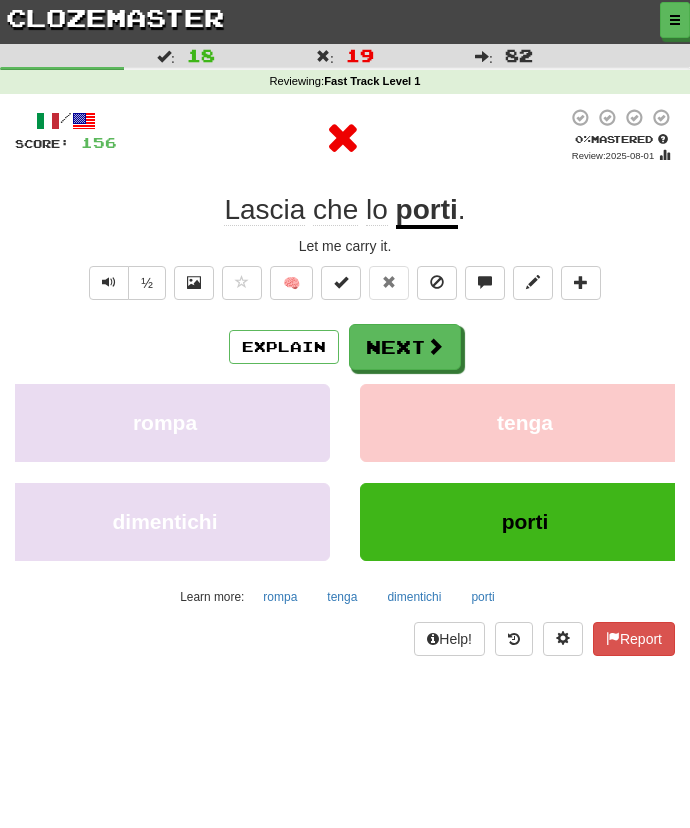 click on "Next" at bounding box center [405, 347] 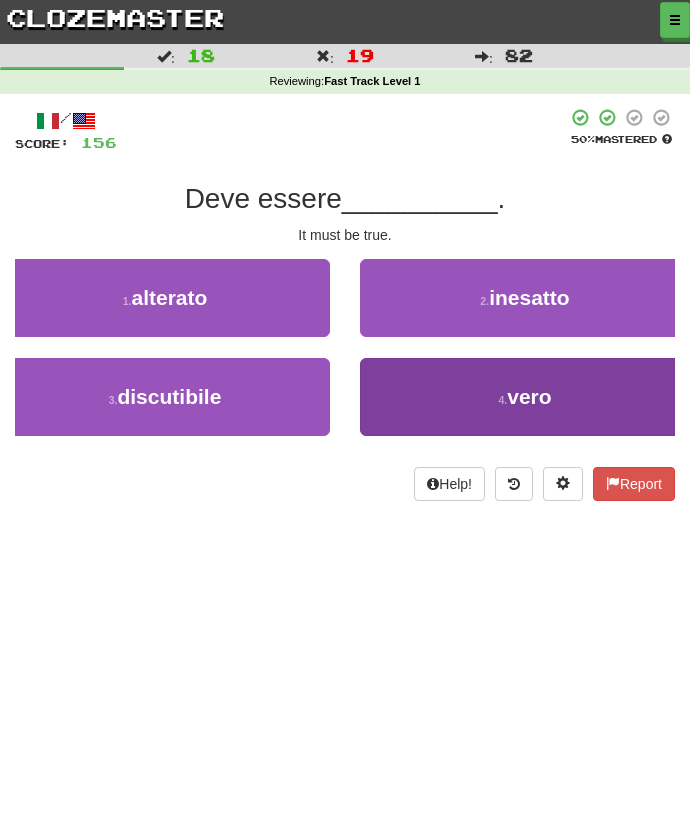 click on "4 .  vero" at bounding box center [525, 397] 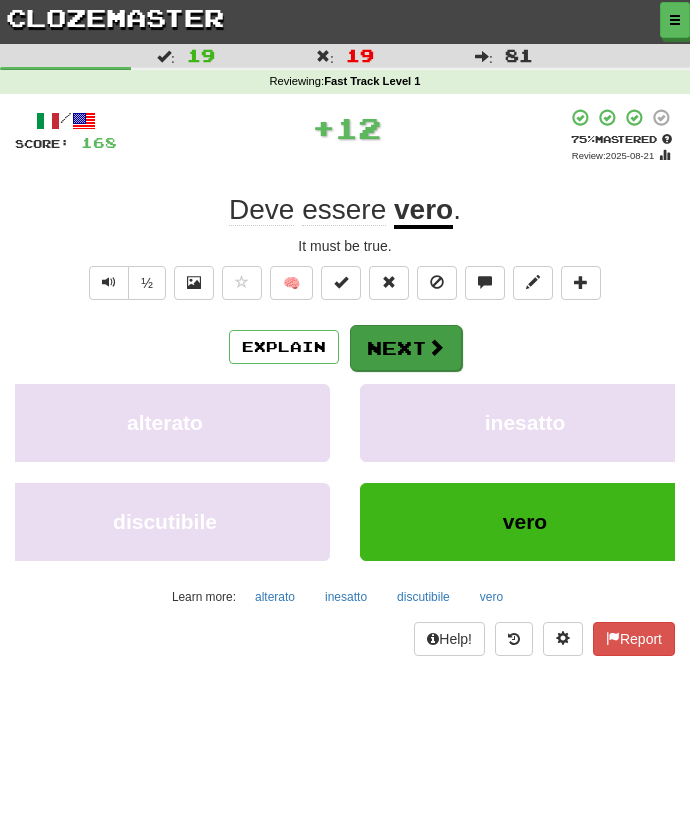 click on "Next" at bounding box center [406, 348] 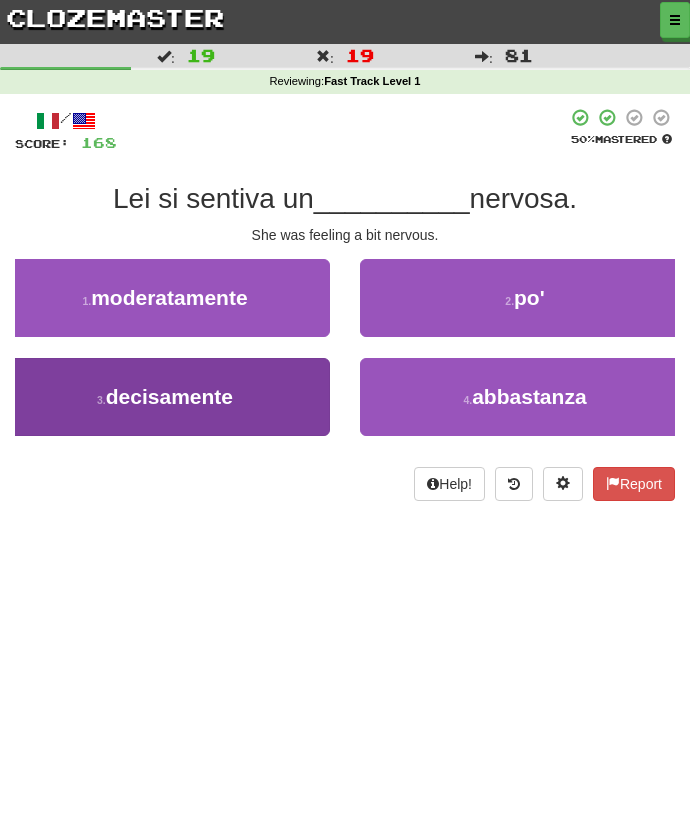 click on "3 .  decisamente" at bounding box center (165, 397) 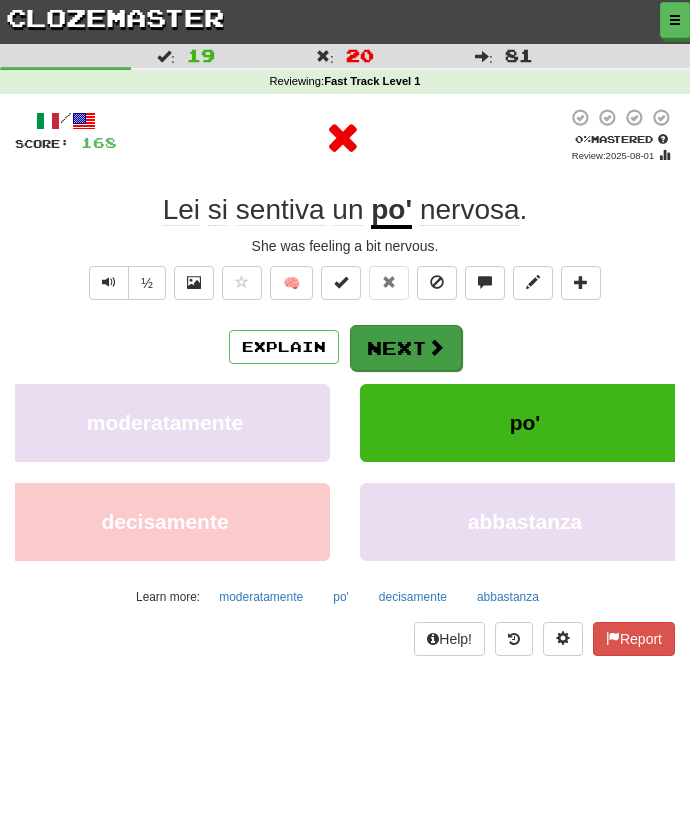click on "Next" at bounding box center [406, 348] 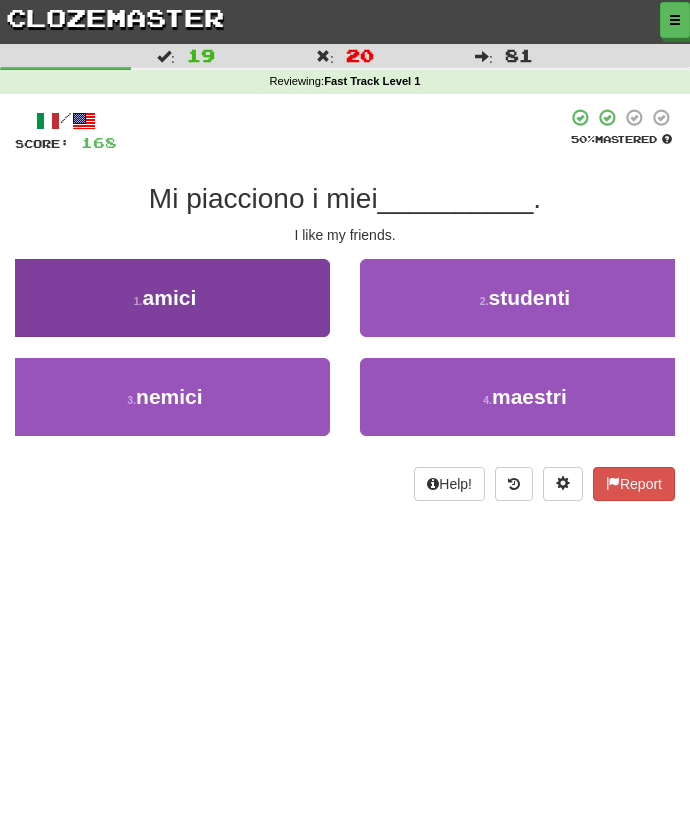 click on "1 .  amici" at bounding box center (165, 298) 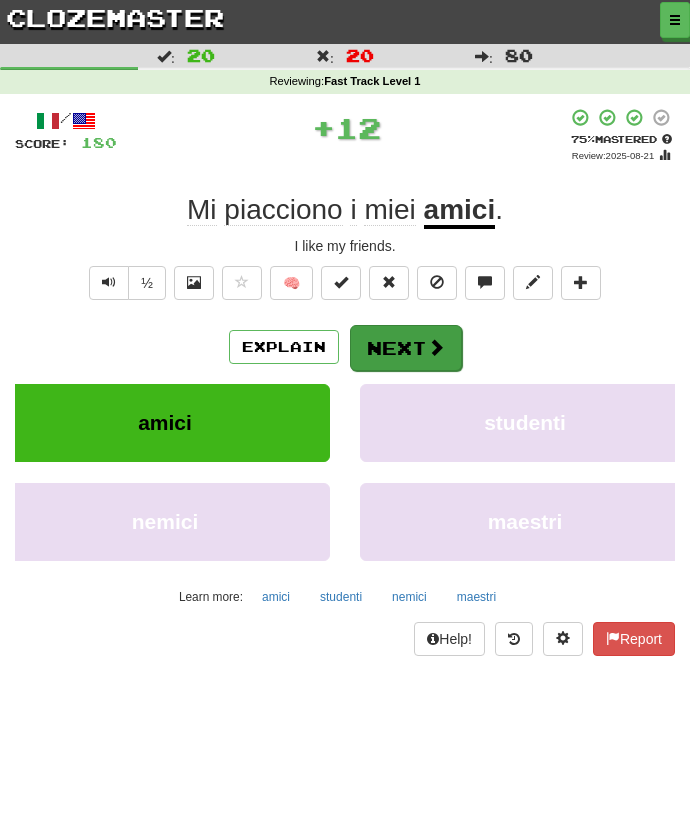 click on "Next" at bounding box center (406, 348) 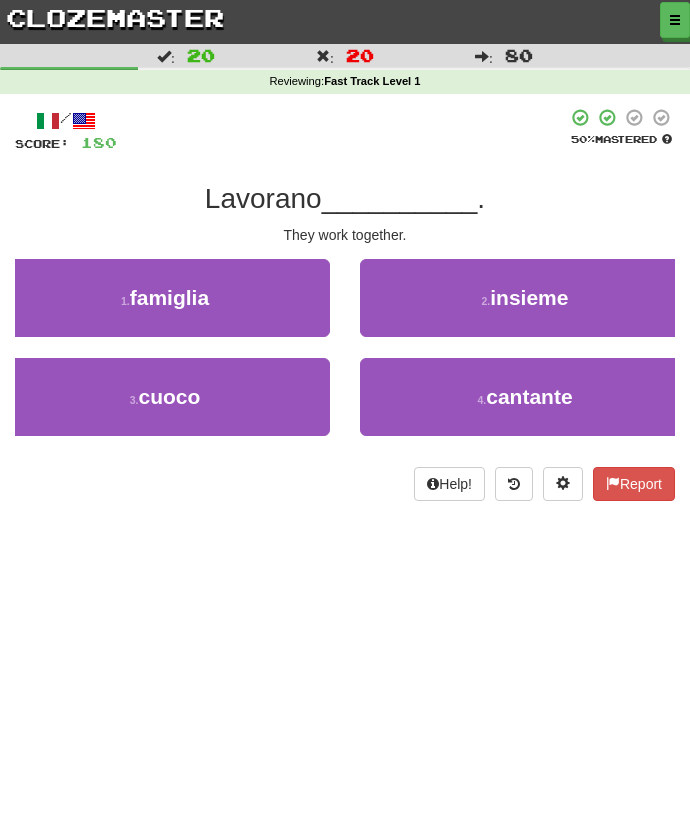 click on "2 .  insieme" at bounding box center [525, 308] 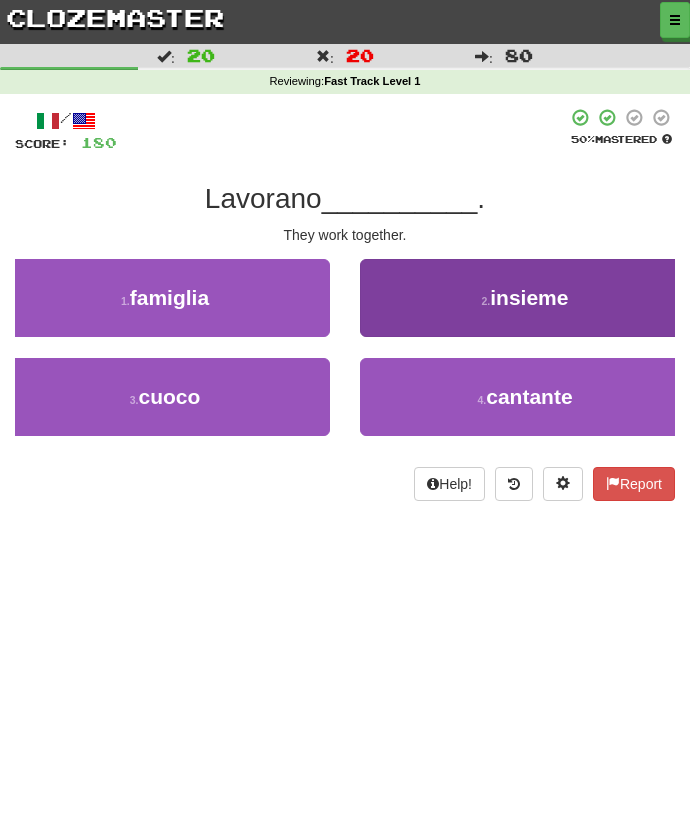 click on "2 .  insieme" at bounding box center [525, 298] 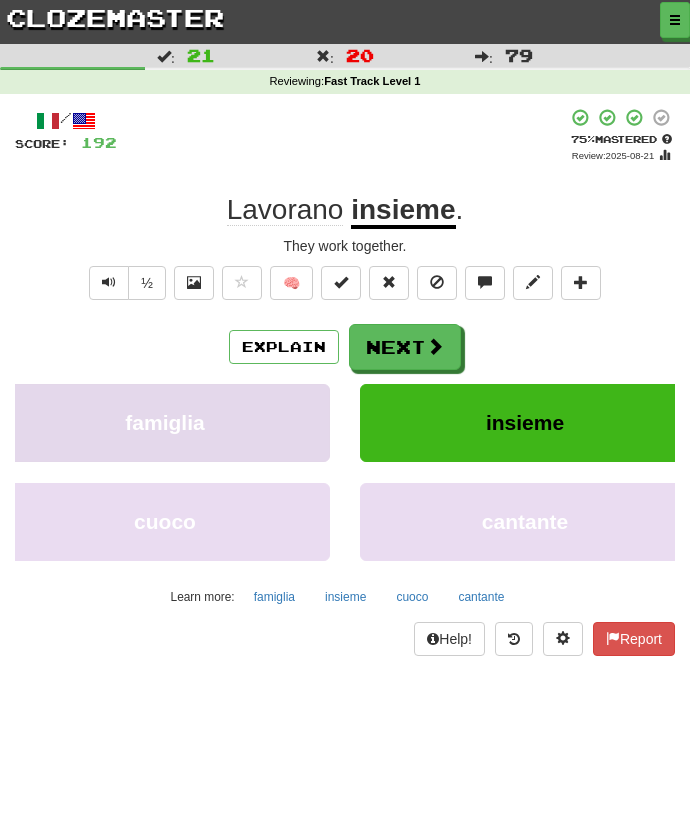 click on "Next" at bounding box center (405, 347) 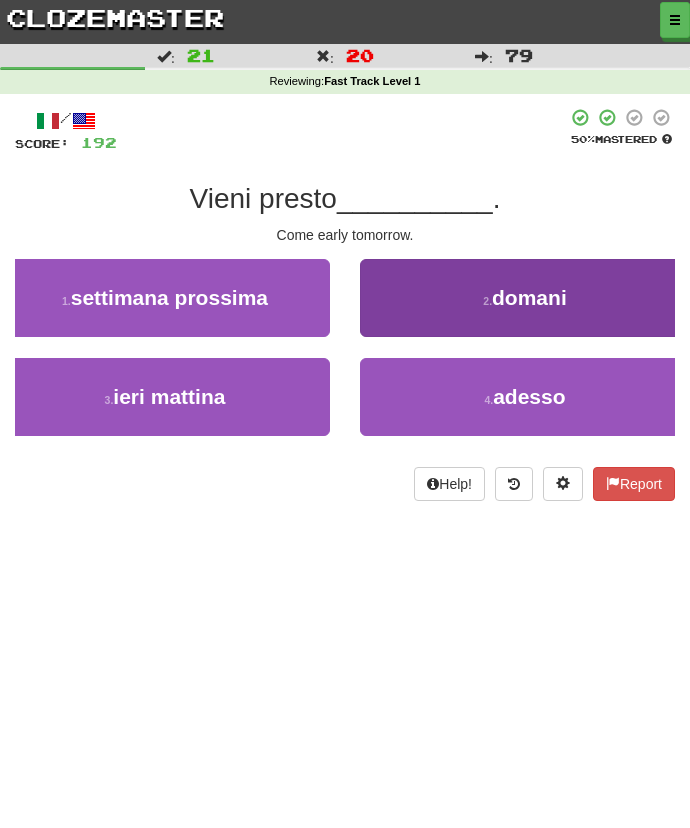 click on "2 .  domani" at bounding box center [525, 298] 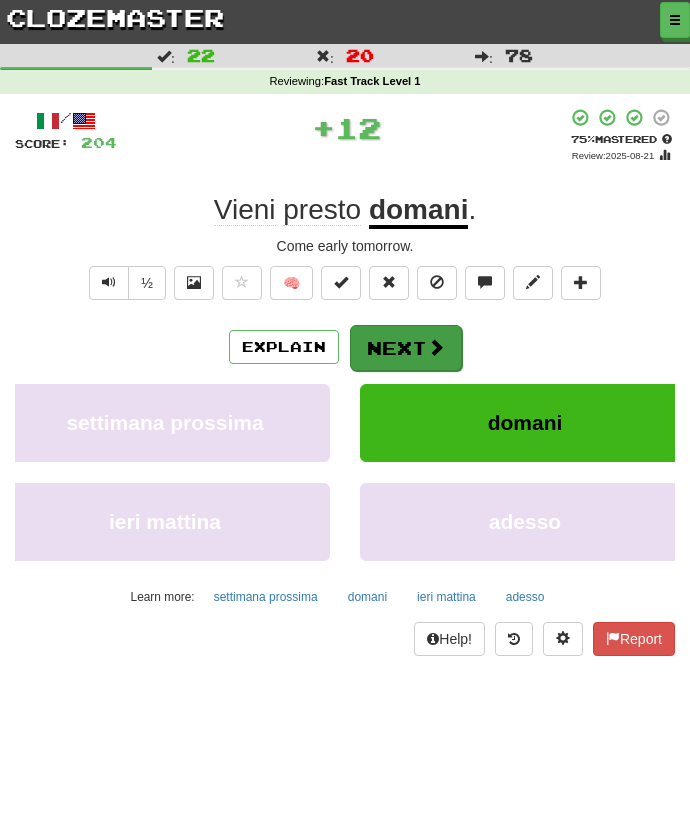 click on "Next" at bounding box center [406, 348] 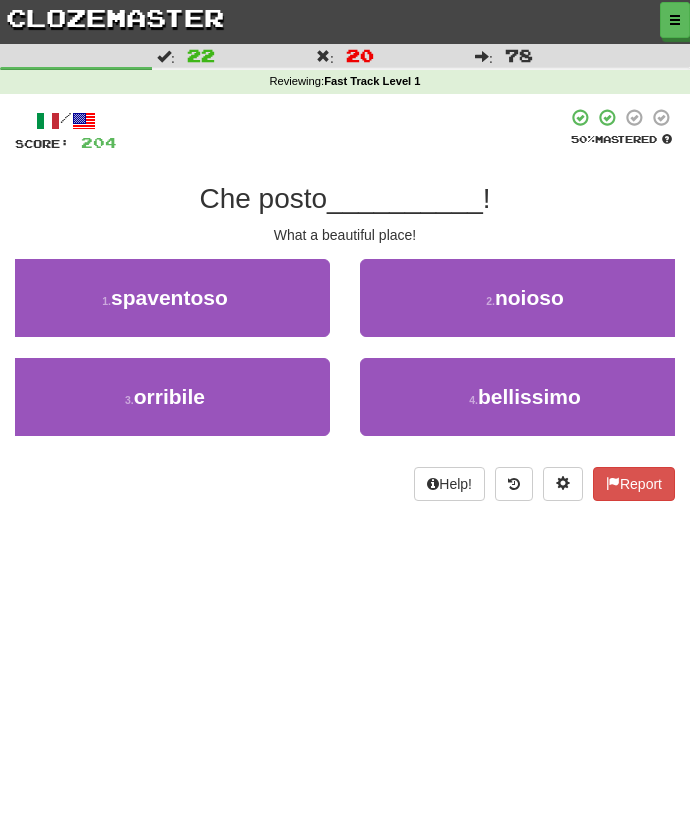 click on "What a beautiful place!" at bounding box center (345, 235) 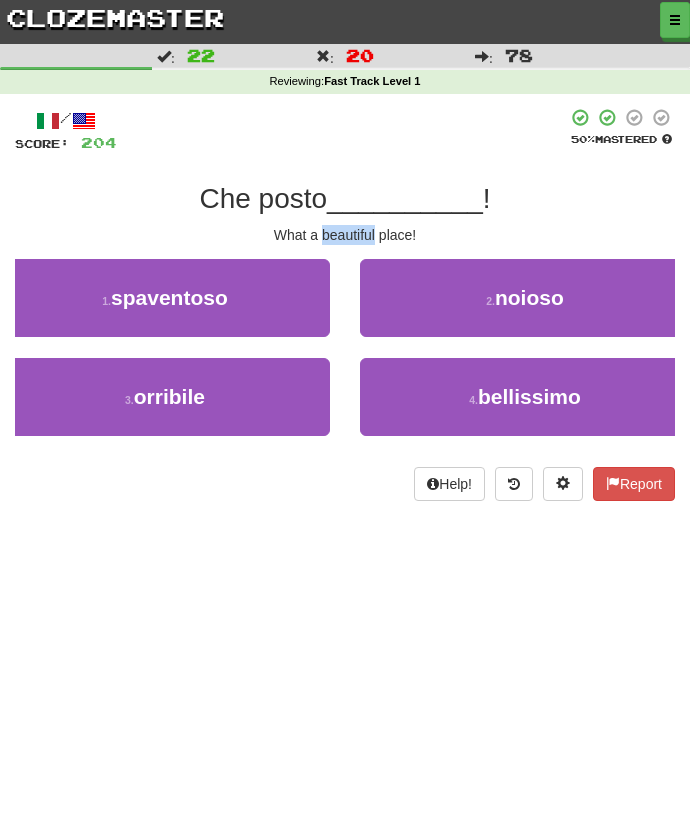 click on "What a beautiful place!" at bounding box center [345, 235] 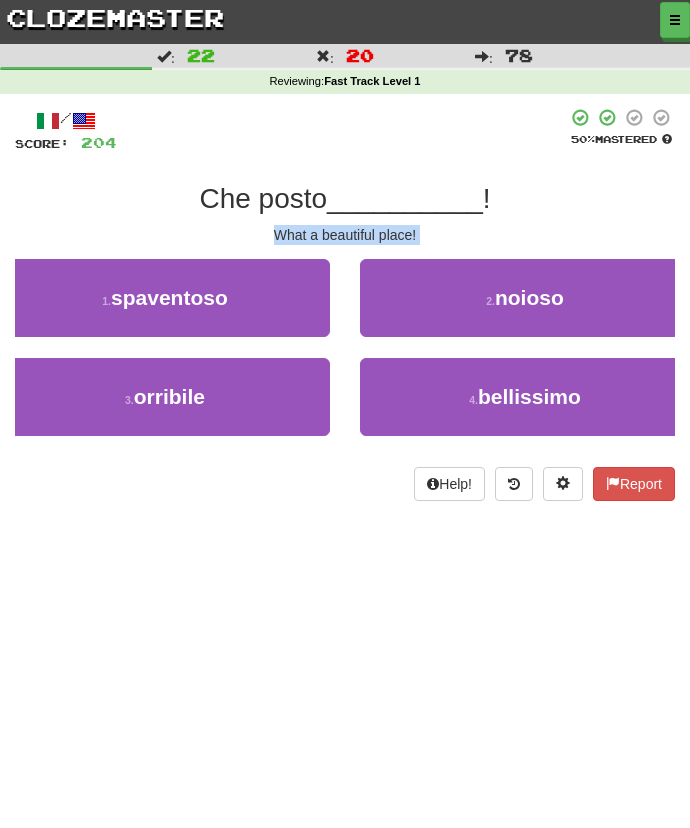 click on "What a beautiful place!" at bounding box center (345, 235) 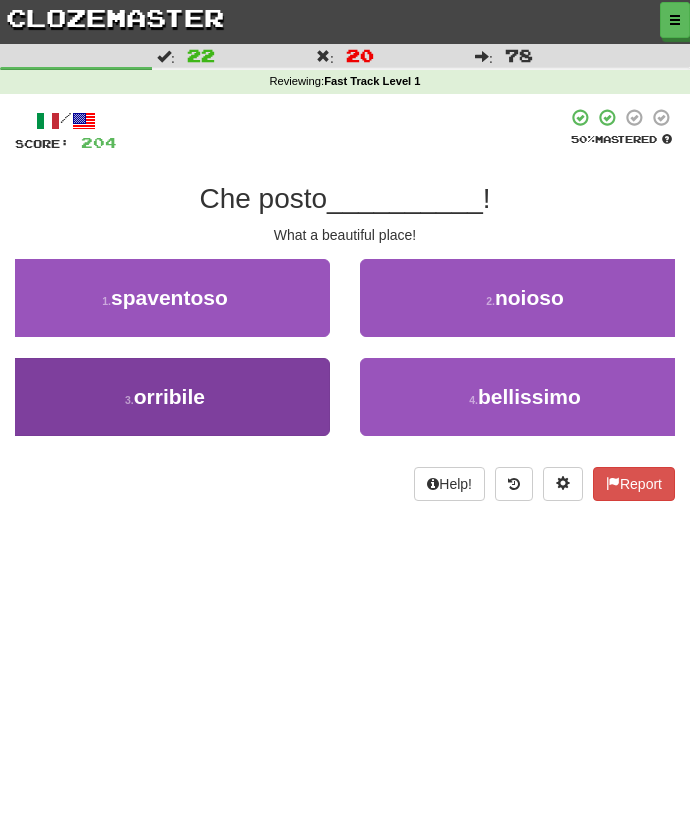 click on "3 .  orribile" at bounding box center [165, 397] 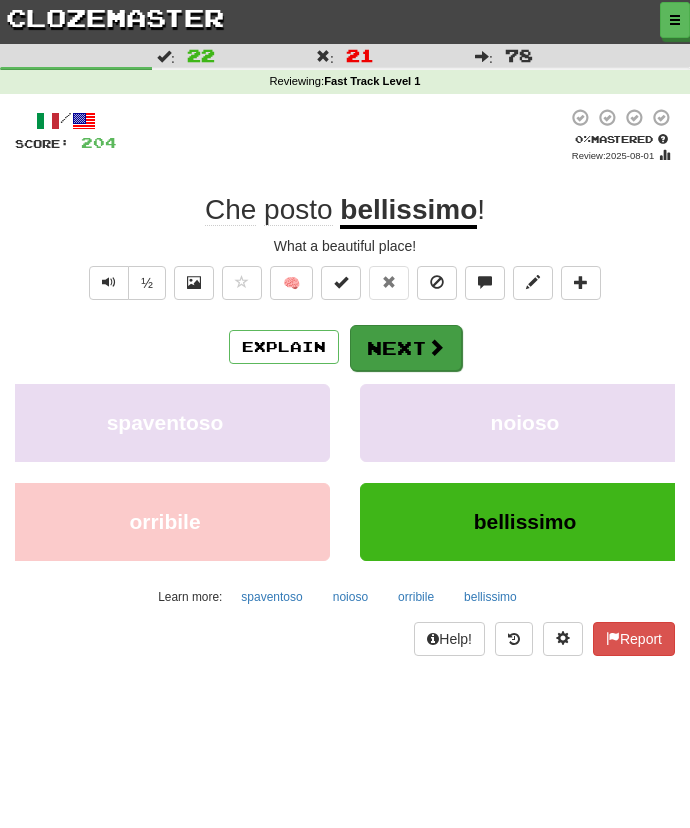click on "Next" at bounding box center [406, 348] 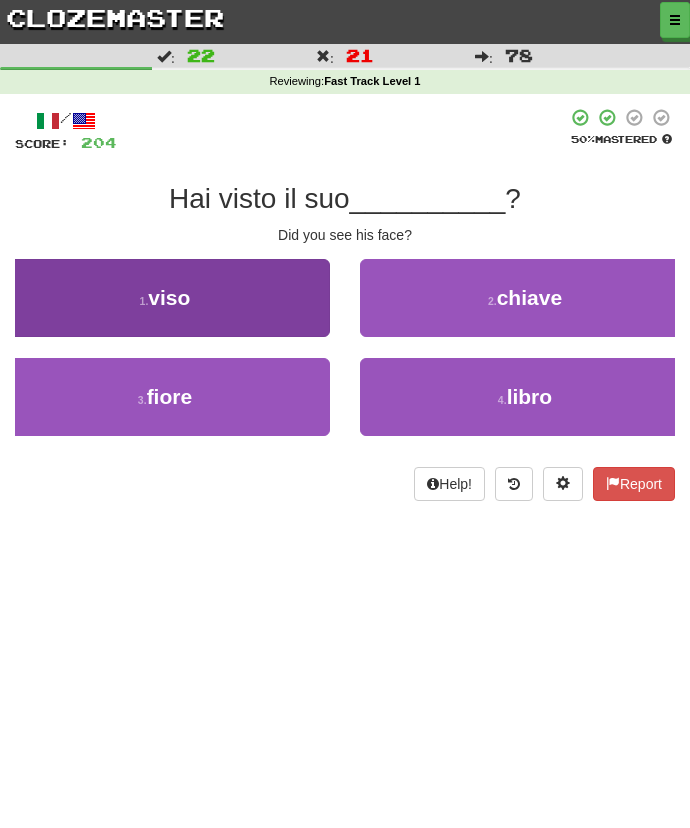 click on "1 .  viso" at bounding box center (165, 298) 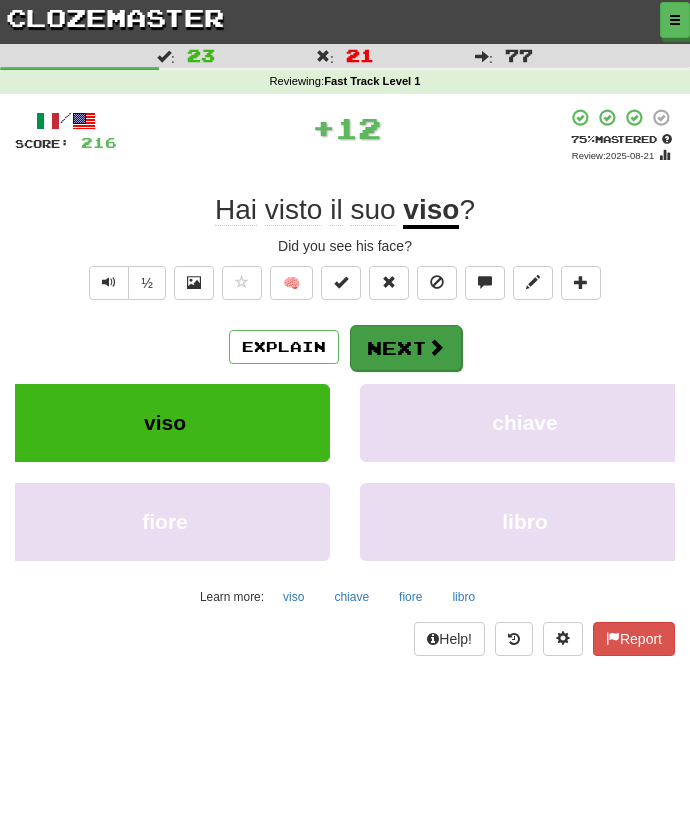 click on "Next" at bounding box center (406, 348) 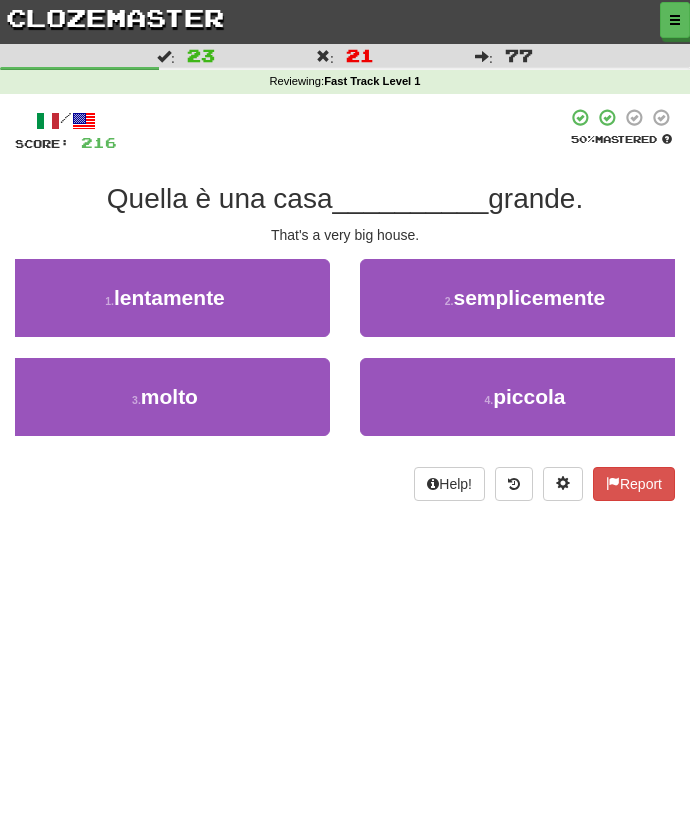 click on "/ Score: 216 50 % Mastered Quella è una casa __________ grande. That's a very big house. 1 . lentamente 2 . semplicemente 3 . molto 4 . piccola Help! Report" at bounding box center [345, 304] 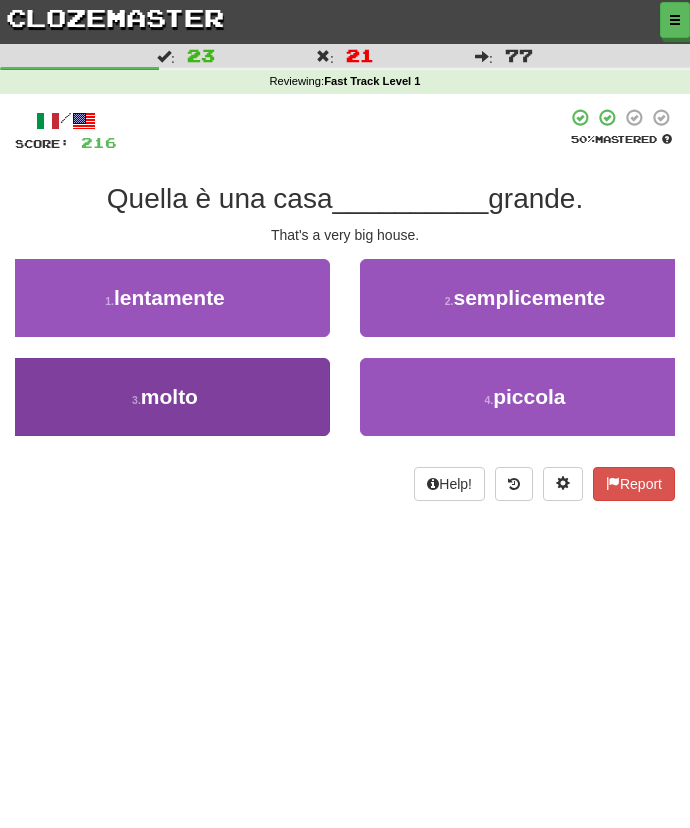 click on "3 .  molto" at bounding box center [165, 397] 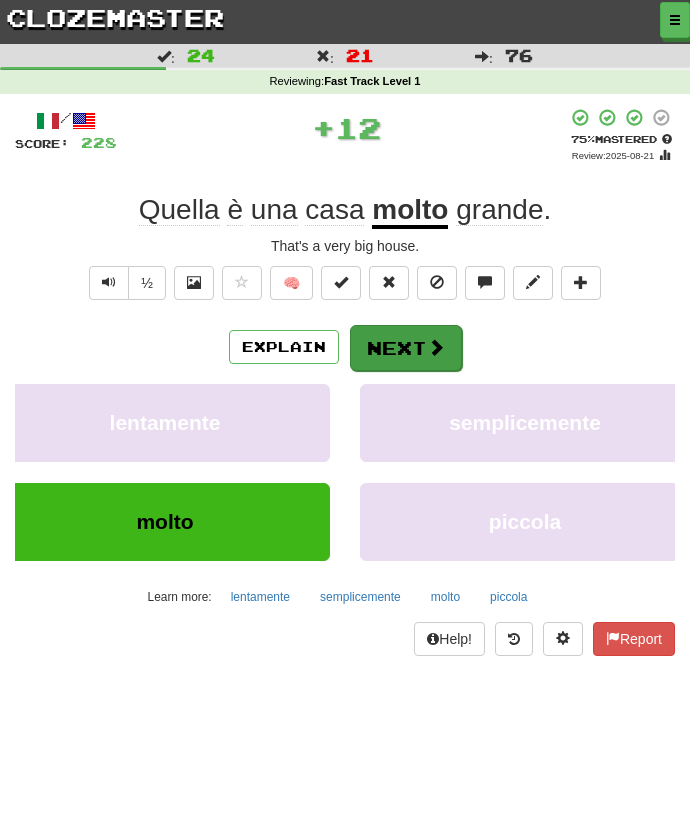 click on "Next" at bounding box center (406, 348) 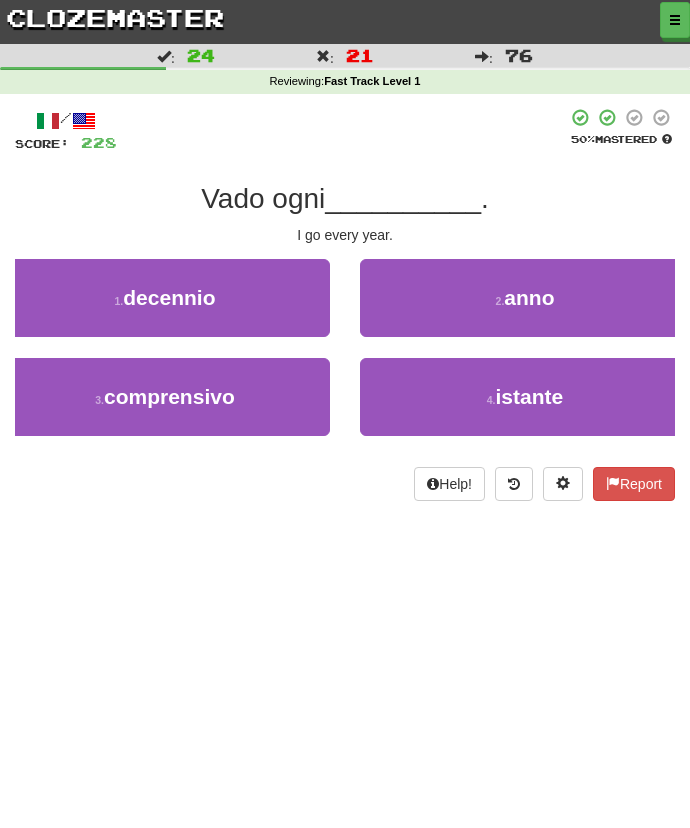click on "2 .  anno" at bounding box center (525, 298) 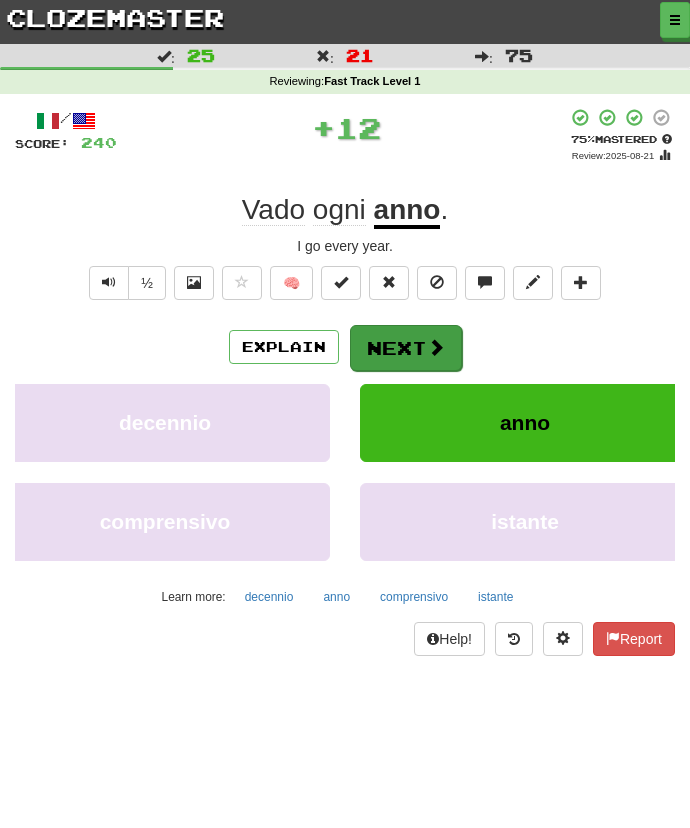 click on "Next" at bounding box center [406, 348] 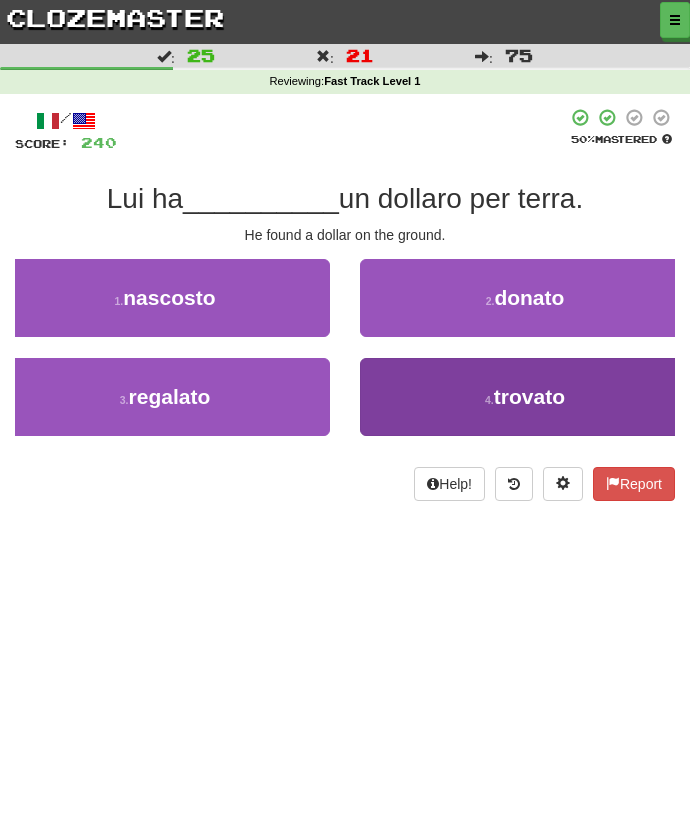 click on "4 .  trovato" at bounding box center (525, 397) 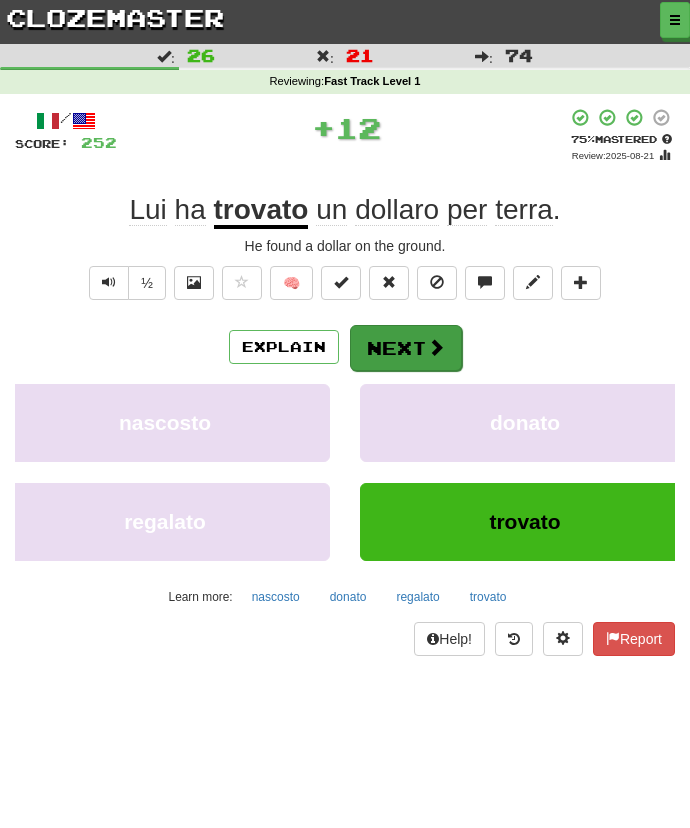 click at bounding box center [436, 347] 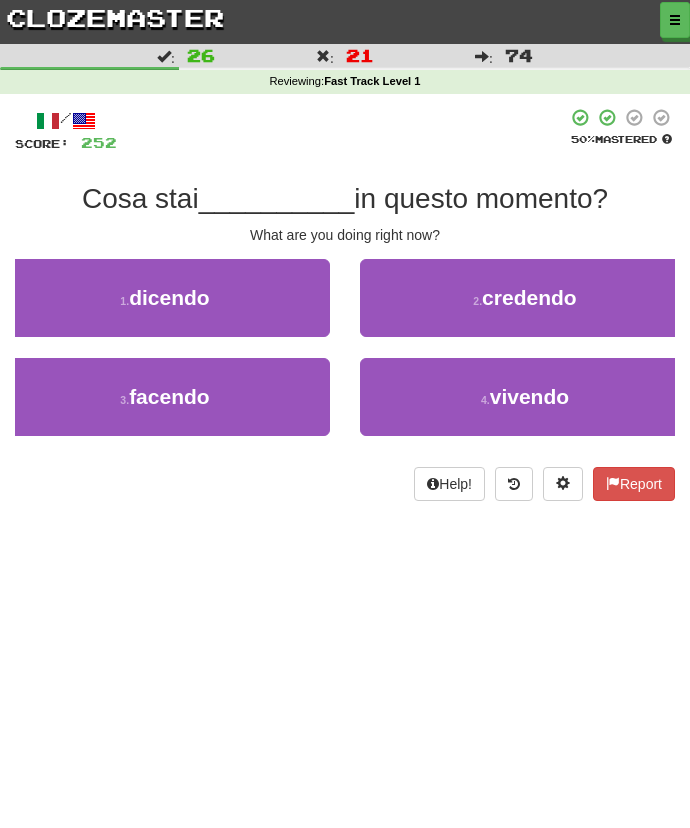 click on "/ Score: 252 50 % Mastered Cosa stai __________ in questo momento? What are you doing right now? 1 . dicendo 2 . credendo 3 . facendo 4 . vivendo Help! Report" at bounding box center (345, 304) 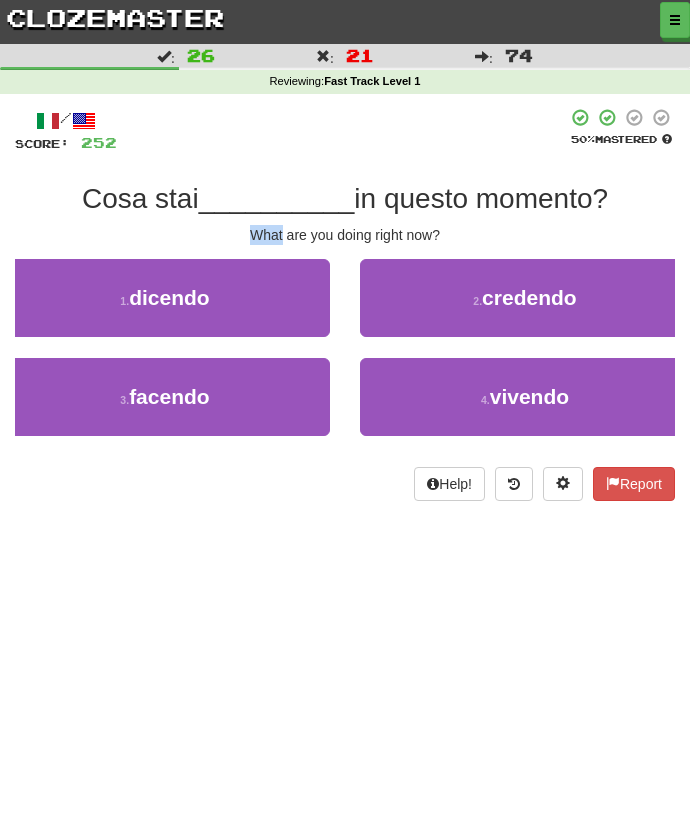 click on "/ Score: 252 50 % Mastered Cosa stai __________ in questo momento? What are you doing right now? 1 . dicendo 2 . credendo 3 . facendo 4 . vivendo Help! Report" at bounding box center [345, 304] 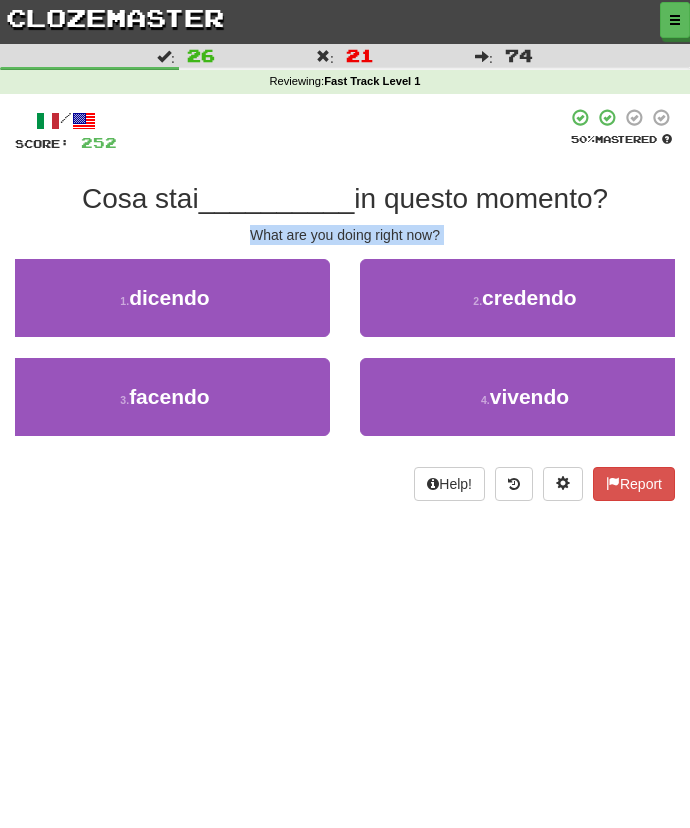click on "__________" at bounding box center (277, 198) 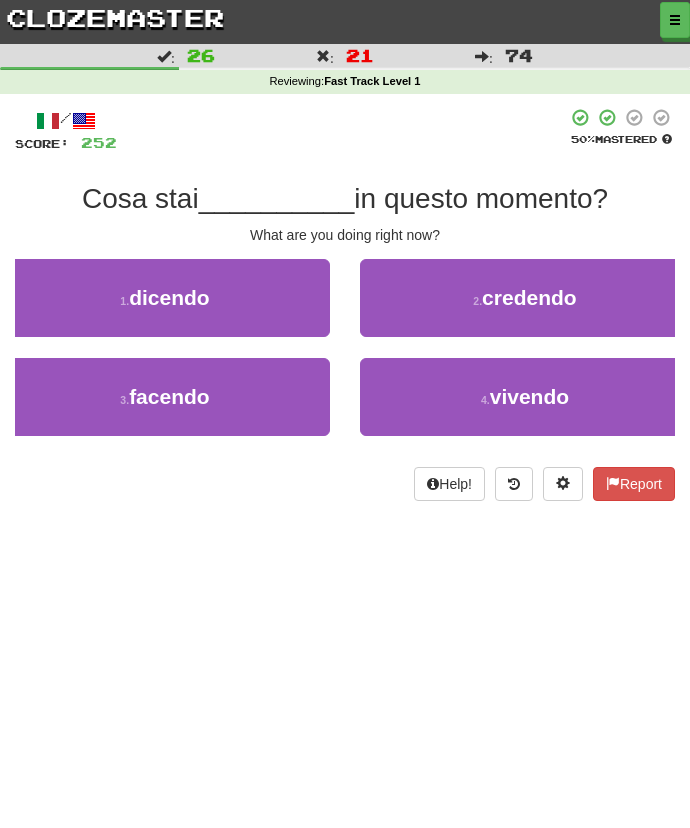 click on "__________" at bounding box center (277, 198) 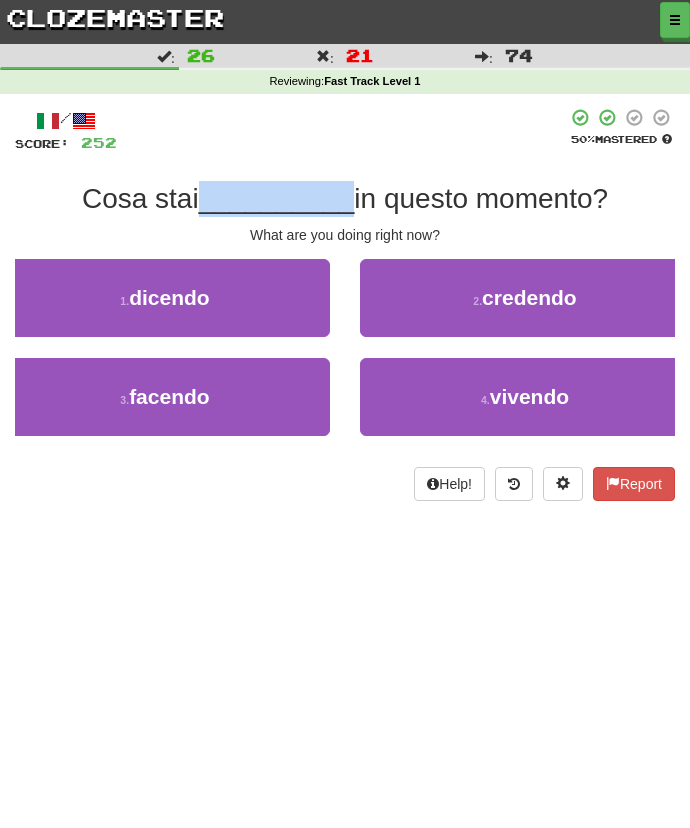 click on "__________" at bounding box center (277, 198) 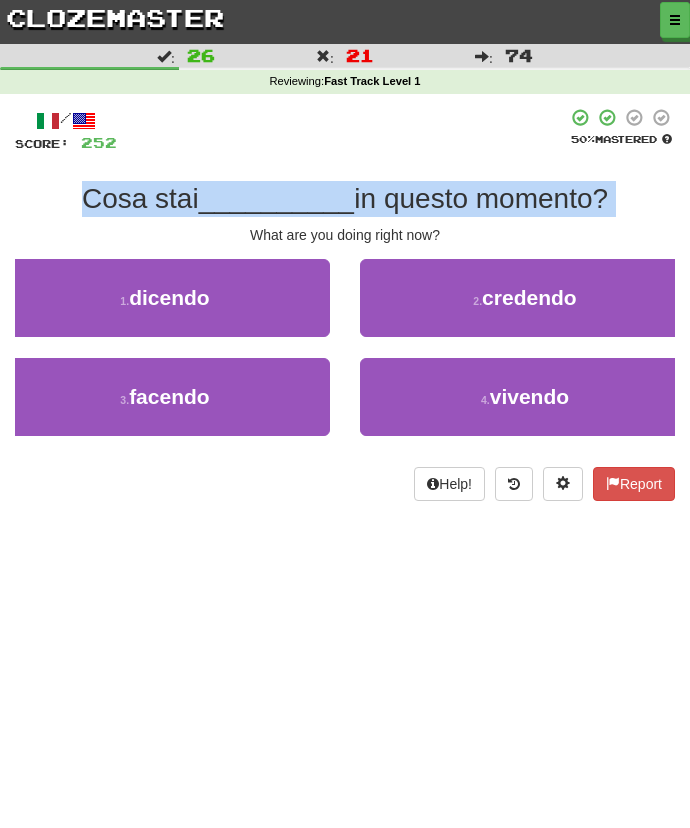 click on "__________" at bounding box center [277, 198] 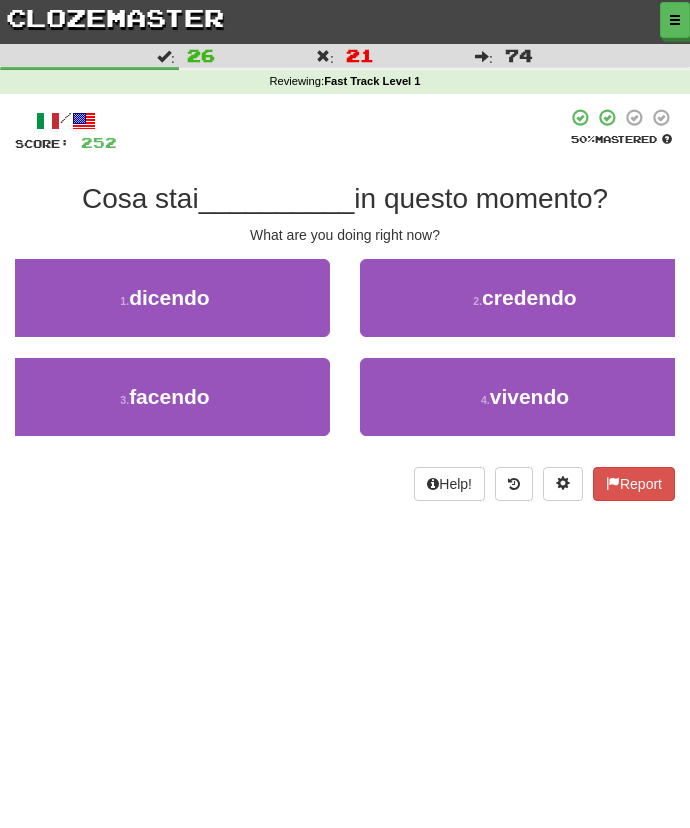 click on "__________" at bounding box center (277, 198) 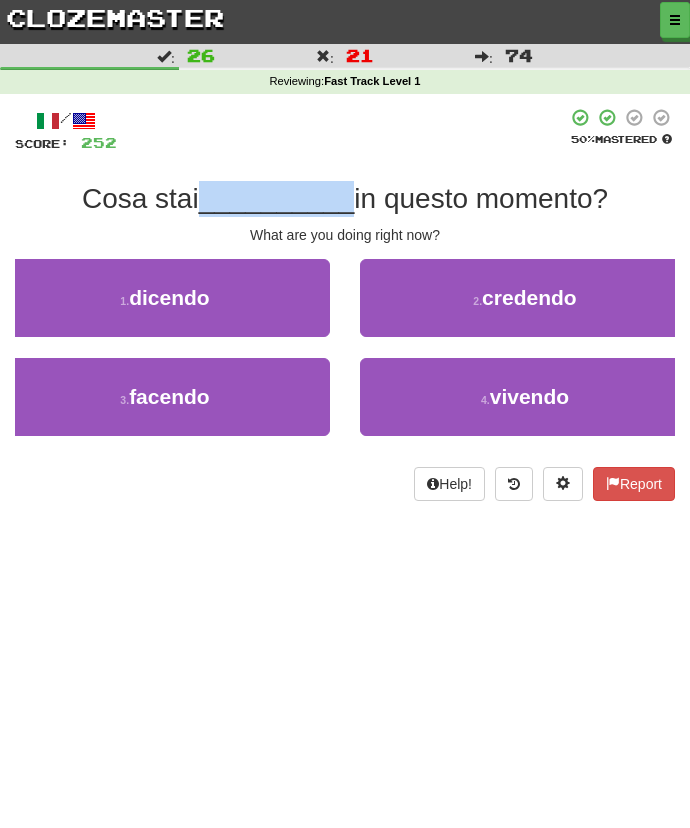 click on "Cosa stai" at bounding box center [140, 198] 